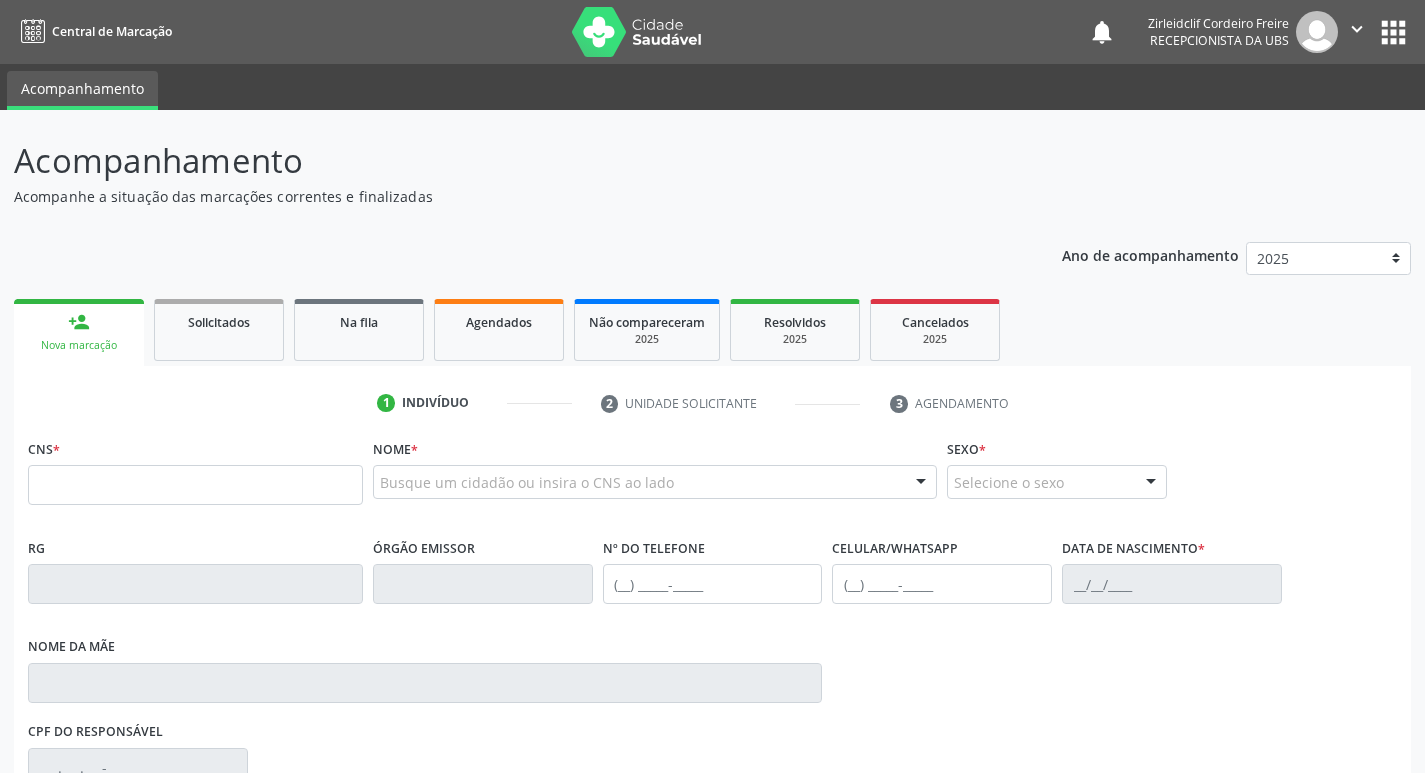 scroll, scrollTop: 0, scrollLeft: 0, axis: both 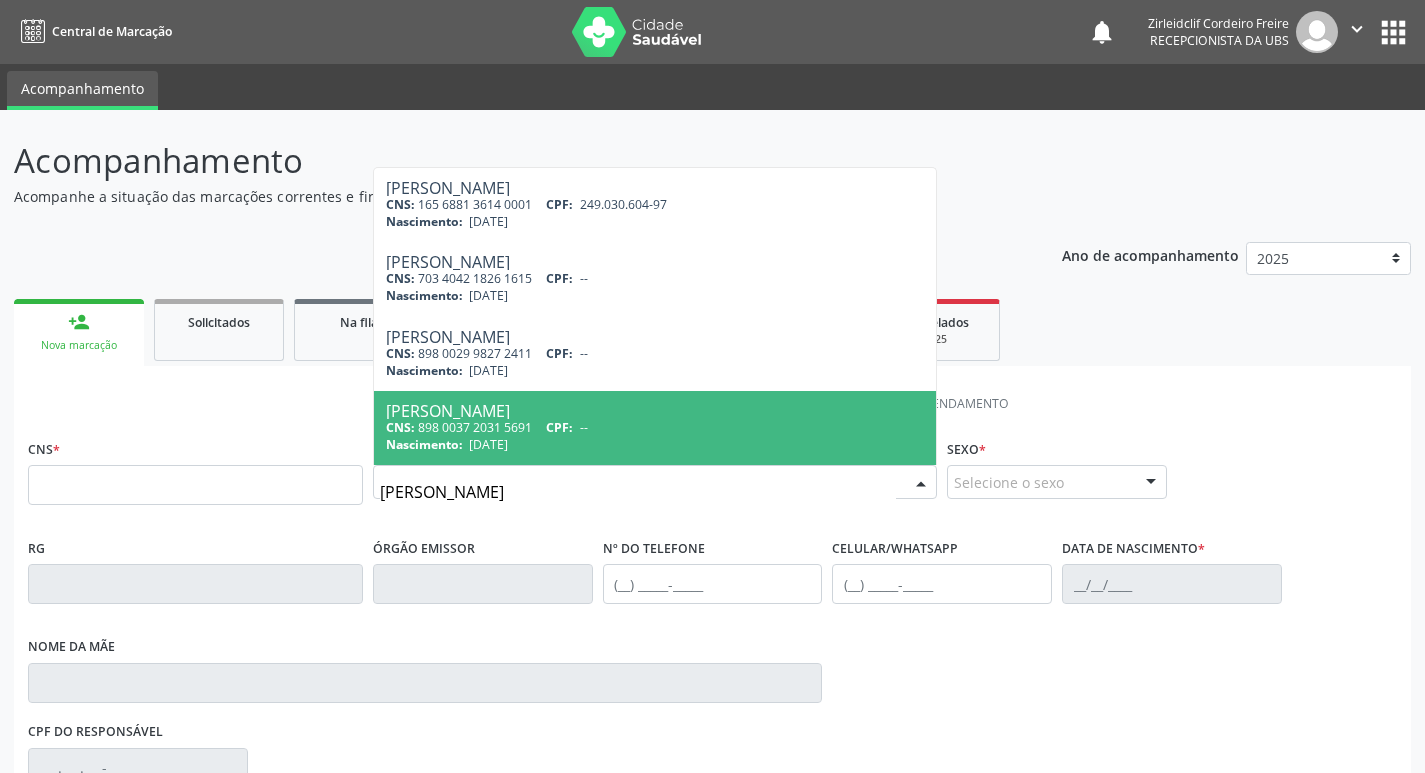 type on "paulo ferreira da silva" 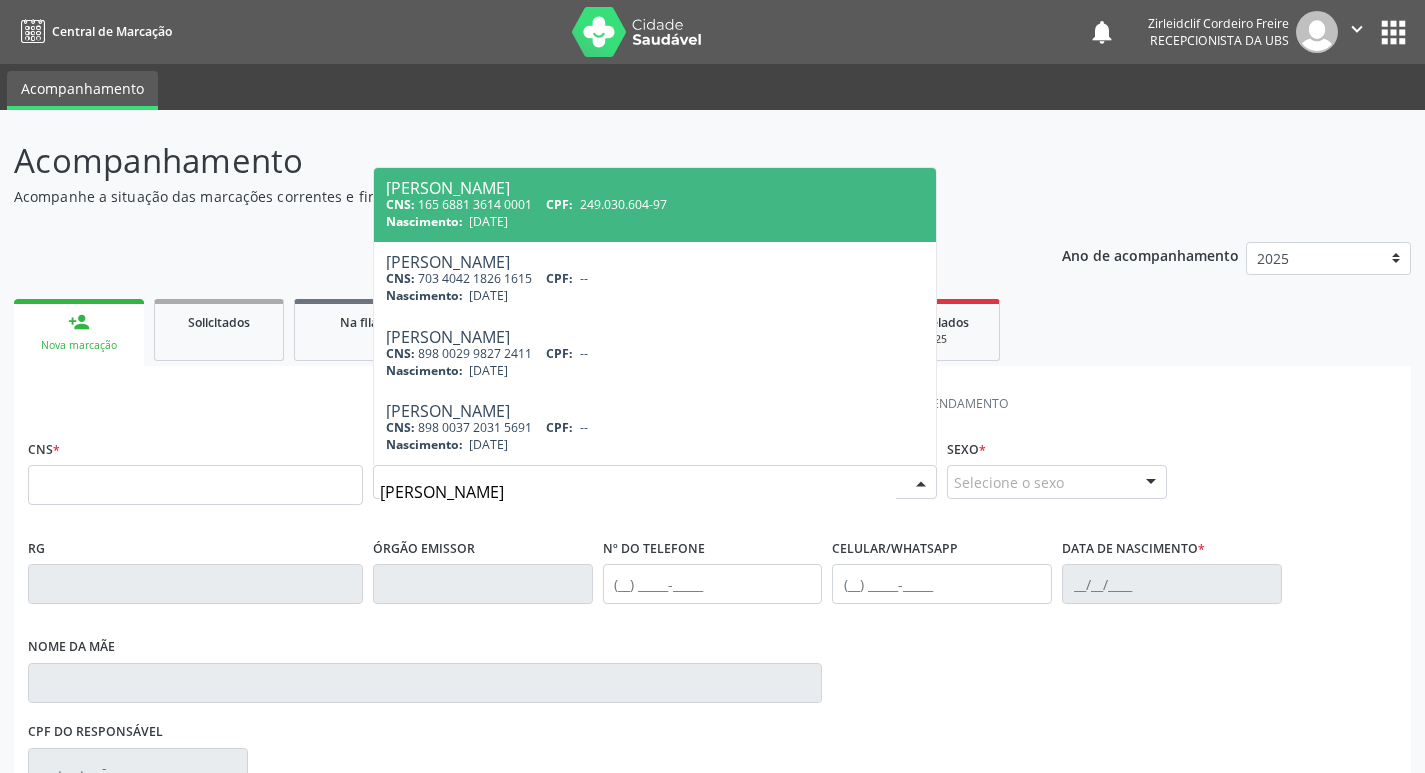 click on "Nascimento:
18/08/1951" at bounding box center [655, 221] 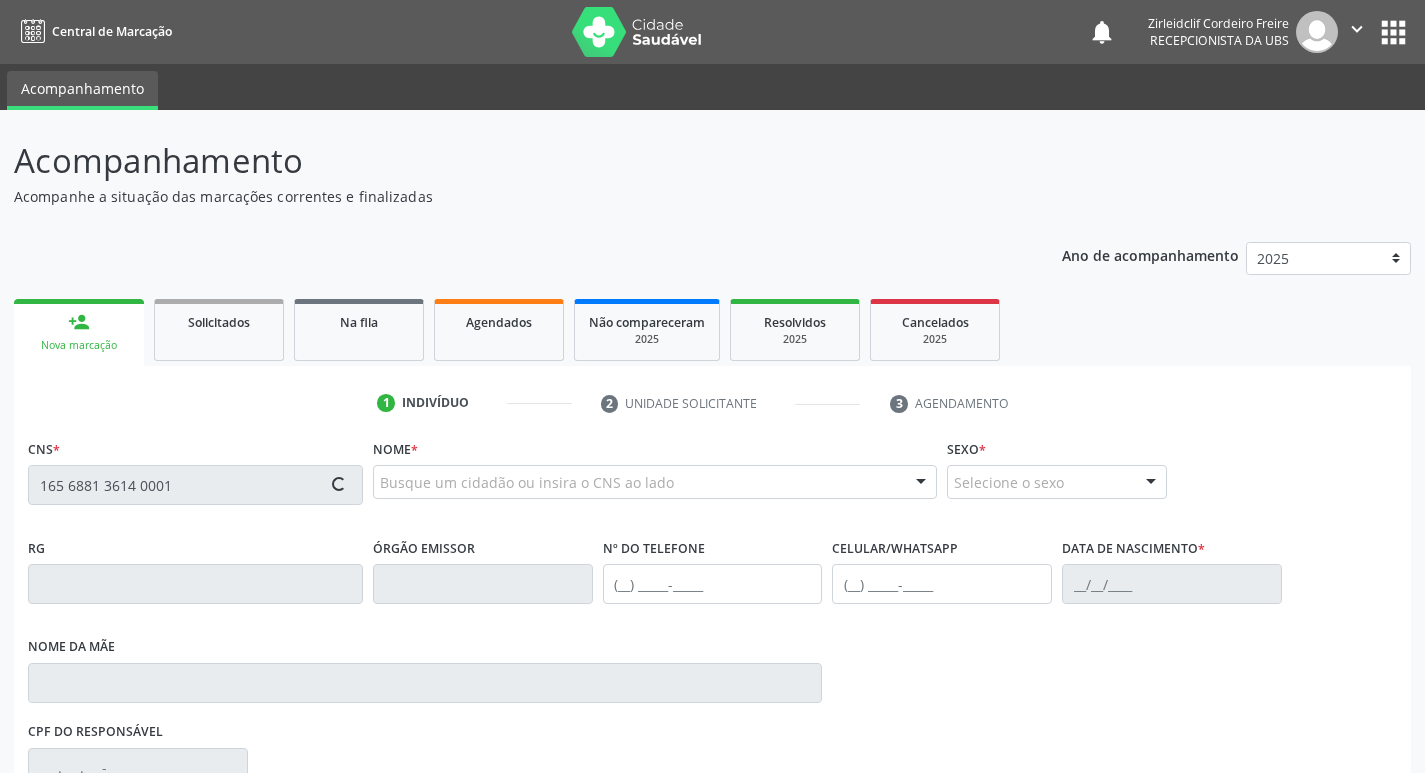 type on "165 6881 3614 0001" 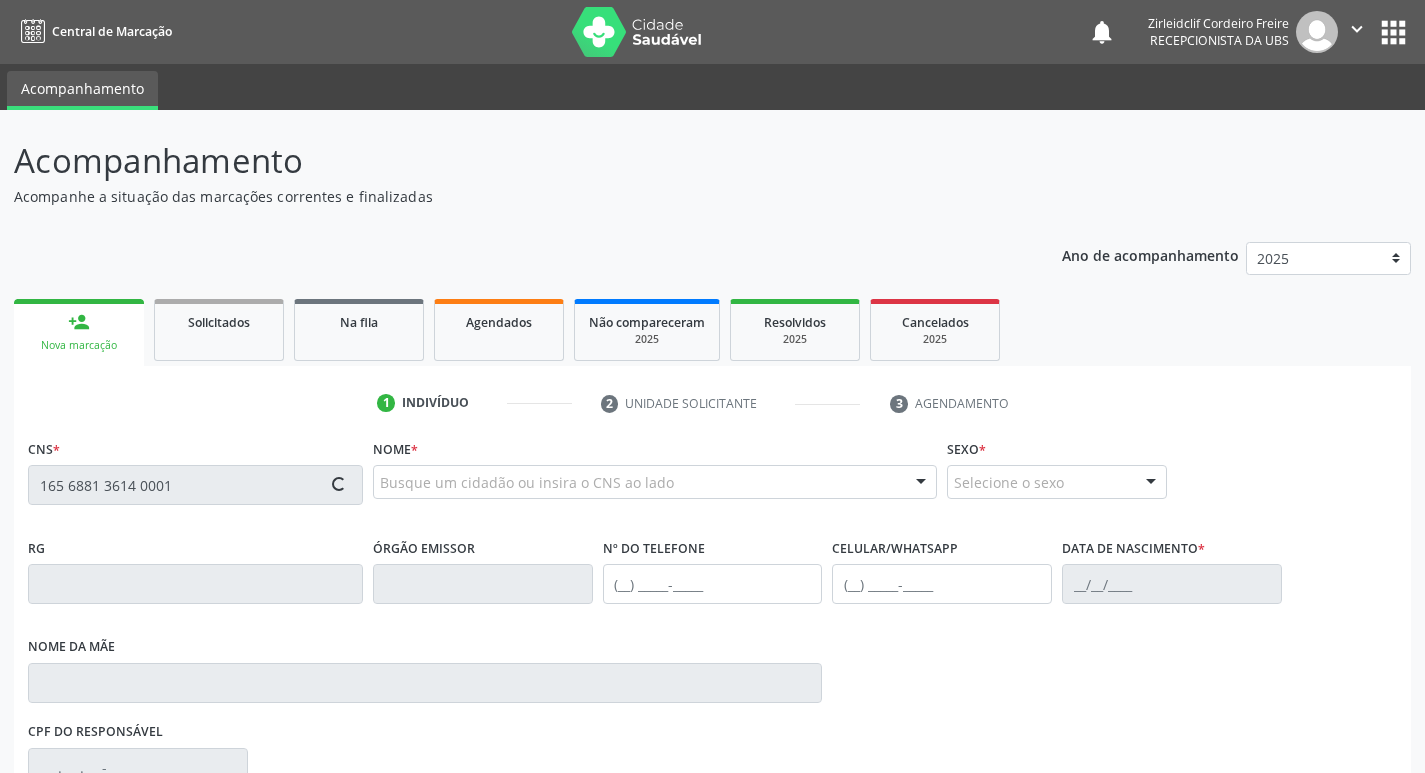 type 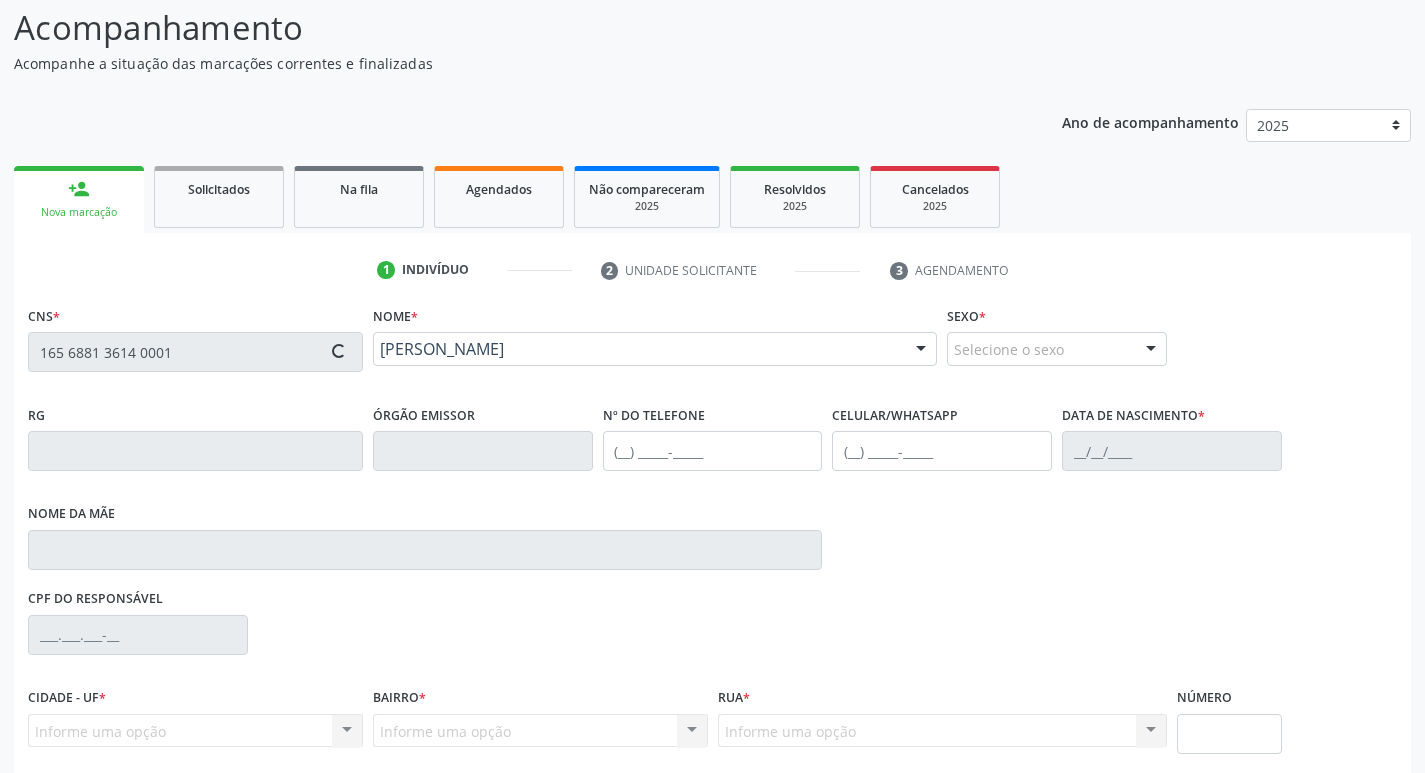 type on "(87) 3945-1045" 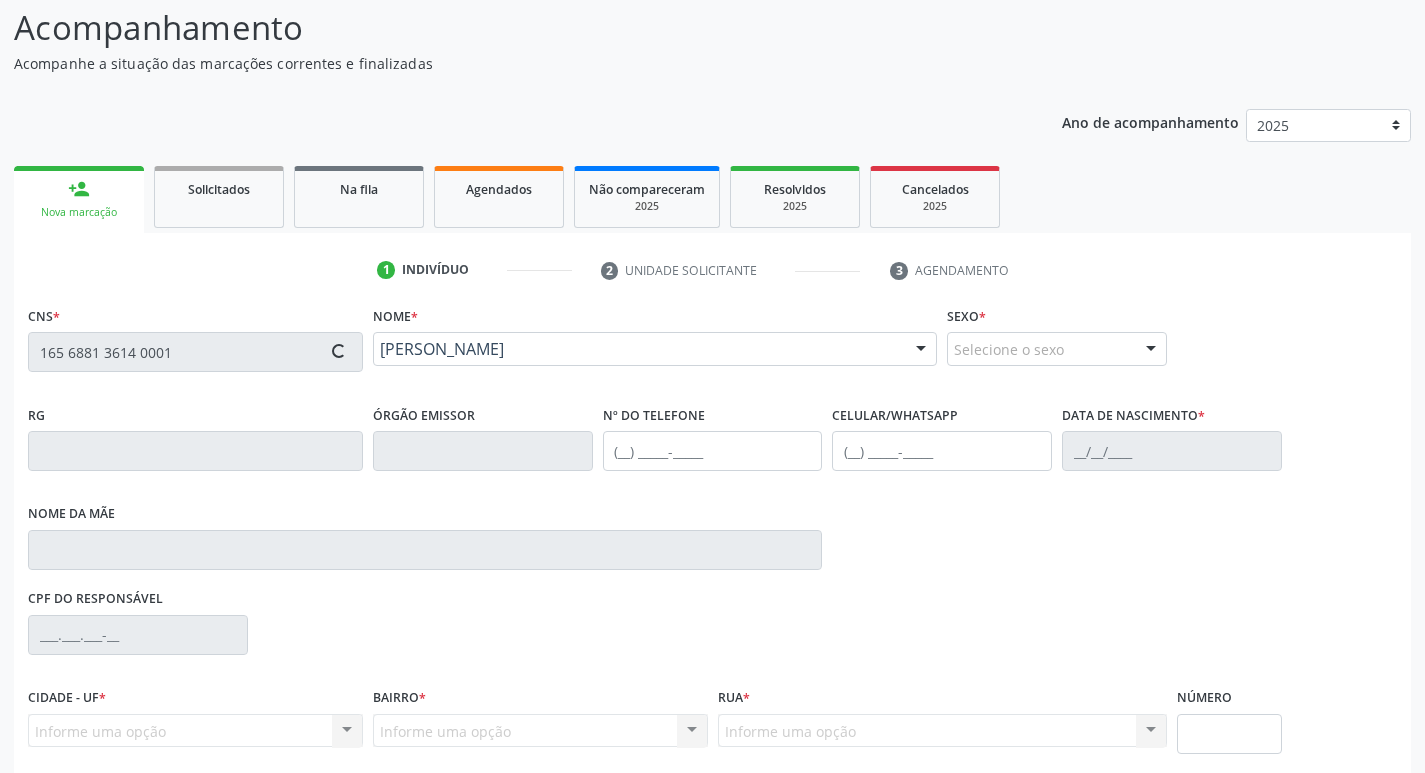 type on "18/08/1951" 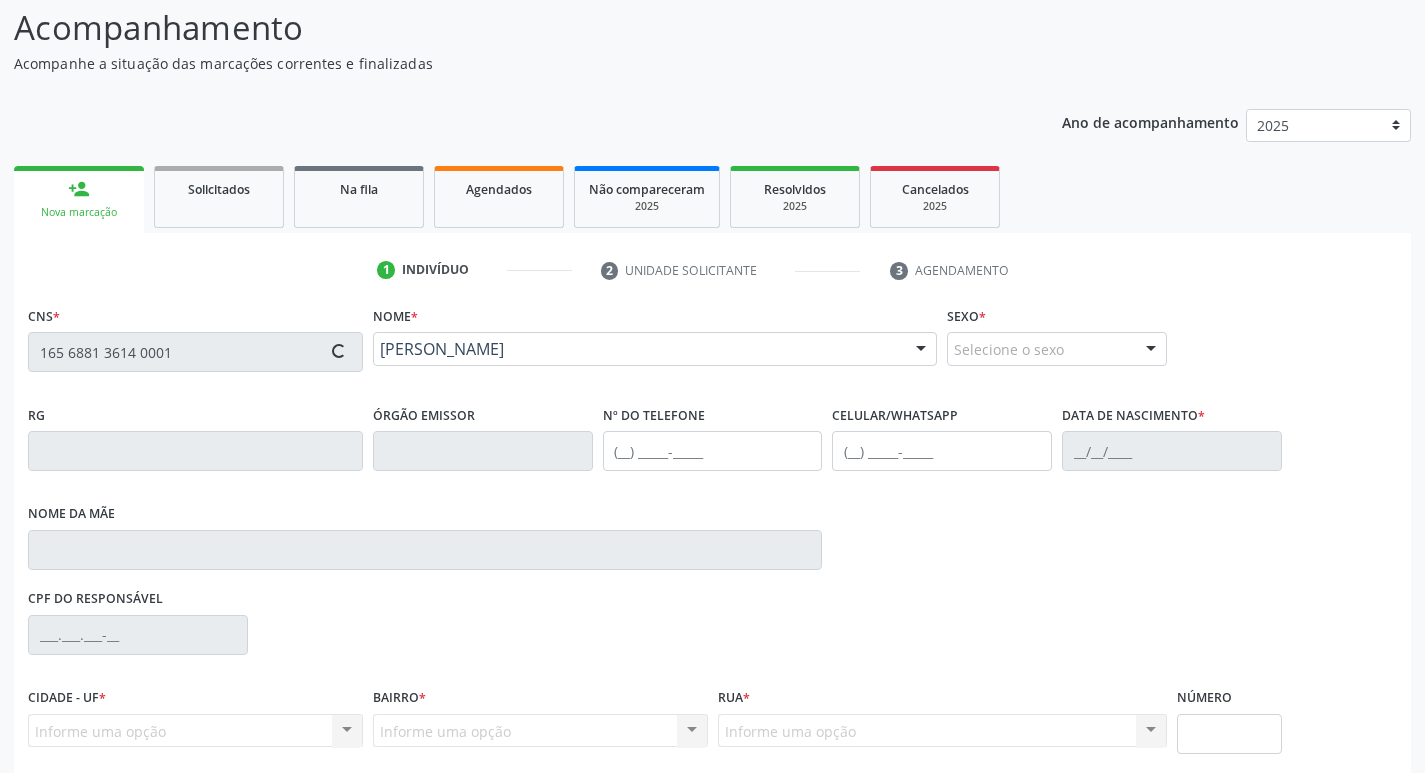 type on "Josefa Almorin de Souza" 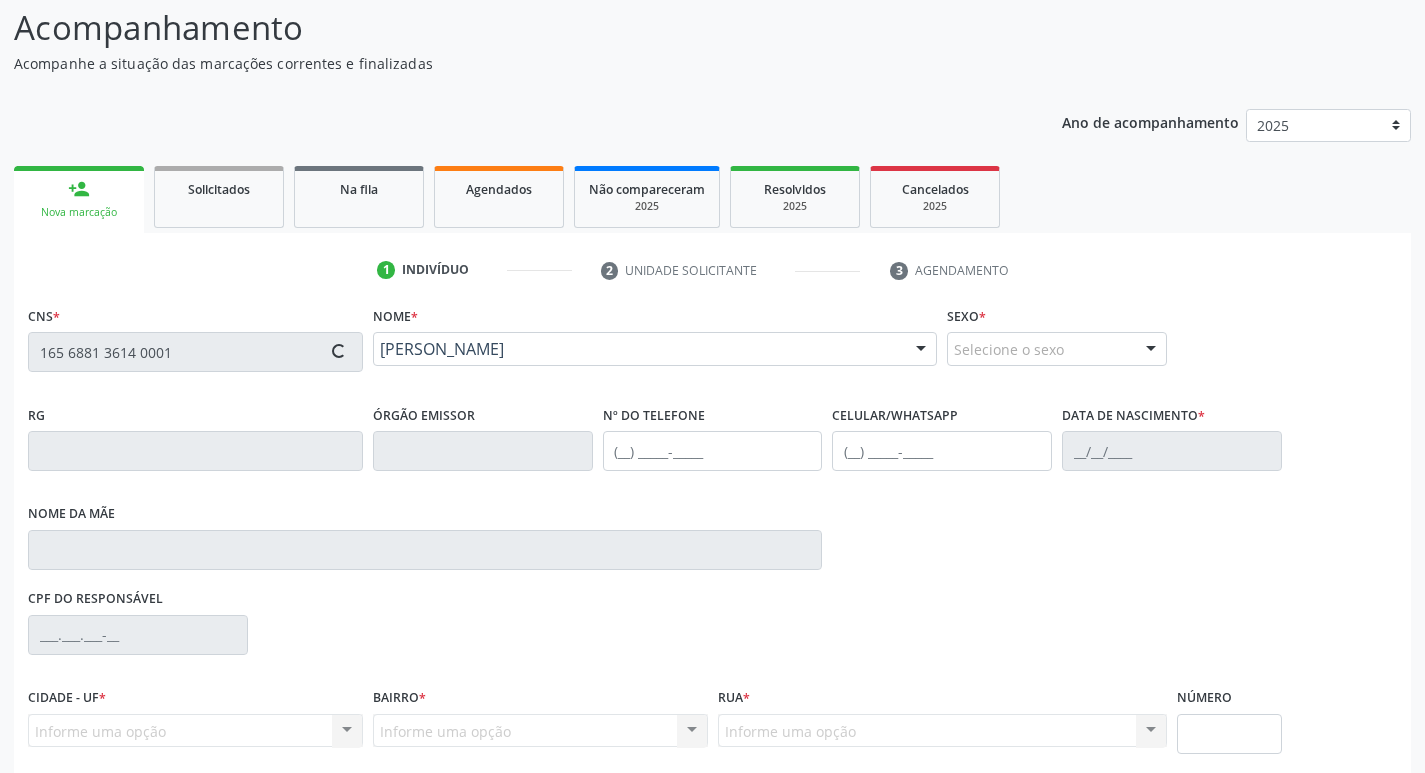 type on "50" 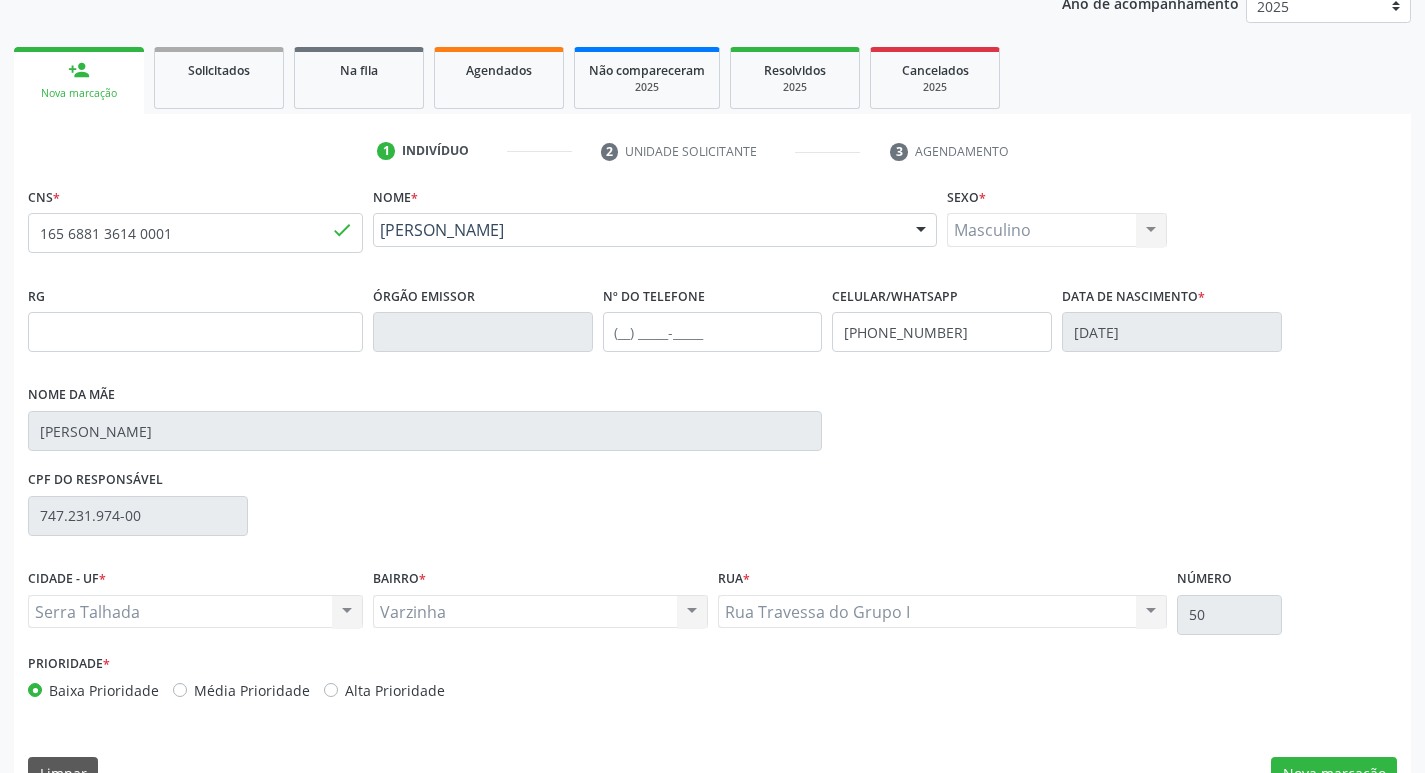 scroll, scrollTop: 297, scrollLeft: 0, axis: vertical 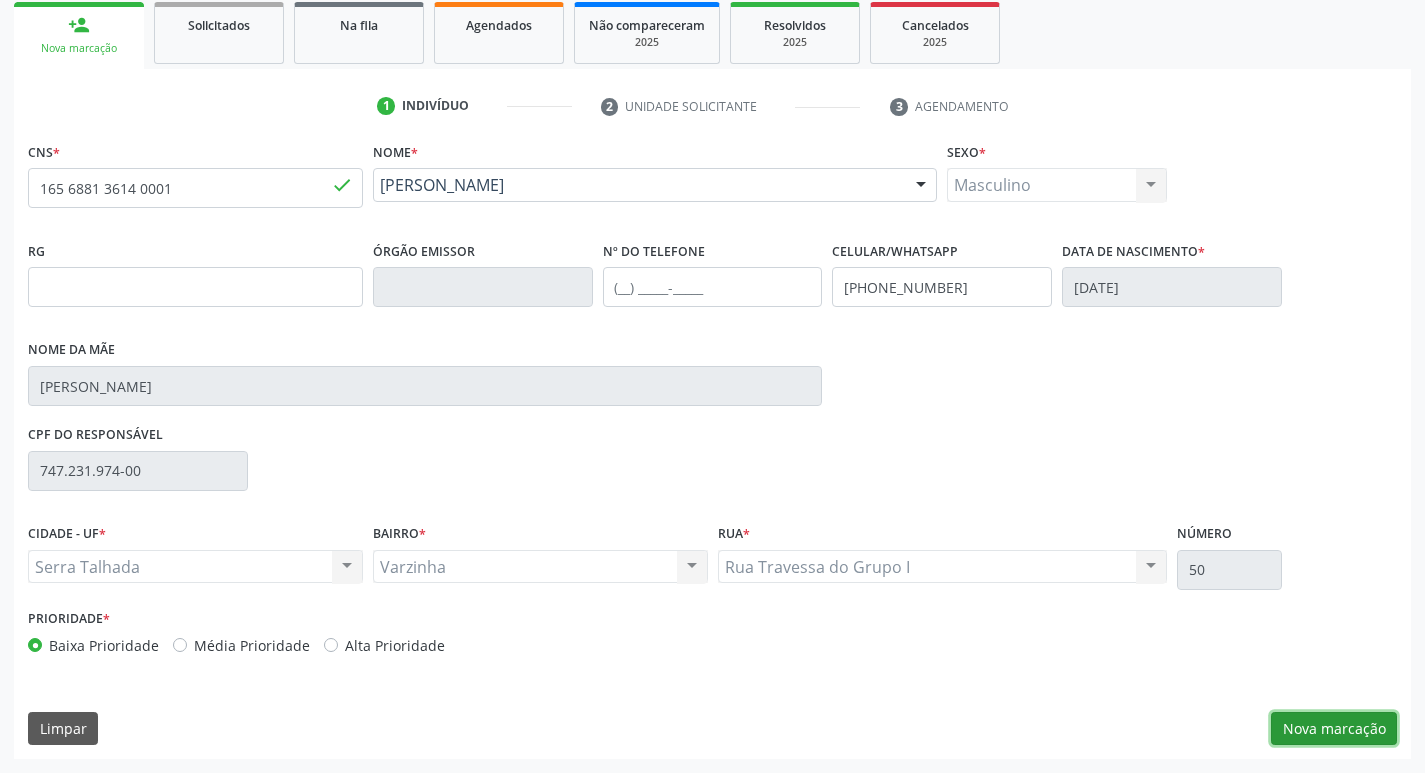 click on "Nova marcação" at bounding box center (1334, 729) 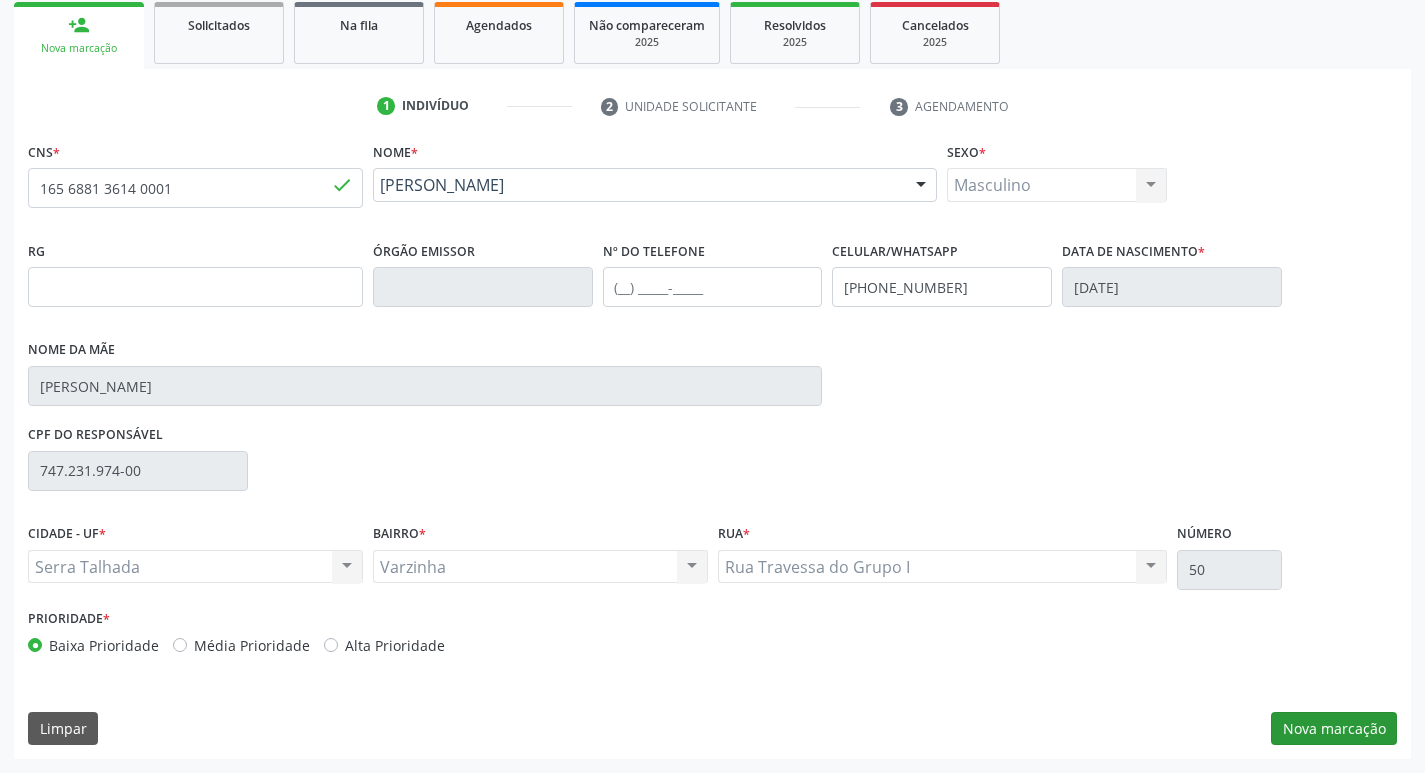 scroll, scrollTop: 133, scrollLeft: 0, axis: vertical 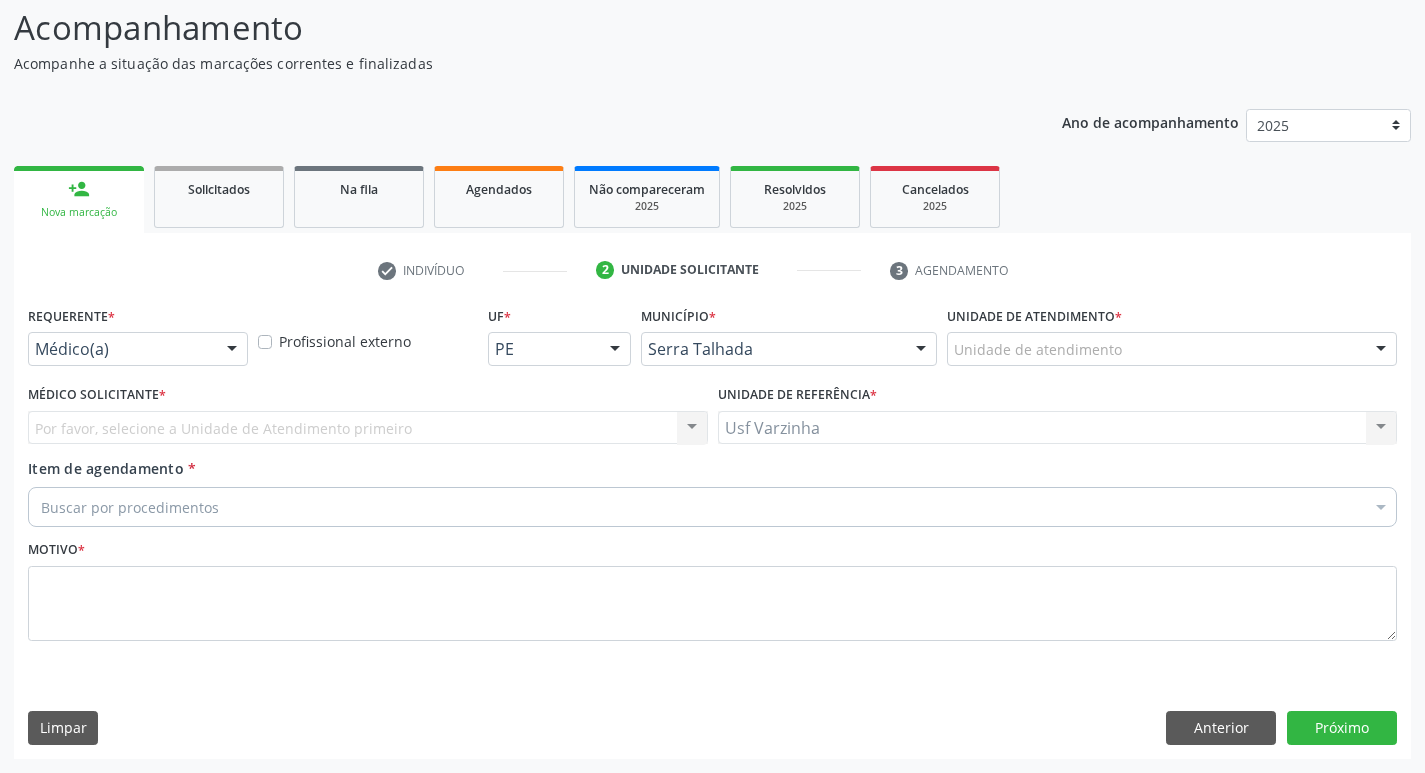 click at bounding box center (232, 350) 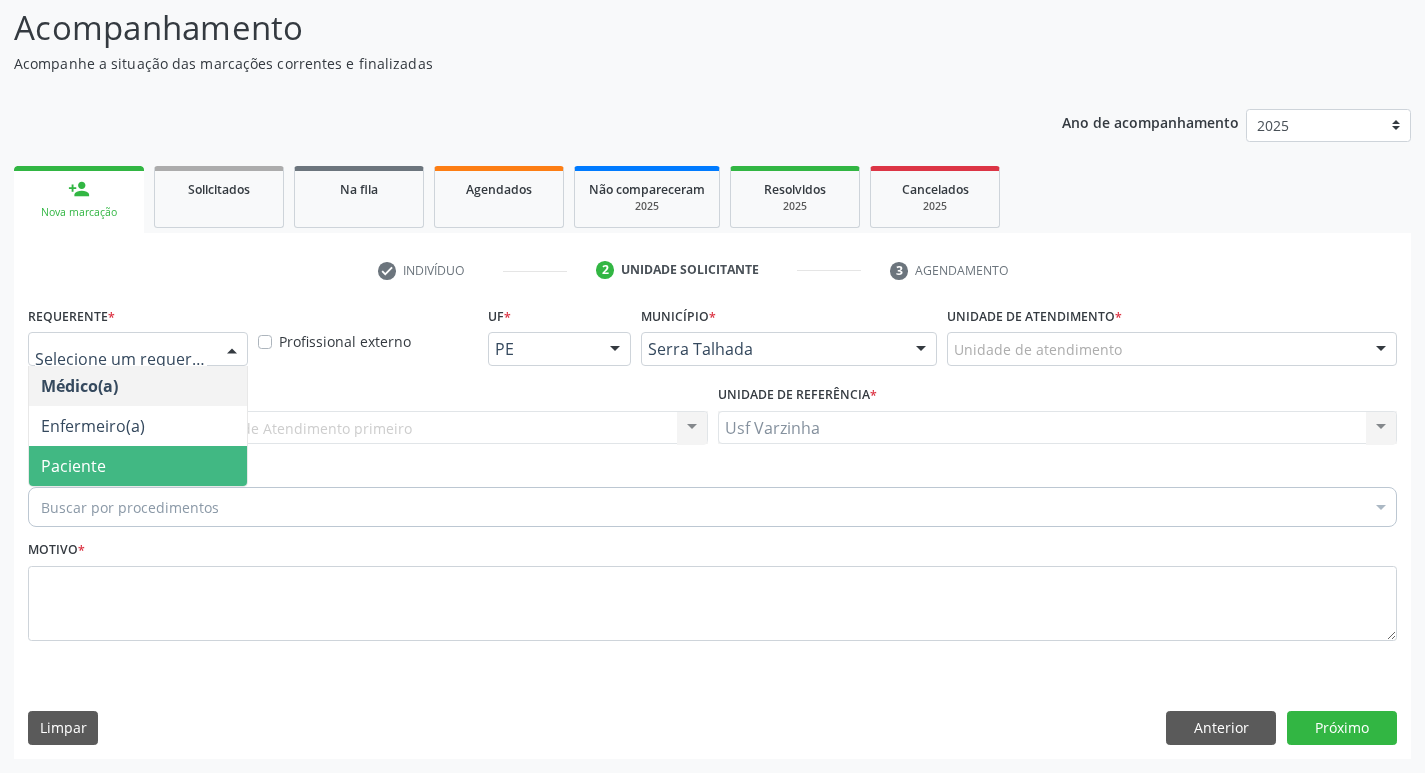 click on "Paciente" at bounding box center (138, 466) 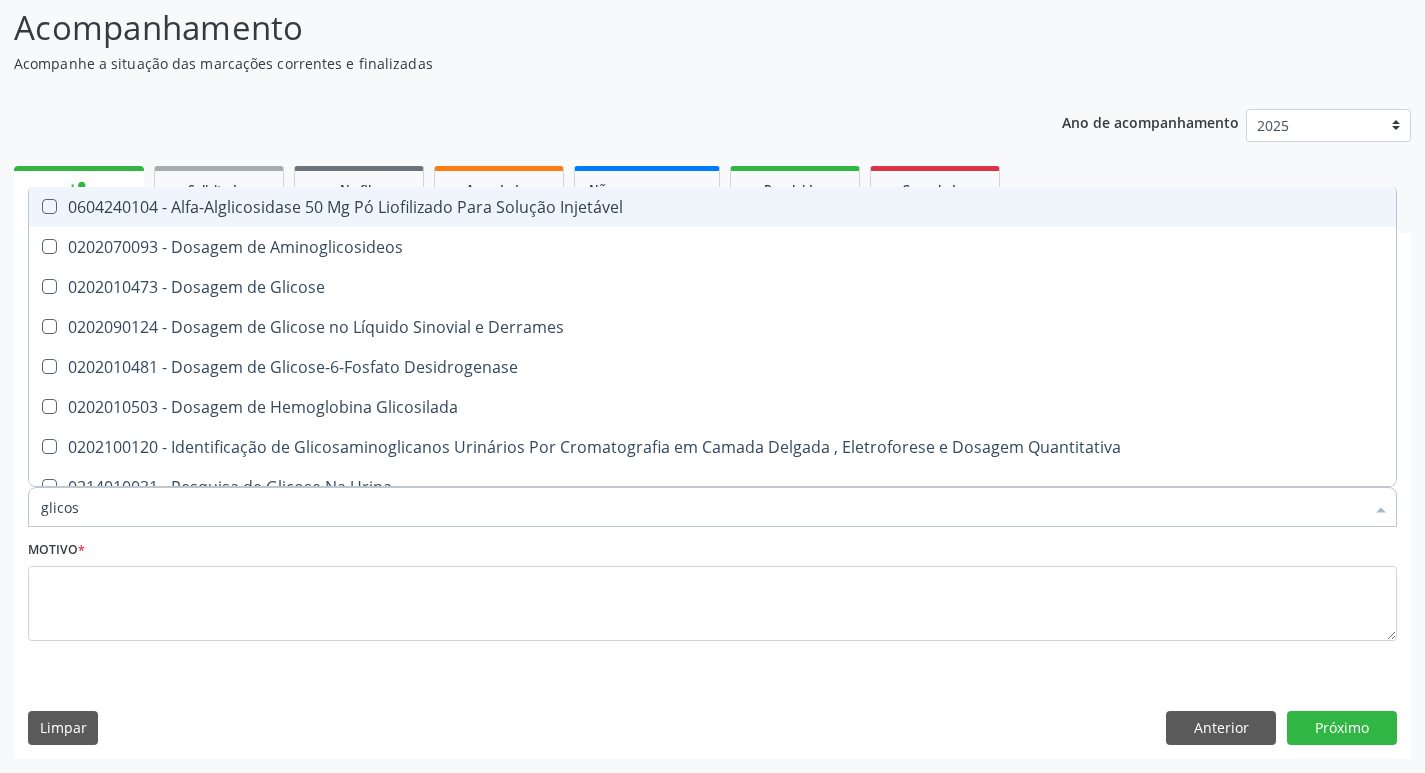 type on "glicose" 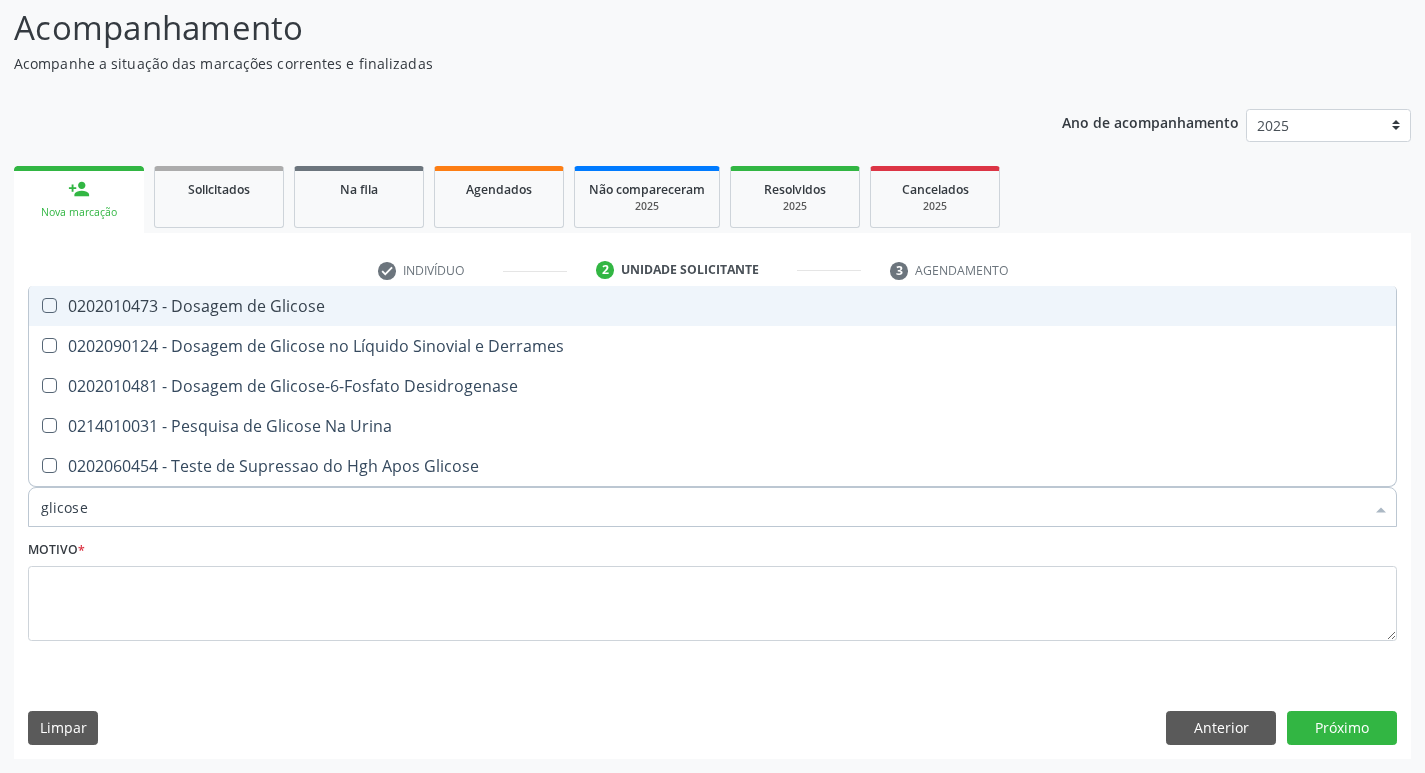drag, startPoint x: 248, startPoint y: 308, endPoint x: 166, endPoint y: 310, distance: 82.02438 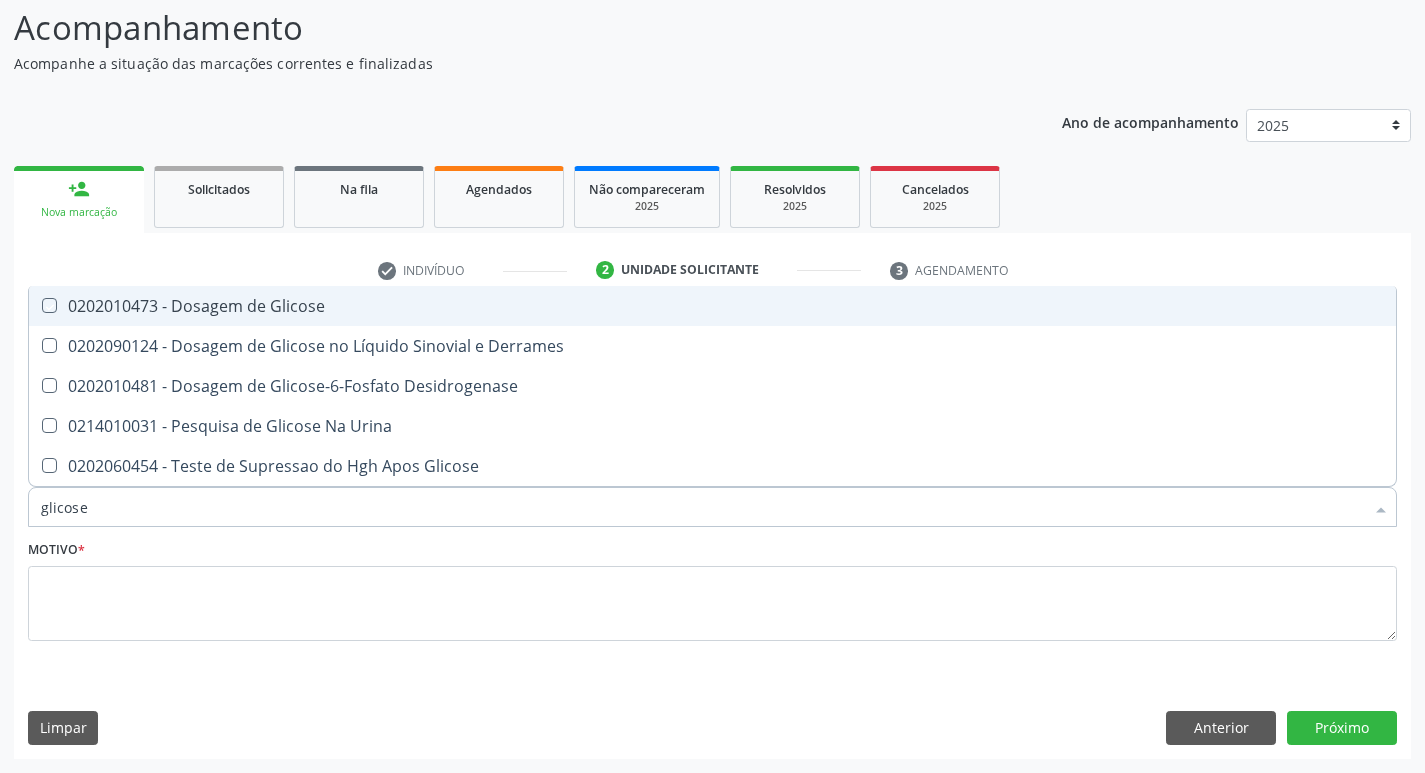 checkbox on "true" 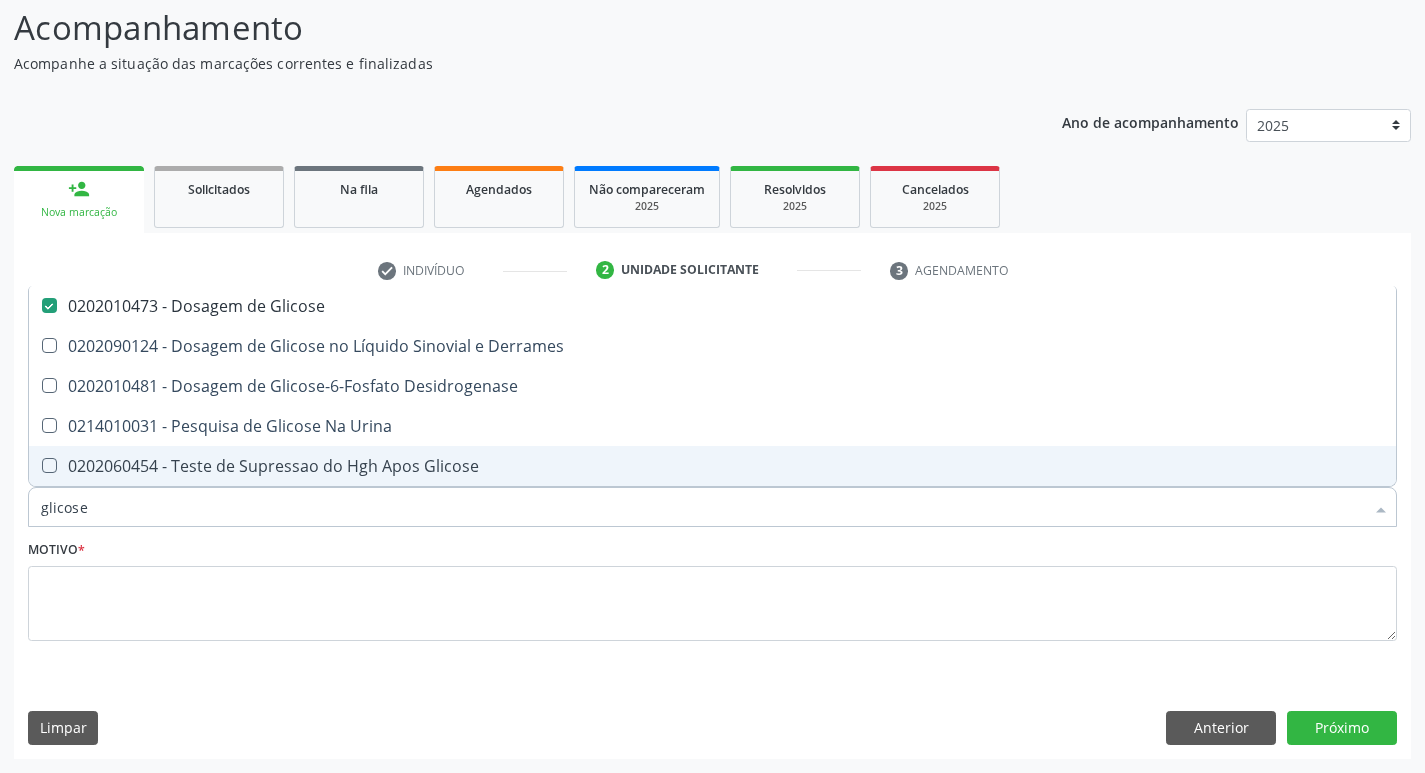 click on "glicose" at bounding box center [702, 507] 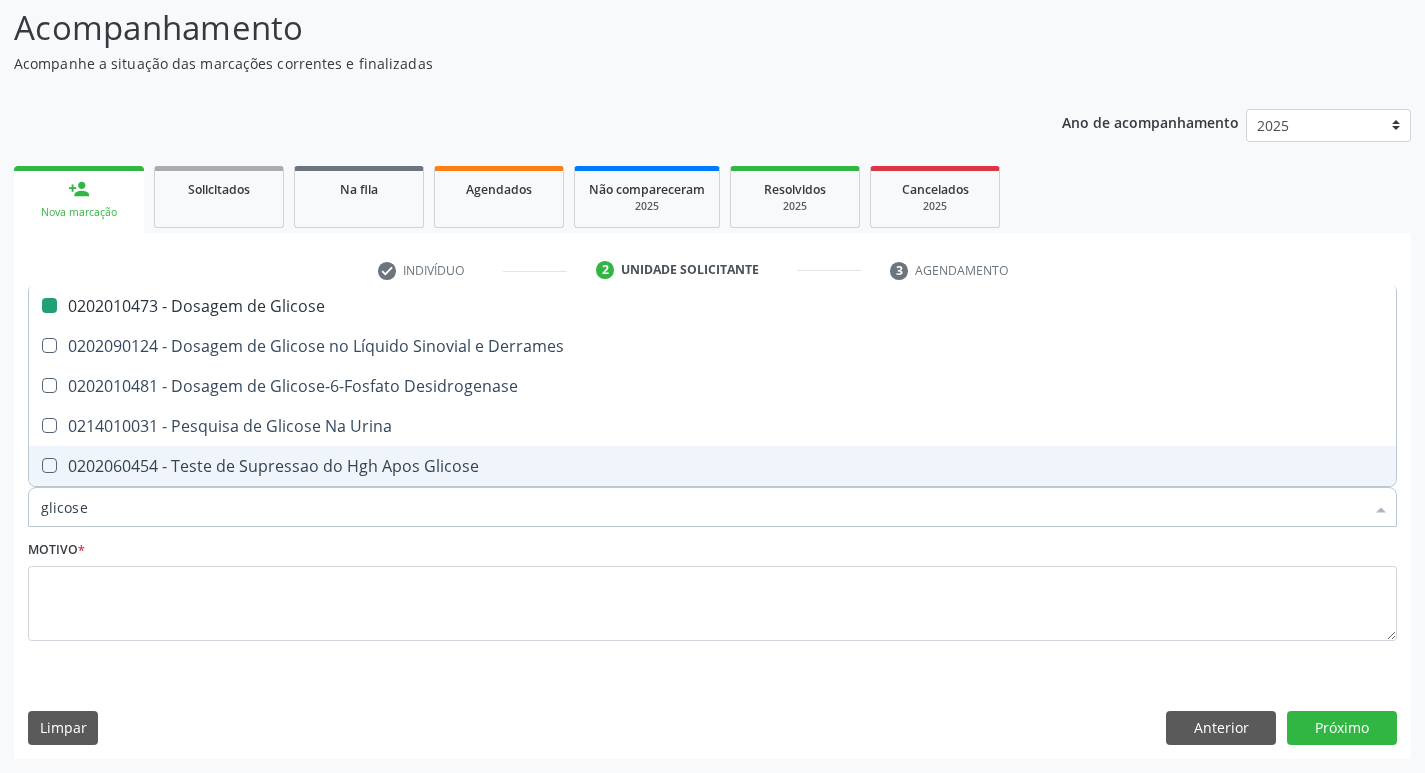 type on "glicos" 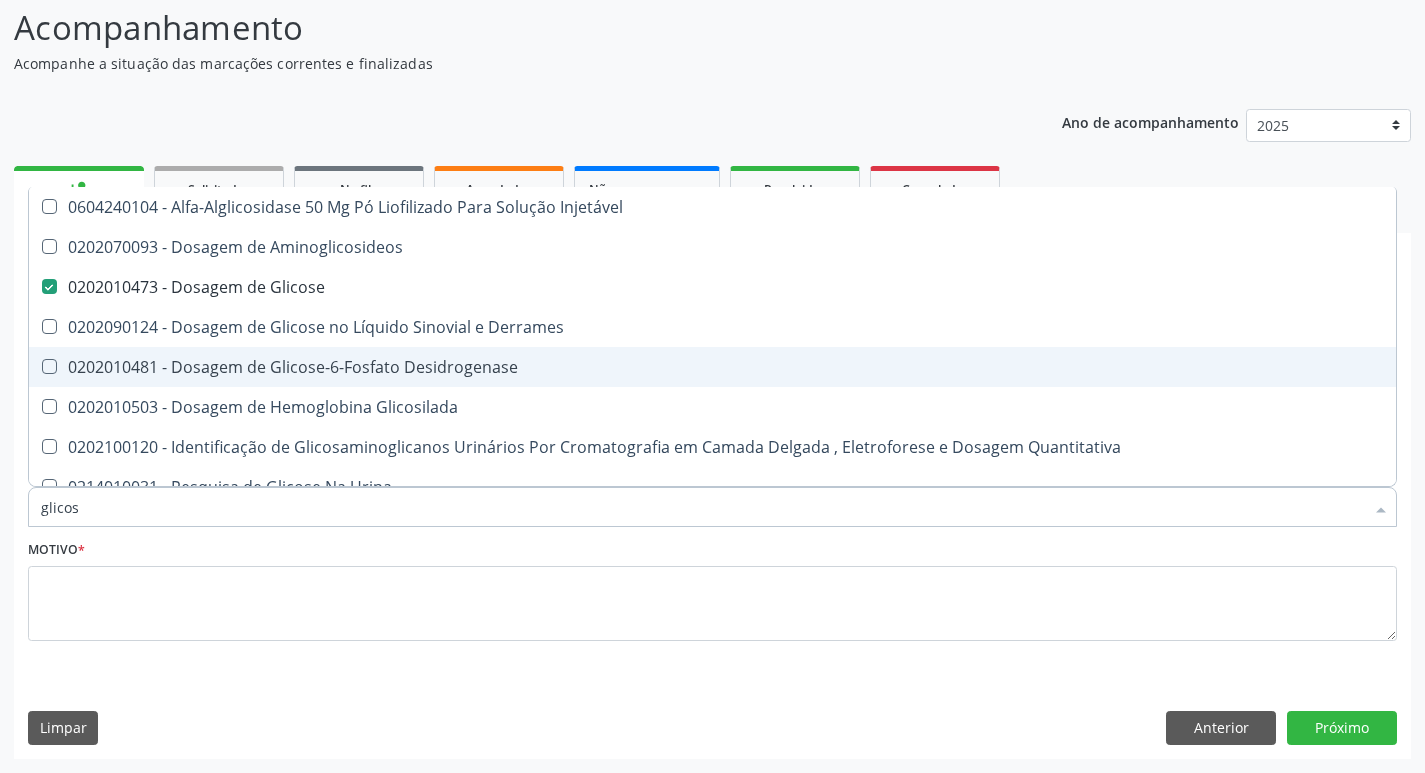 type on "glico" 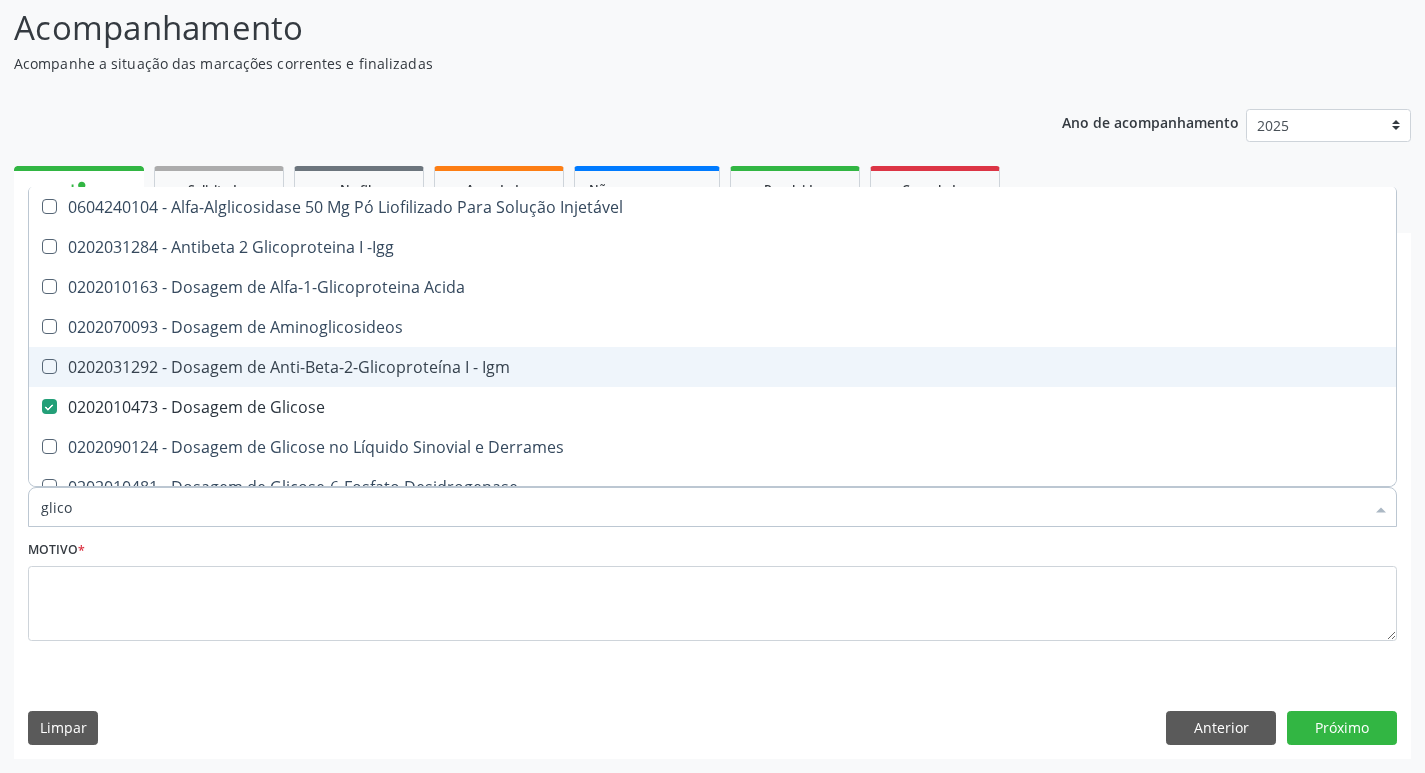 type on "glic" 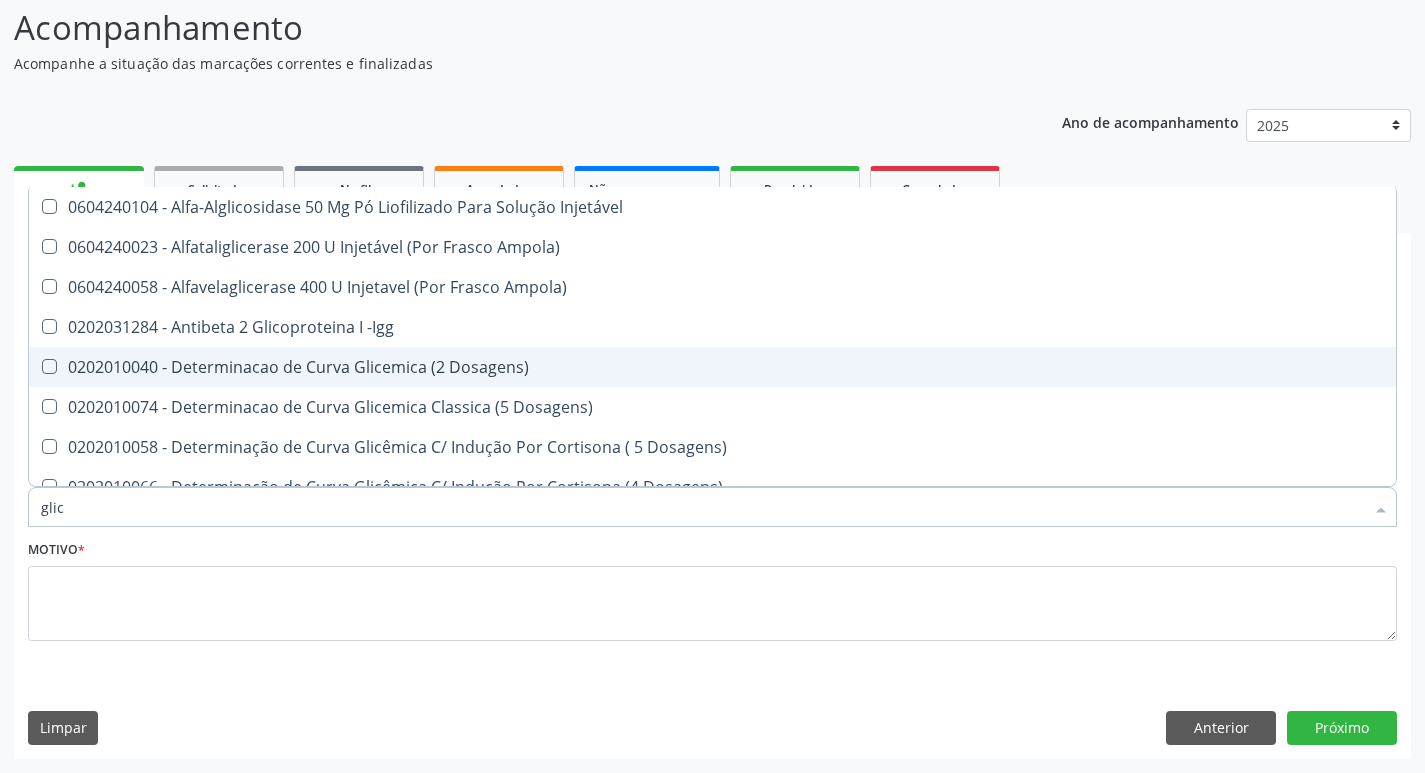 type on "gli" 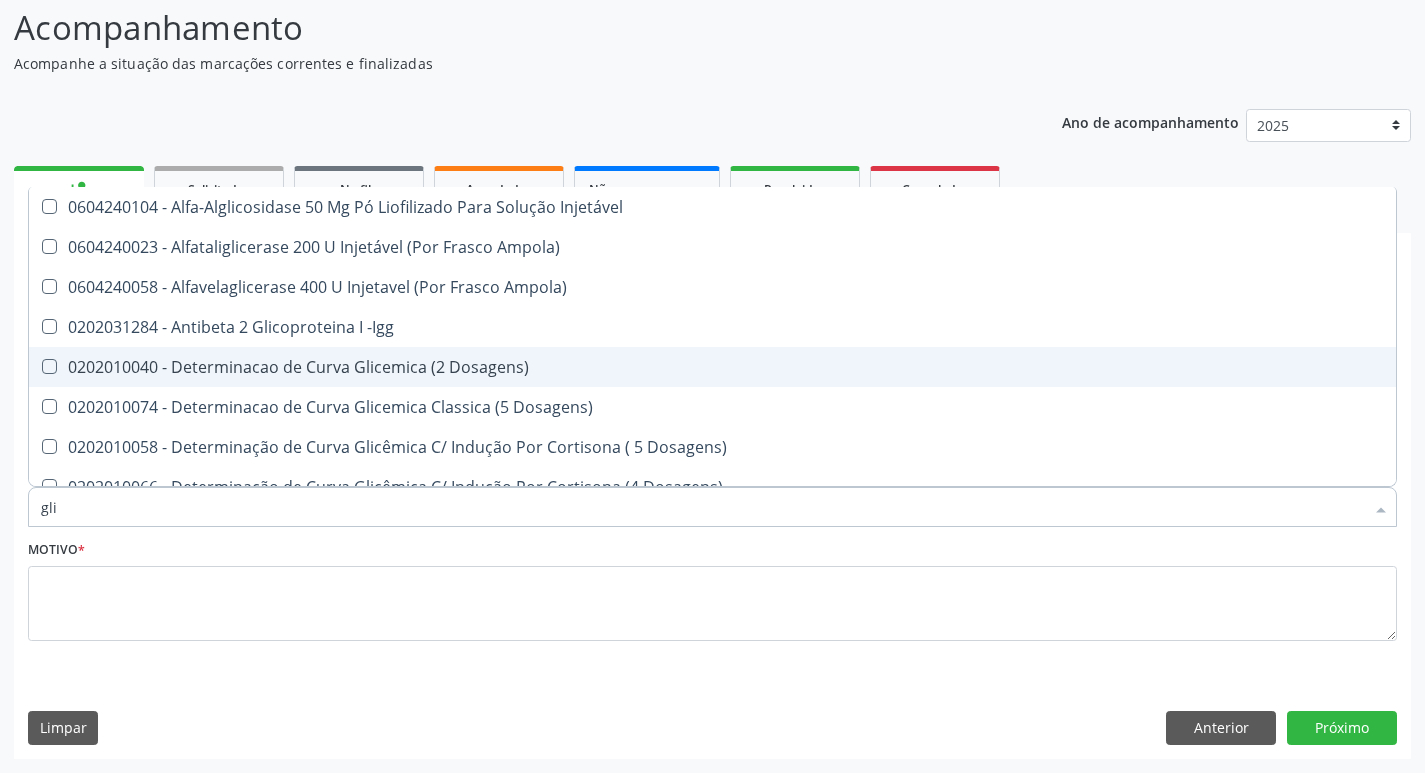 checkbox on "true" 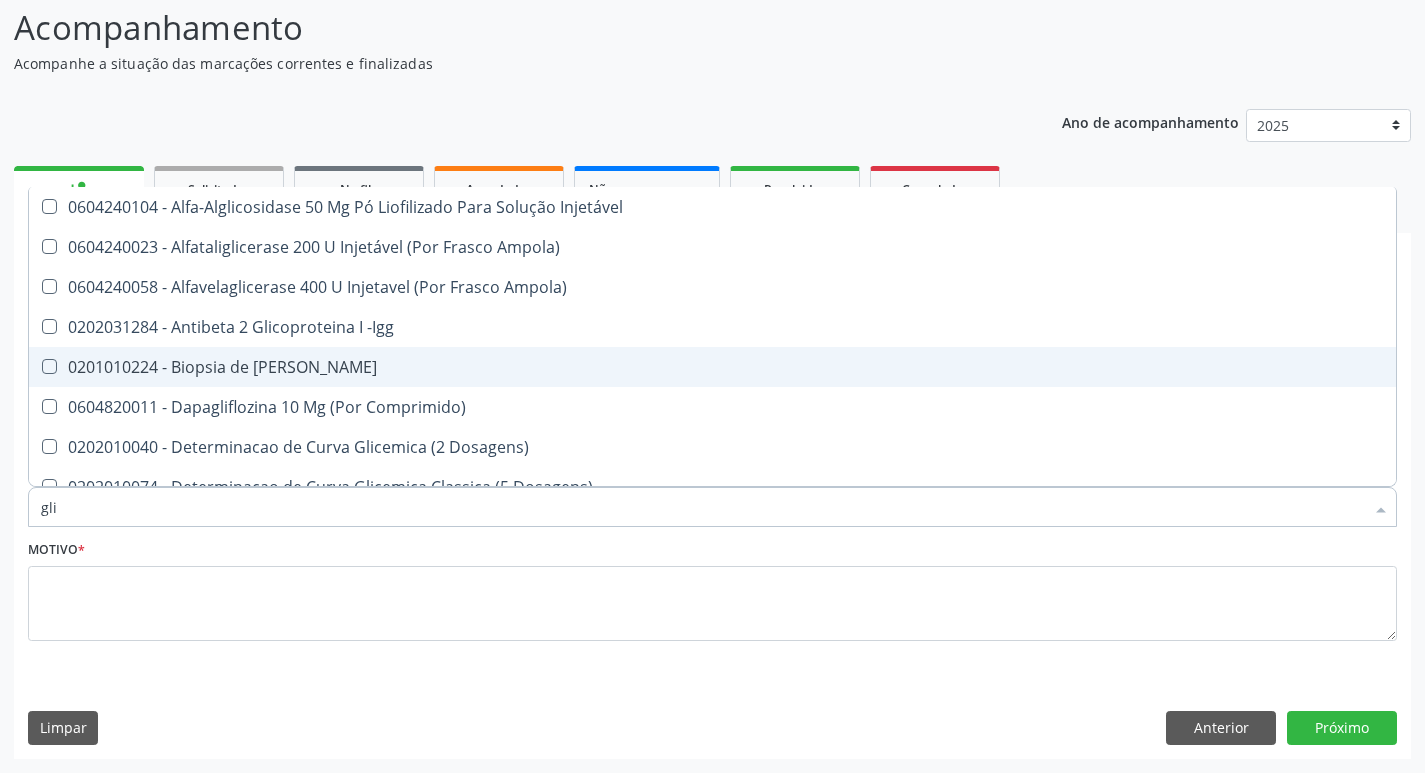 type on "gl" 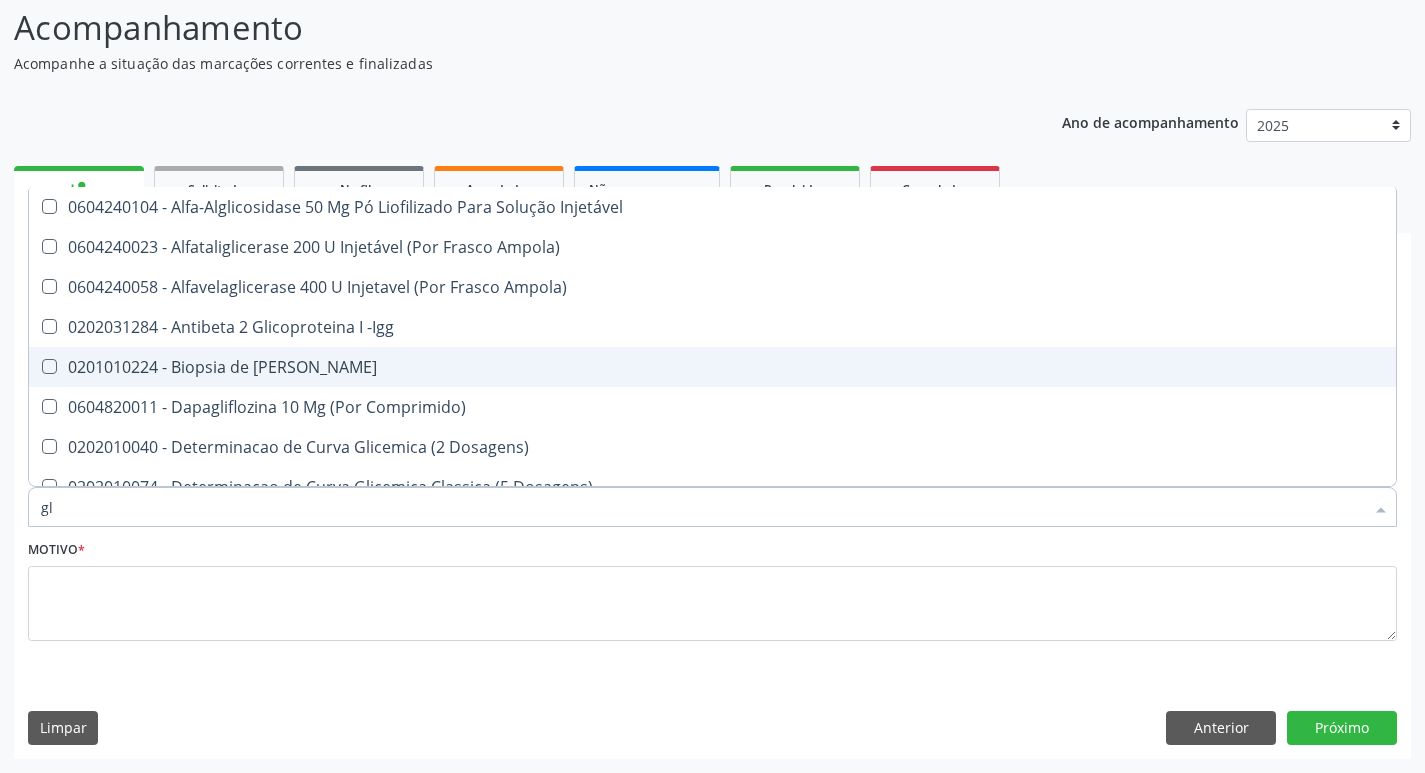 checkbox on "false" 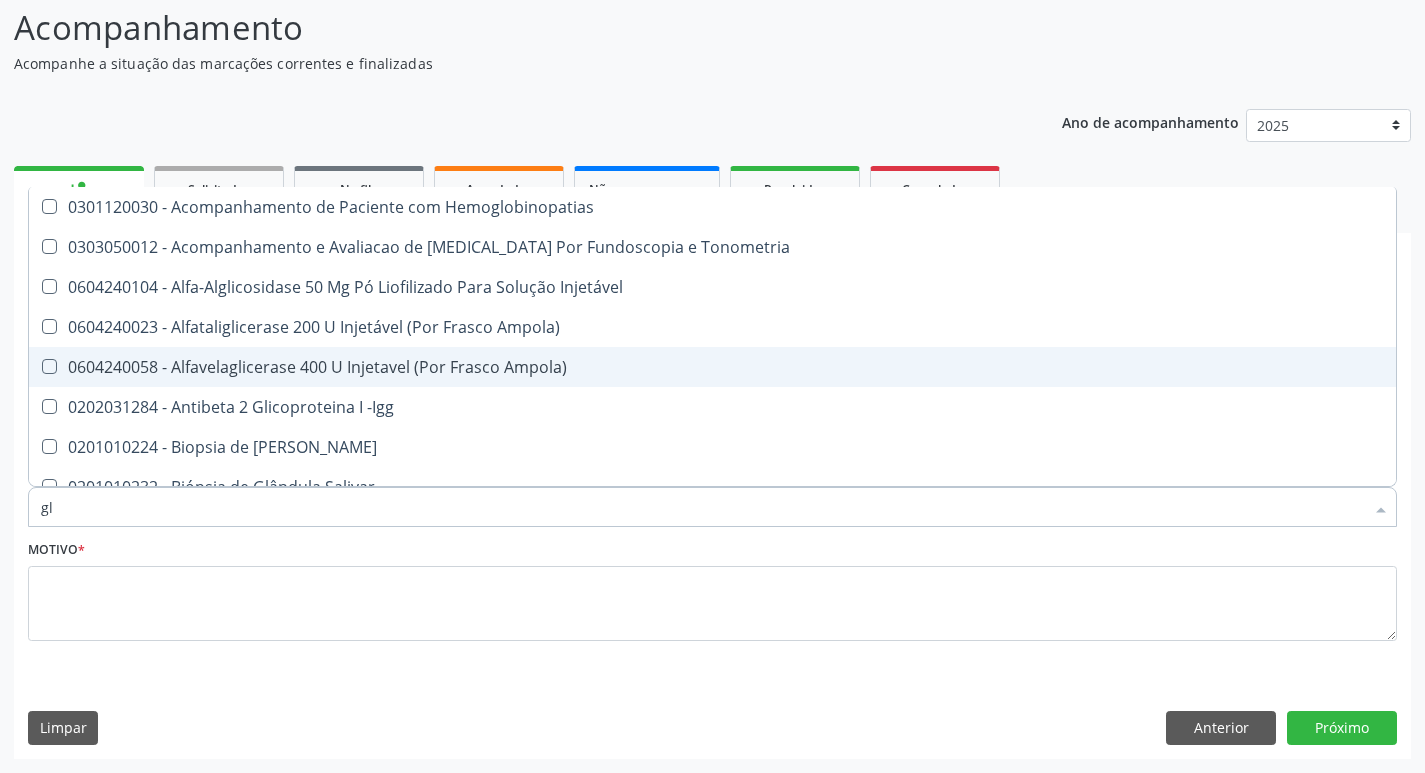 type on "g" 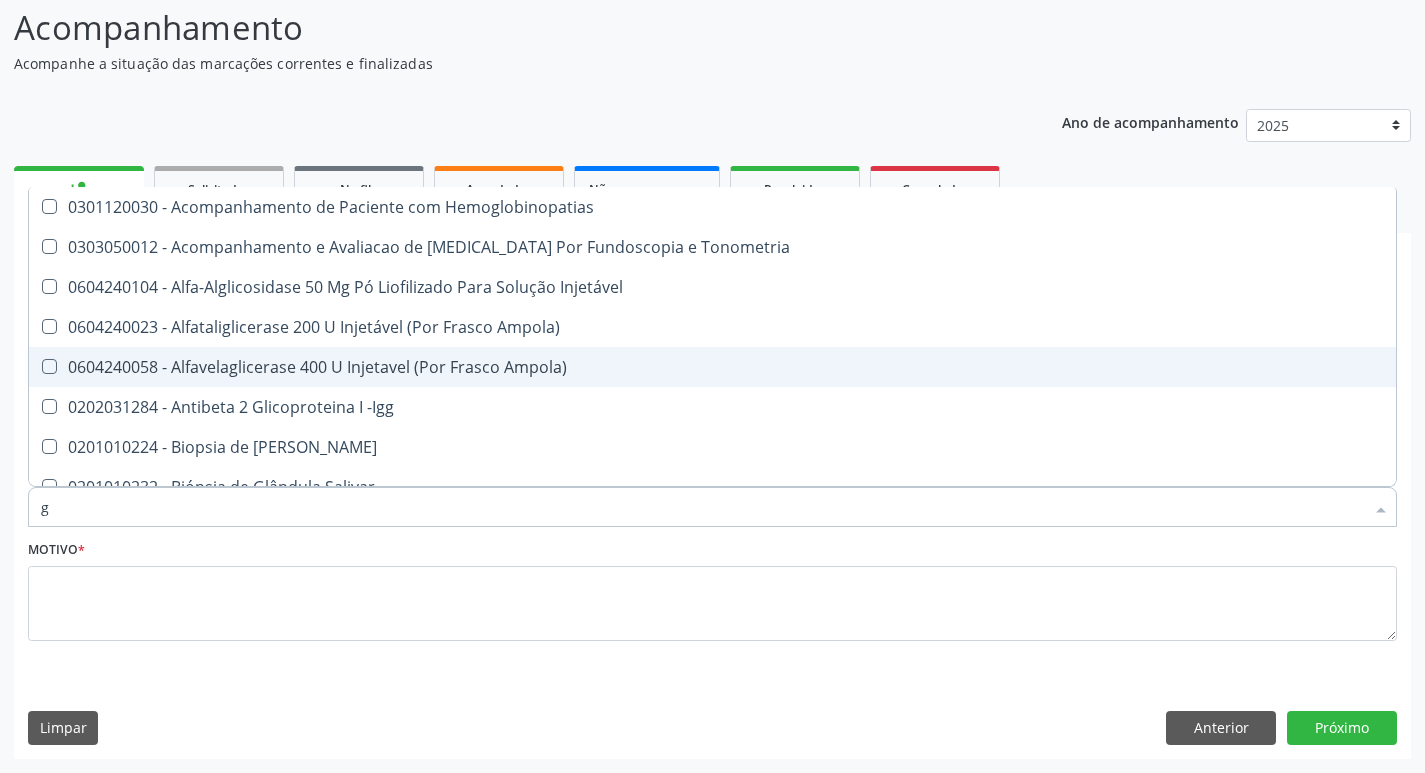 checkbox on "false" 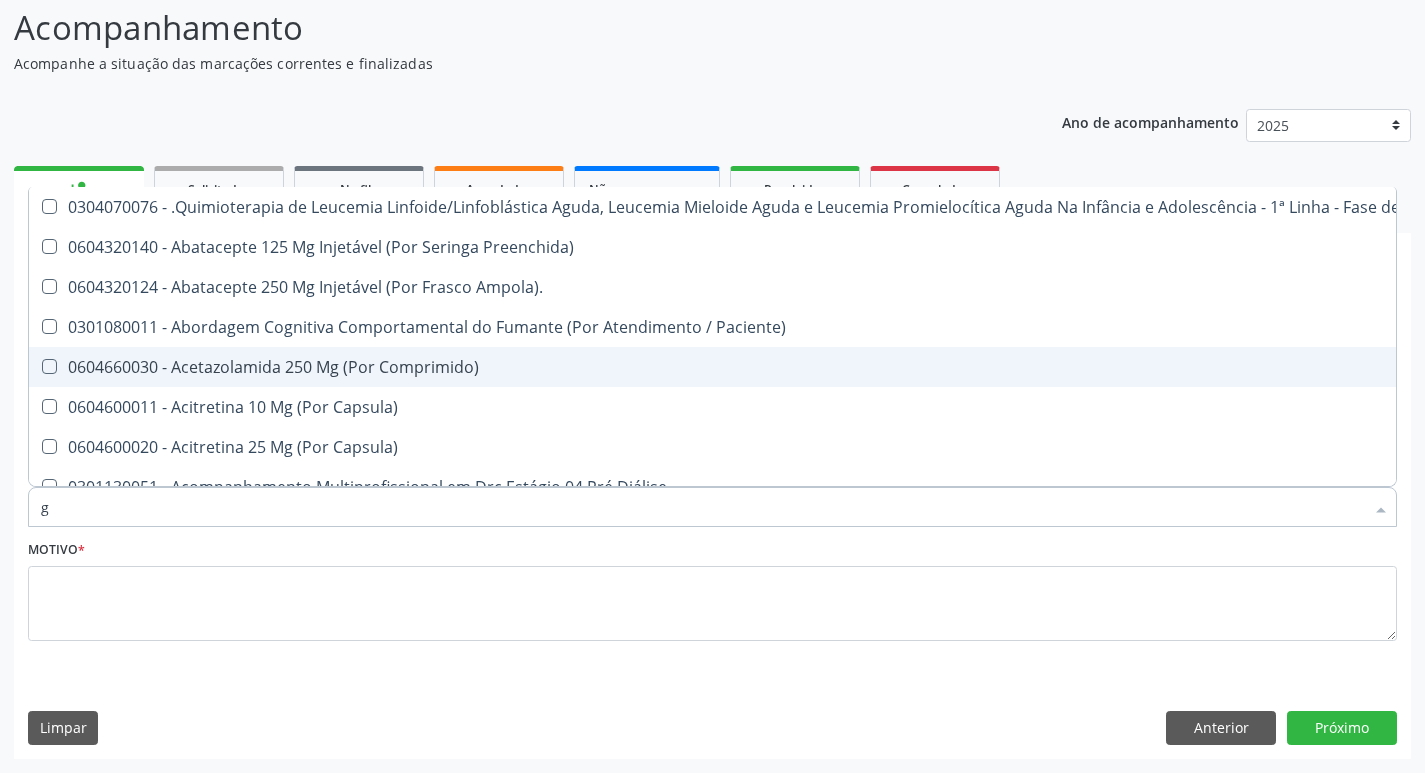 type 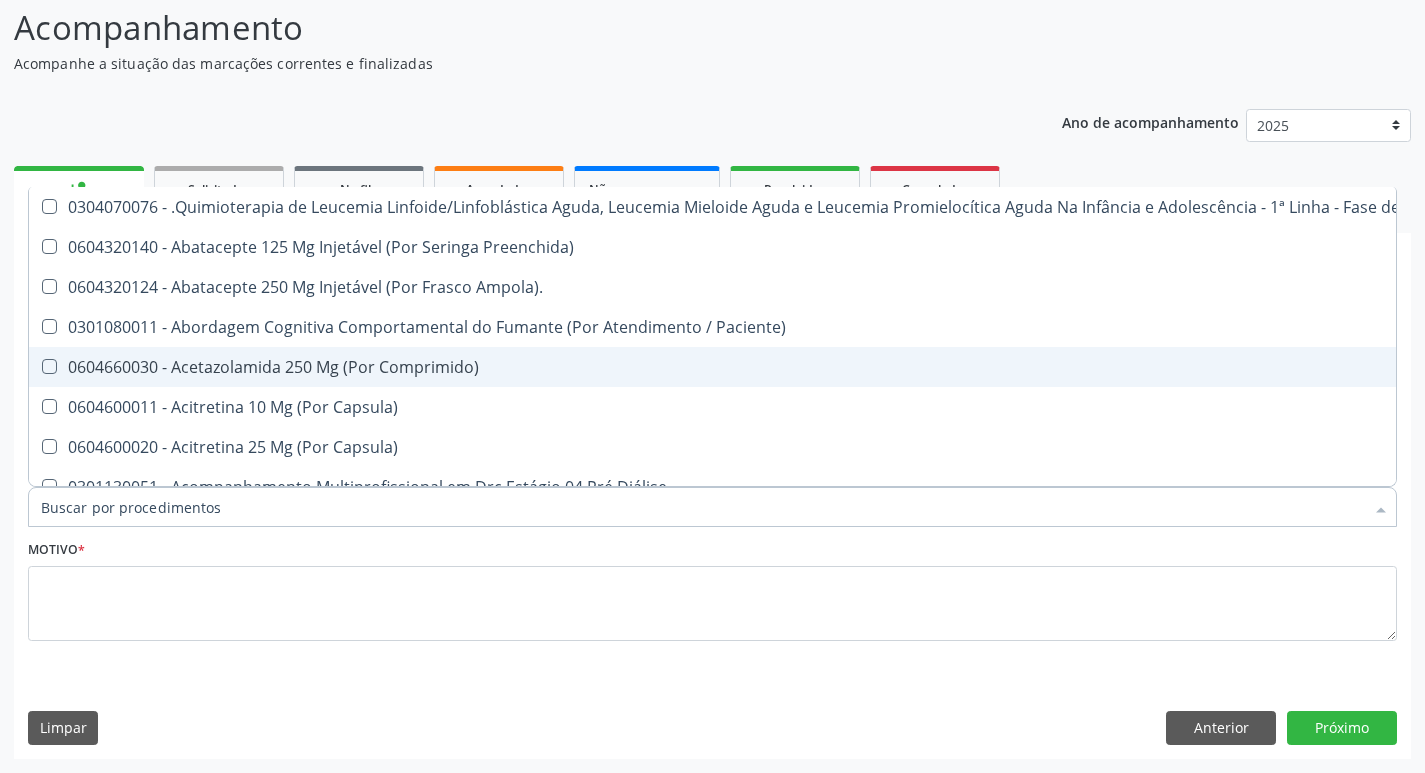 checkbox on "false" 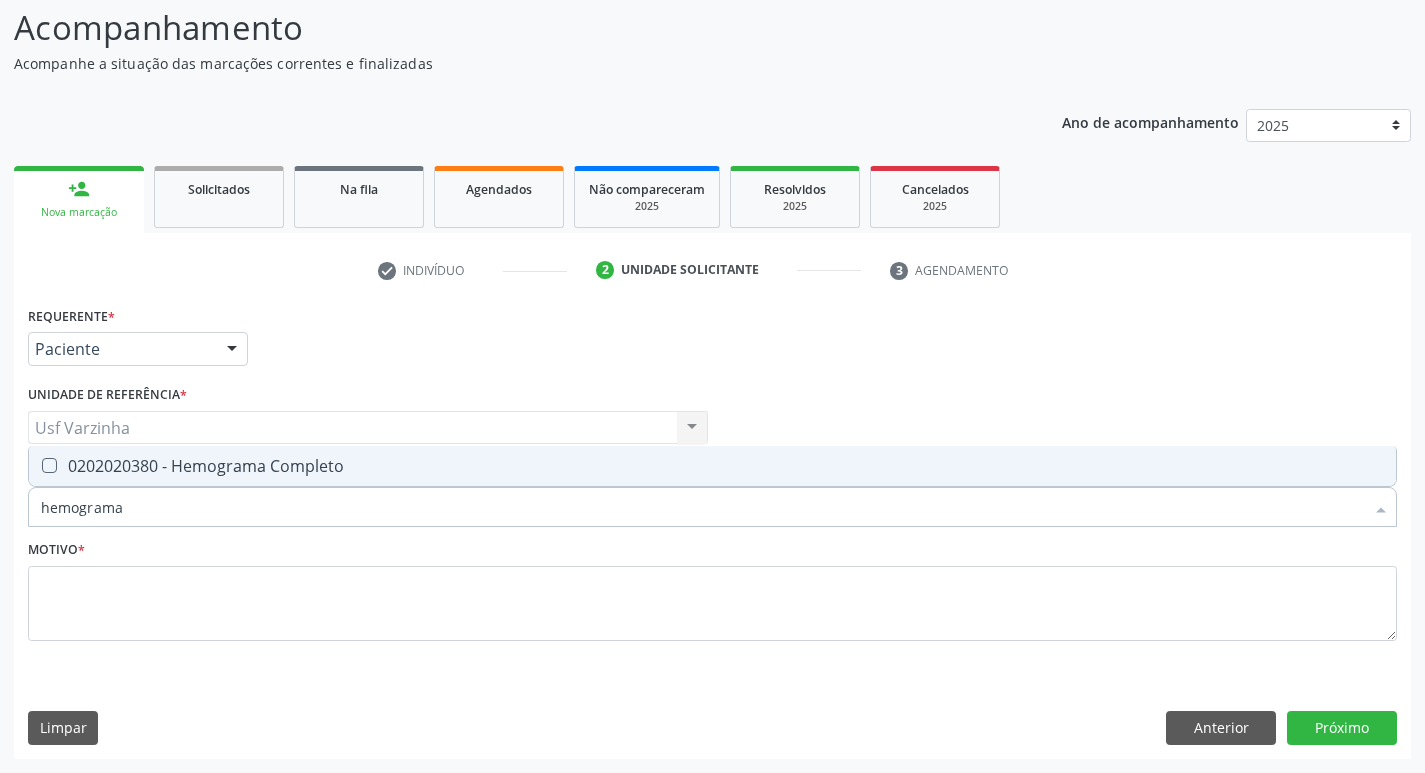 type on "hemograma" 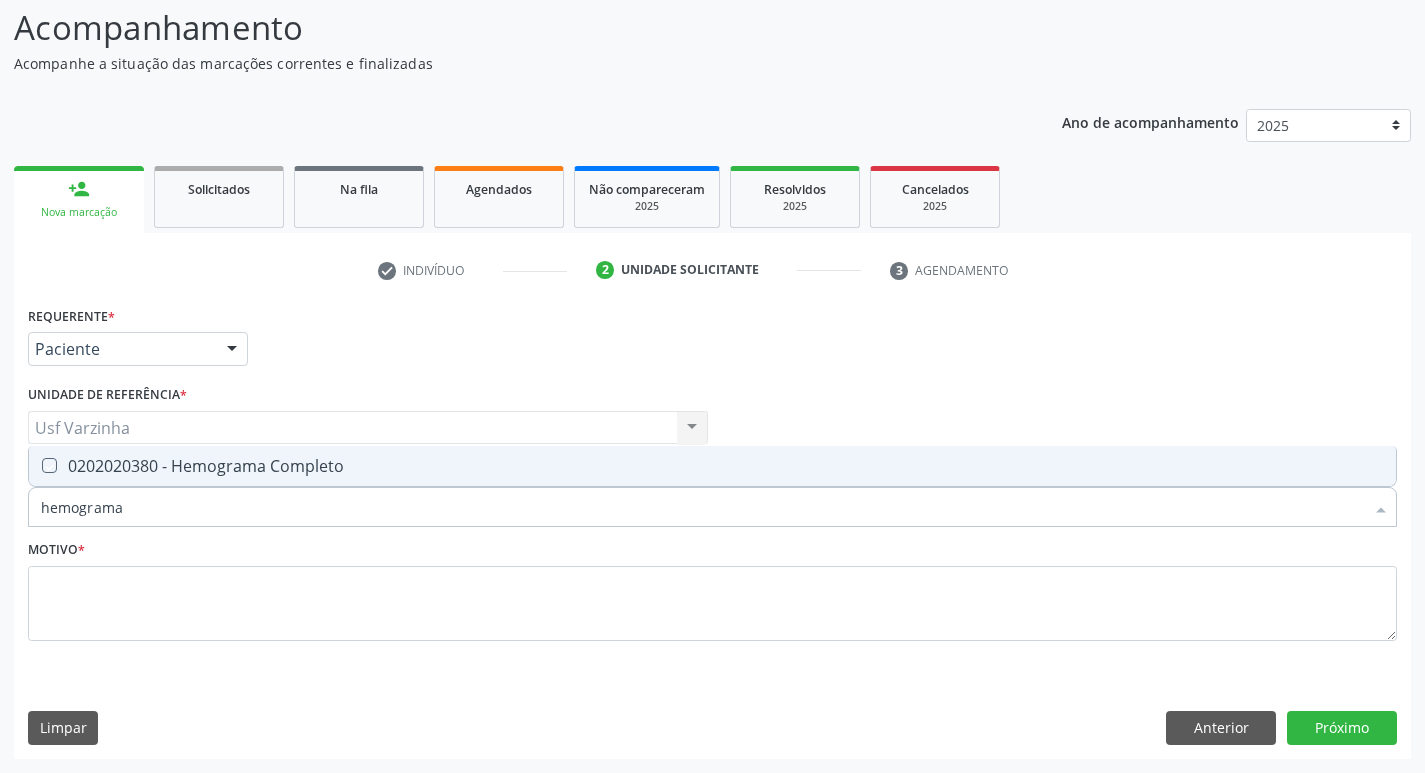 checkbox on "true" 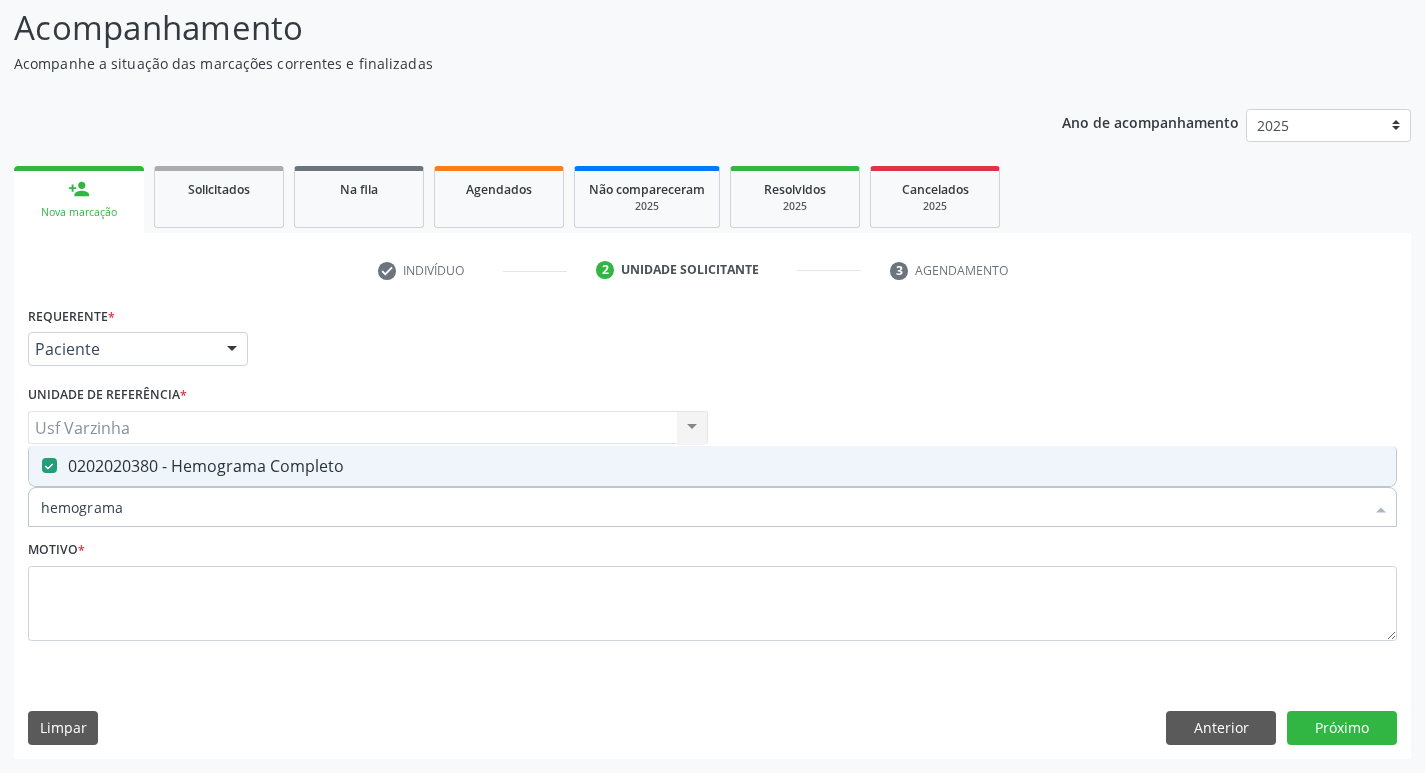 click on "hemograma" at bounding box center (702, 507) 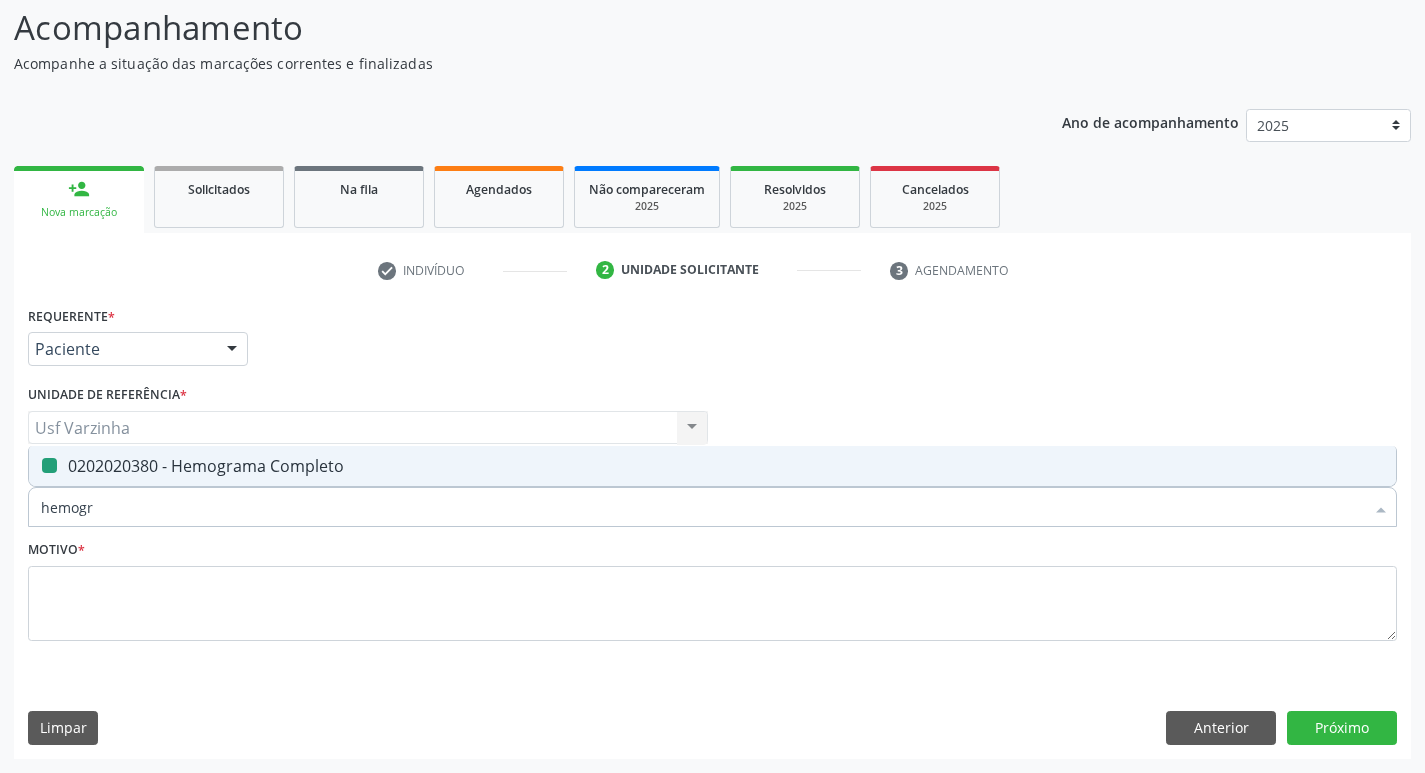 type on "hemog" 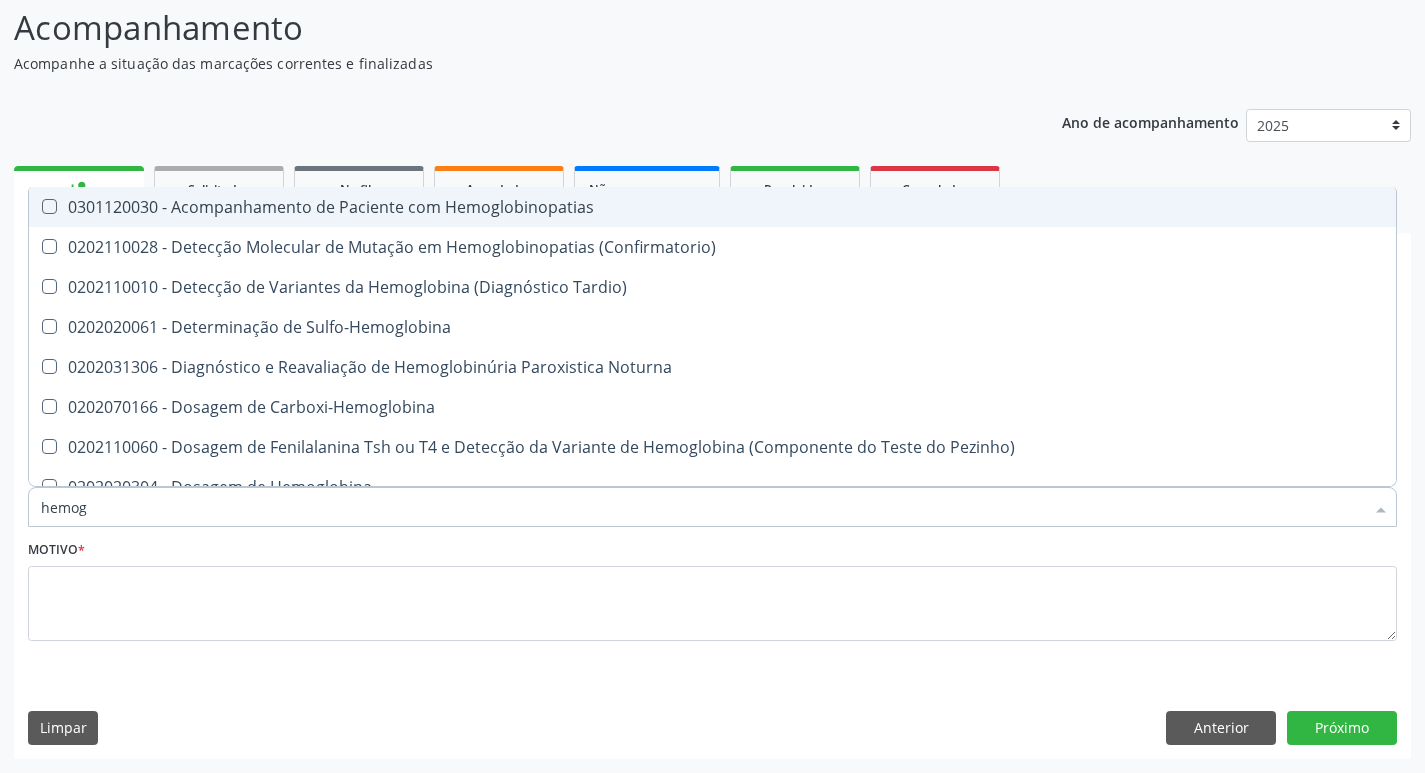 type on "hemo" 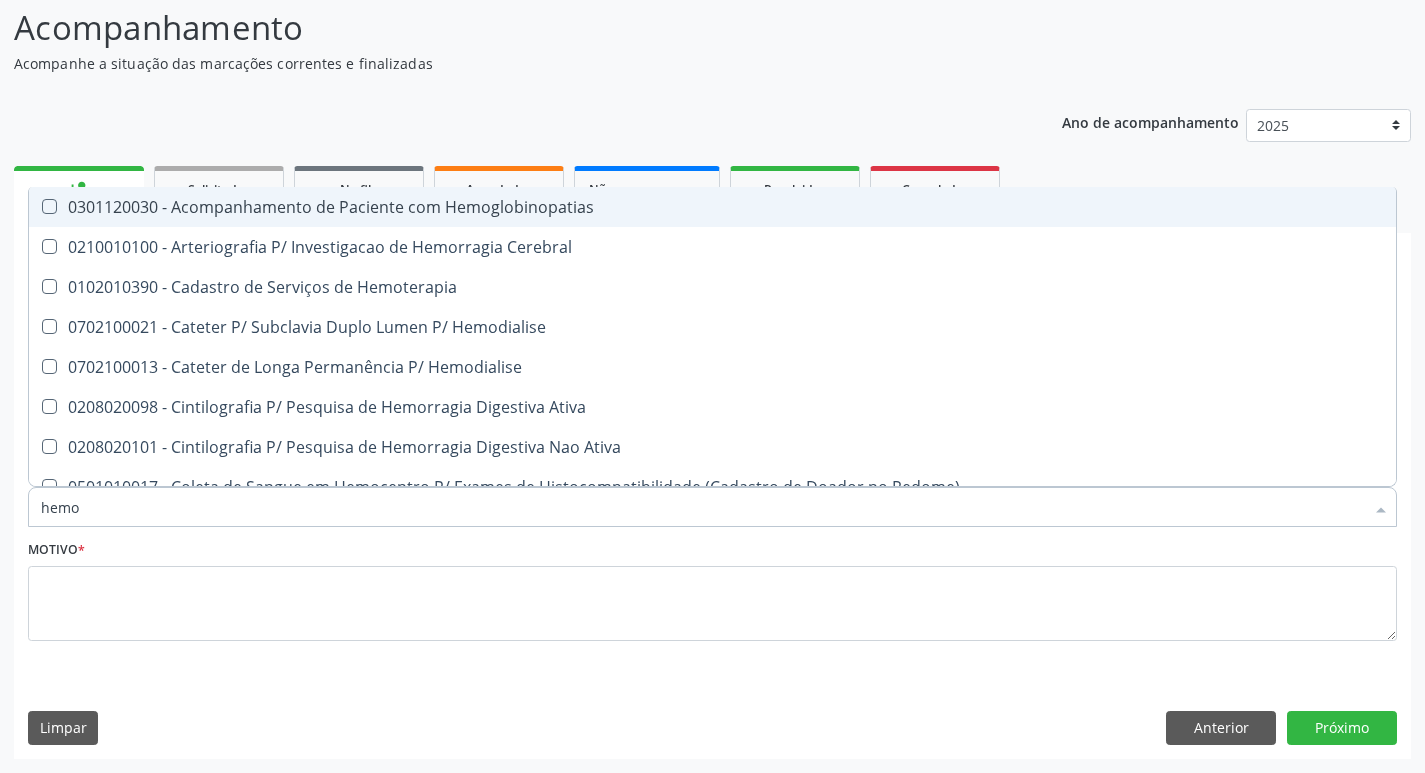 type on "hem" 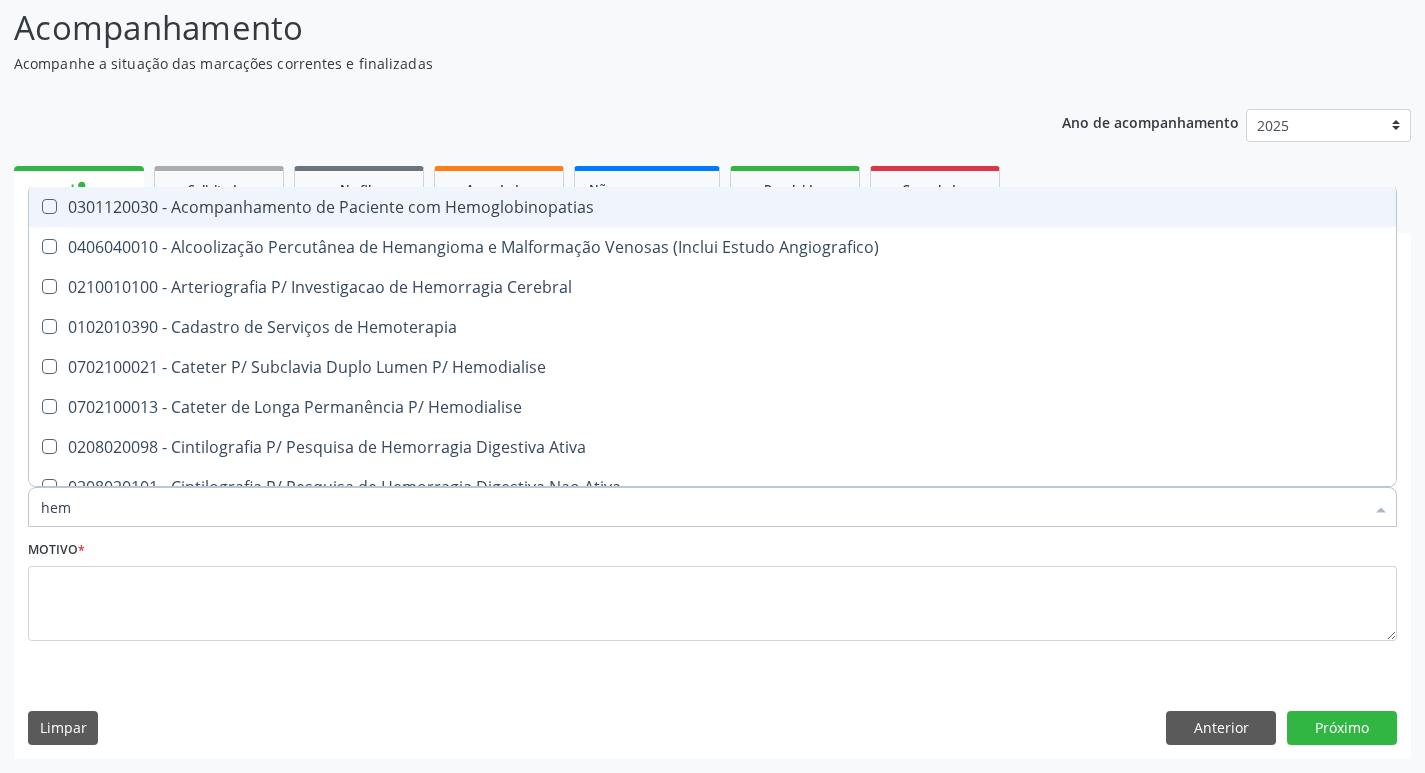 type on "he" 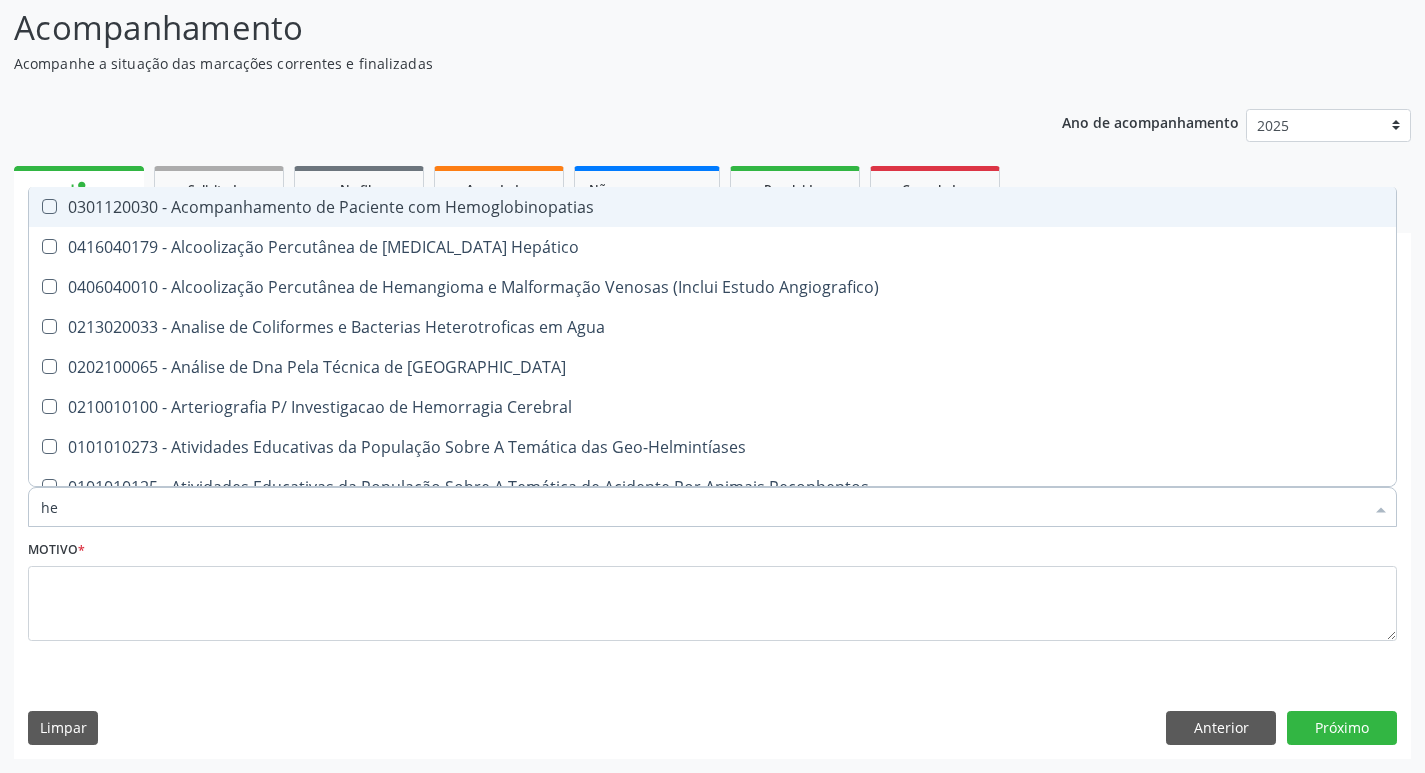 type on "h" 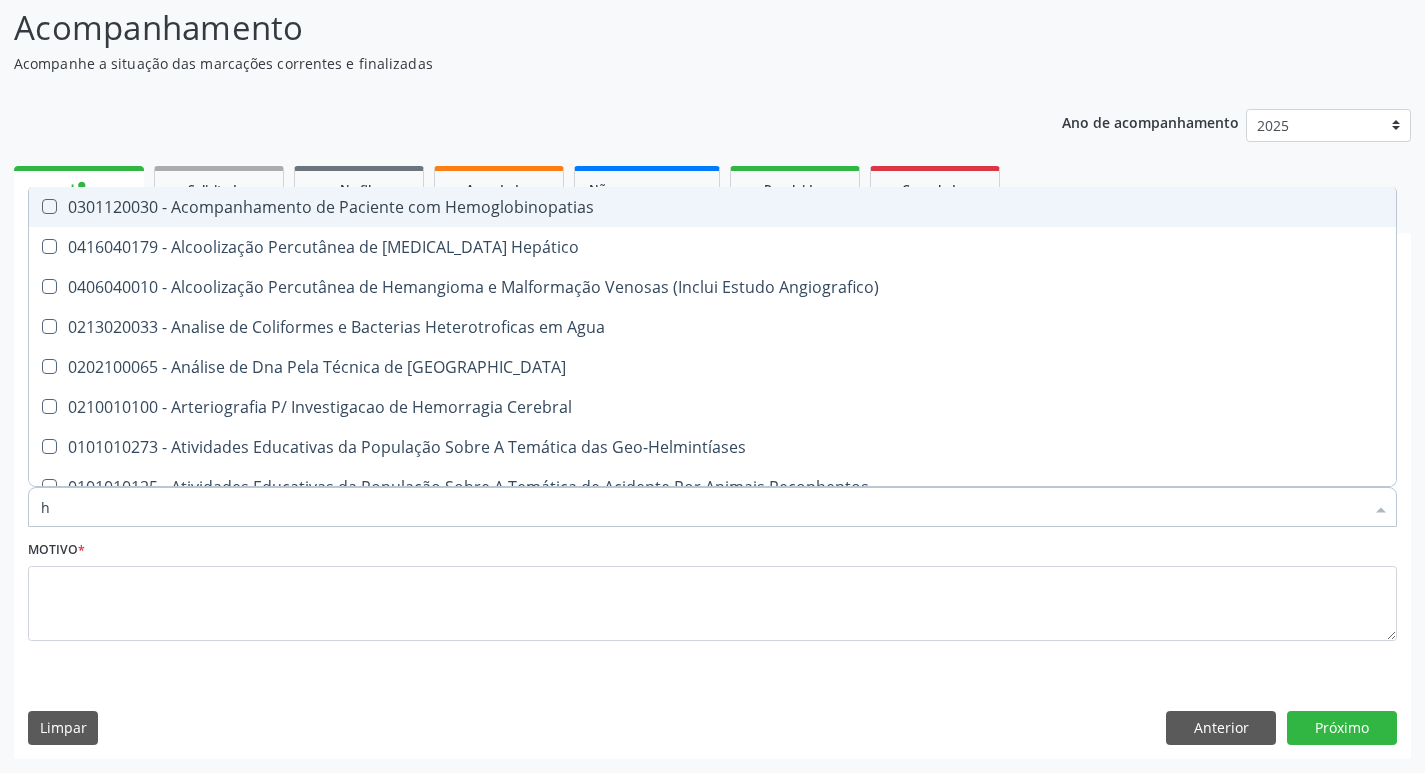 checkbox on "false" 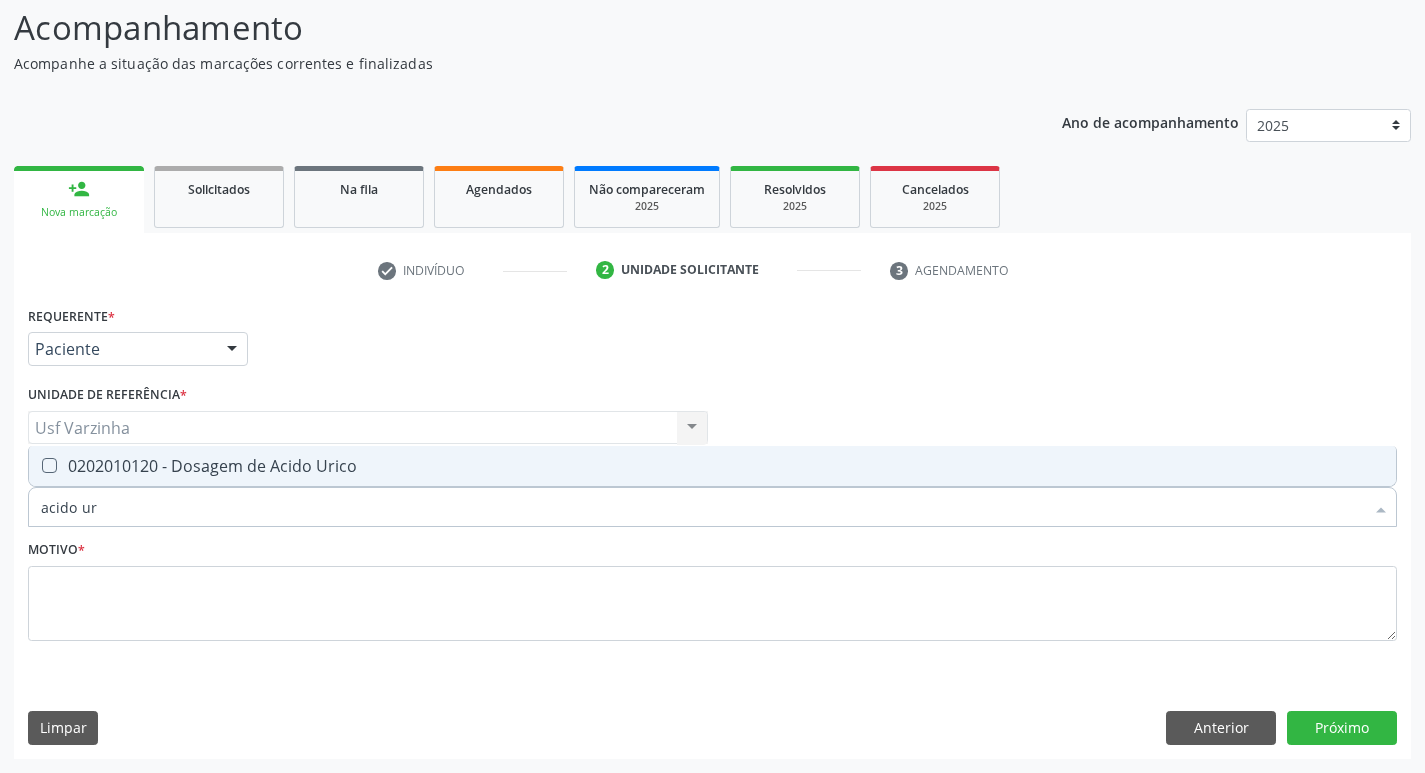 type on "acido uri" 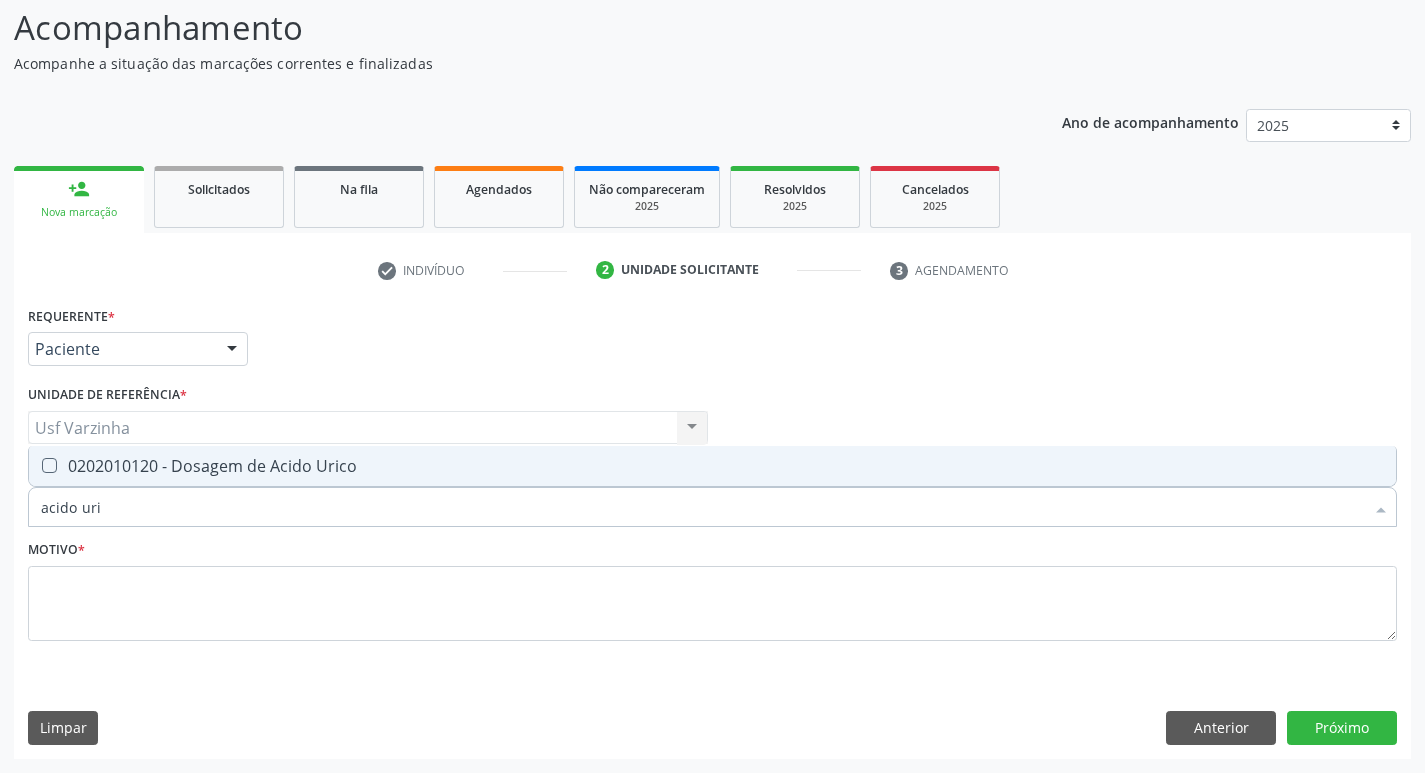 click on "0202010120 - Dosagem de Acido Urico" at bounding box center [712, 466] 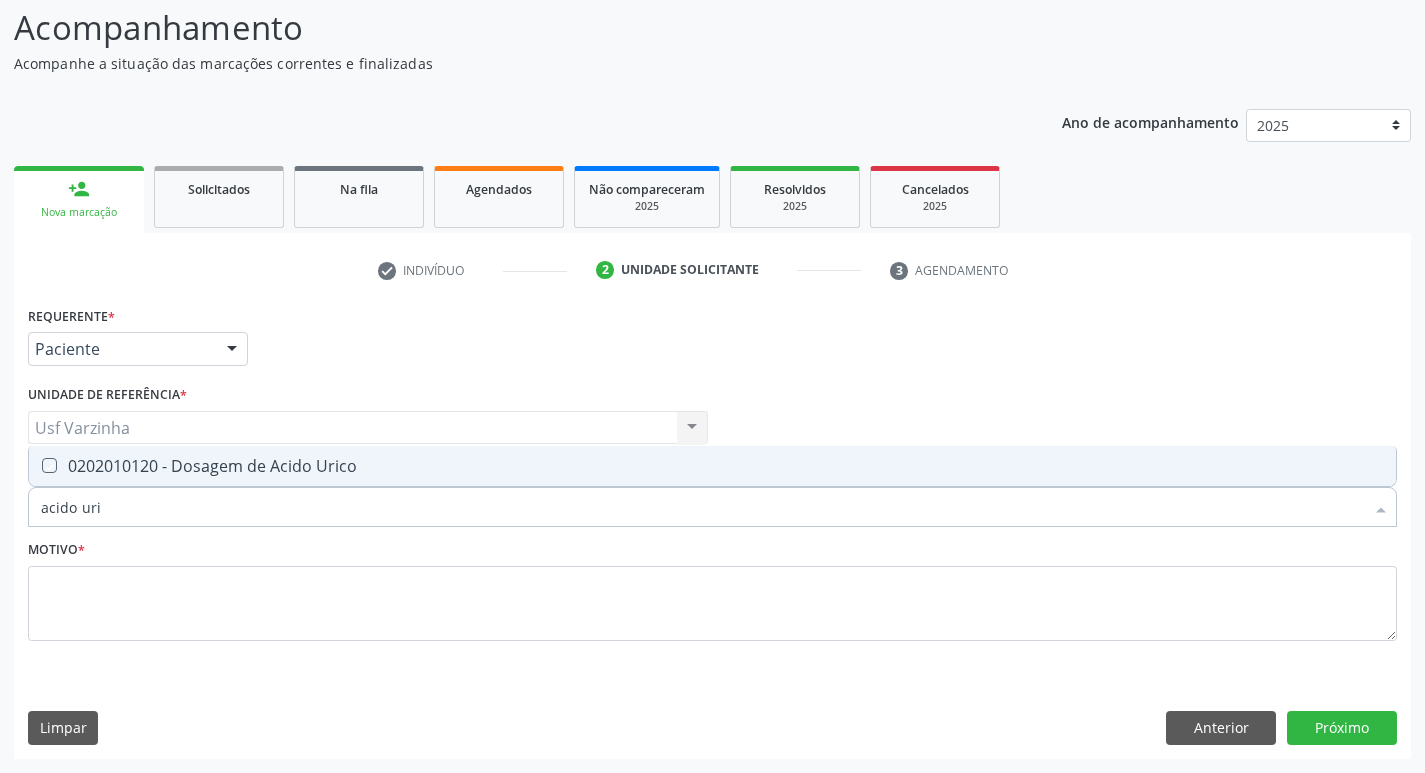 checkbox on "true" 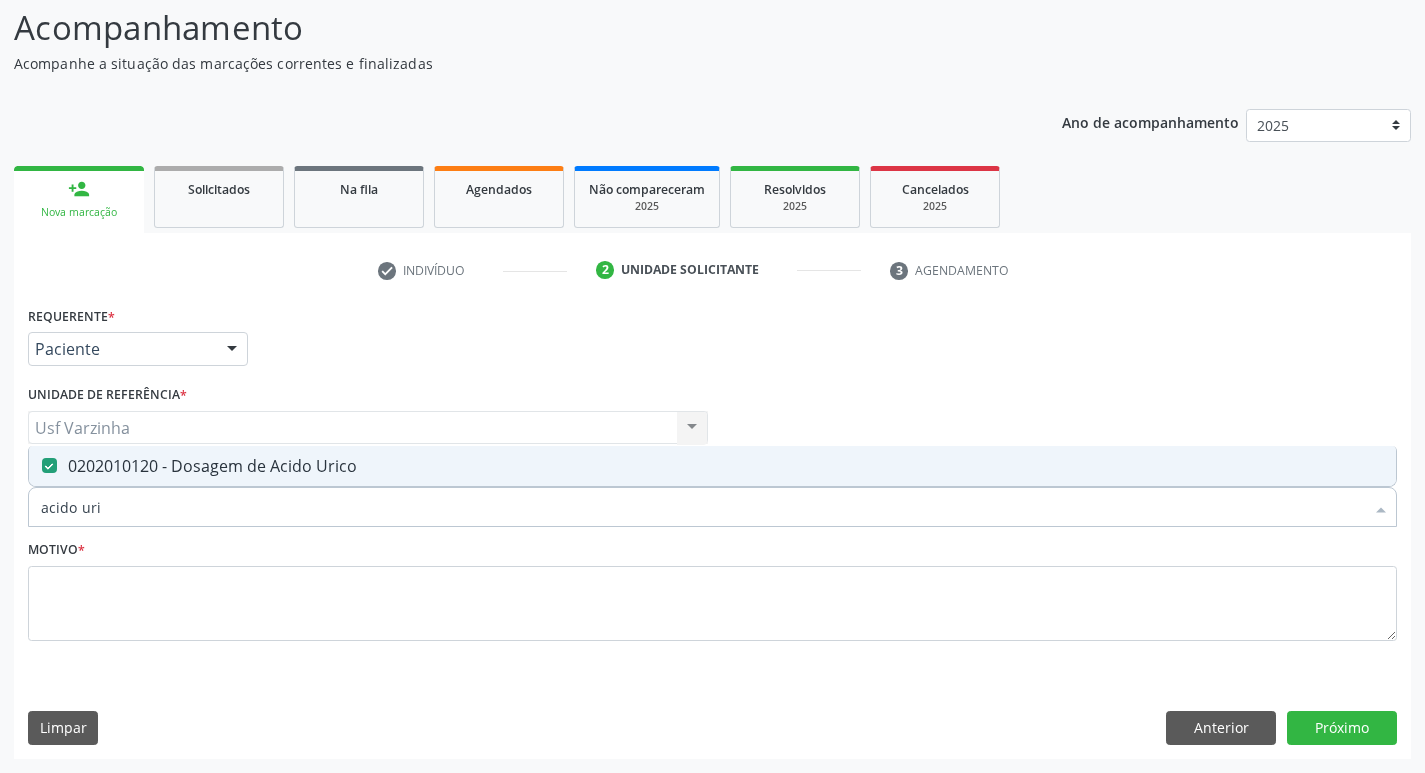 click on "acido uri" at bounding box center (702, 507) 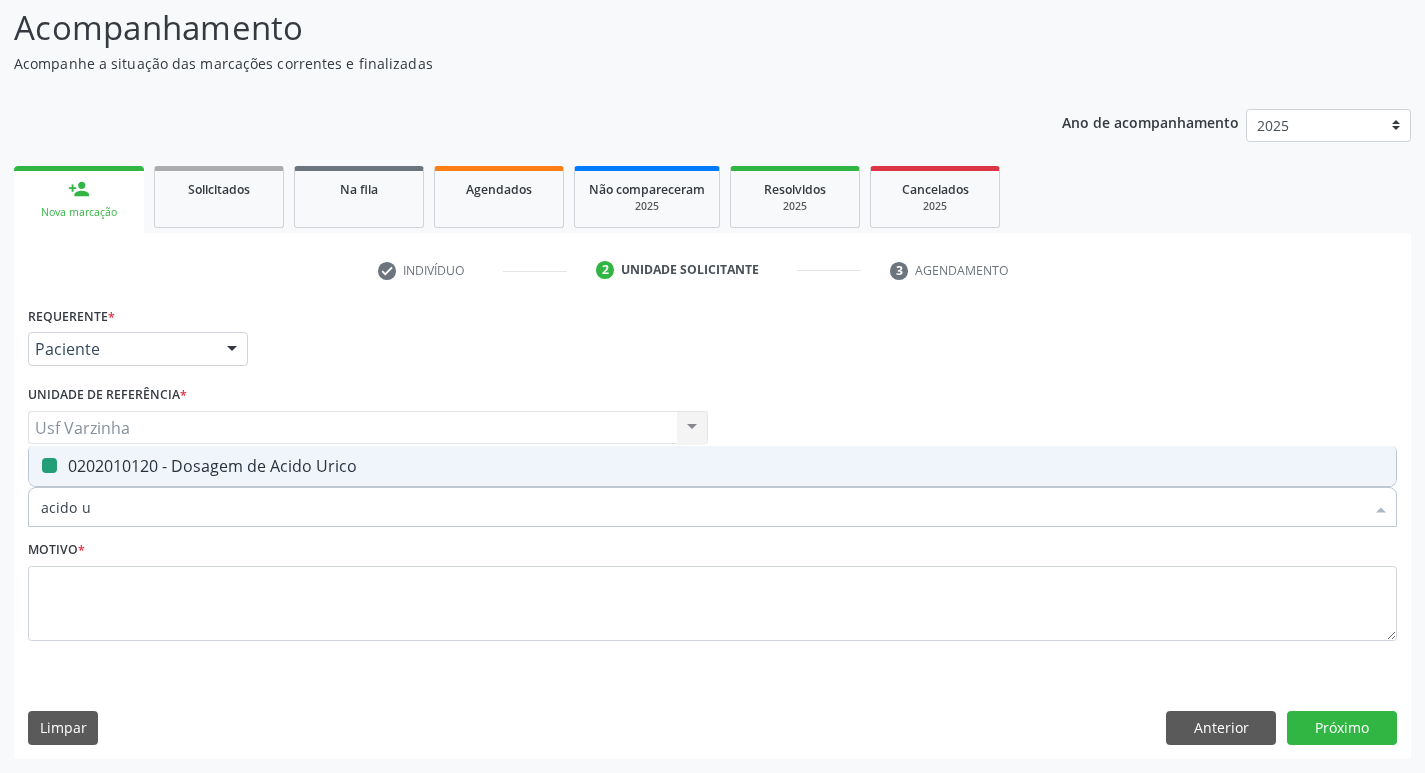 type on "acido" 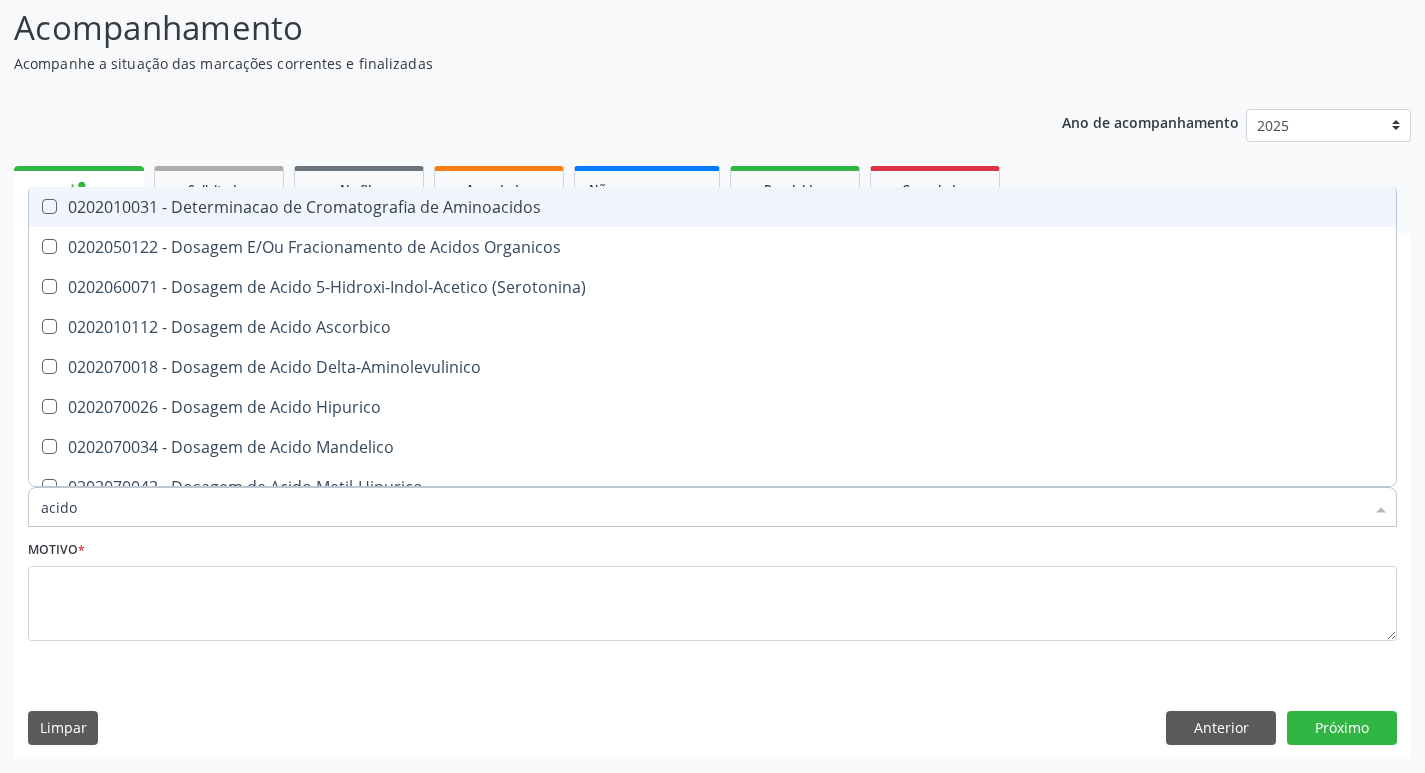 type on "acid" 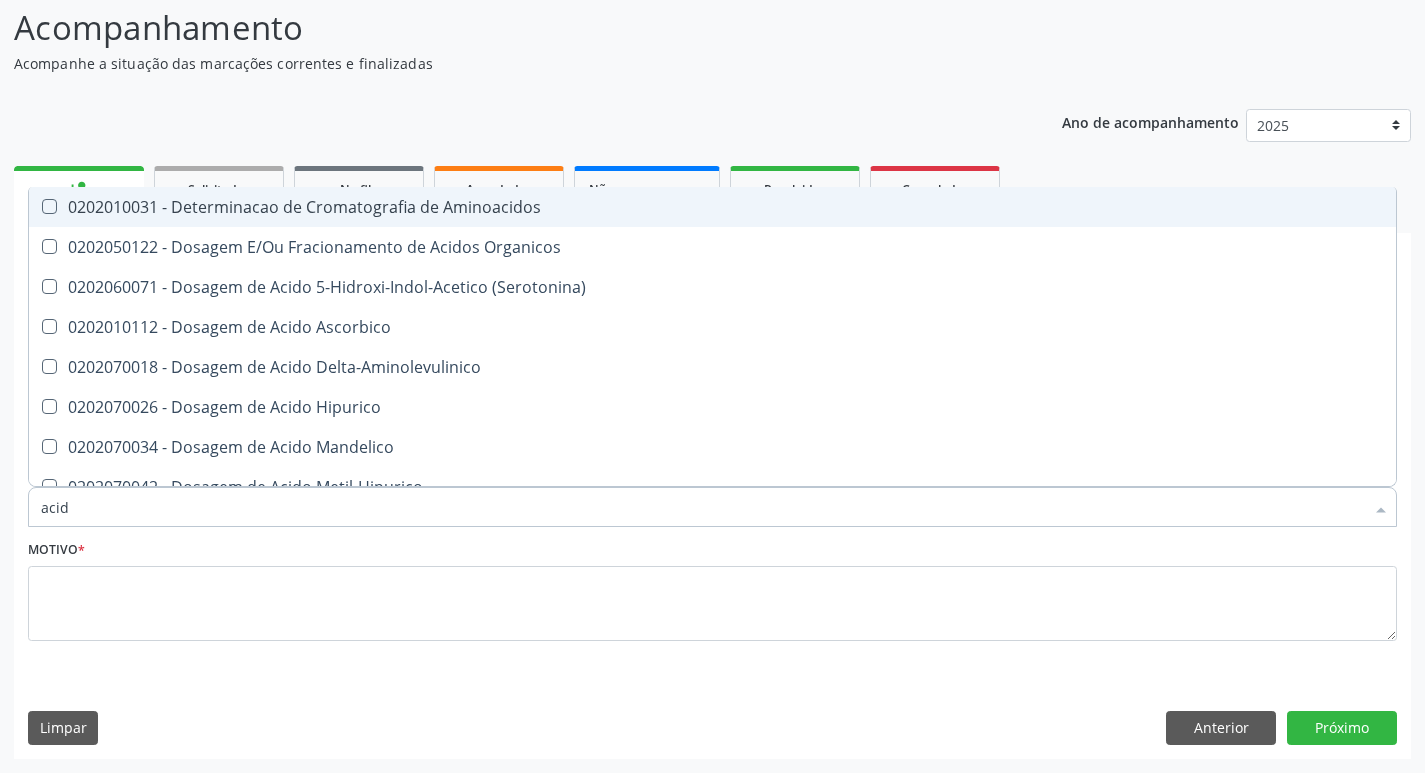 checkbox on "false" 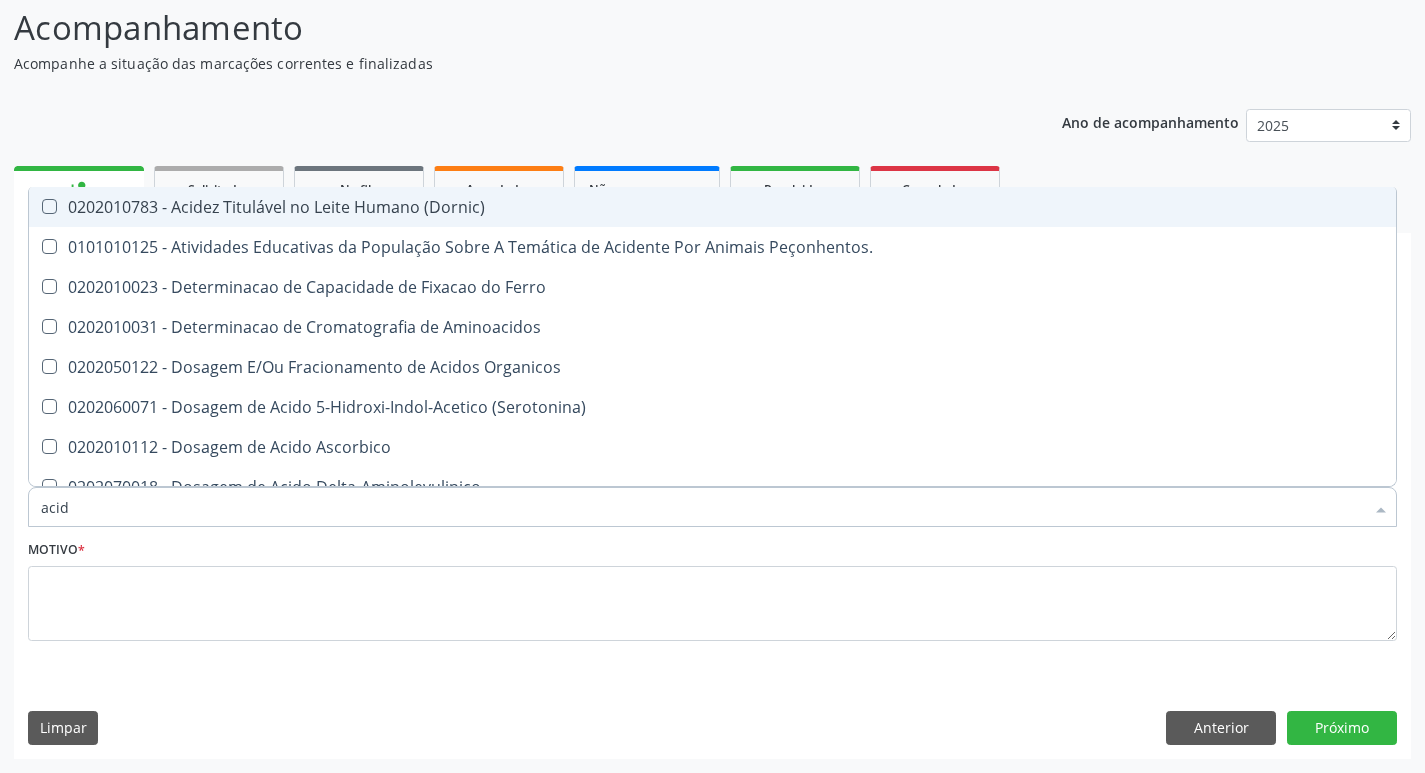type on "aci" 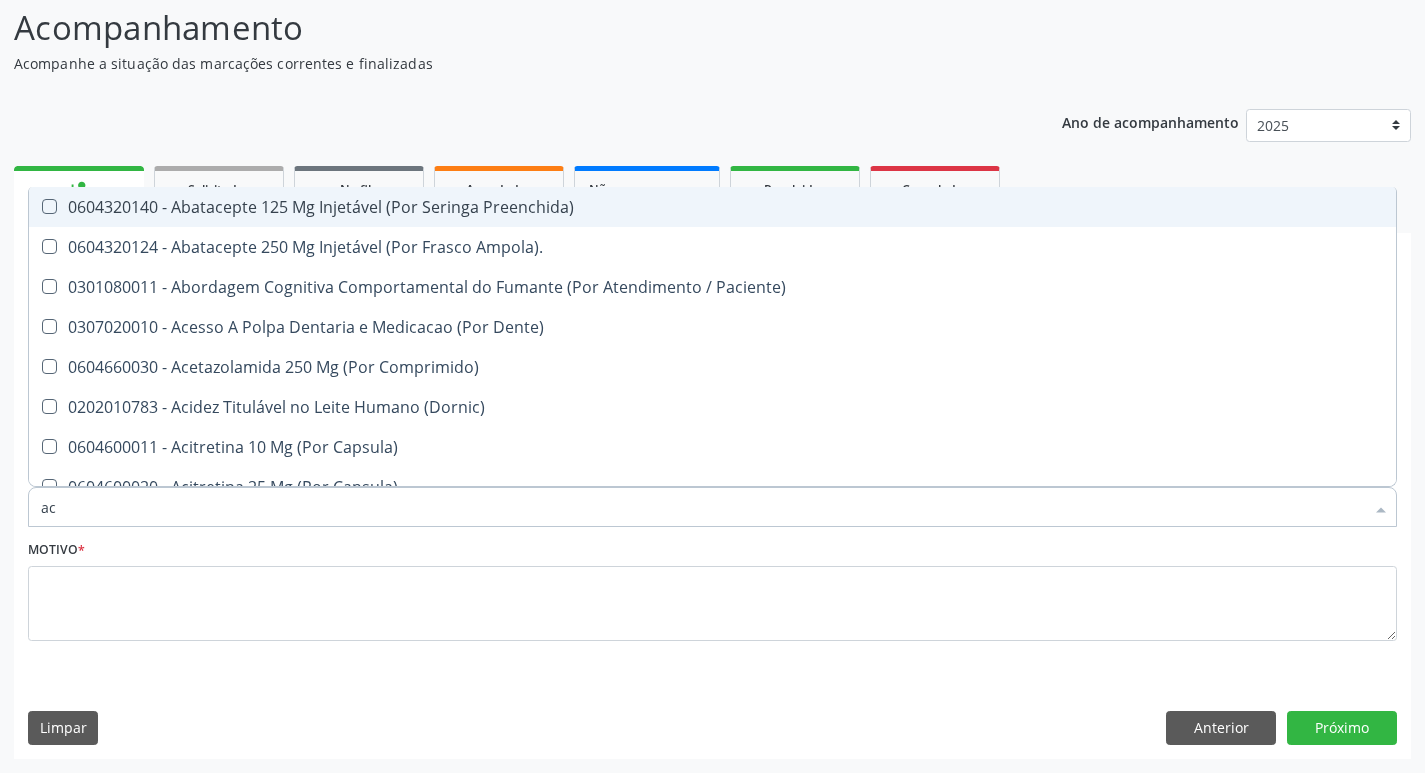 type on "a" 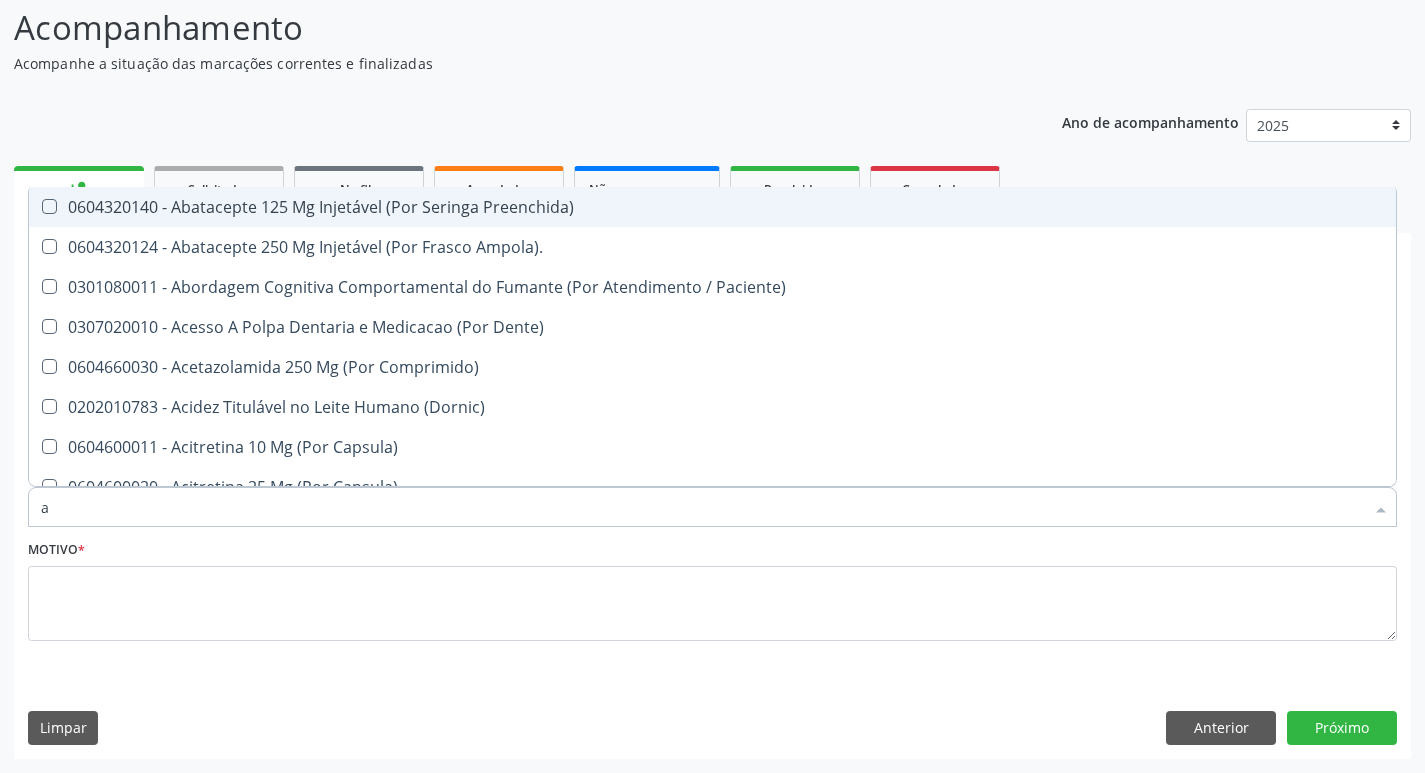 checkbox on "false" 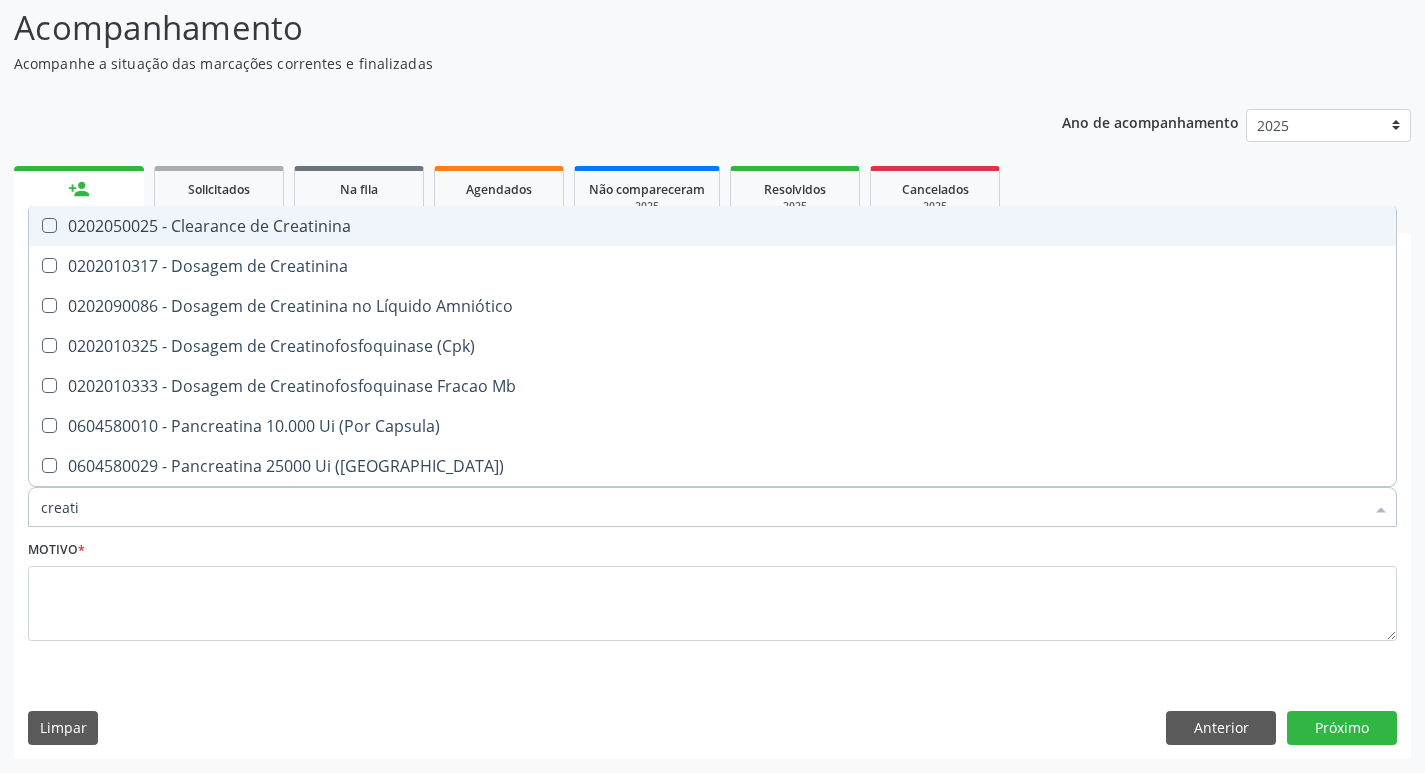 type on "creatin" 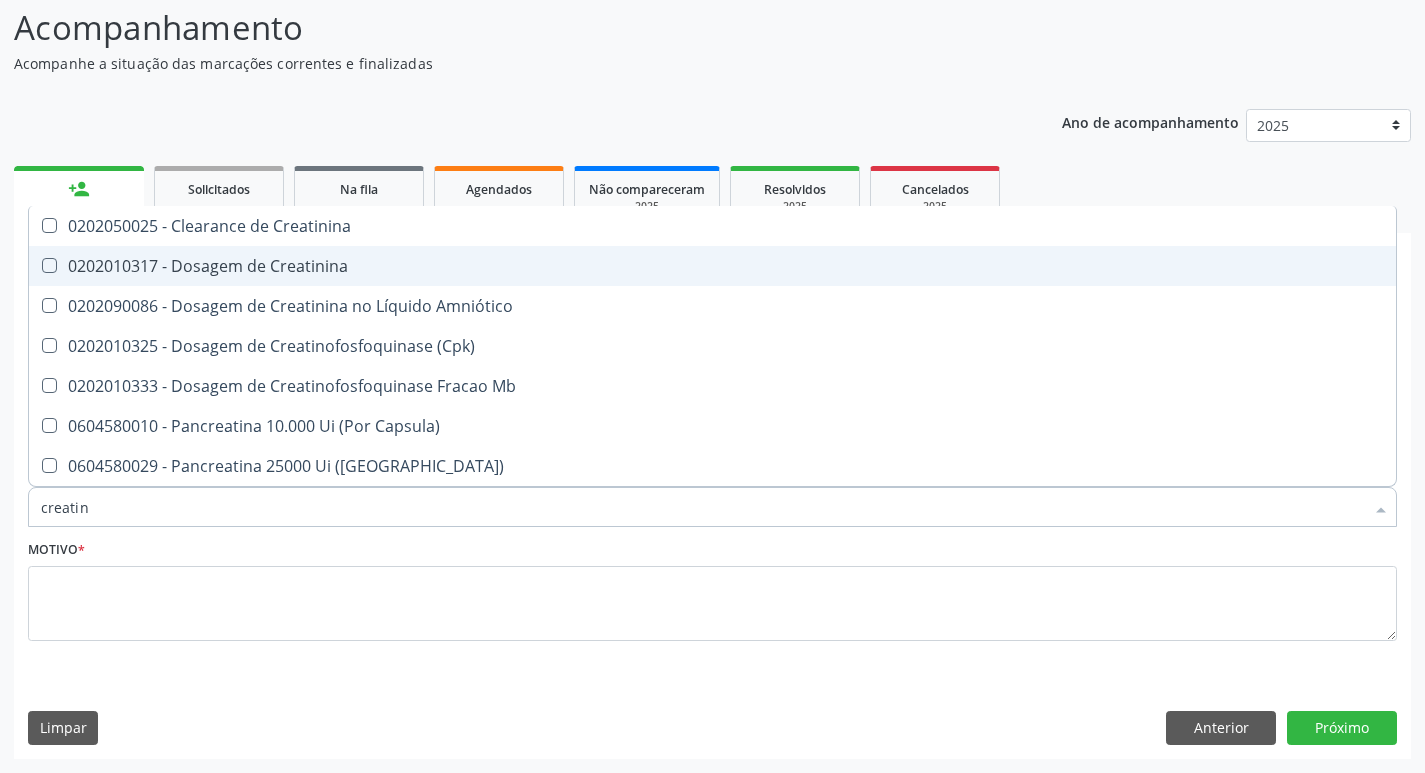 click on "0202010317 - Dosagem de Creatinina" at bounding box center [712, 266] 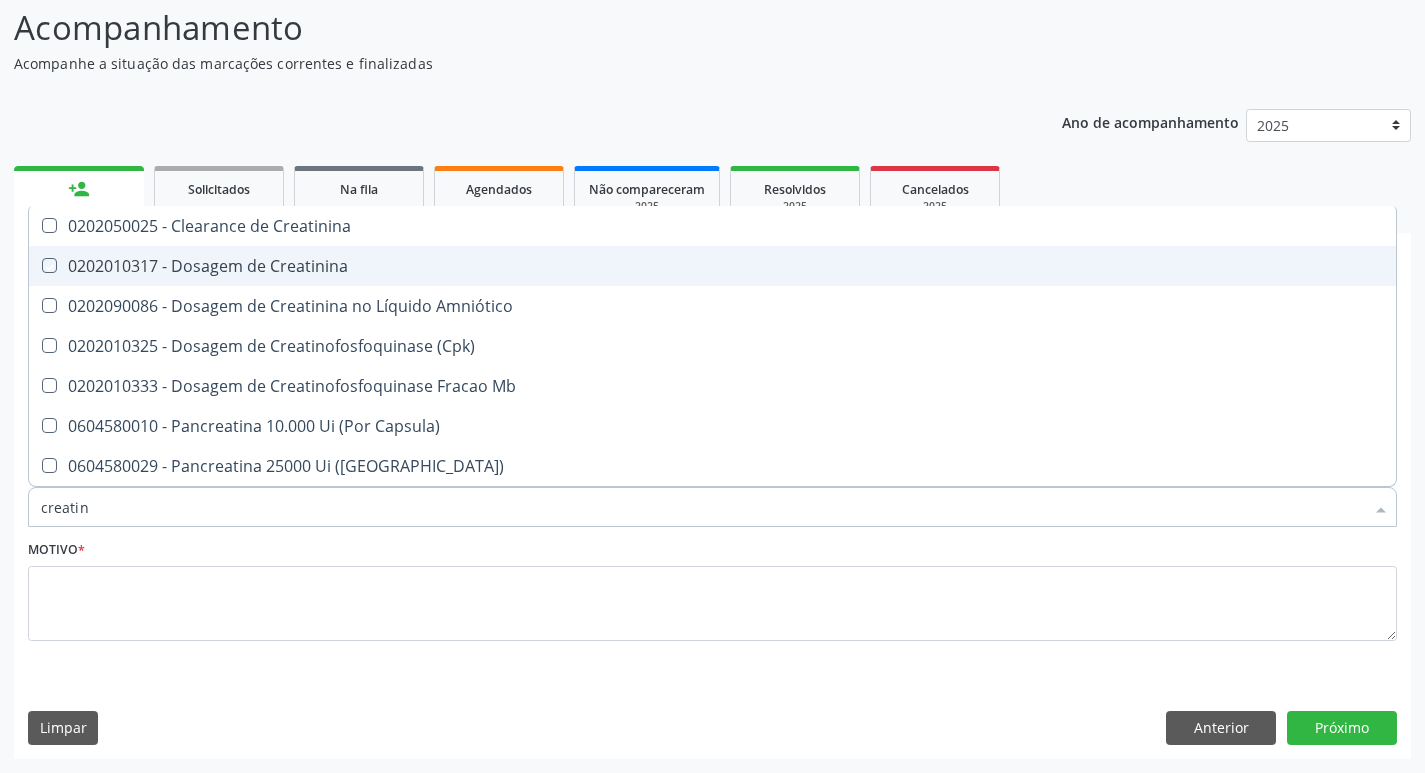 checkbox on "true" 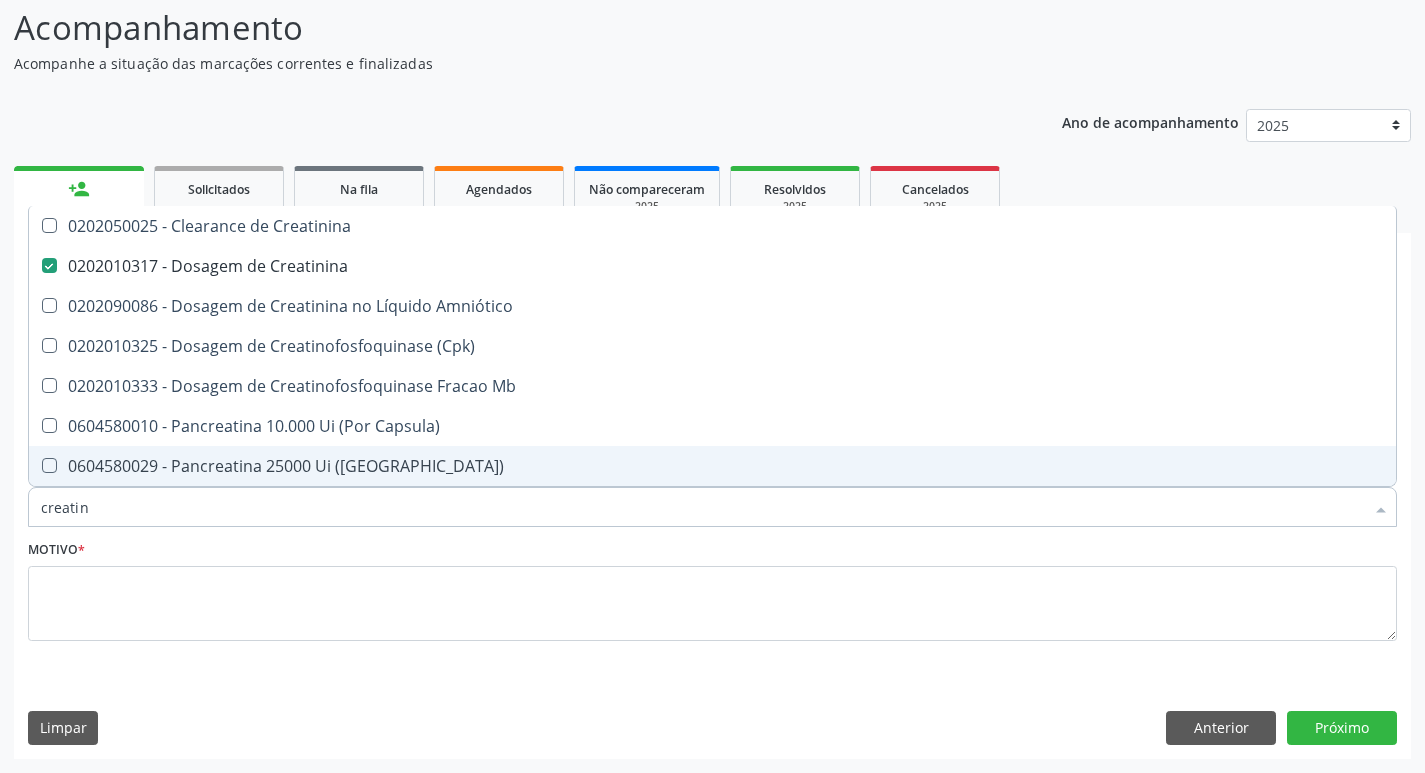 click on "creatin" at bounding box center [702, 507] 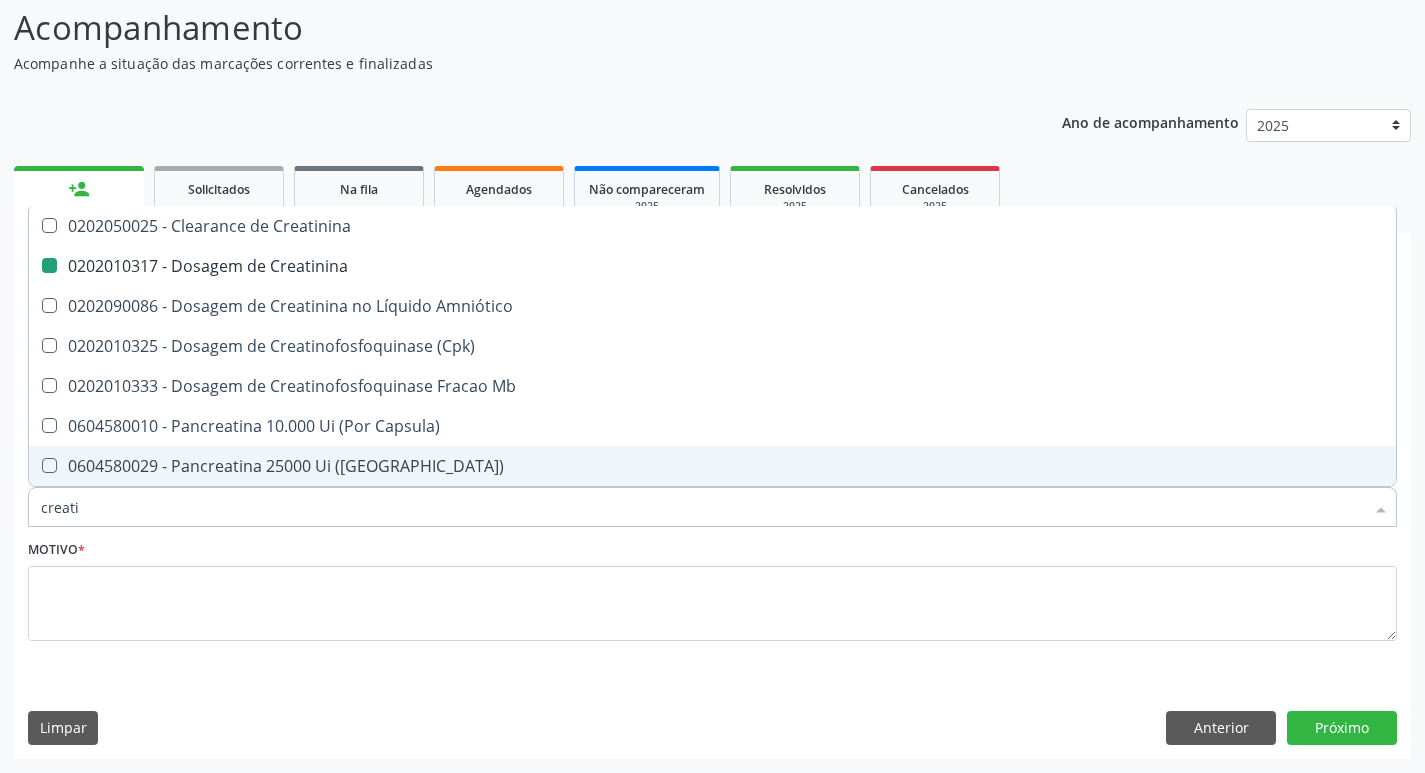 type on "creat" 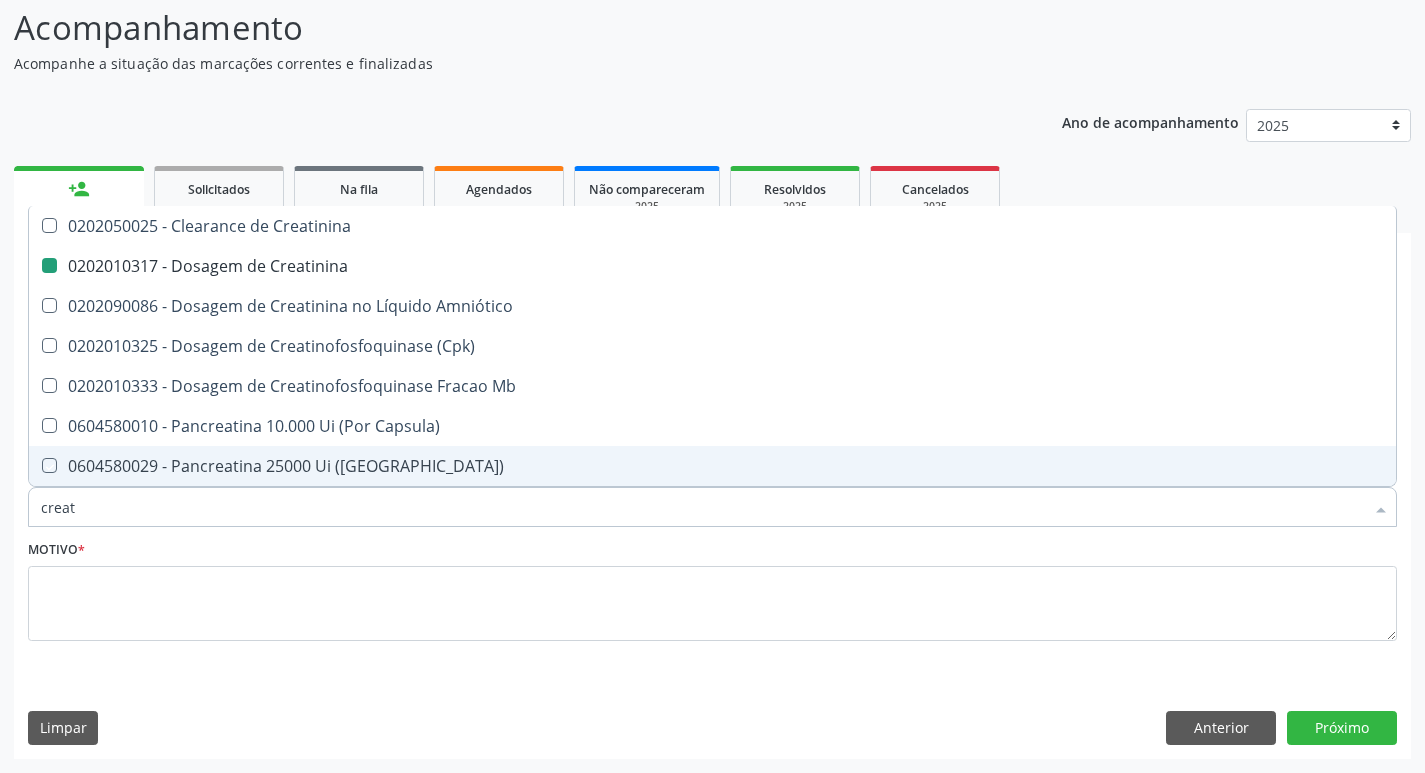 type on "crea" 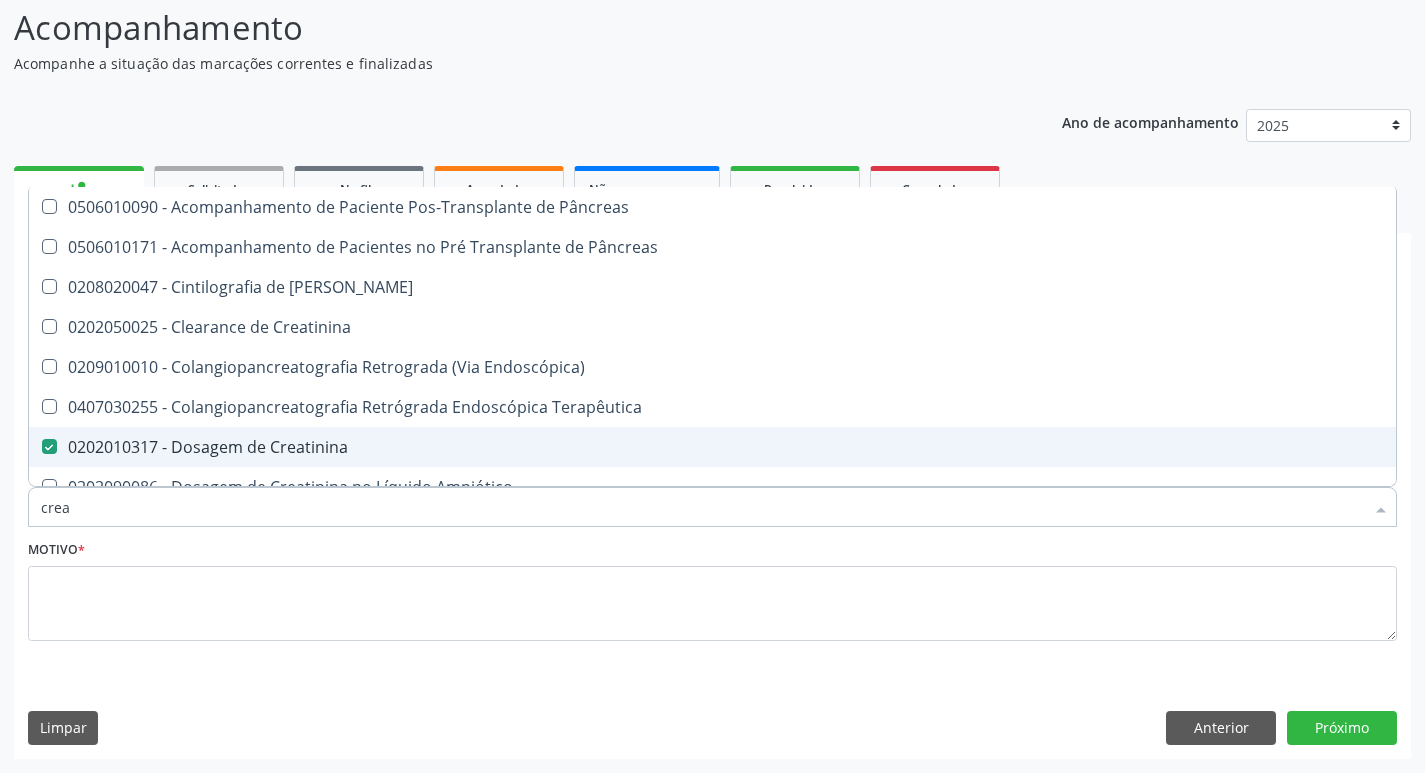 type on "cre" 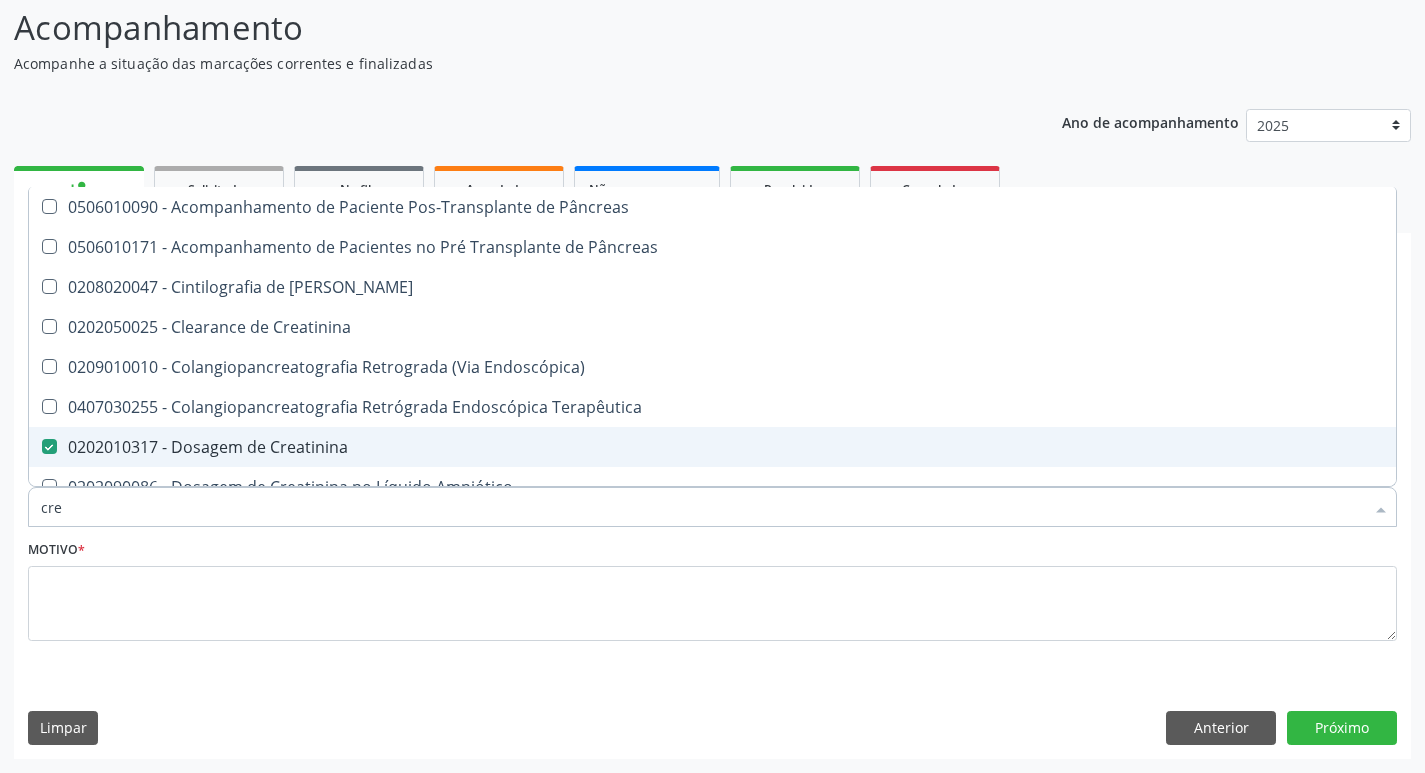 checkbox on "false" 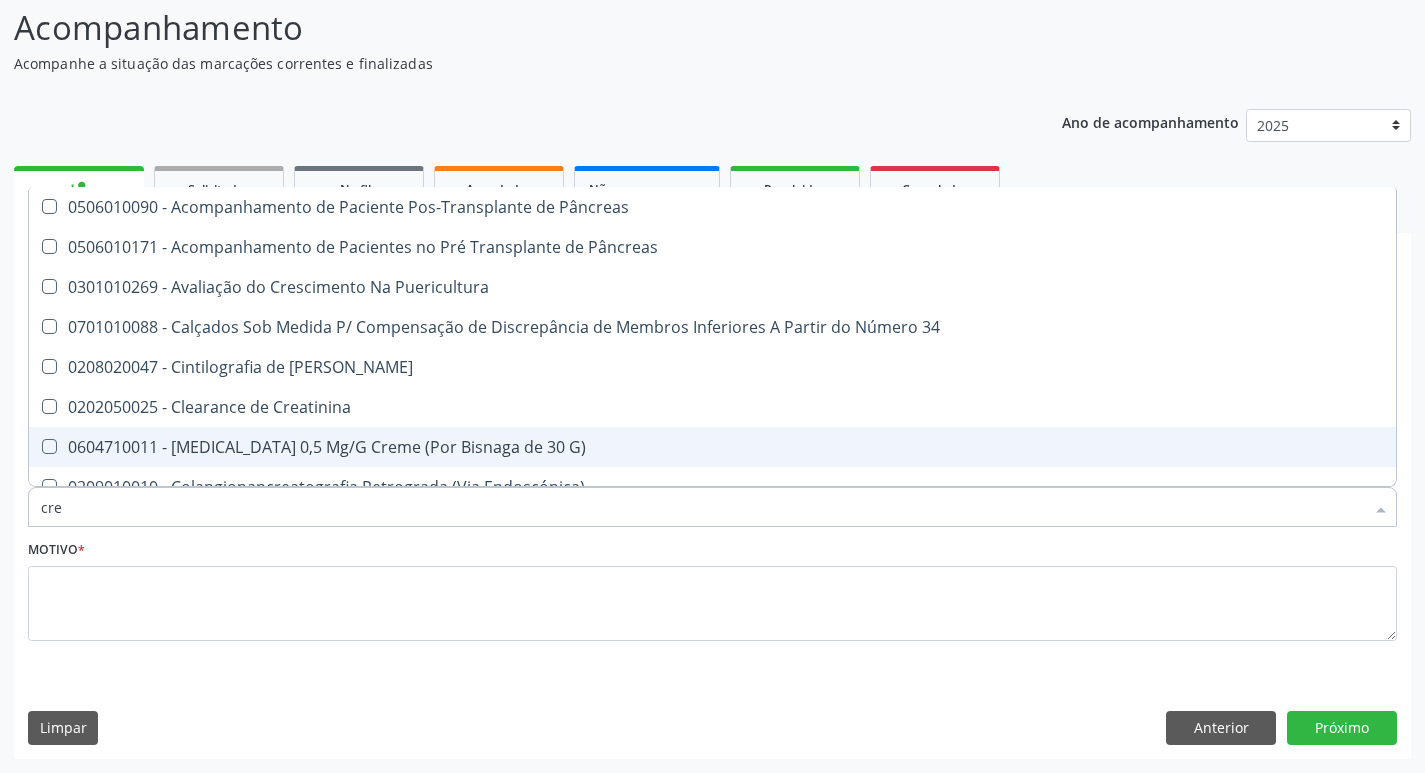 type on "cr" 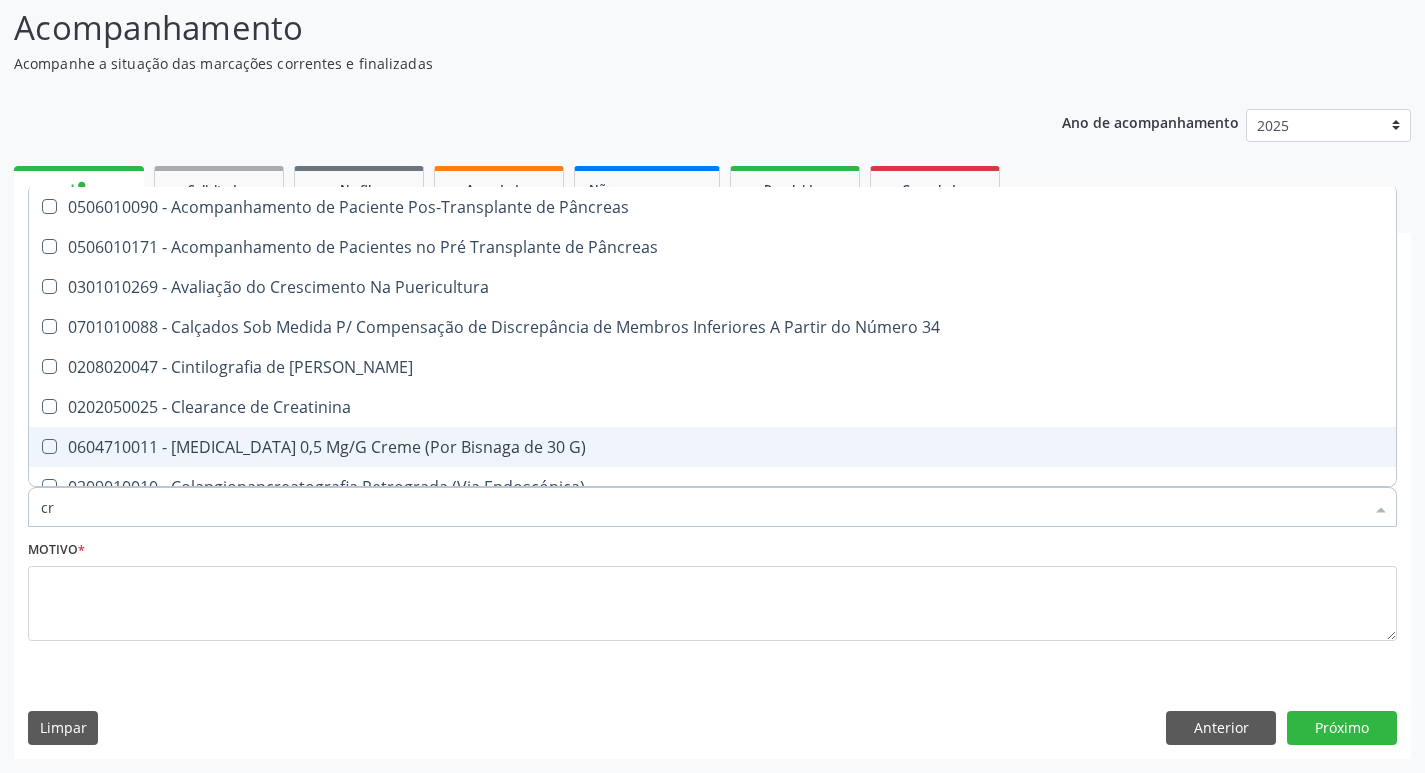 checkbox on "false" 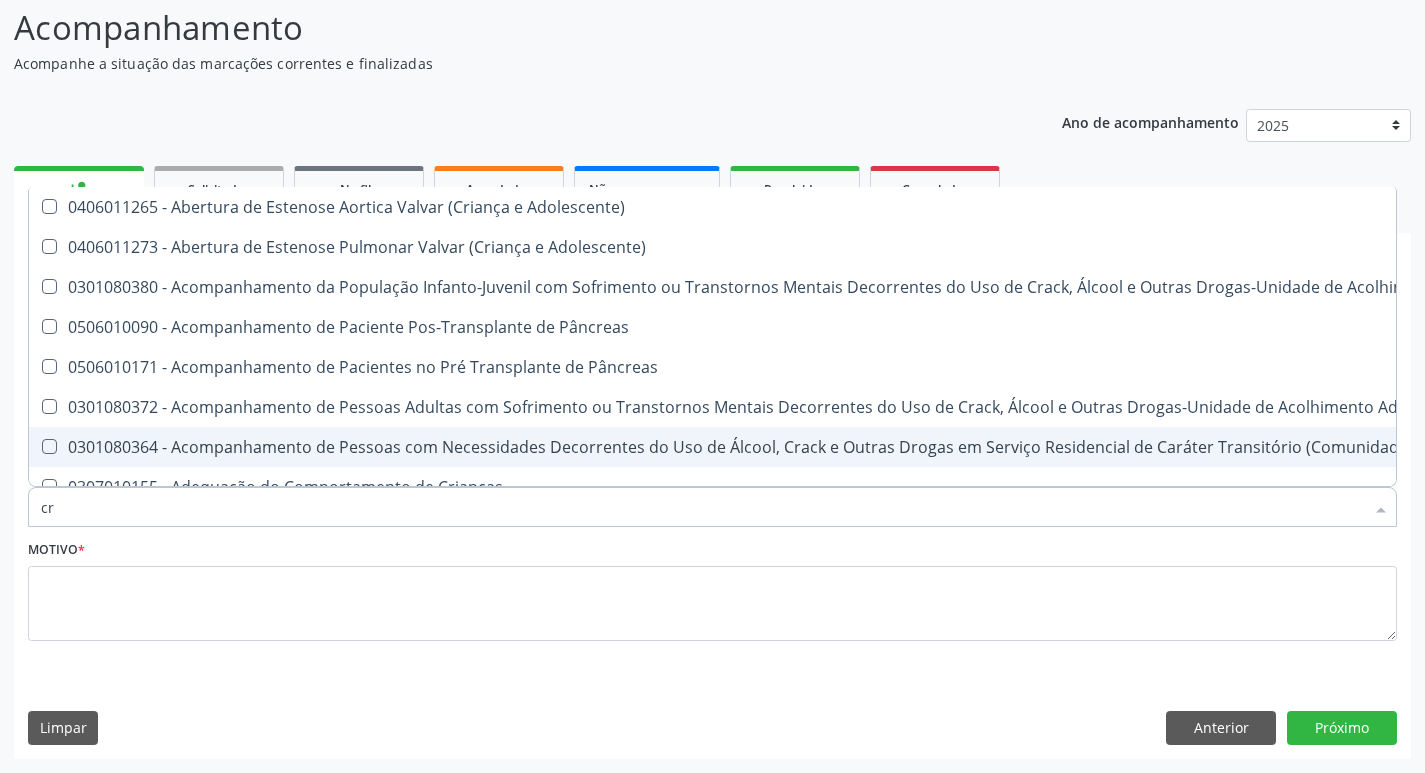 type on "c" 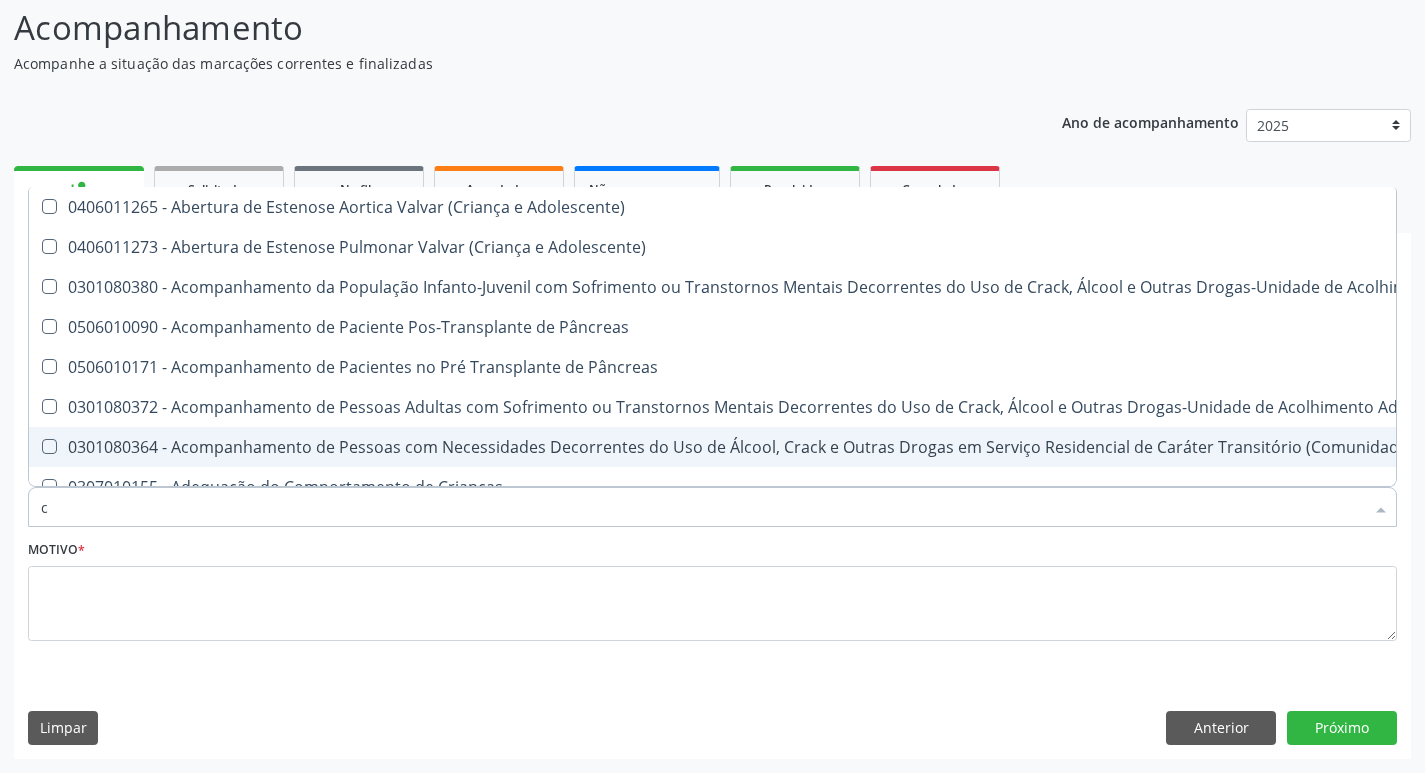 checkbox on "false" 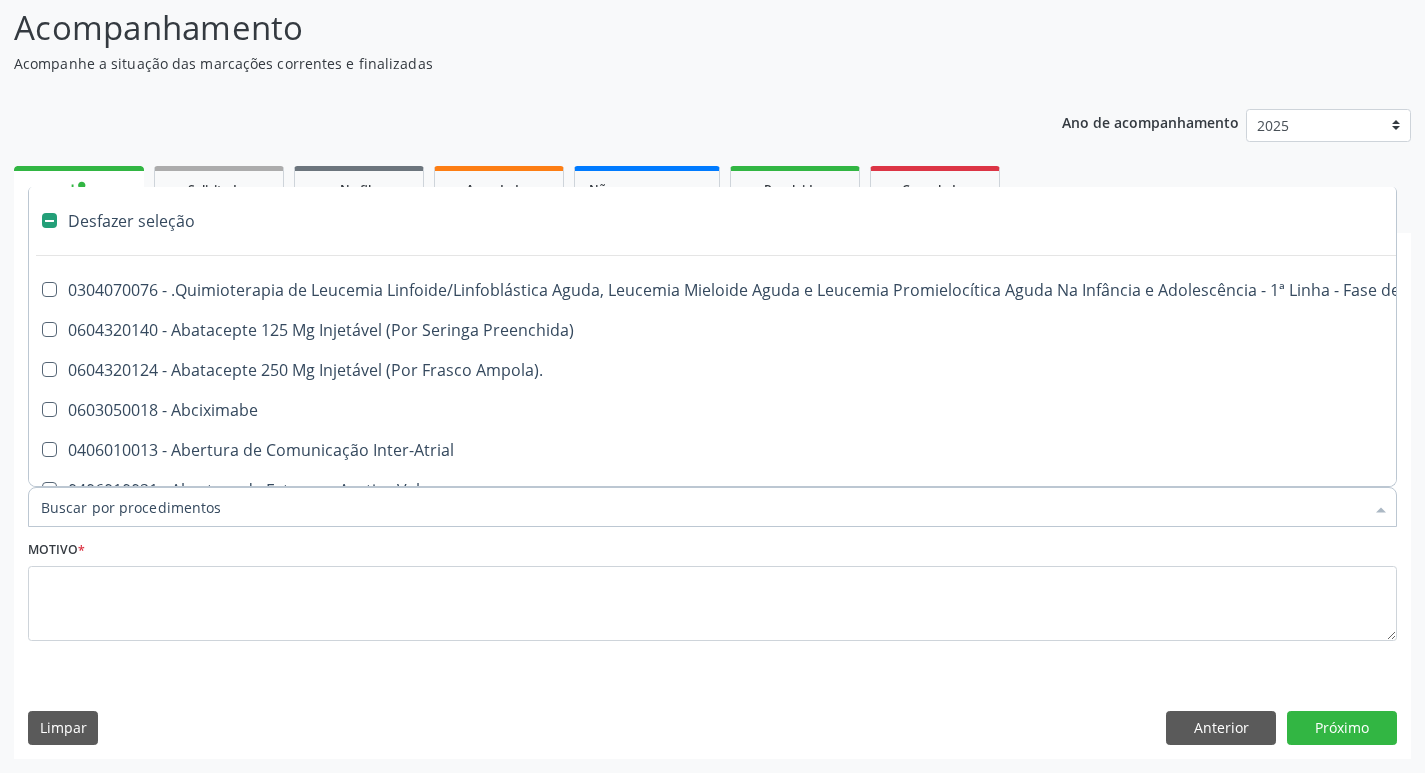 type on "u" 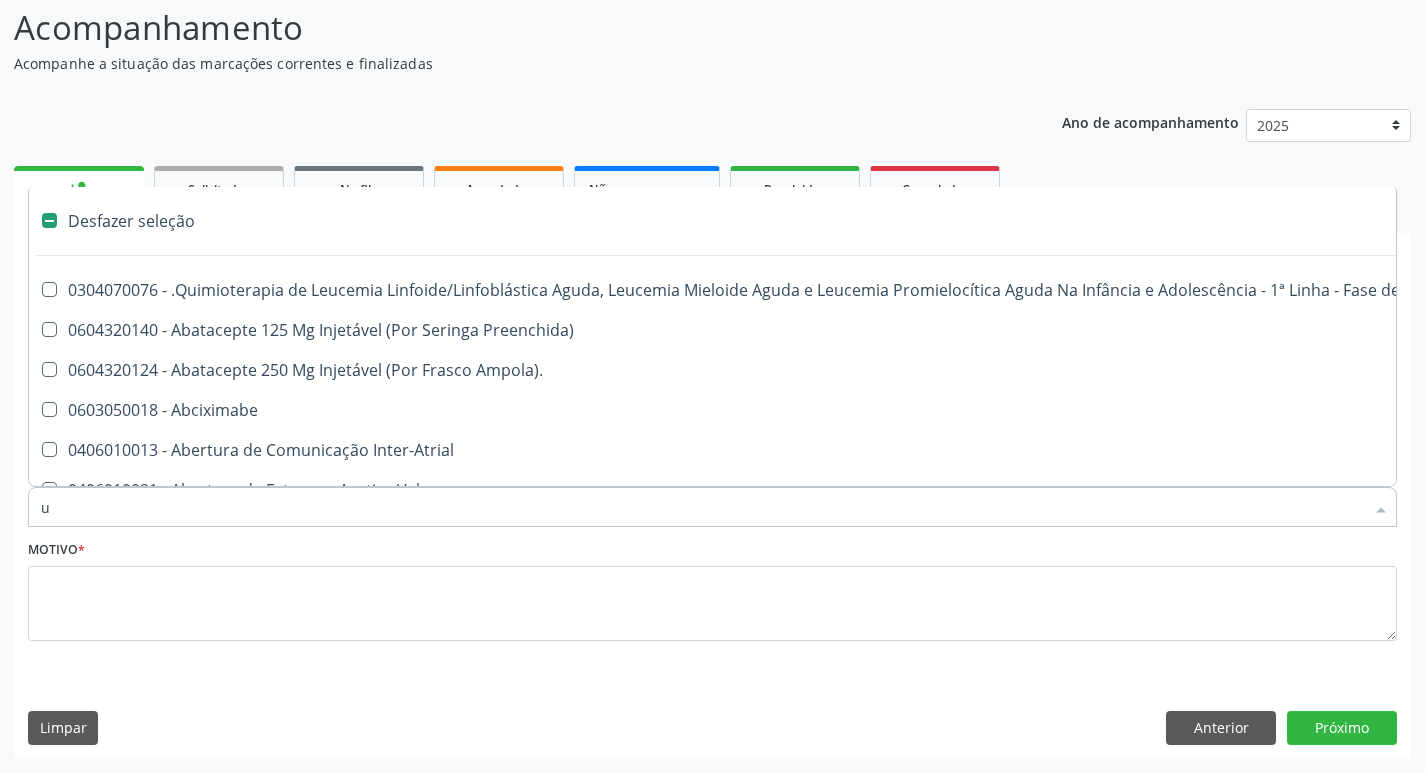 checkbox on "true" 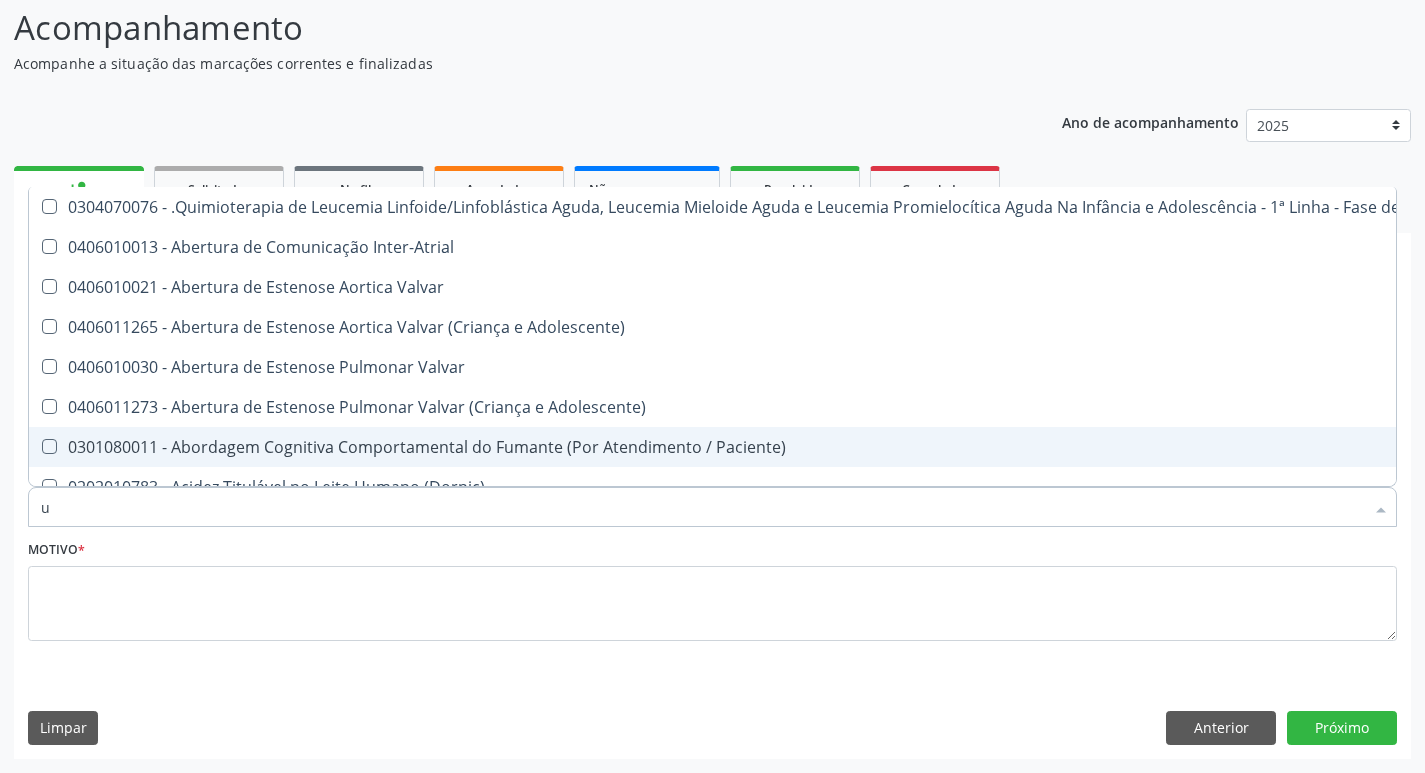 type on "ur" 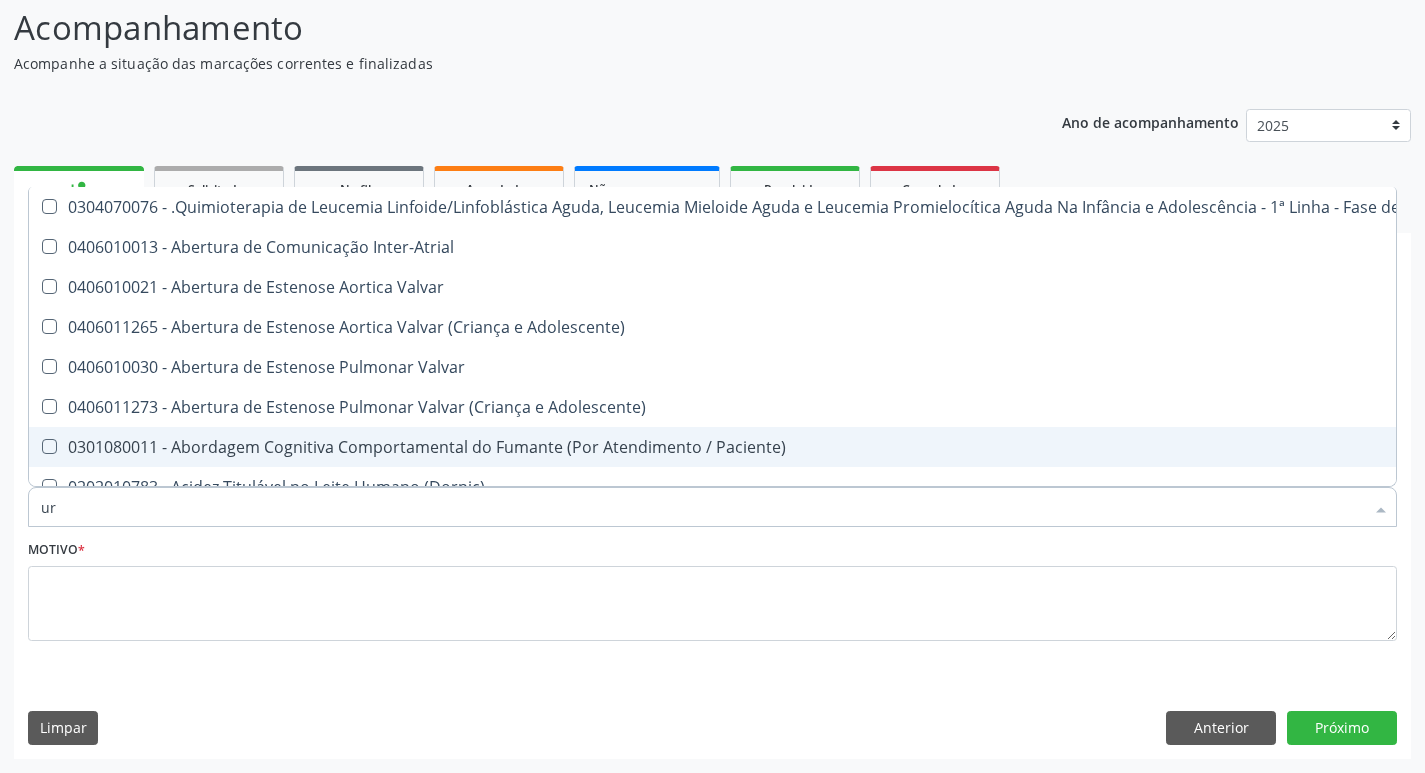checkbox on "true" 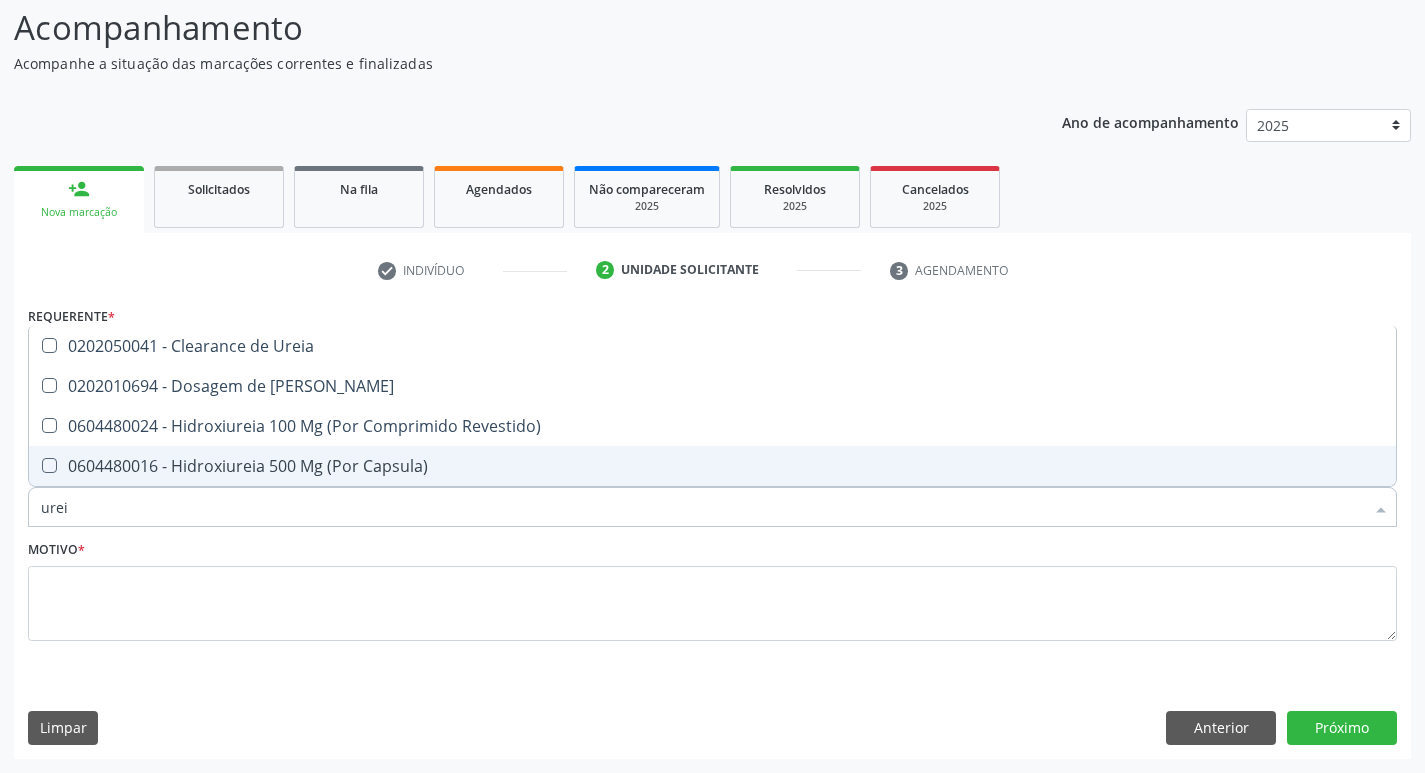 type on "ureia" 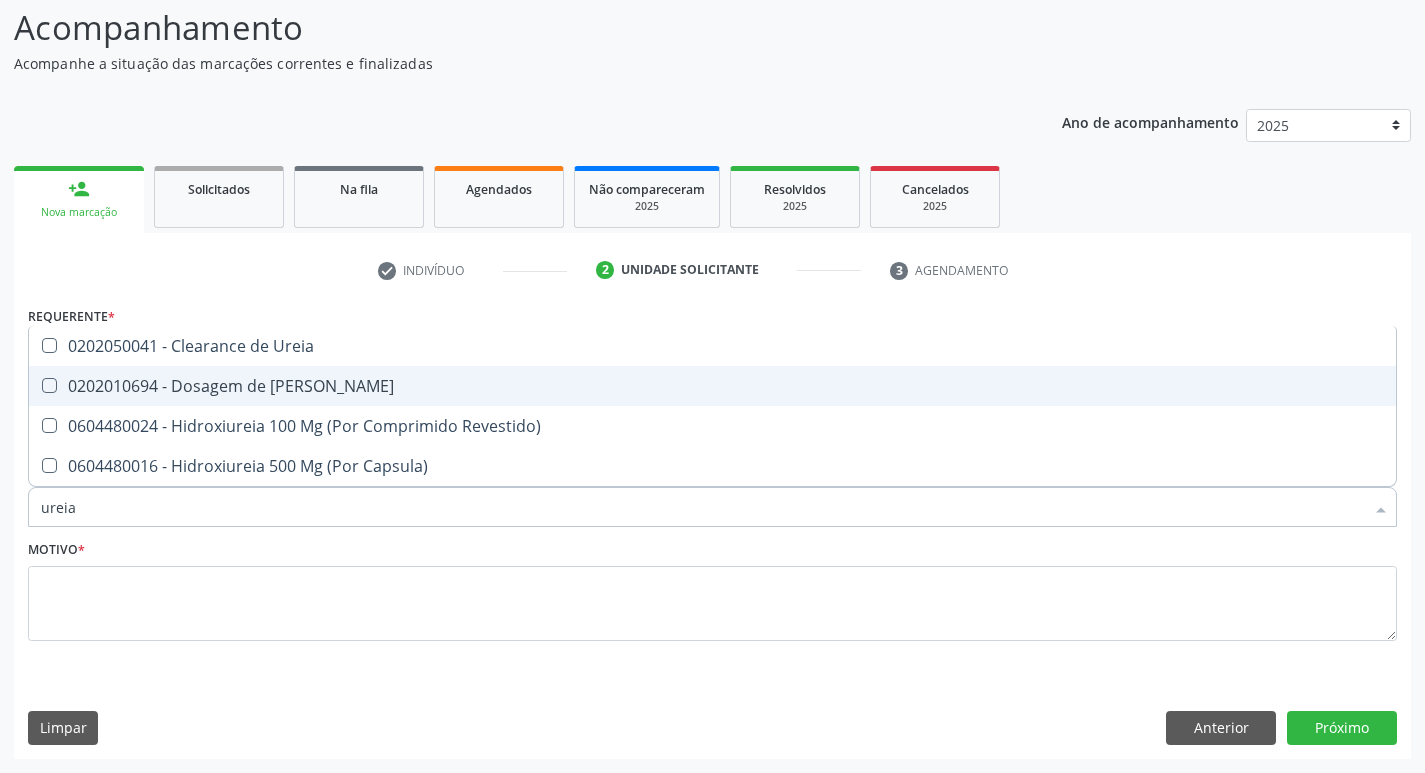 click on "0202010694 - Dosagem de [PERSON_NAME]" at bounding box center [712, 386] 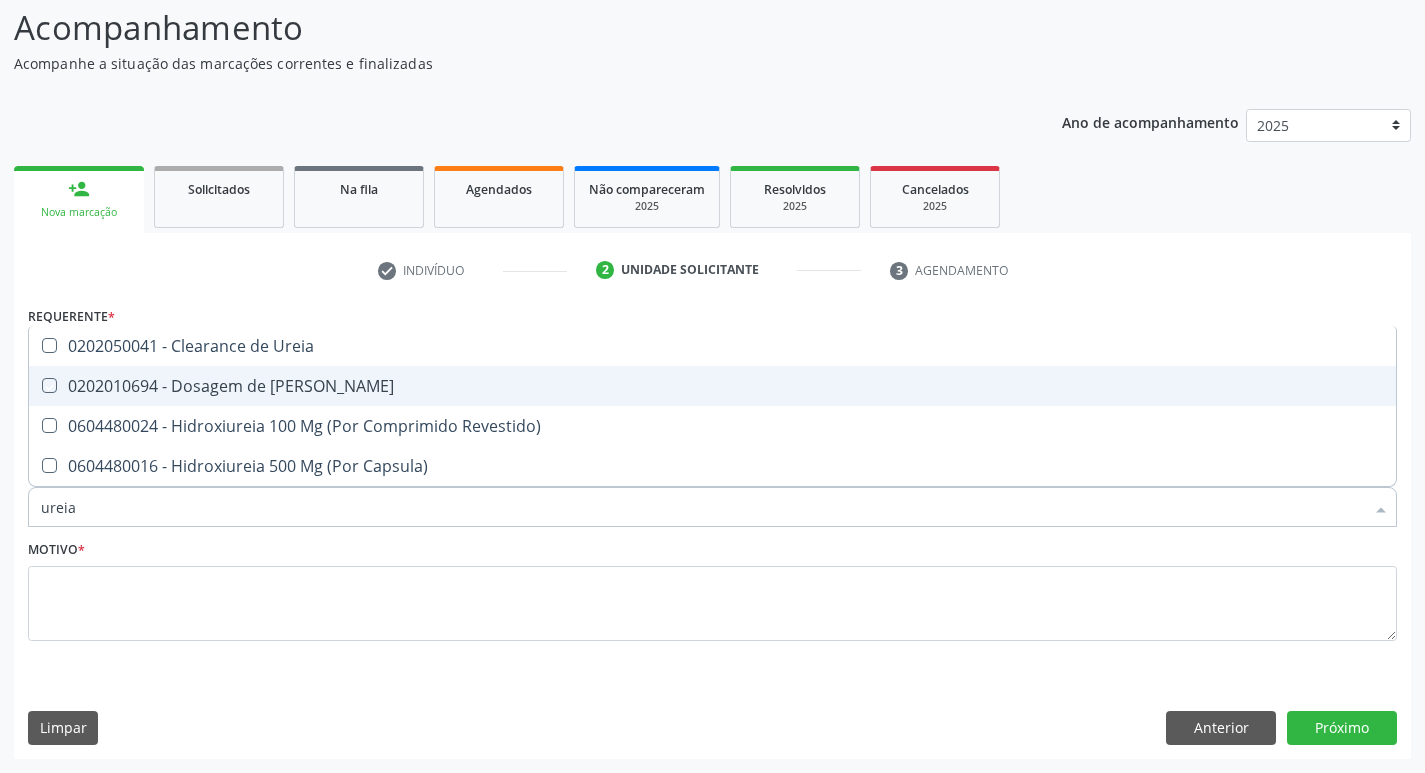 checkbox on "true" 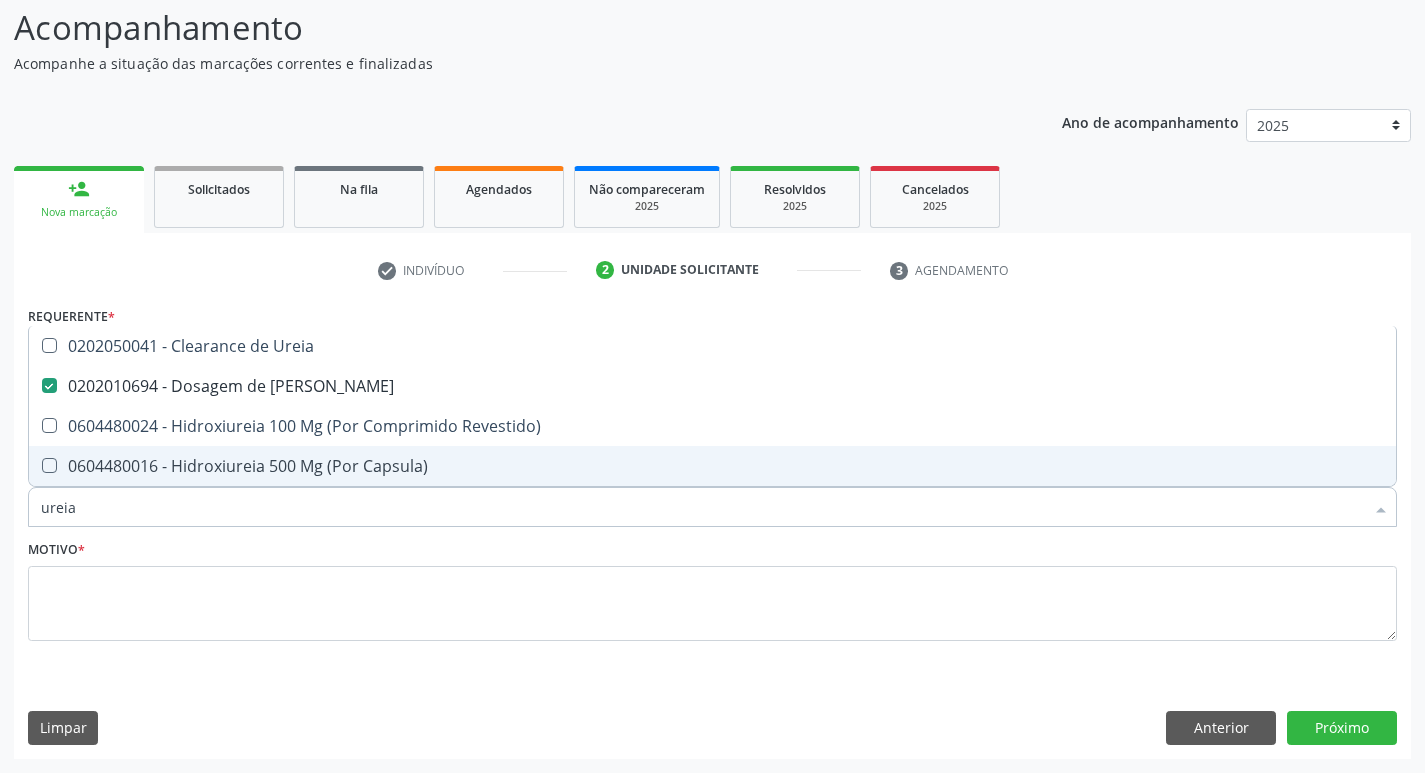 click on "ureia" at bounding box center (702, 507) 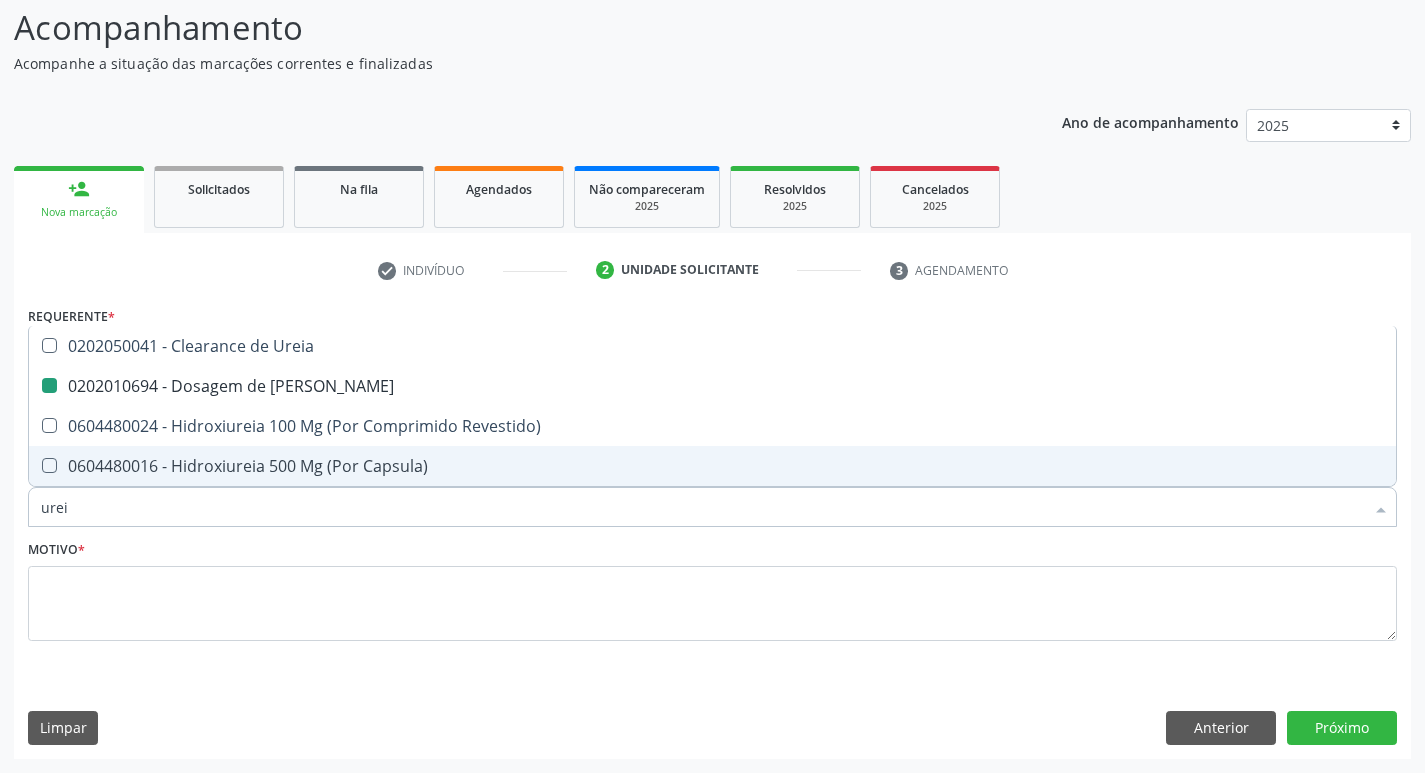 type on "ure" 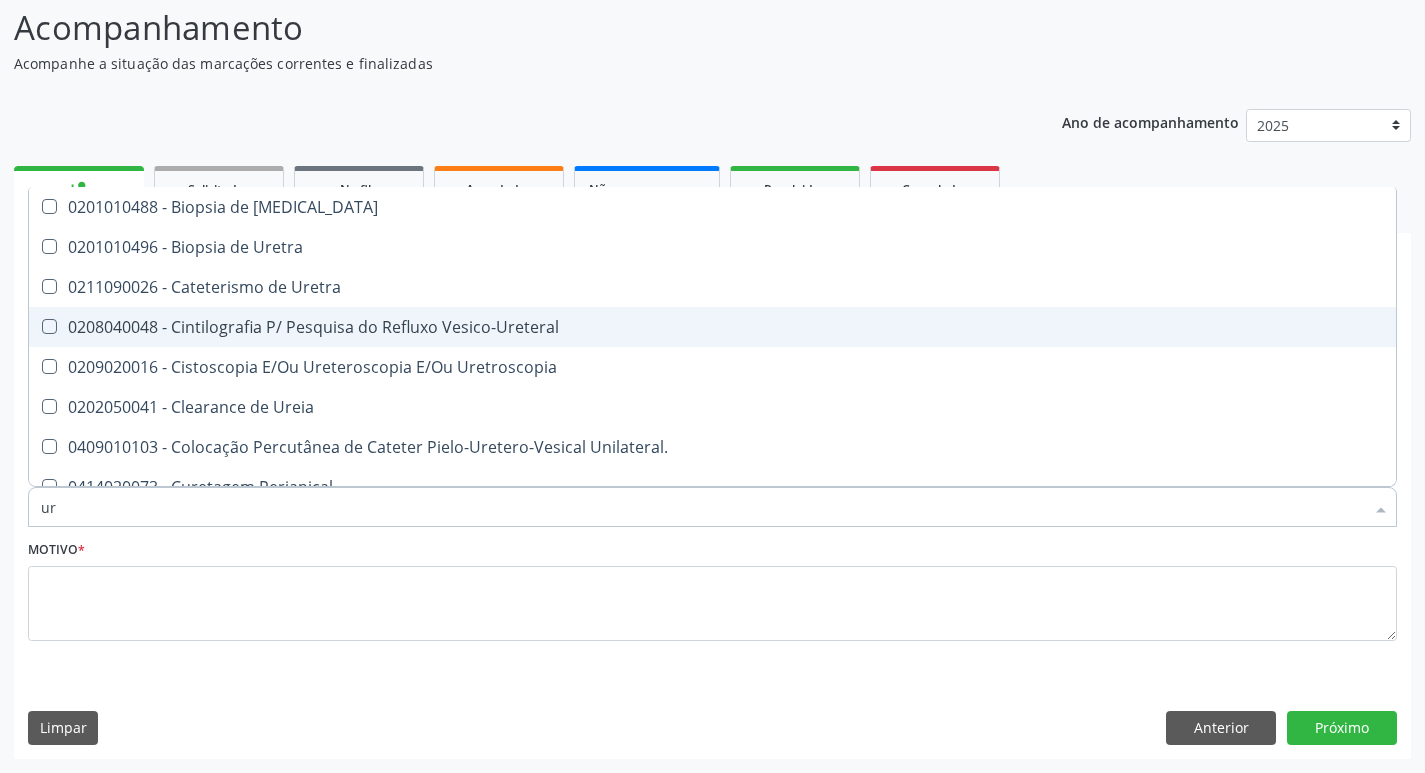 type on "u" 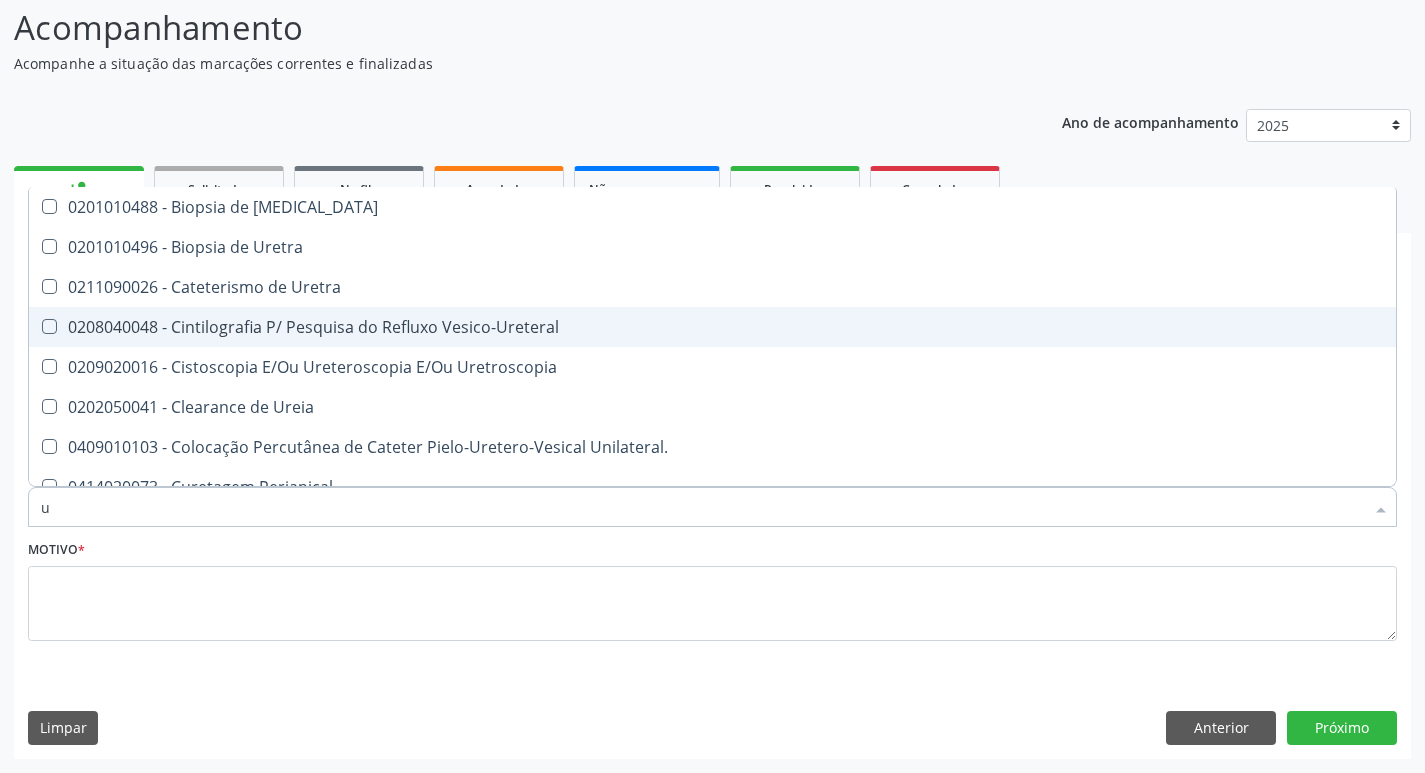 checkbox on "false" 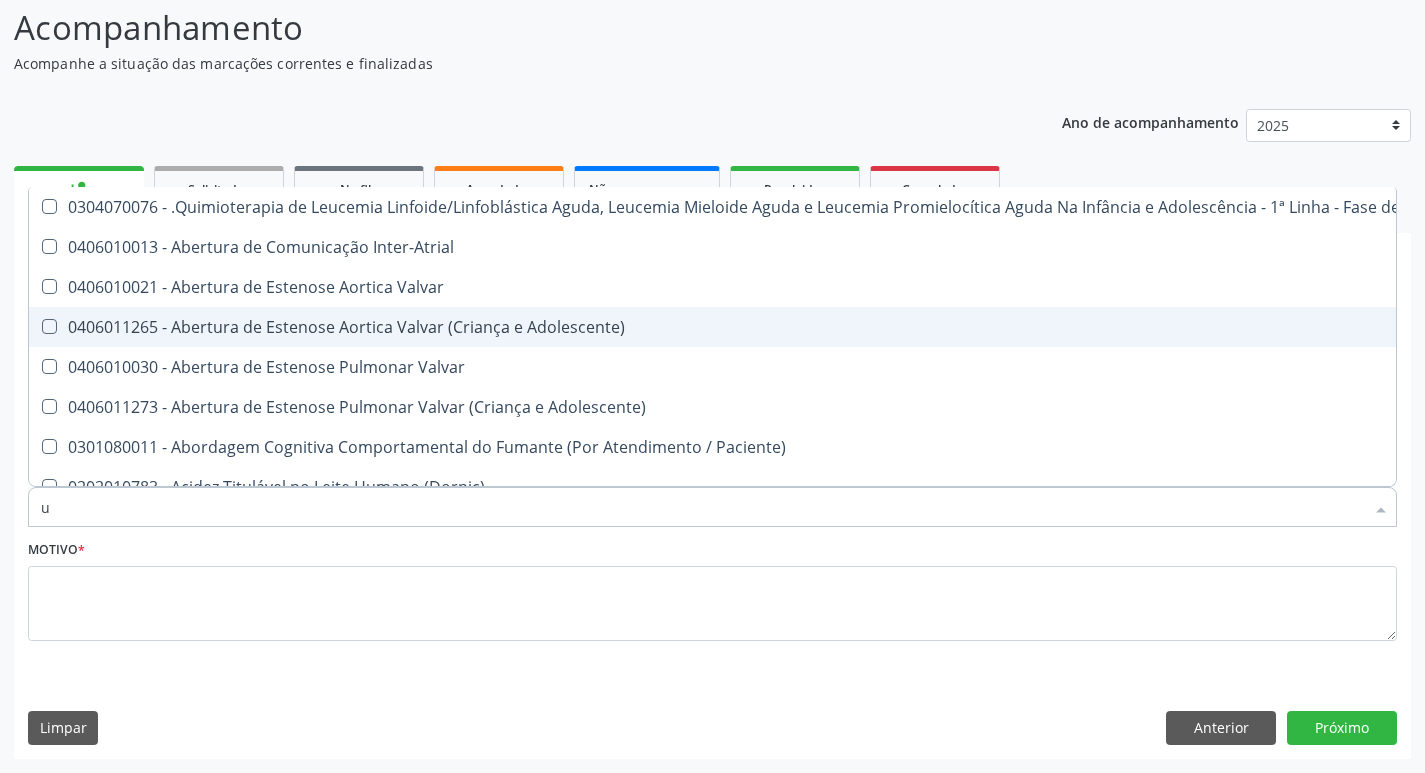 type 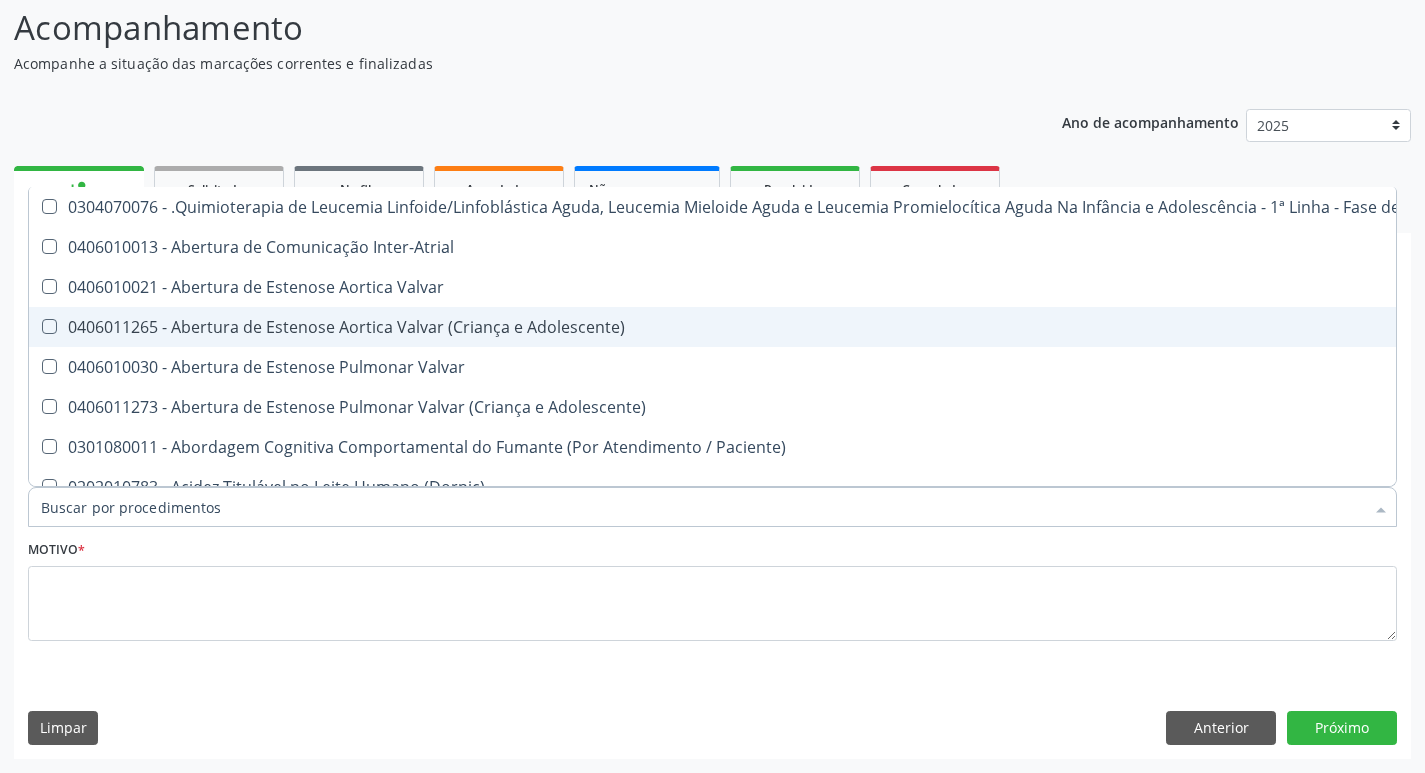 checkbox on "false" 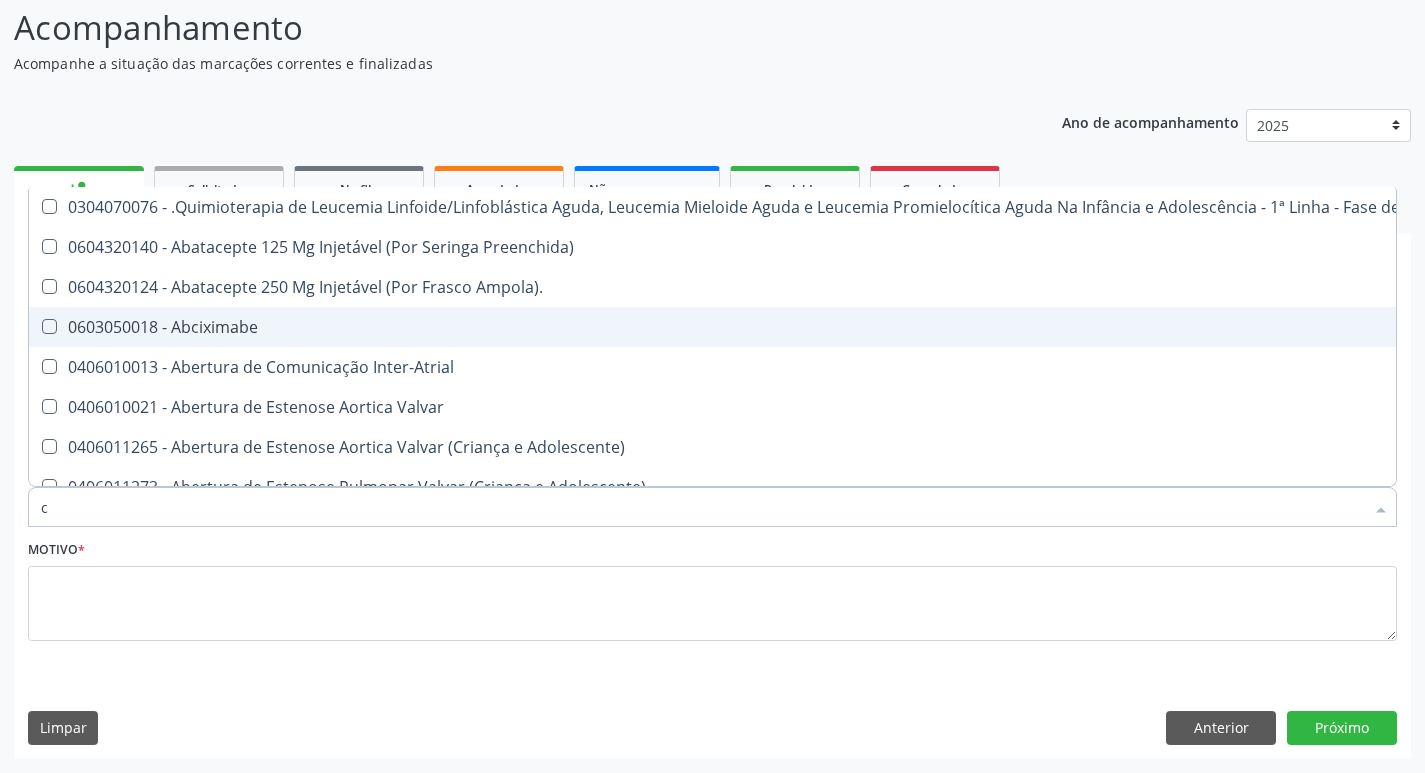 type on "co" 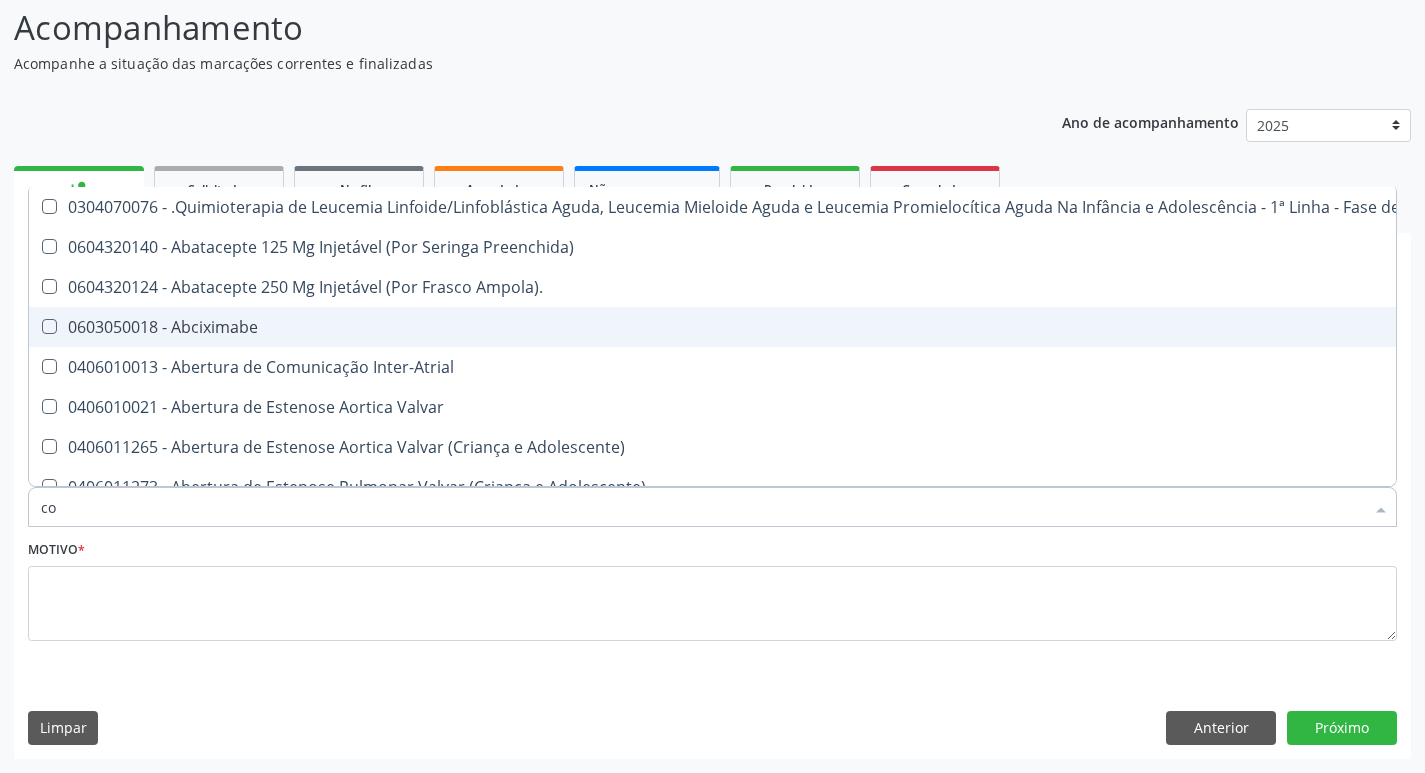 checkbox on "true" 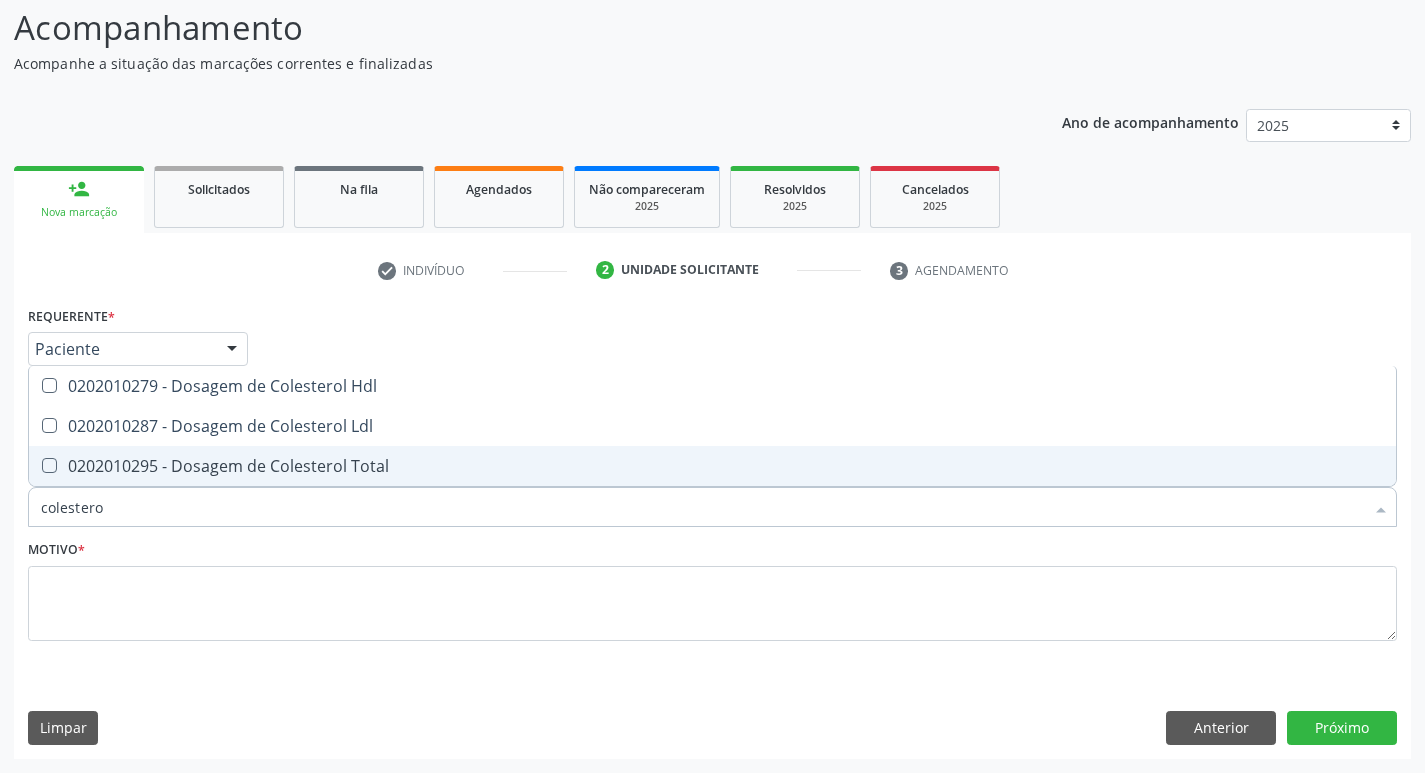 type on "colesterol" 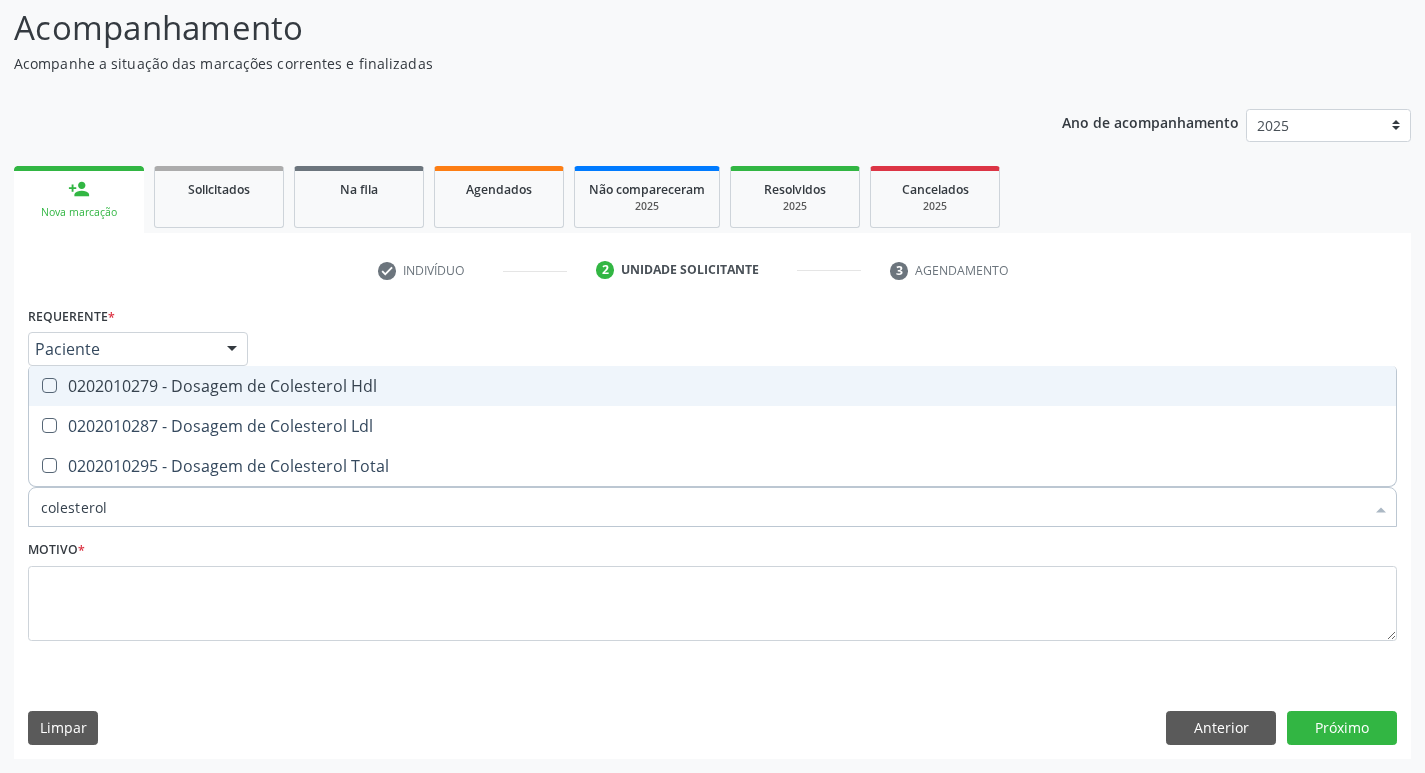 drag, startPoint x: 298, startPoint y: 379, endPoint x: 269, endPoint y: 404, distance: 38.28838 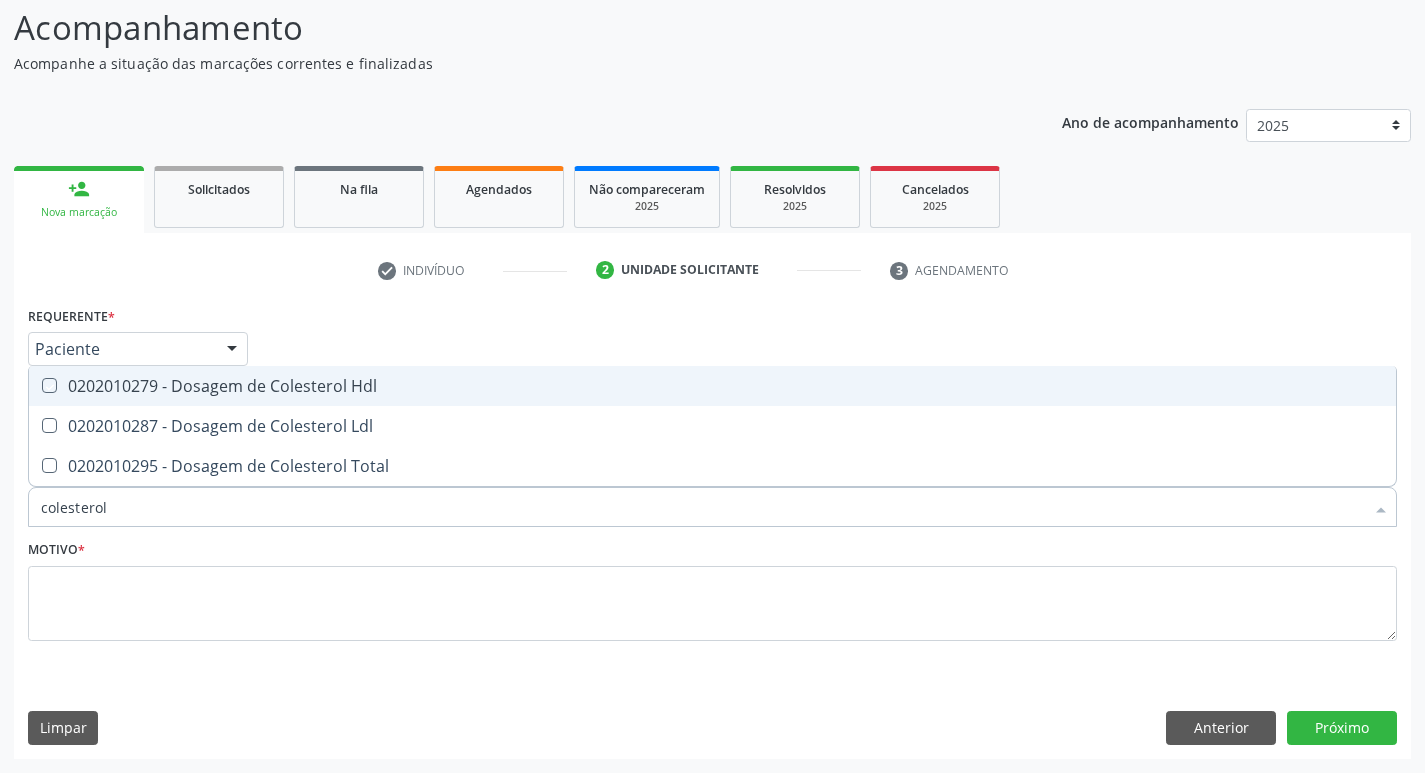 checkbox on "true" 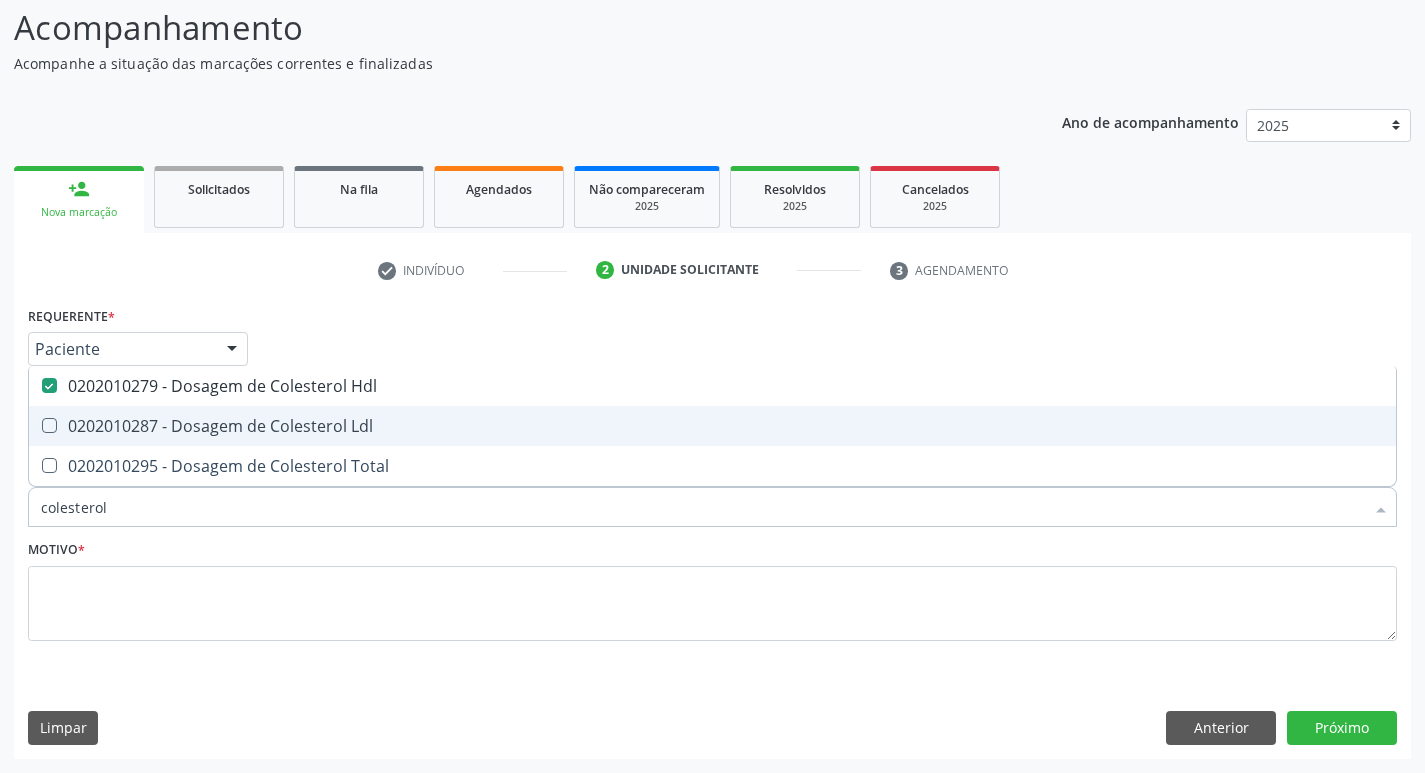 drag, startPoint x: 257, startPoint y: 417, endPoint x: 259, endPoint y: 440, distance: 23.086792 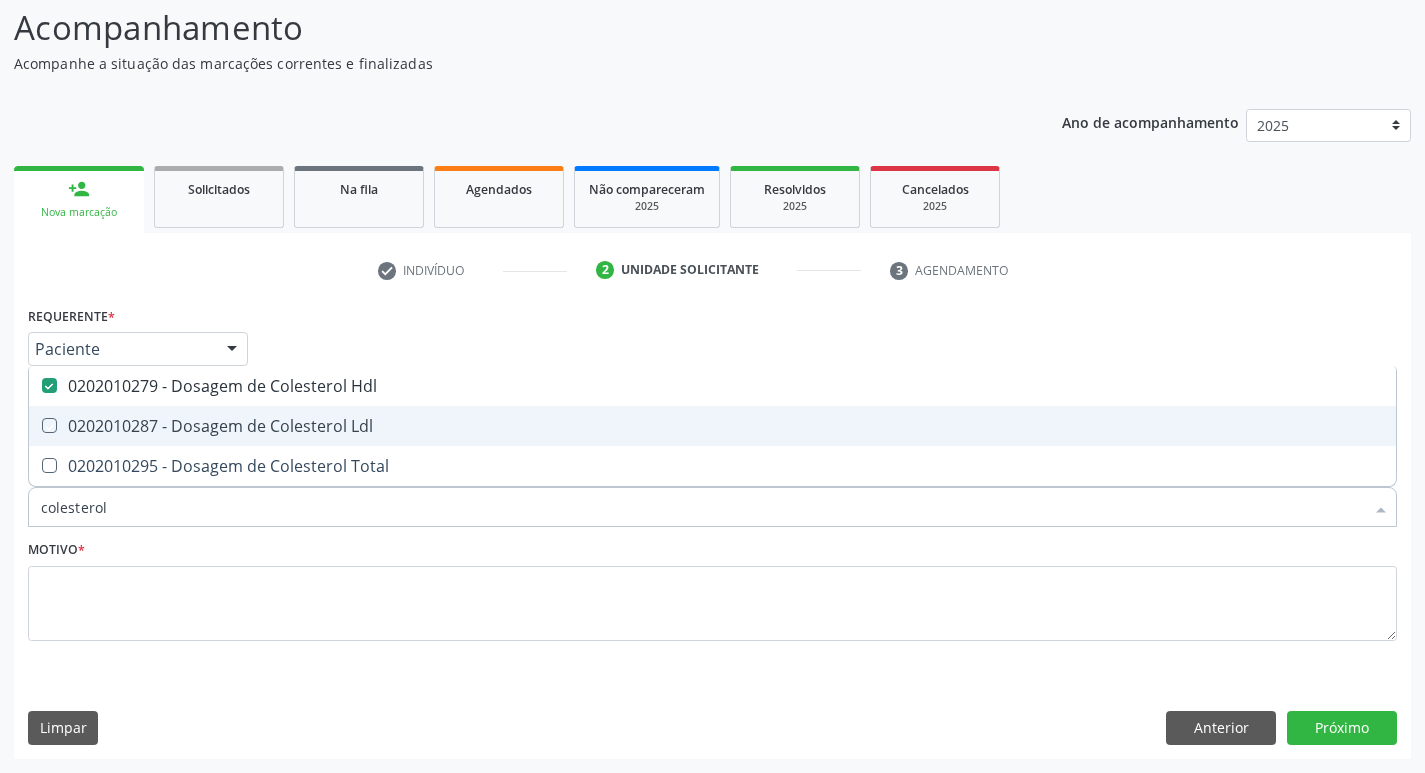 checkbox on "true" 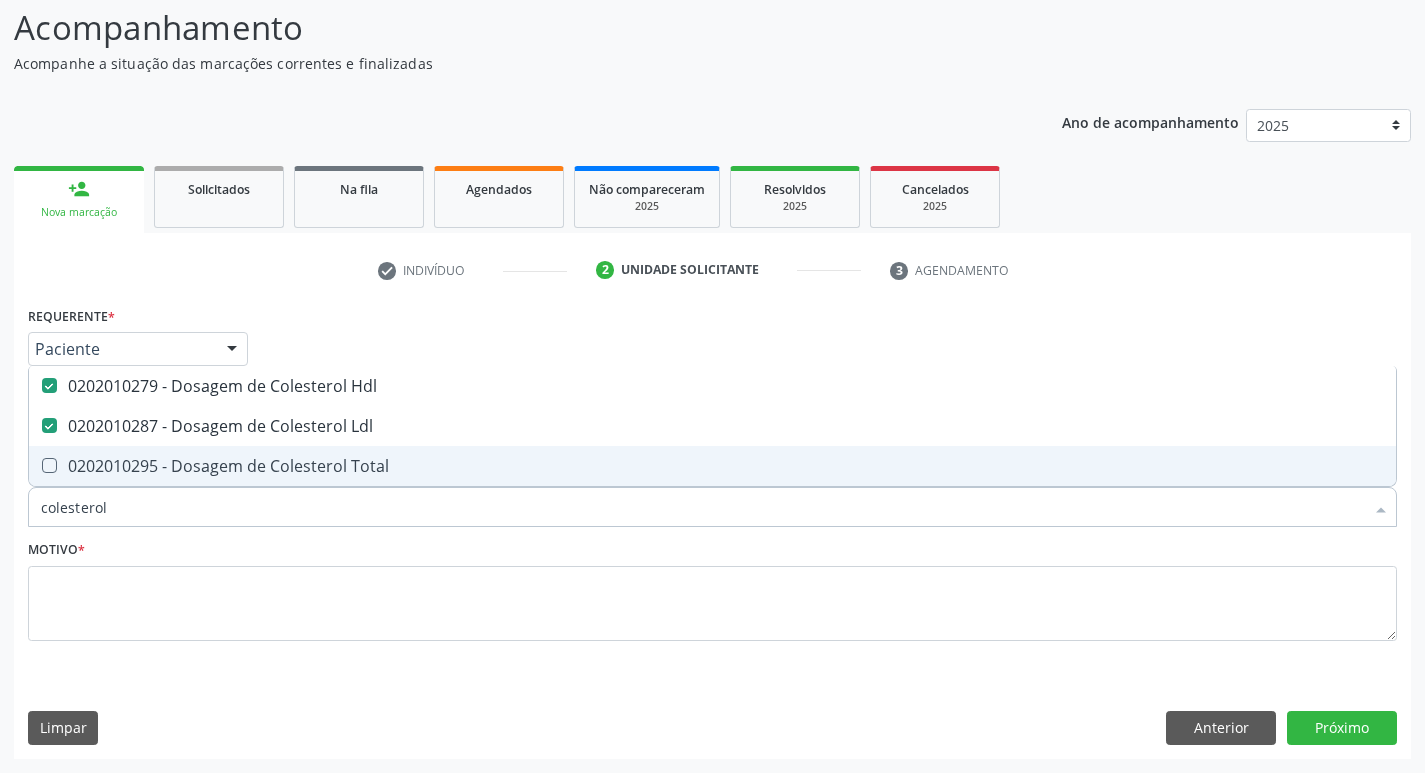 click on "0202010295 - Dosagem de Colesterol Total" at bounding box center [712, 466] 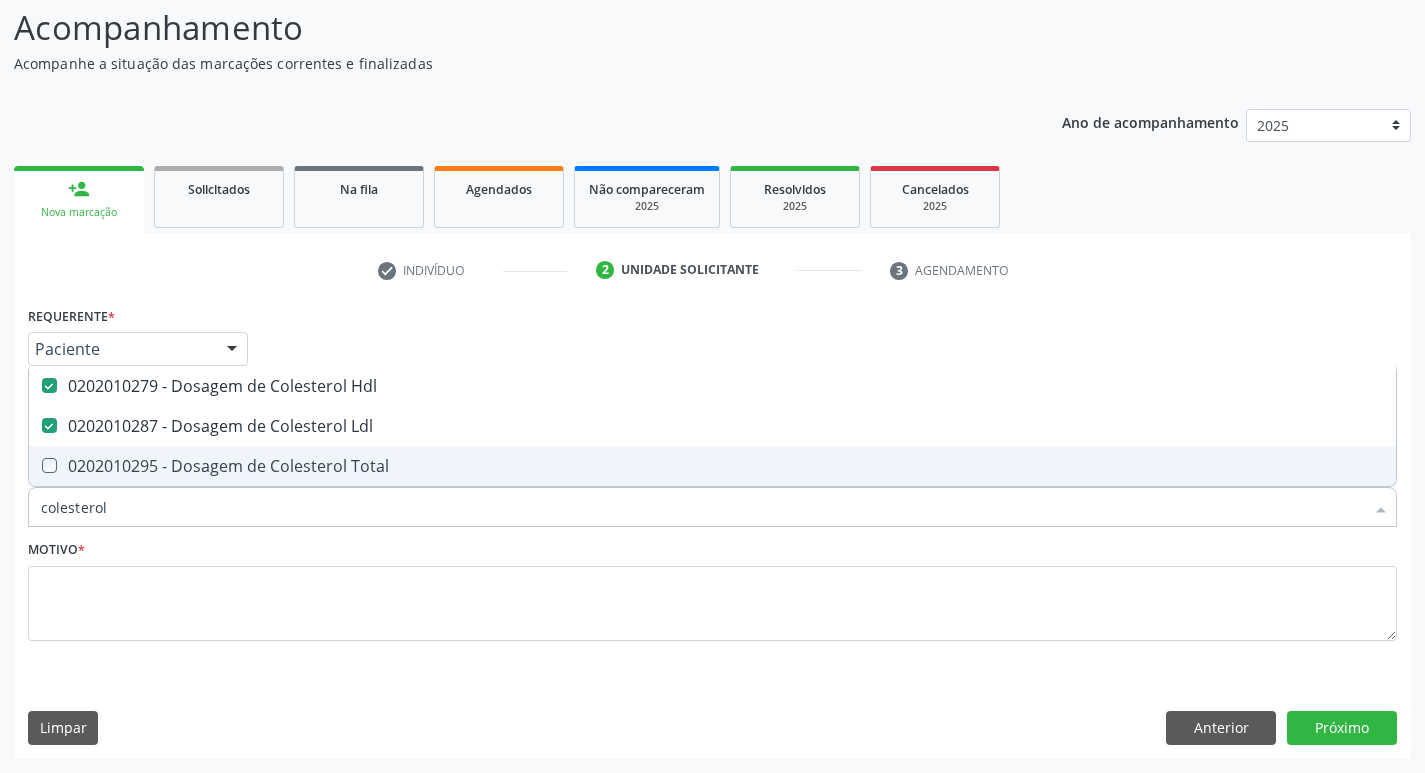 checkbox on "true" 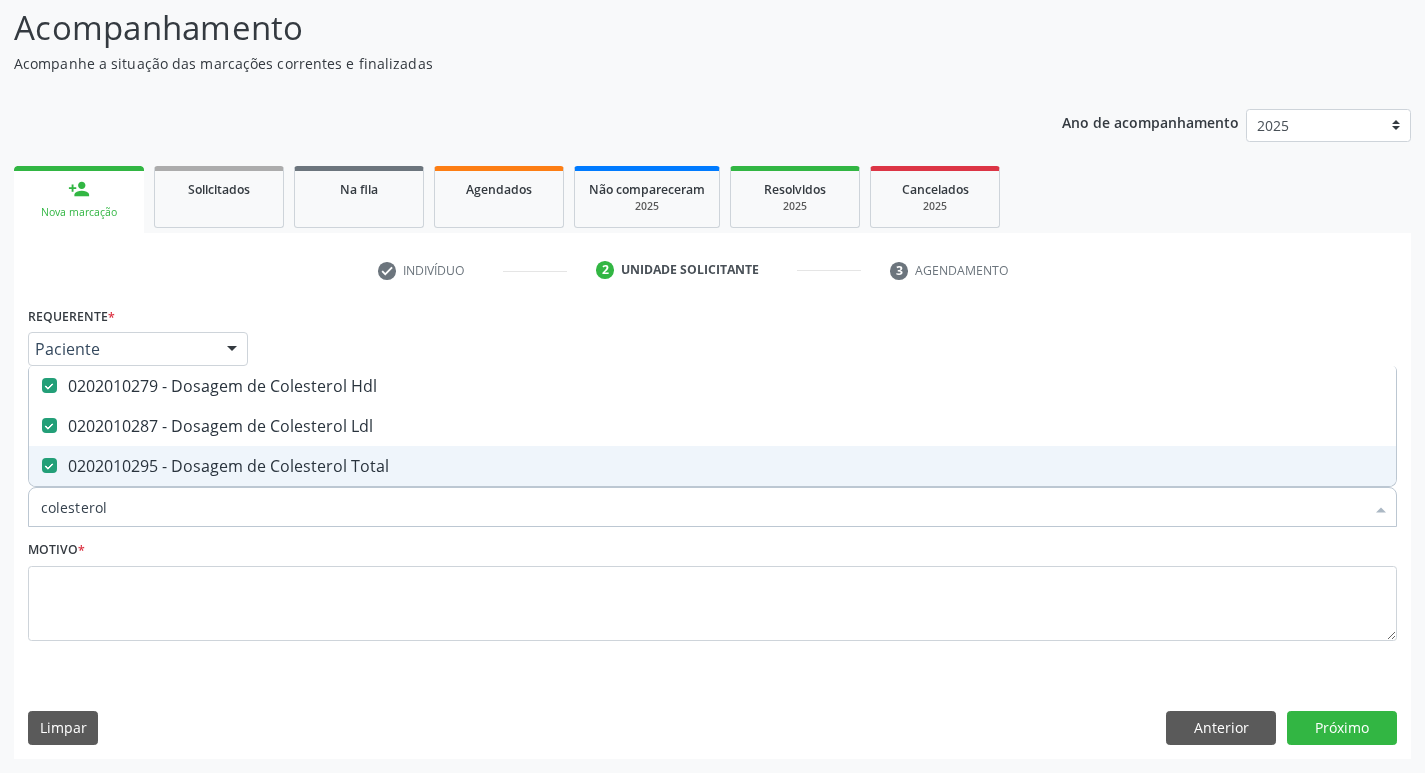 click on "colesterol" at bounding box center (702, 507) 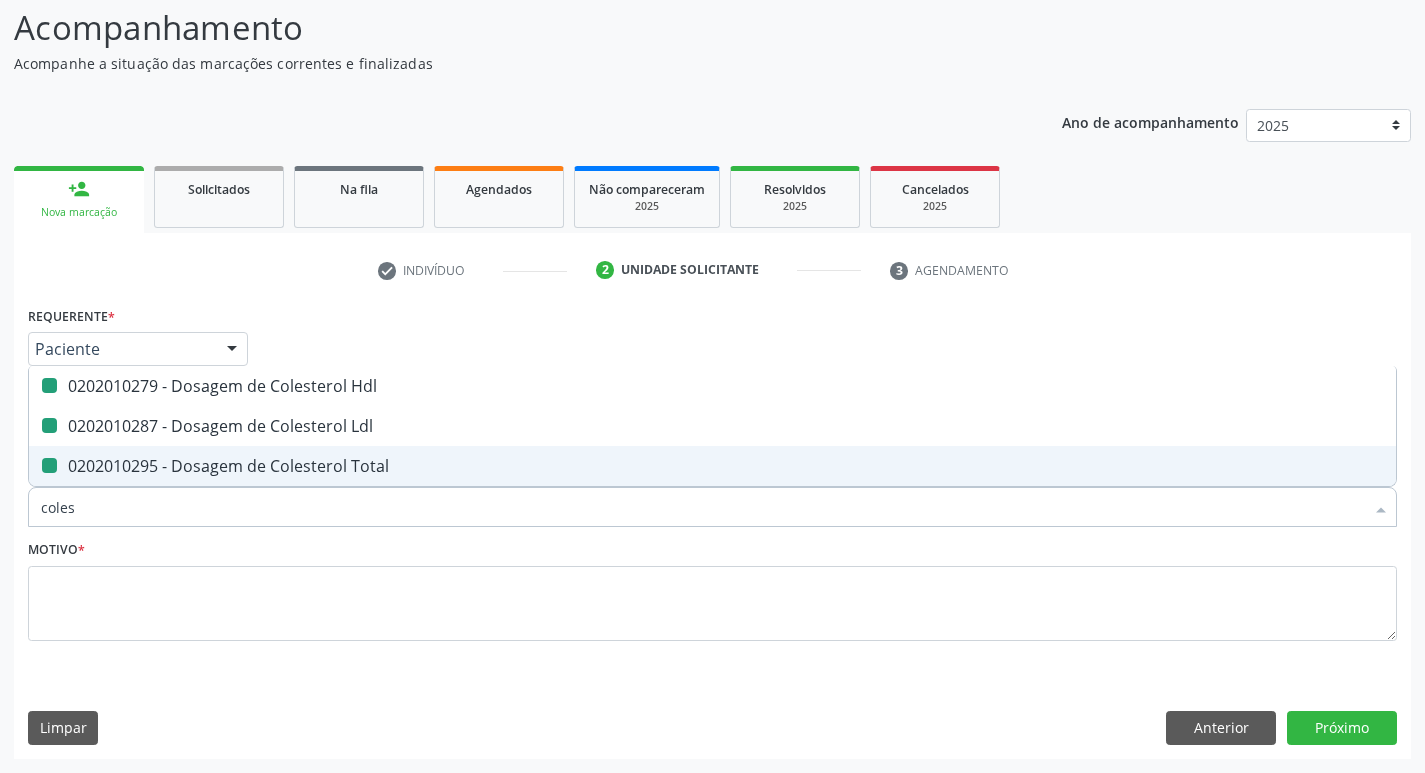 type on "cole" 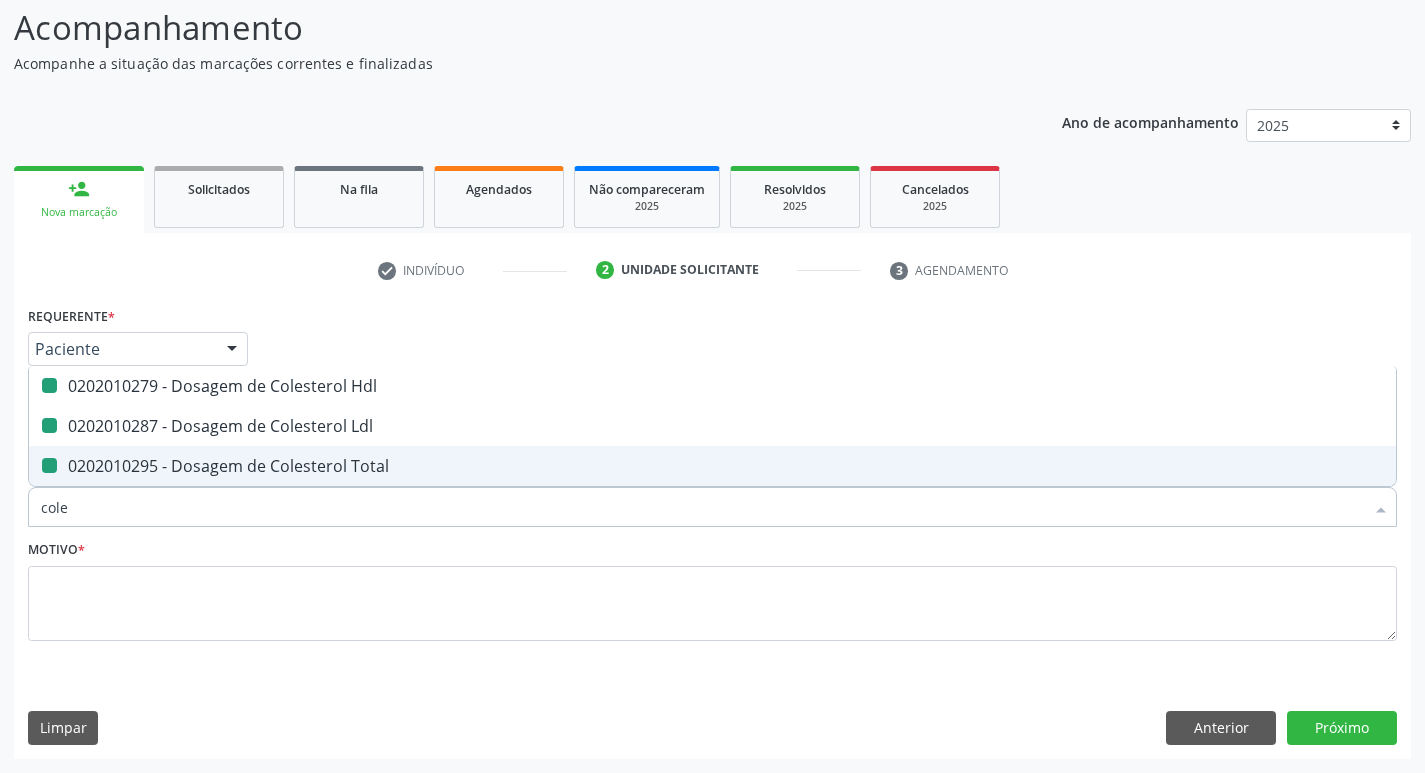 checkbox on "false" 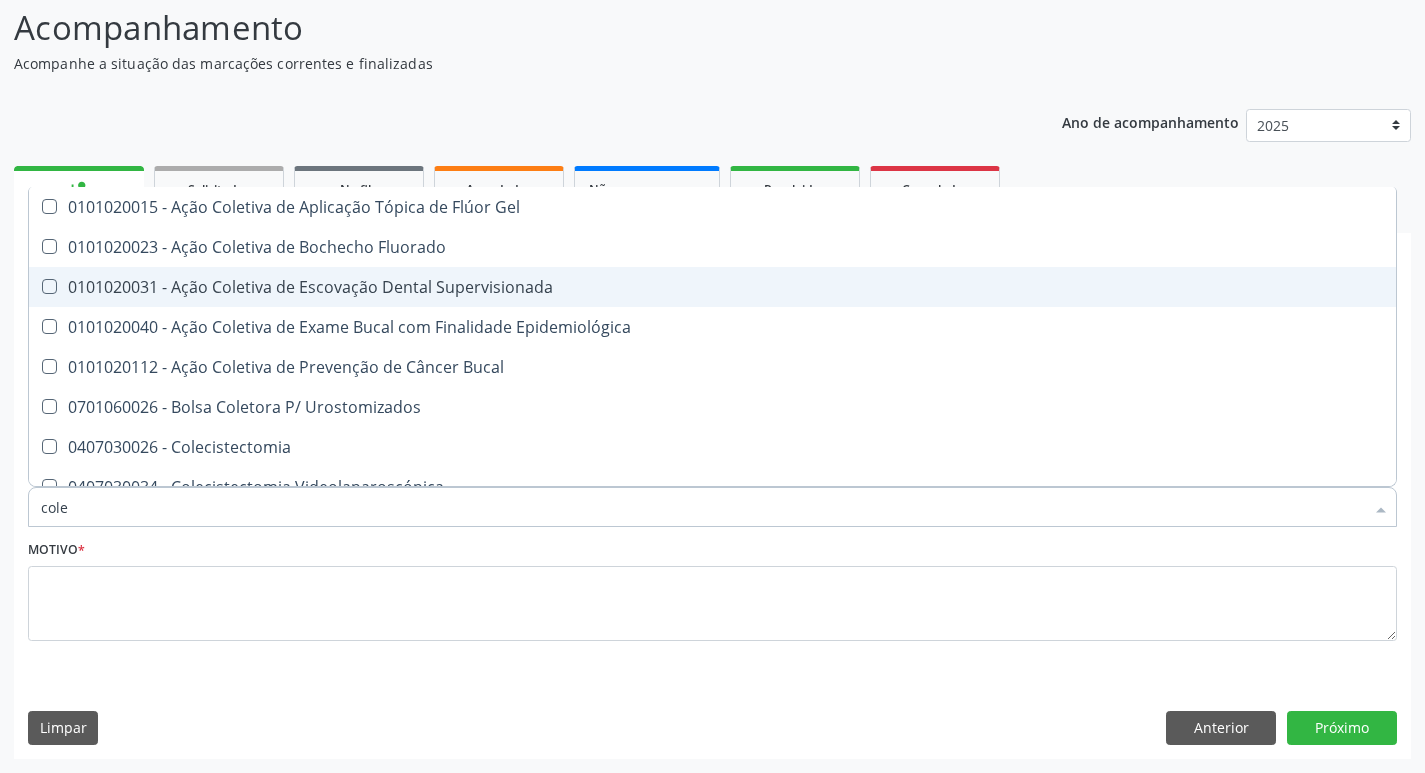 type on "col" 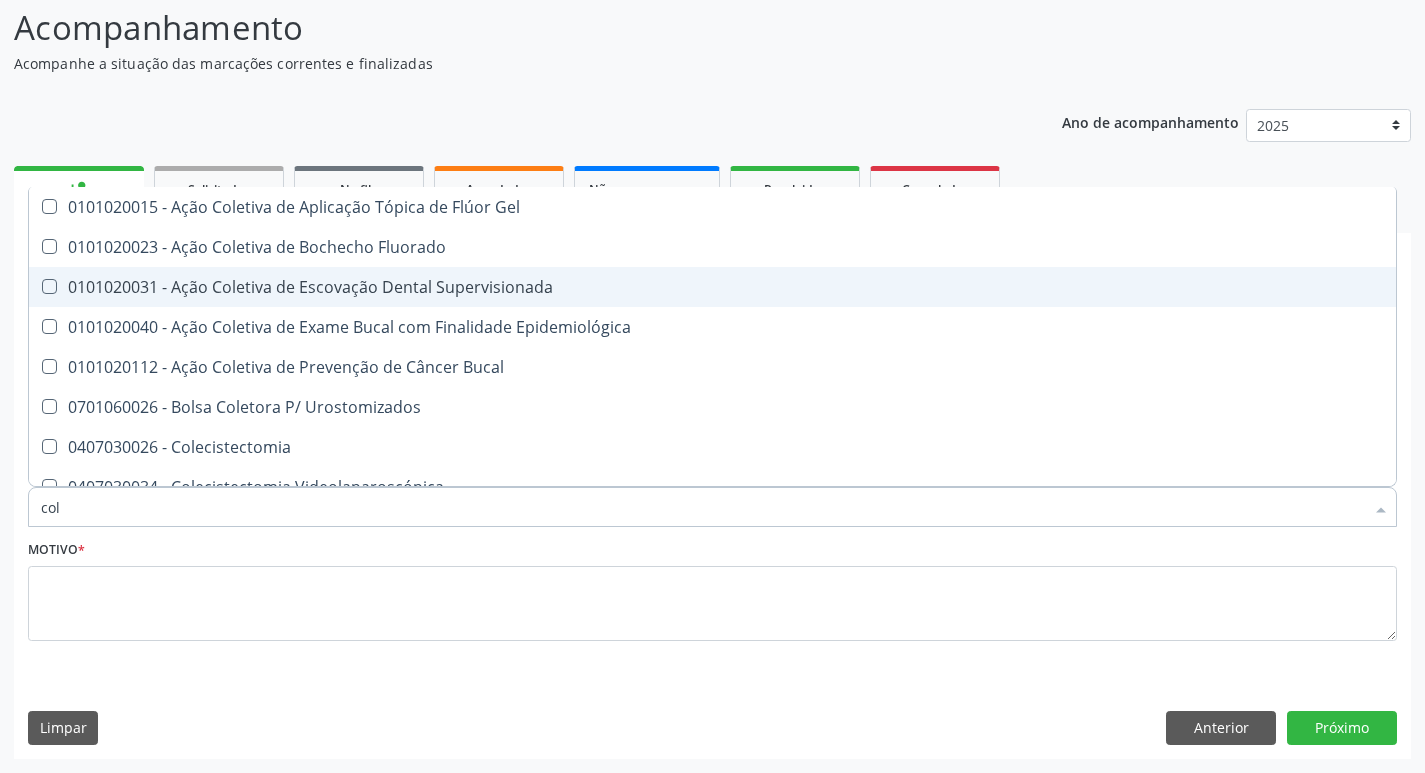 checkbox on "false" 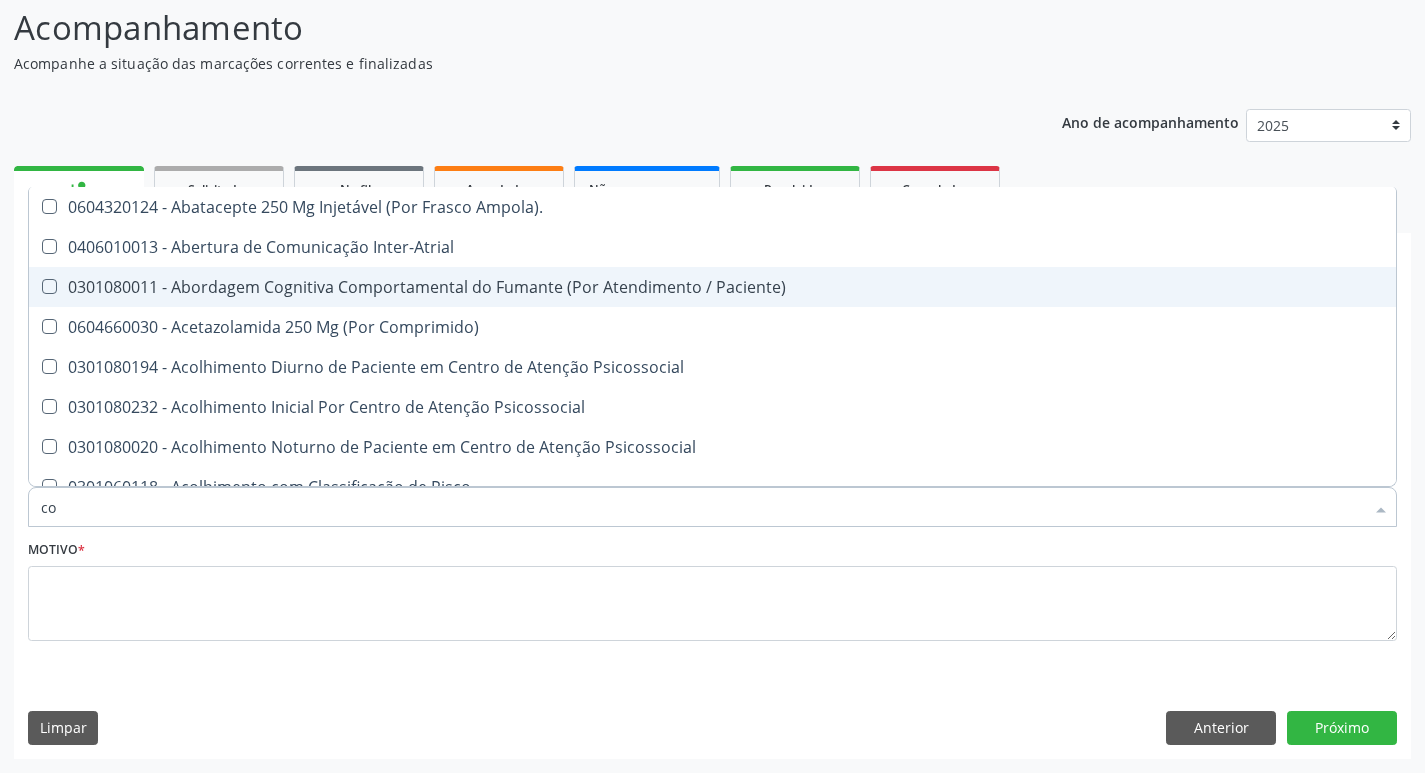 type on "c" 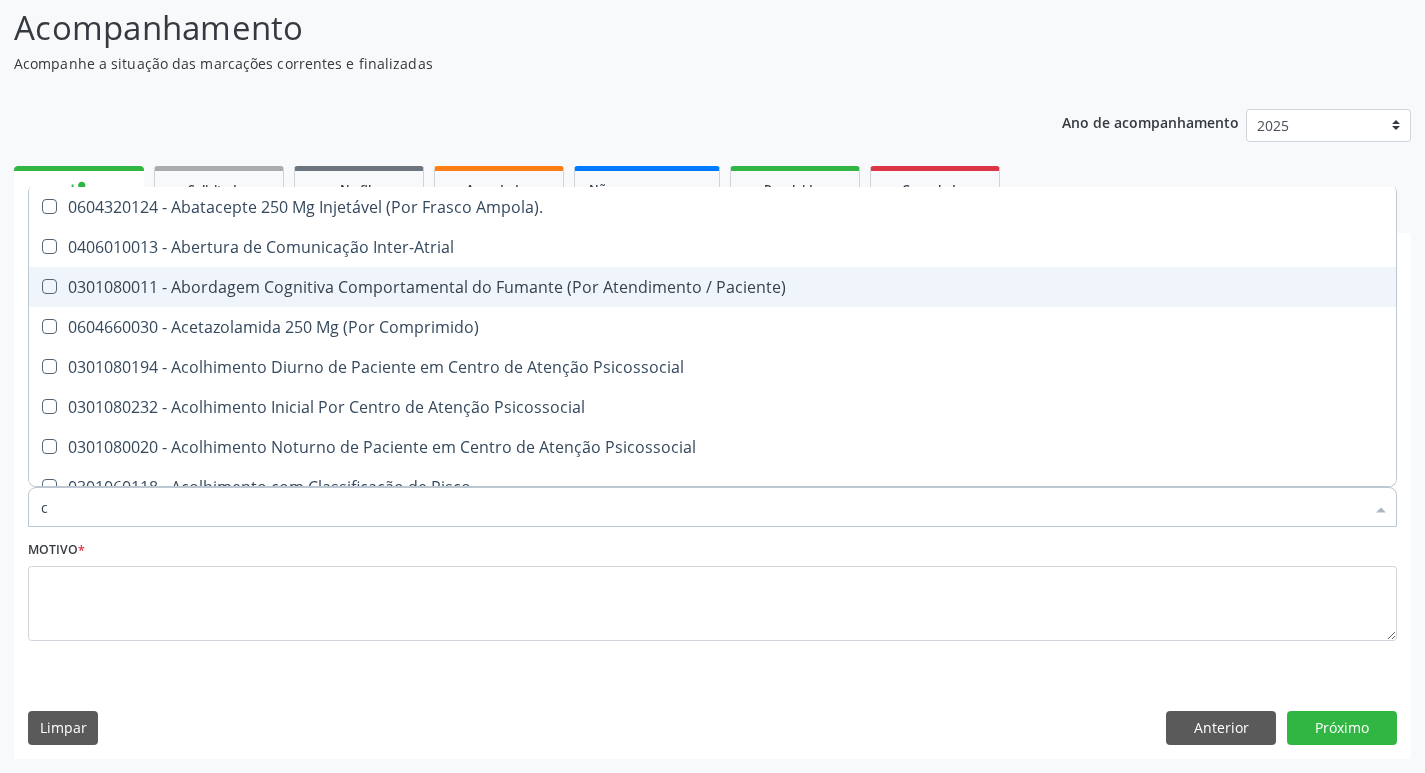 checkbox on "false" 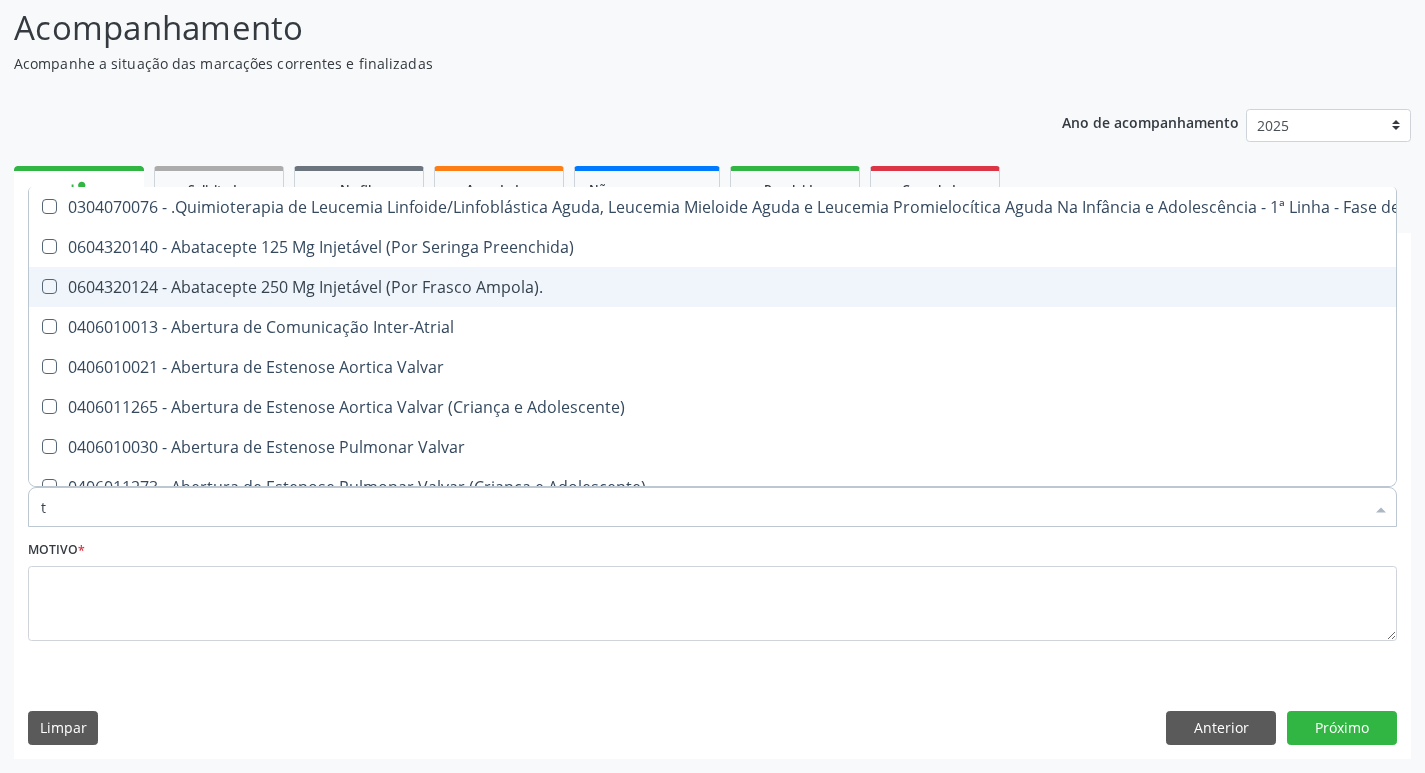 type on "tg" 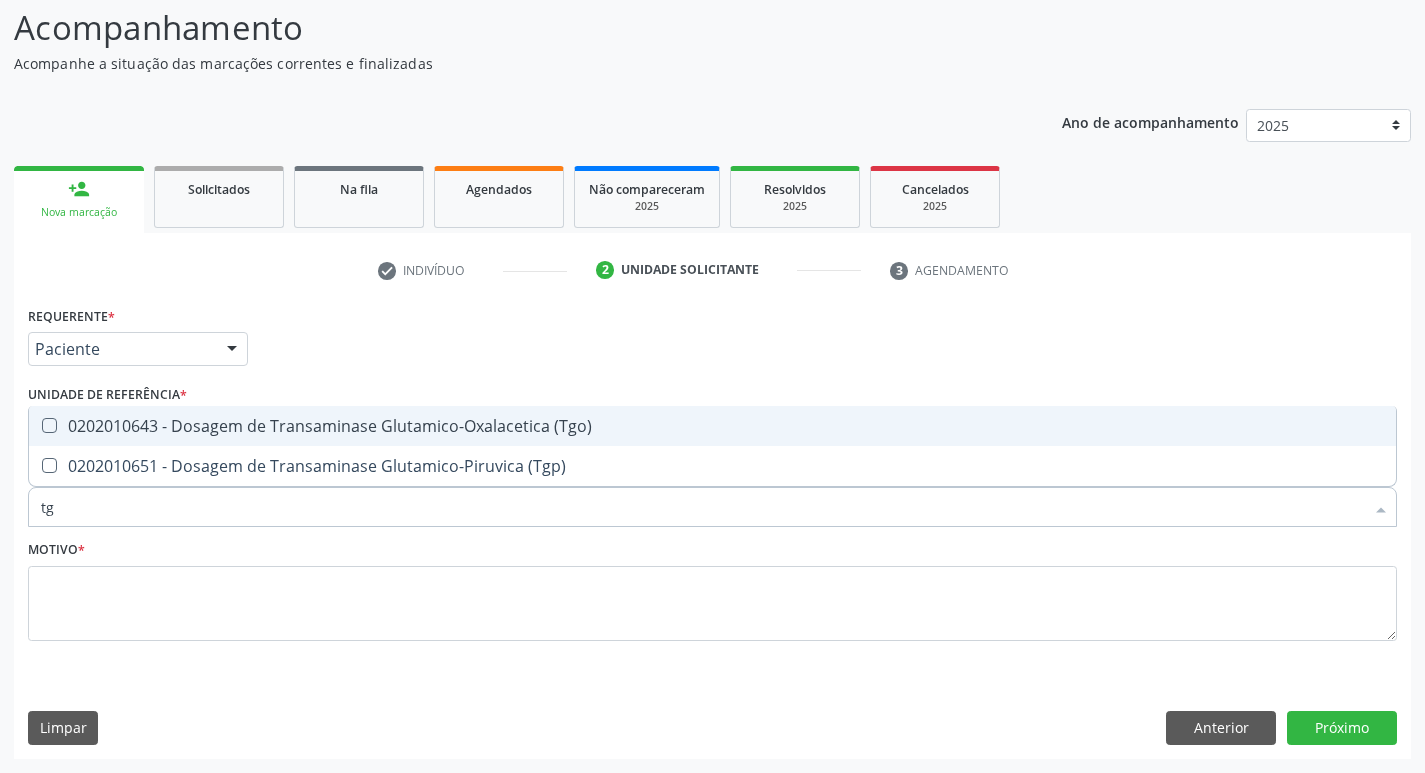 click on "0202010643 - Dosagem de Transaminase Glutamico-Oxalacetica (Tgo)" at bounding box center (712, 426) 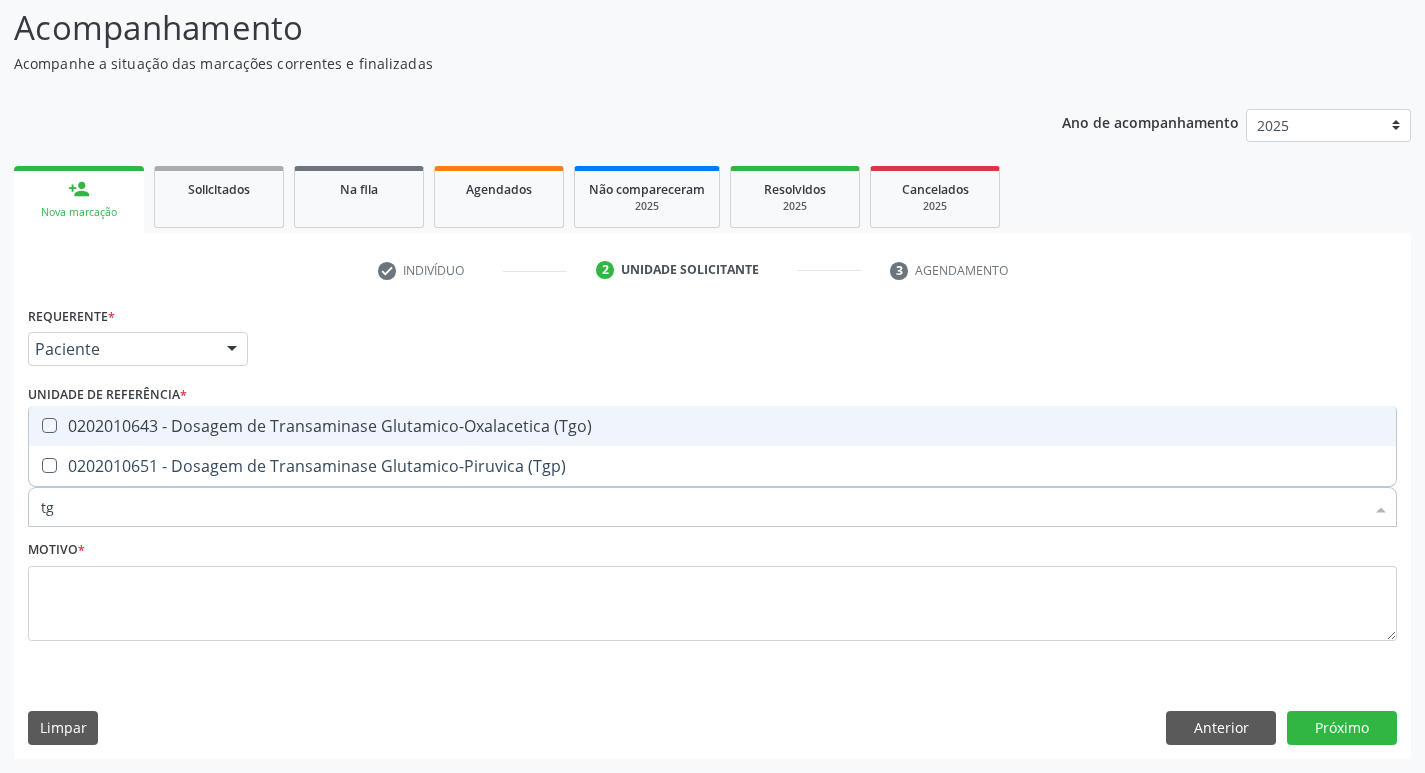 checkbox on "true" 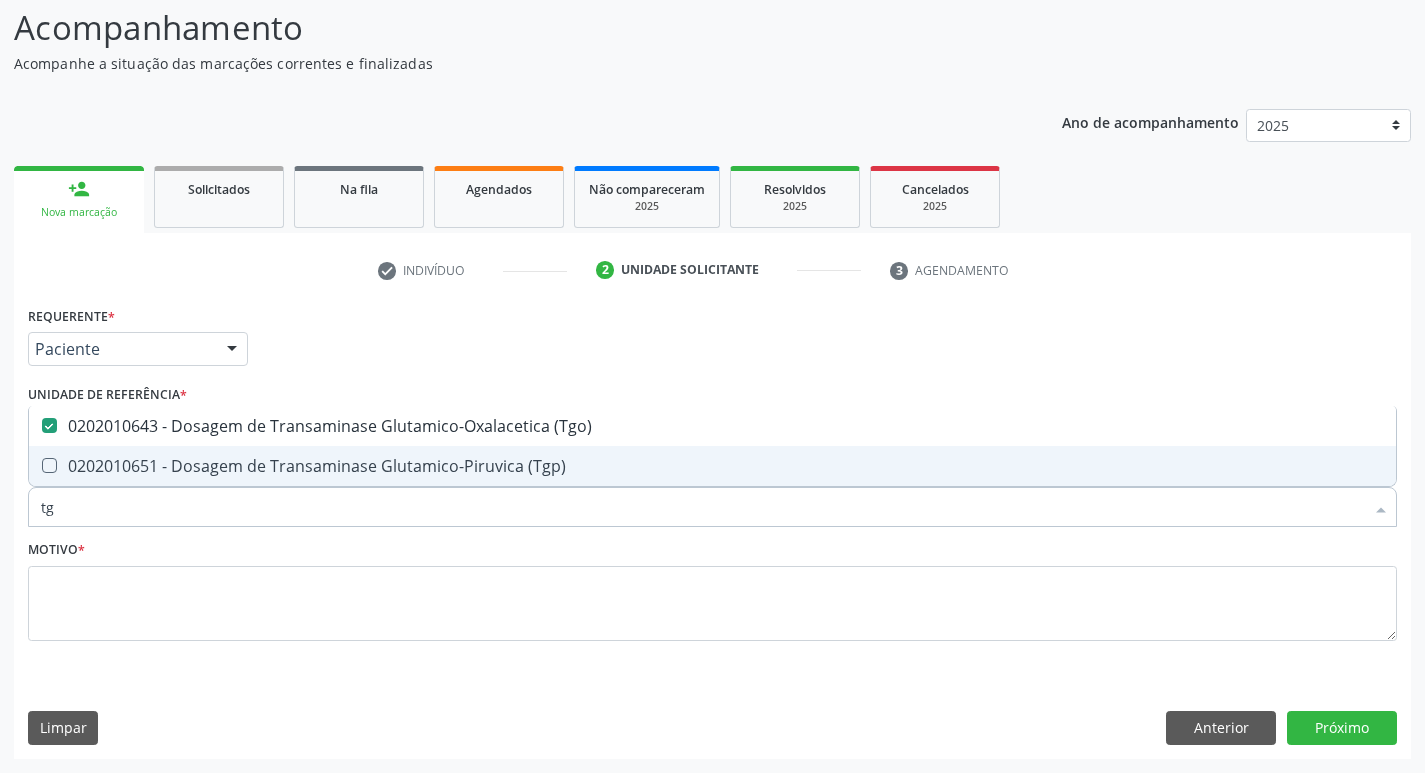 click on "0202010651 - Dosagem de Transaminase Glutamico-Piruvica (Tgp)" at bounding box center (712, 466) 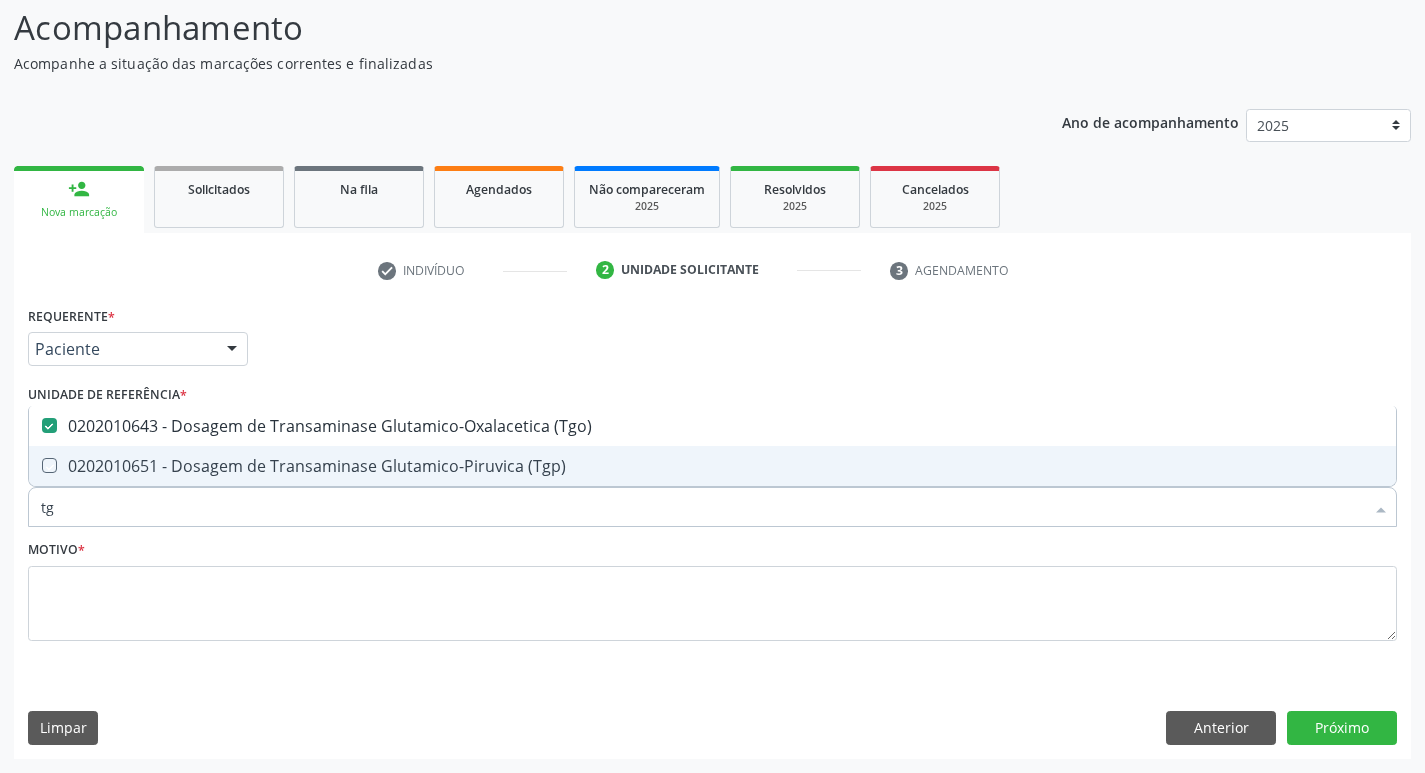 checkbox on "true" 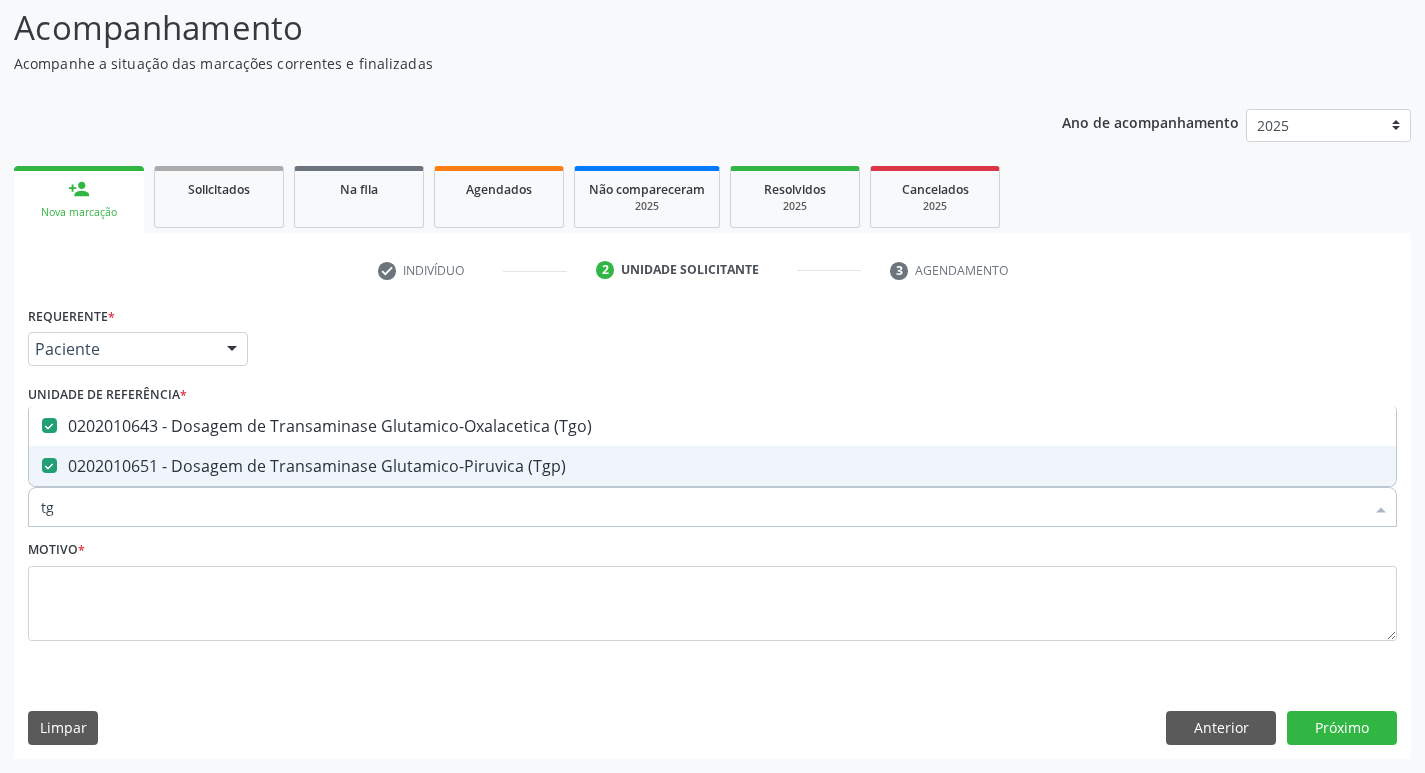 click on "tg" at bounding box center (702, 507) 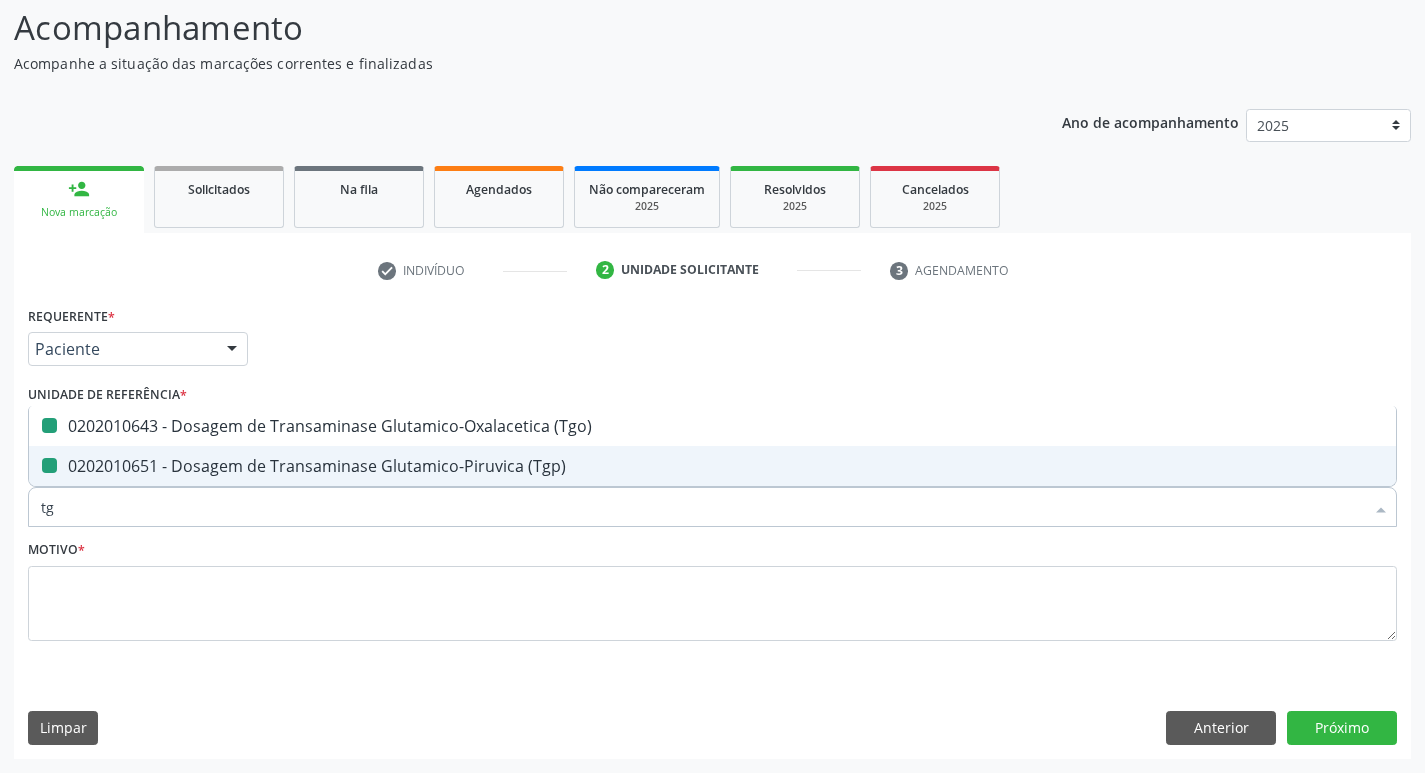 type on "t" 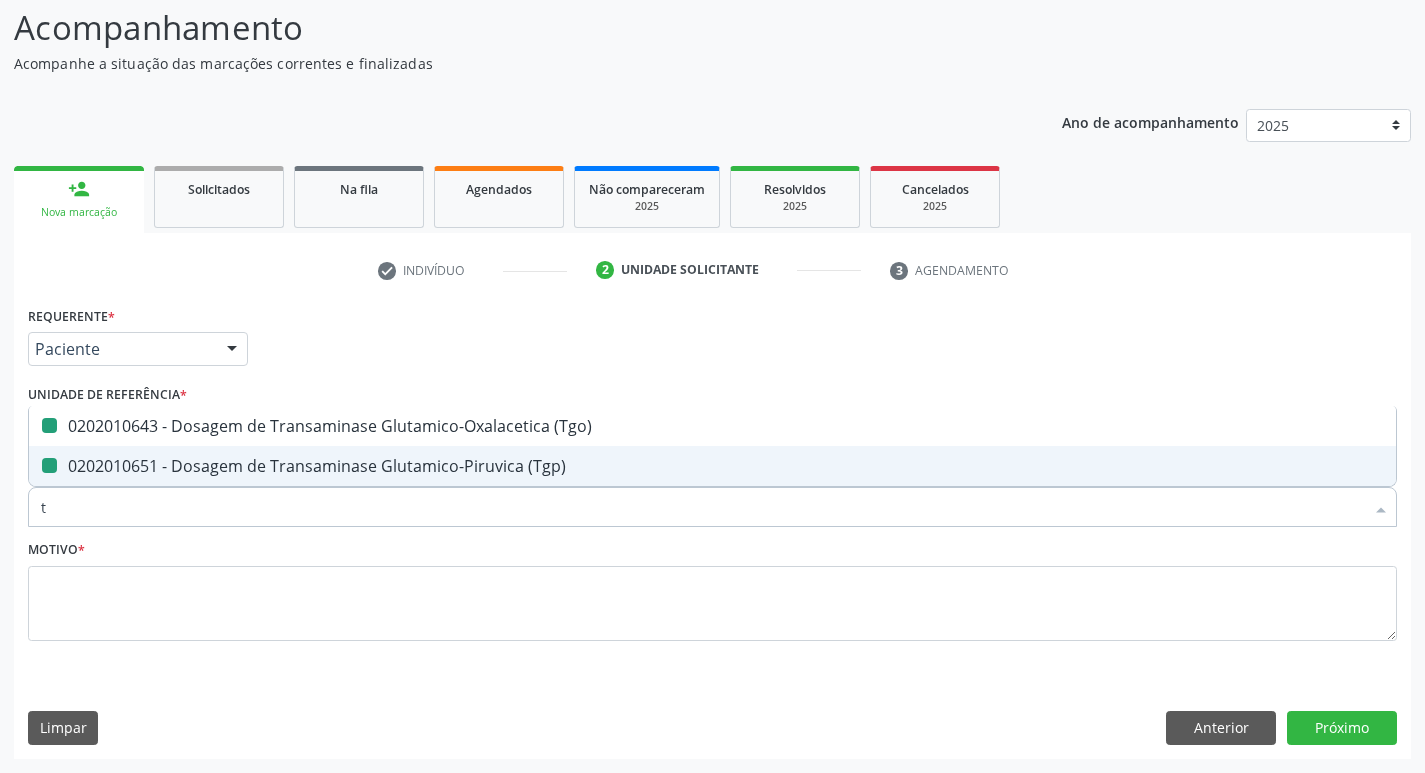 checkbox on "false" 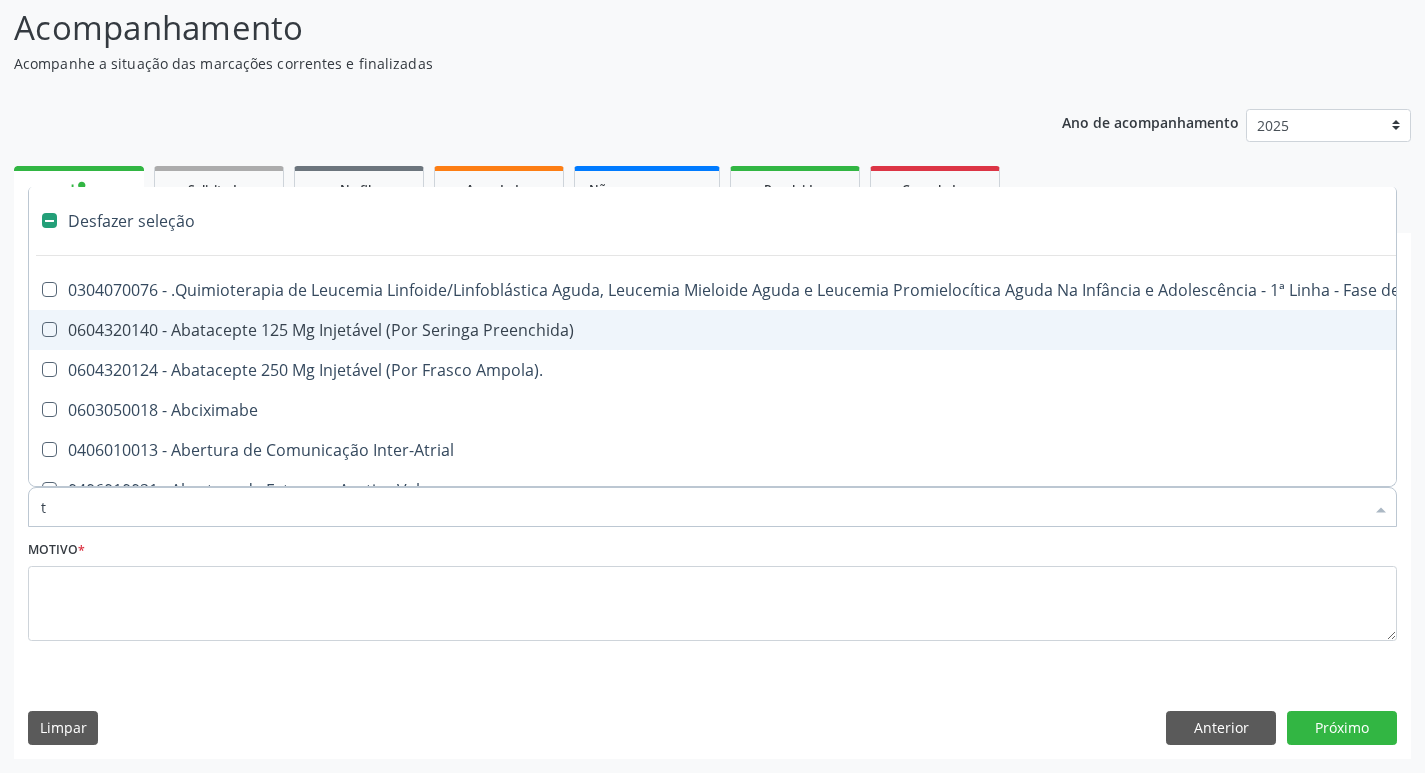 type on "tr" 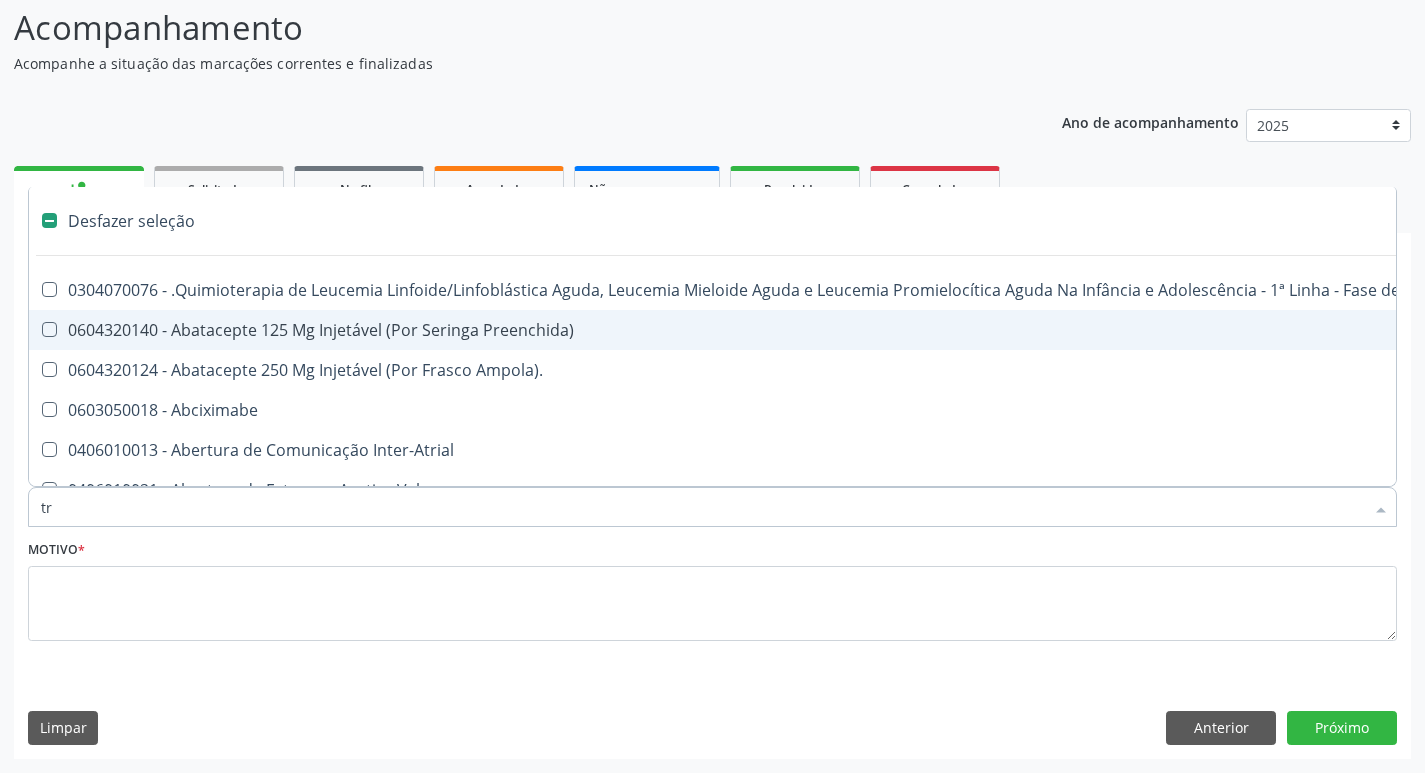 checkbox on "true" 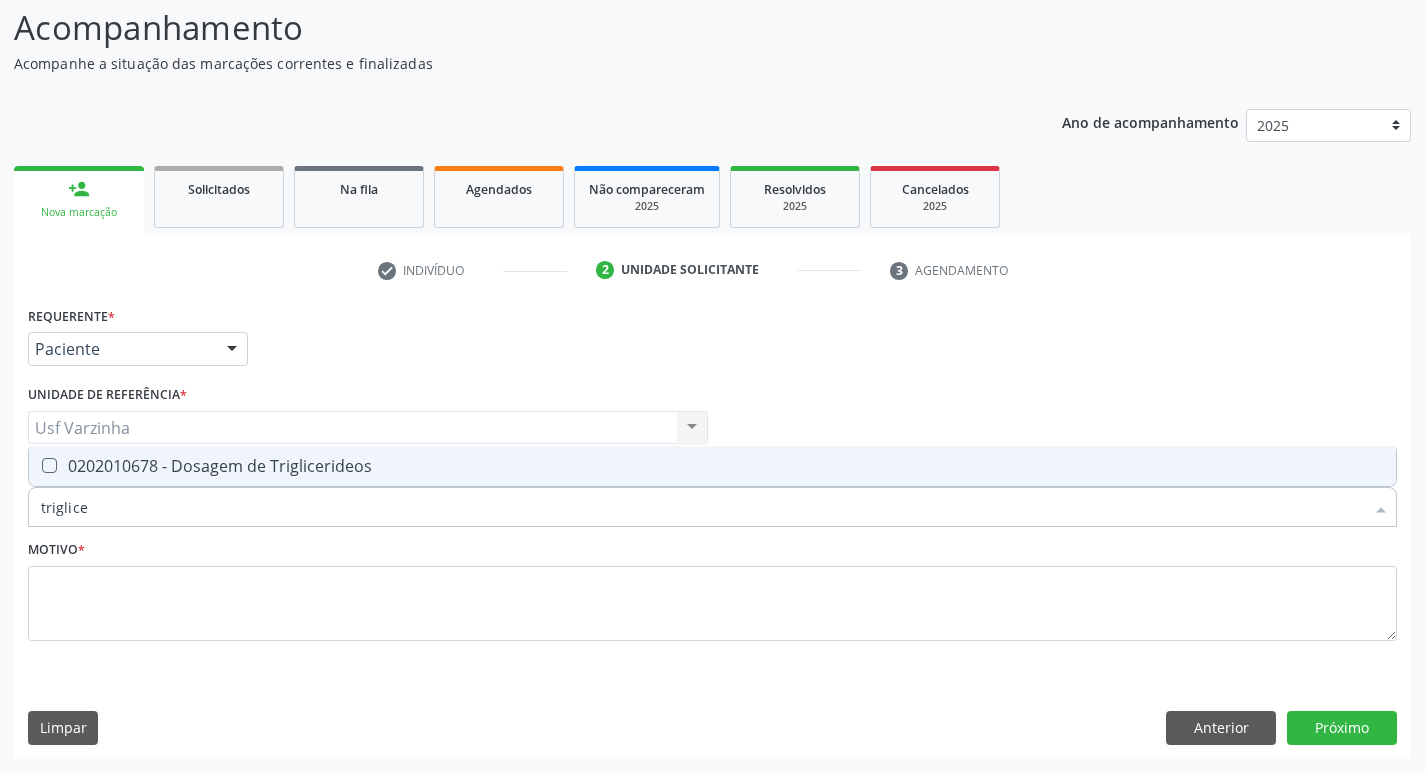 type on "triglicer" 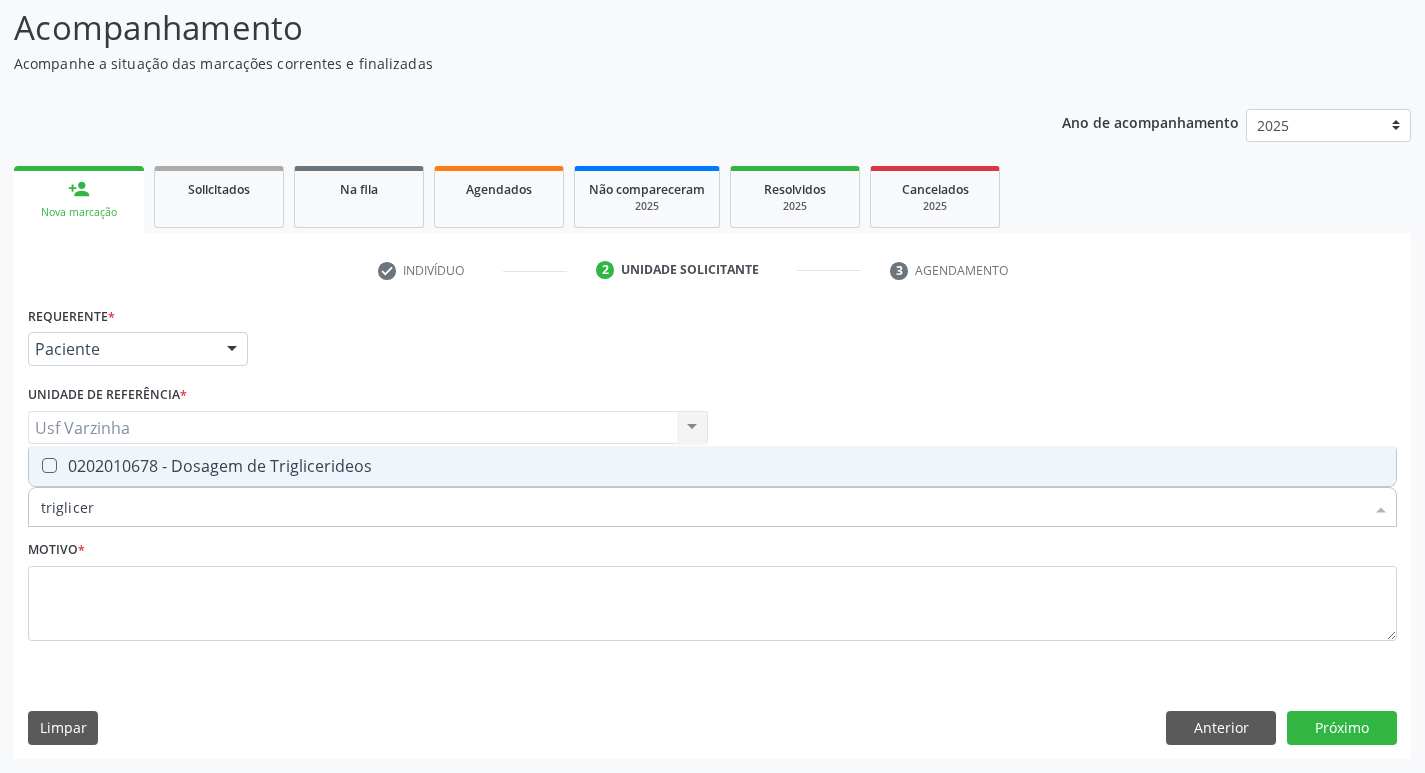 click on "0202010678 - Dosagem de Triglicerideos" at bounding box center [712, 466] 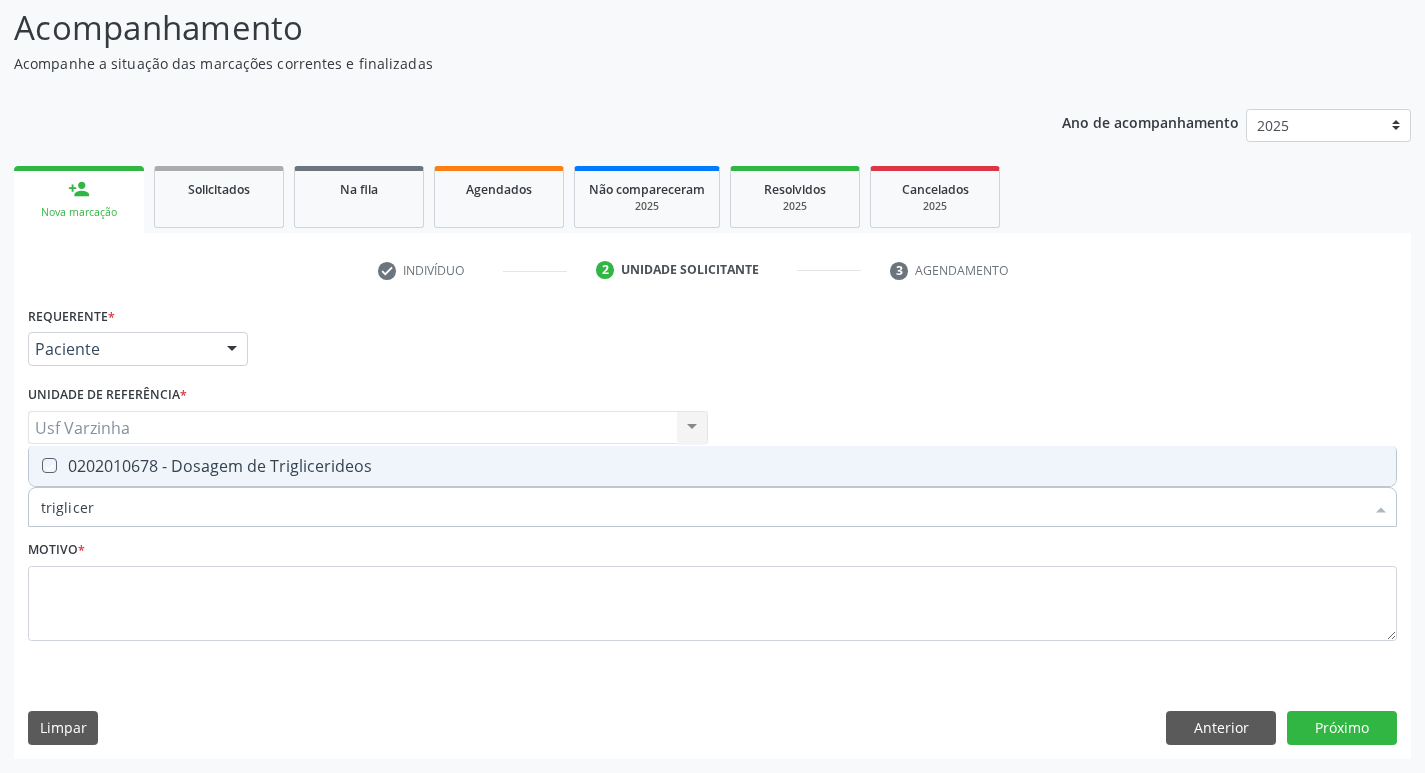 checkbox on "true" 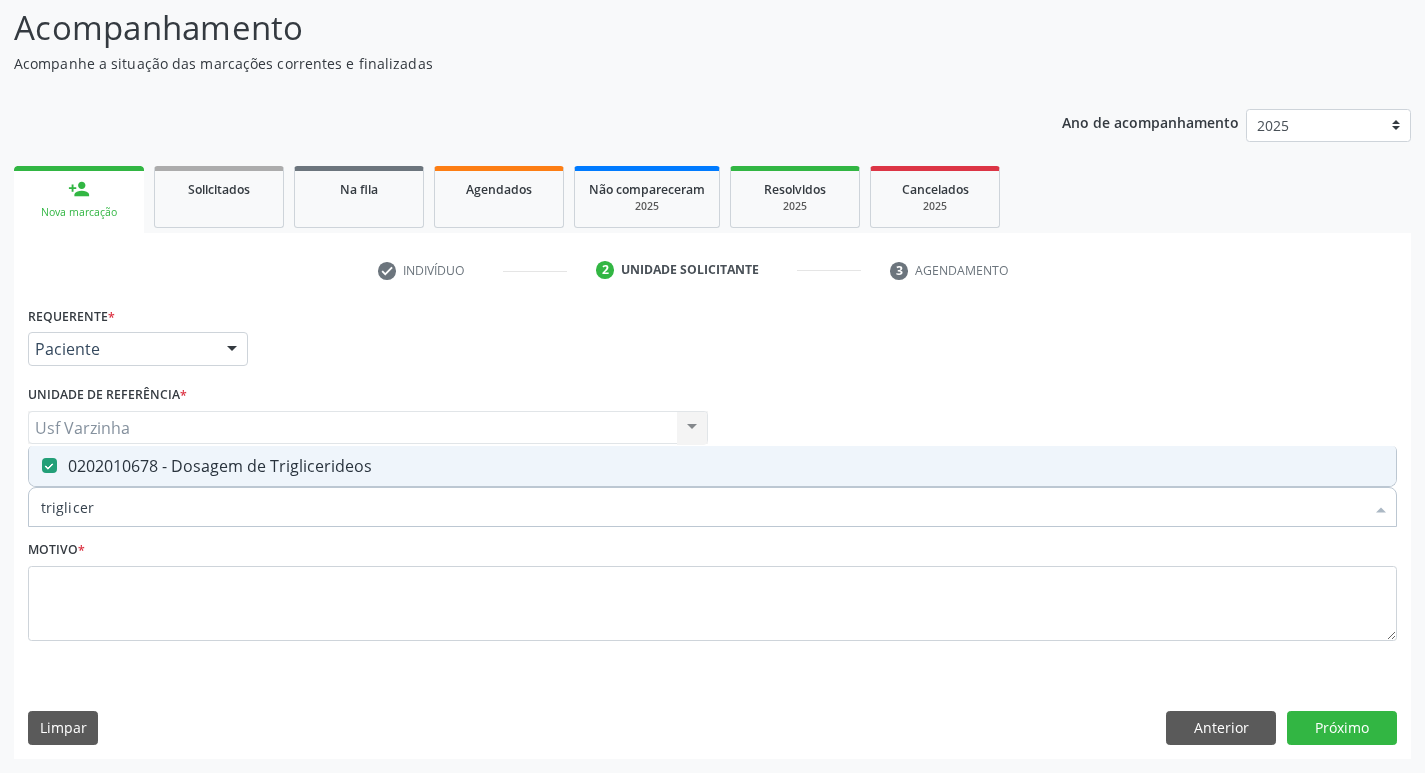 click on "triglicer" at bounding box center [702, 507] 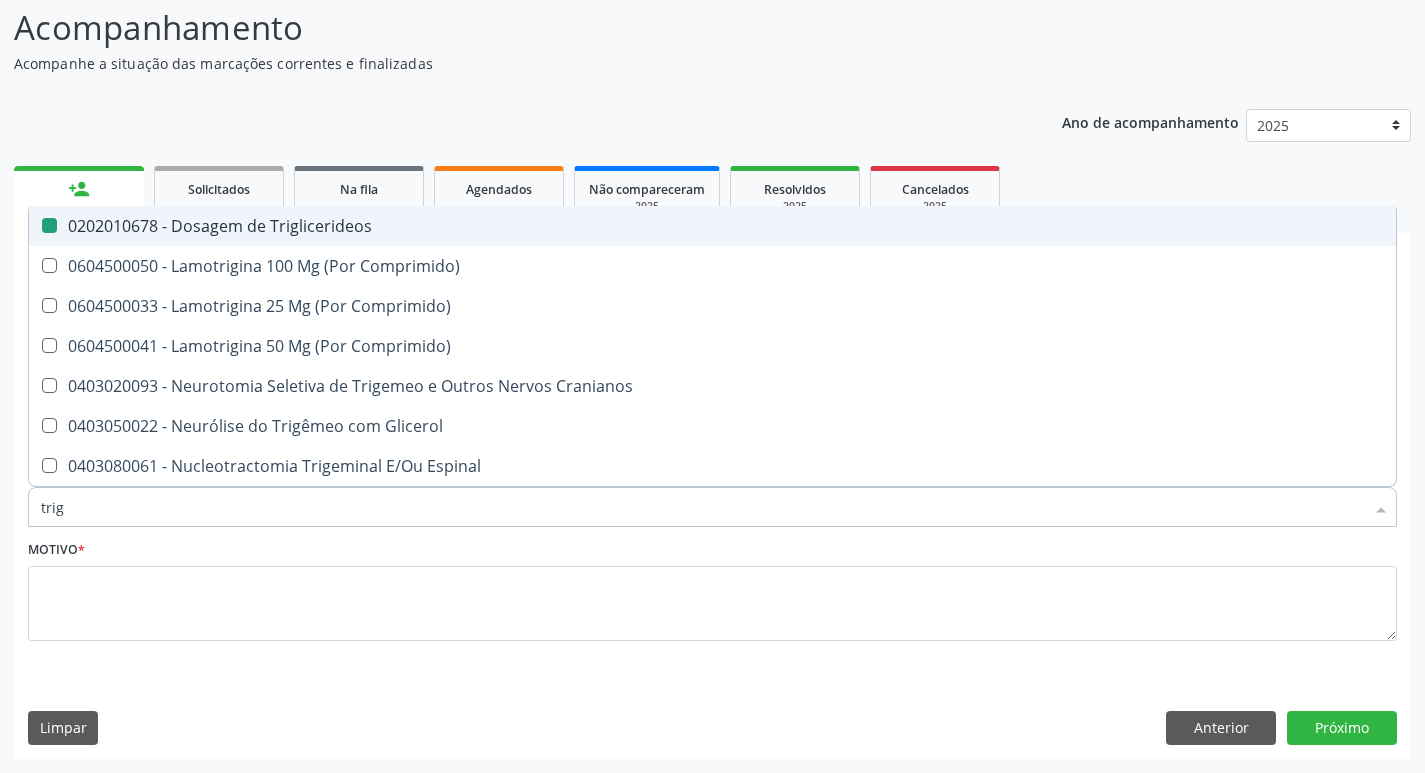 type on "tri" 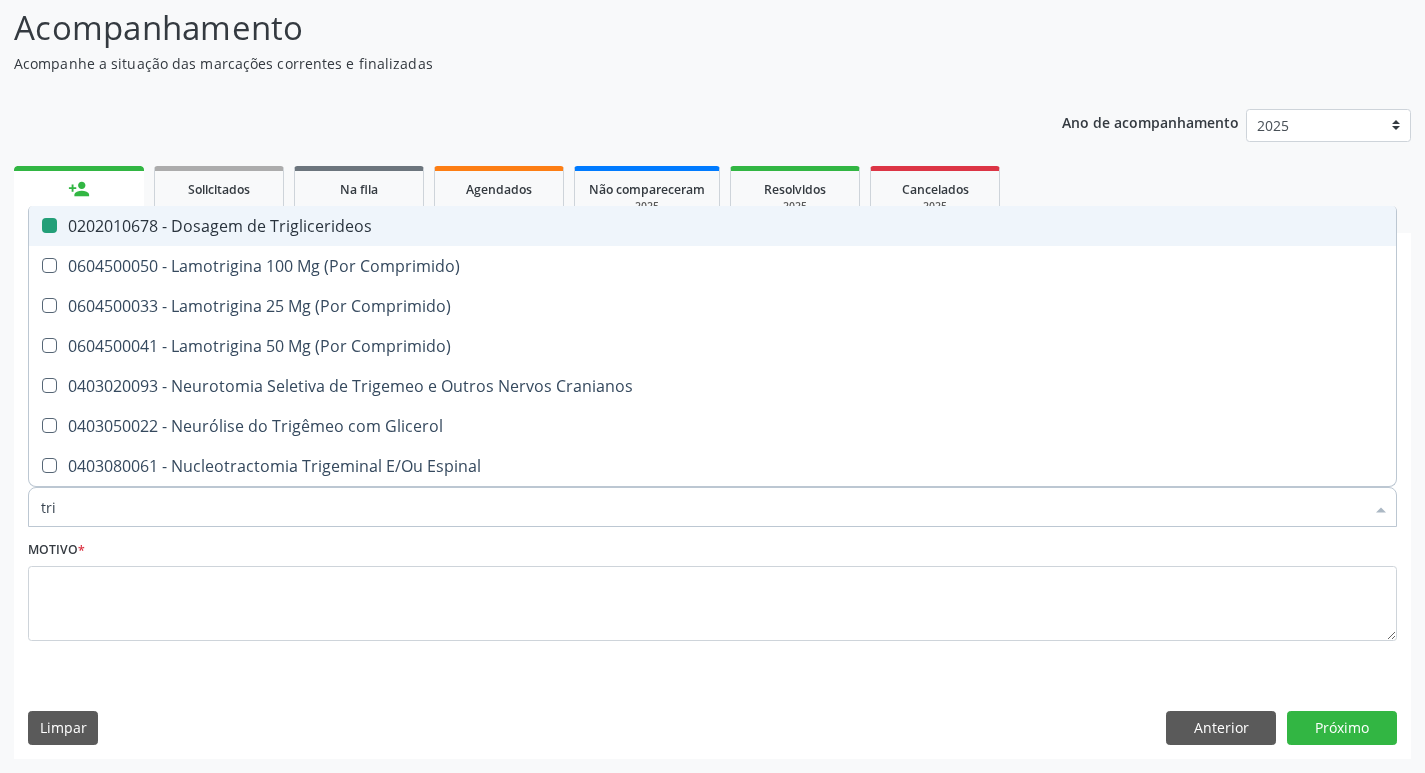 checkbox on "false" 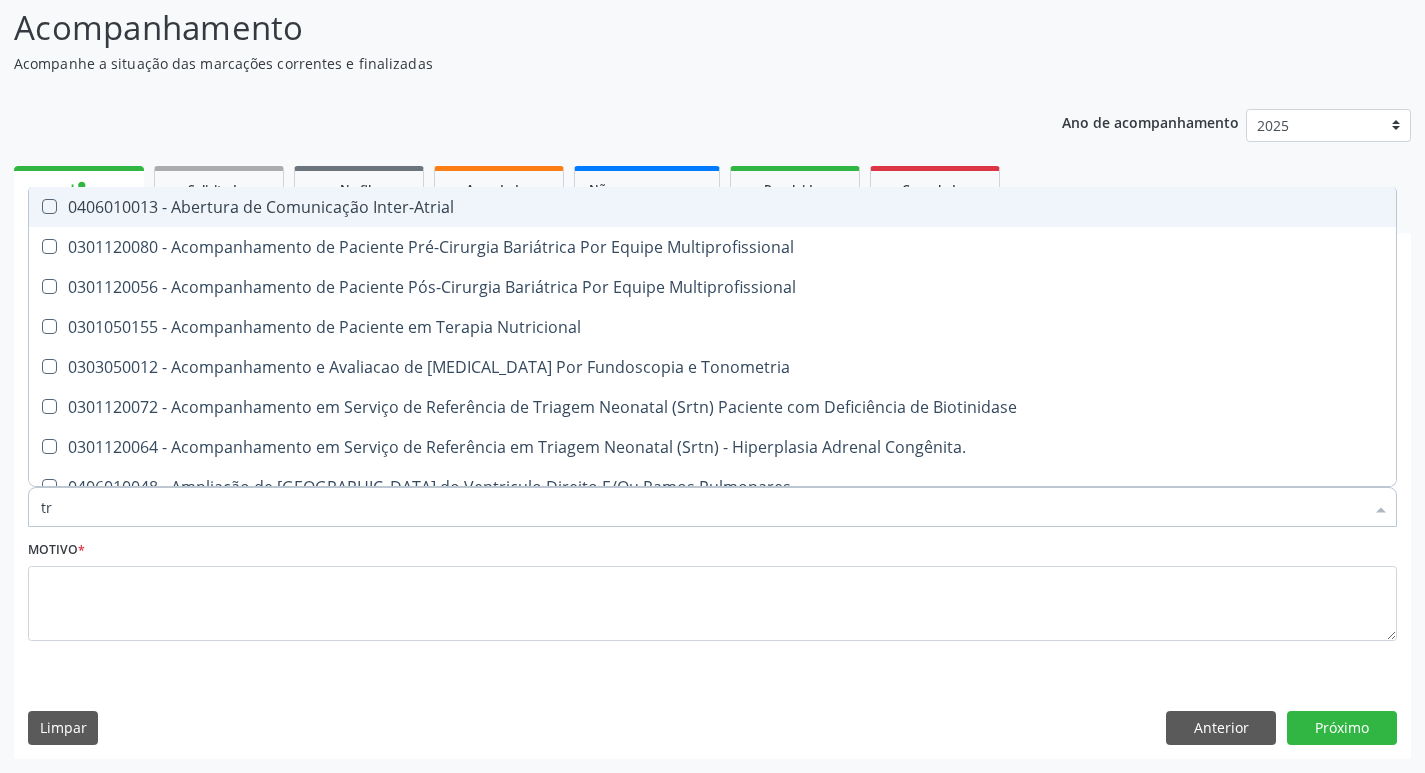 type on "t" 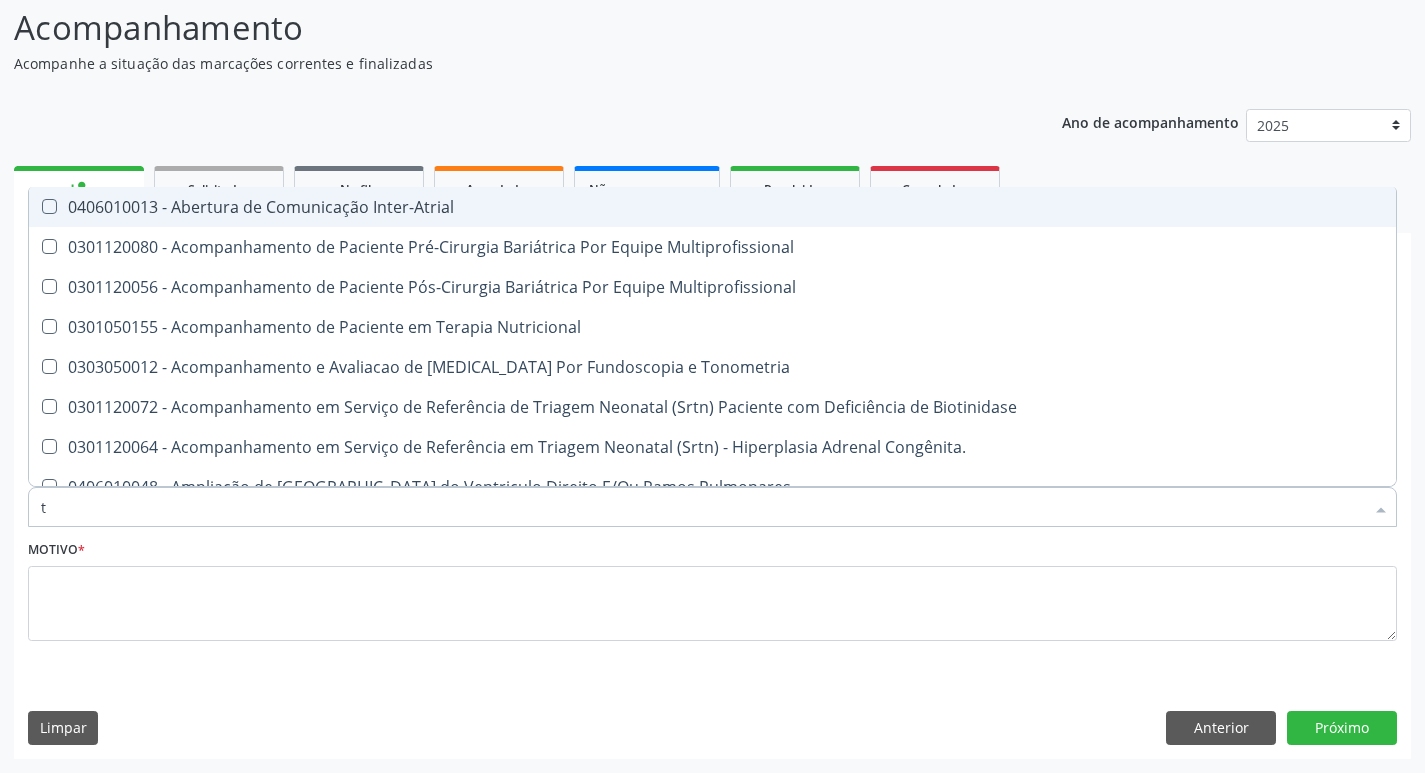 checkbox on "false" 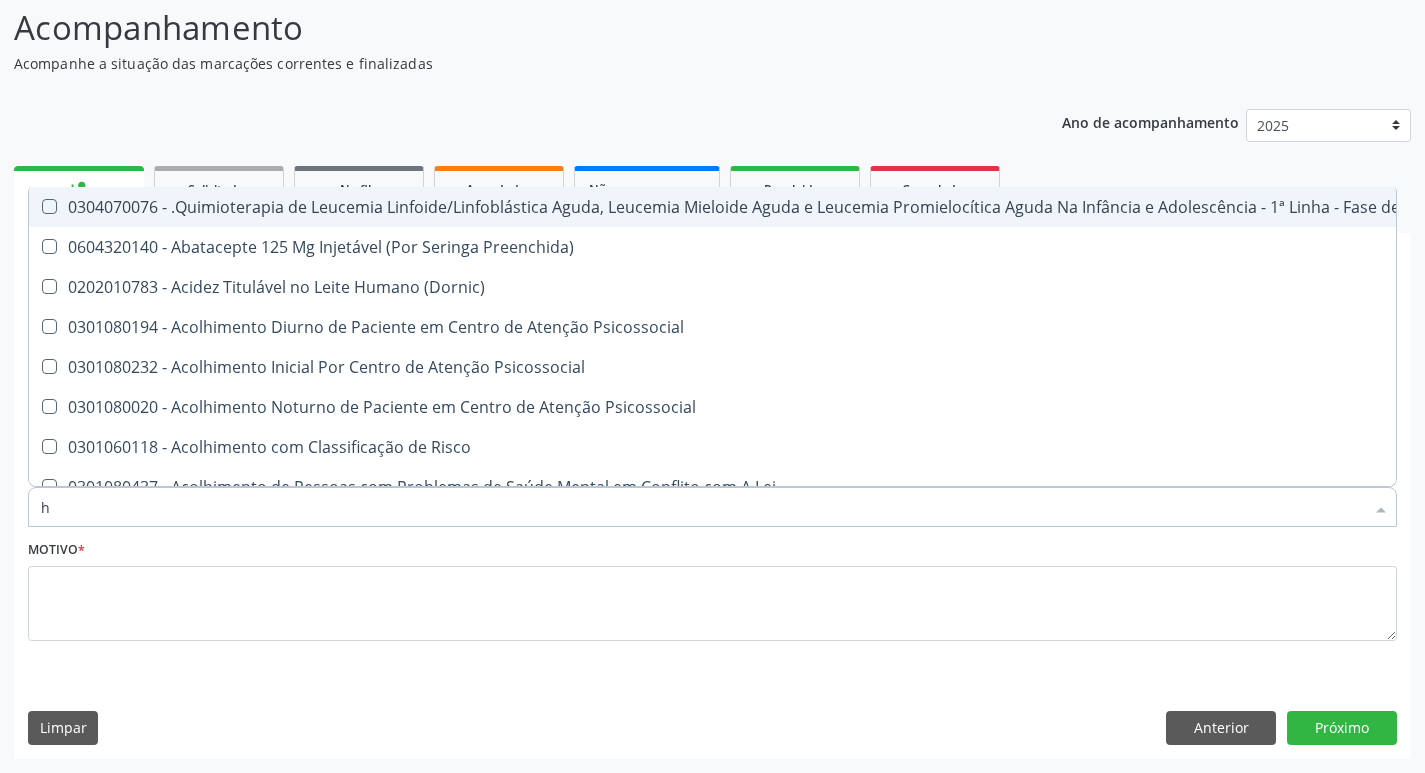 type on "he" 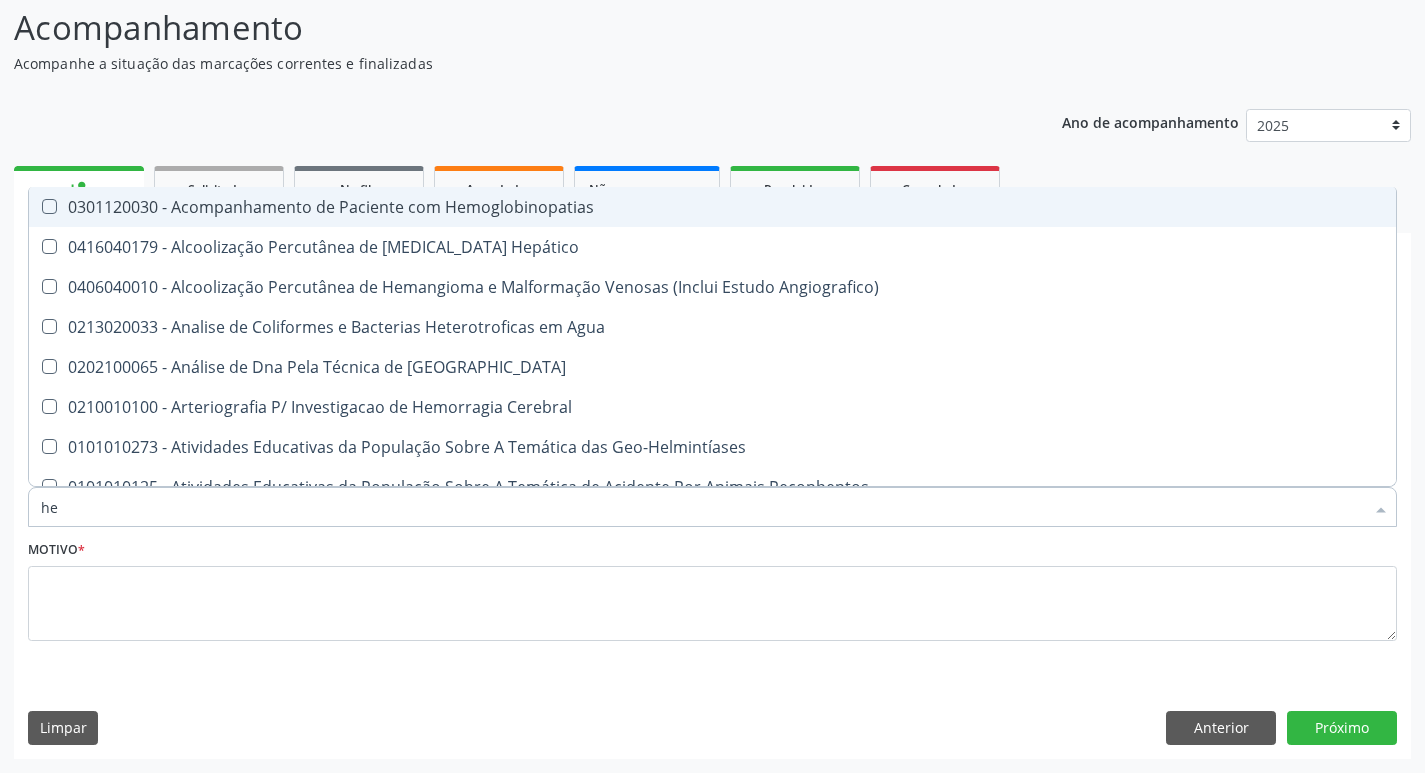 type on "hem" 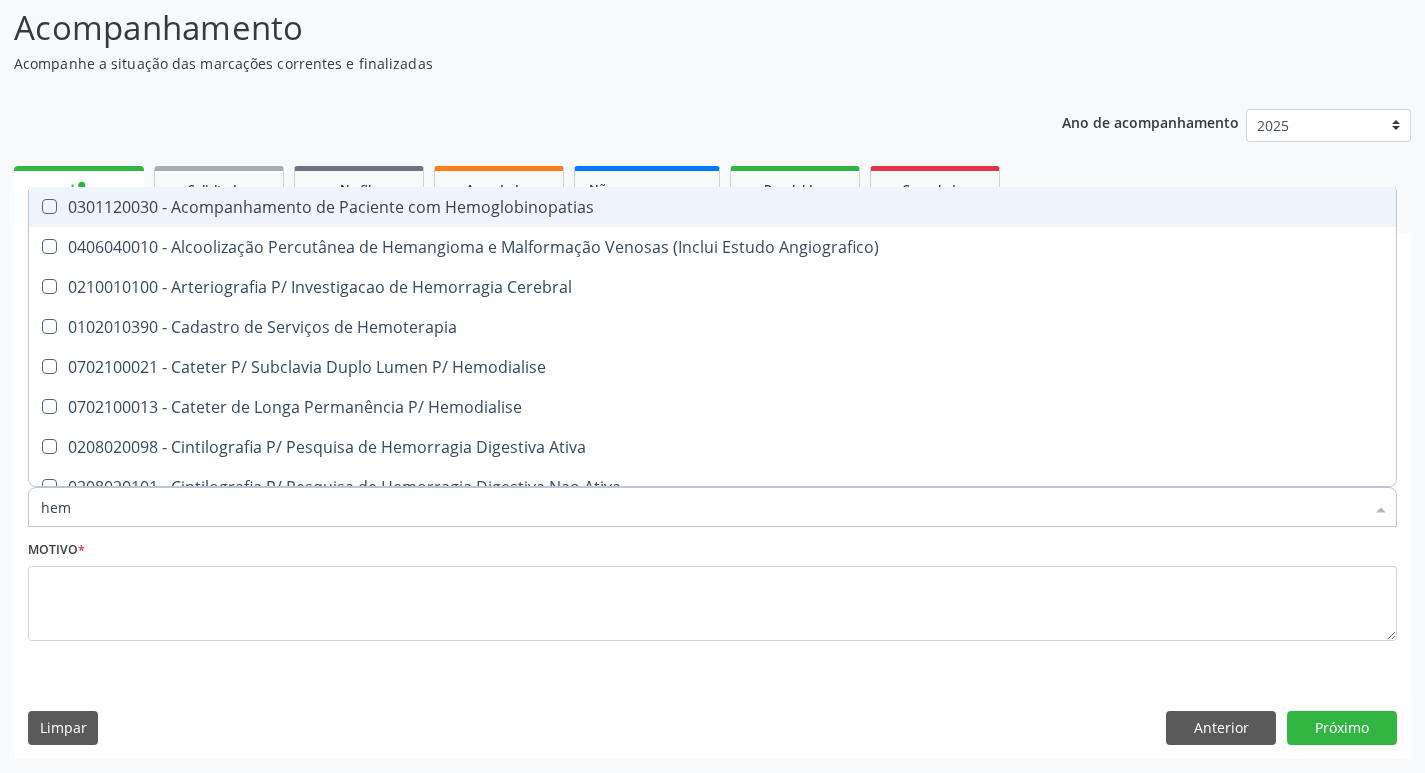 type on "hemo" 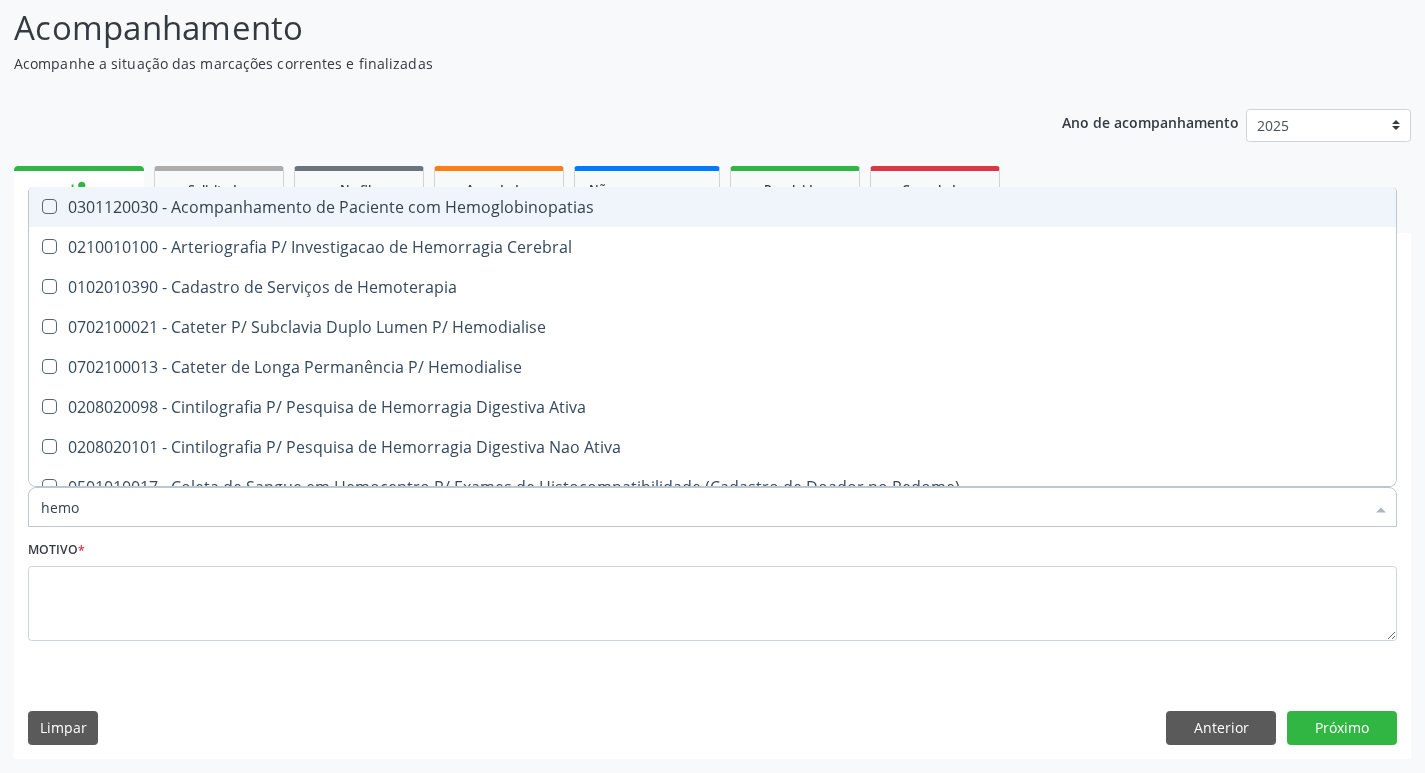 type on "hemog" 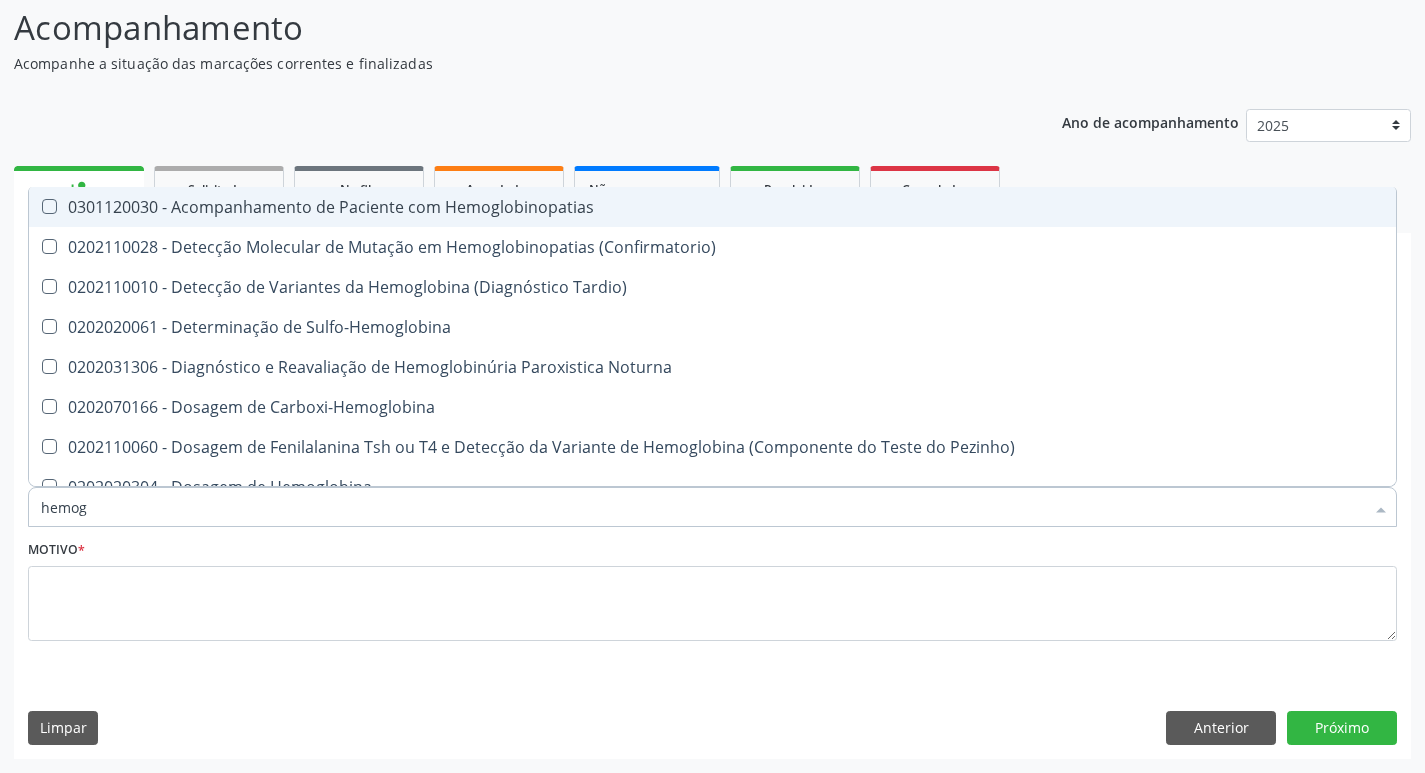 type on "hemogl" 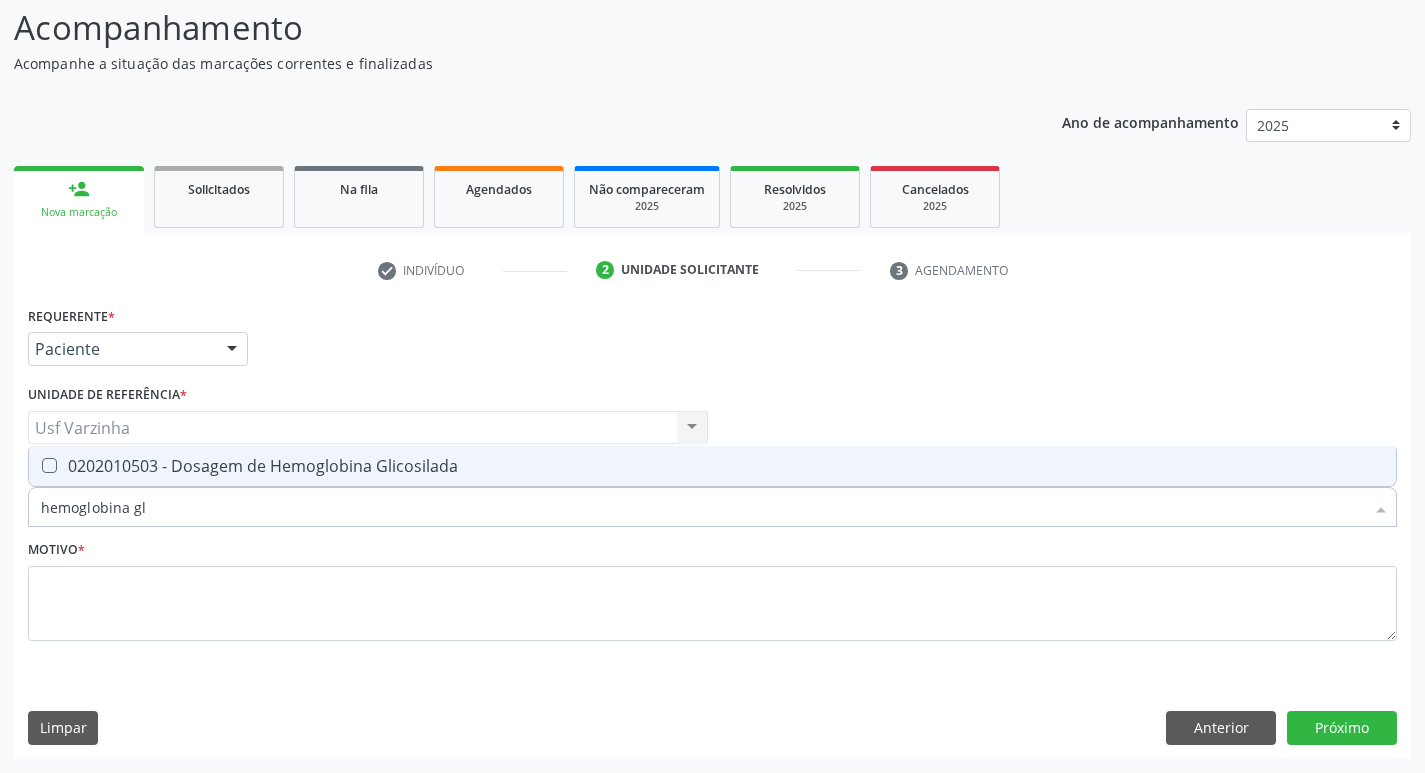 type on "hemoglobina gli" 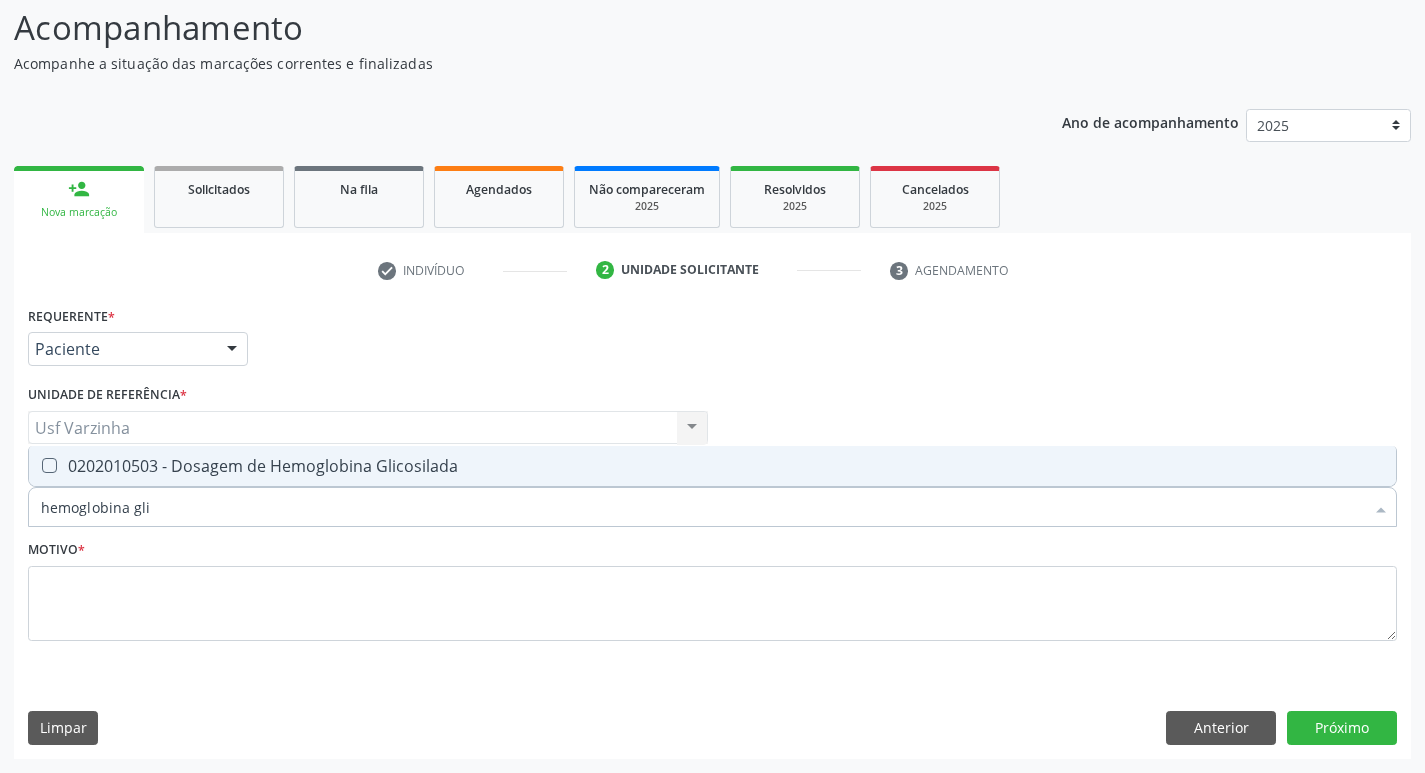 click on "0202010503 - Dosagem de Hemoglobina Glicosilada" at bounding box center (712, 466) 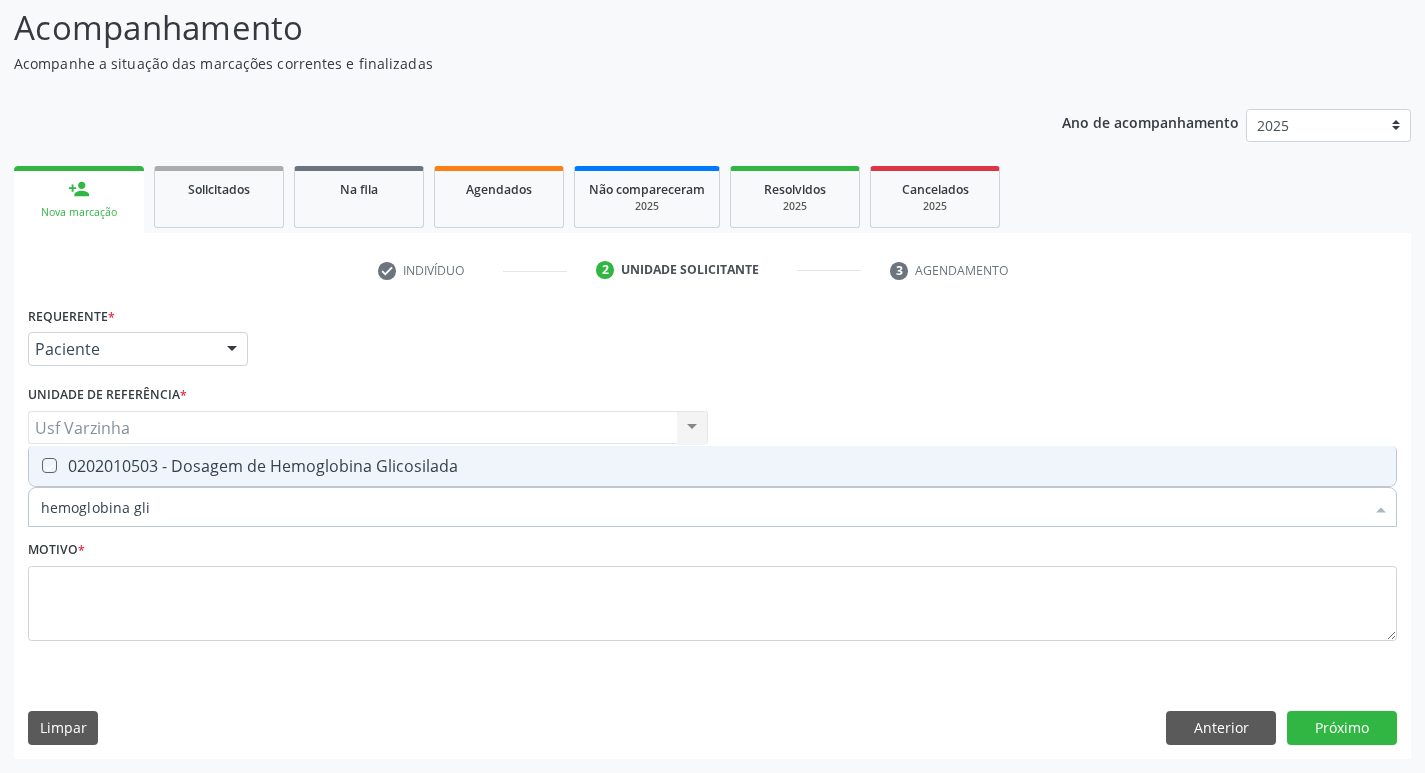 checkbox on "true" 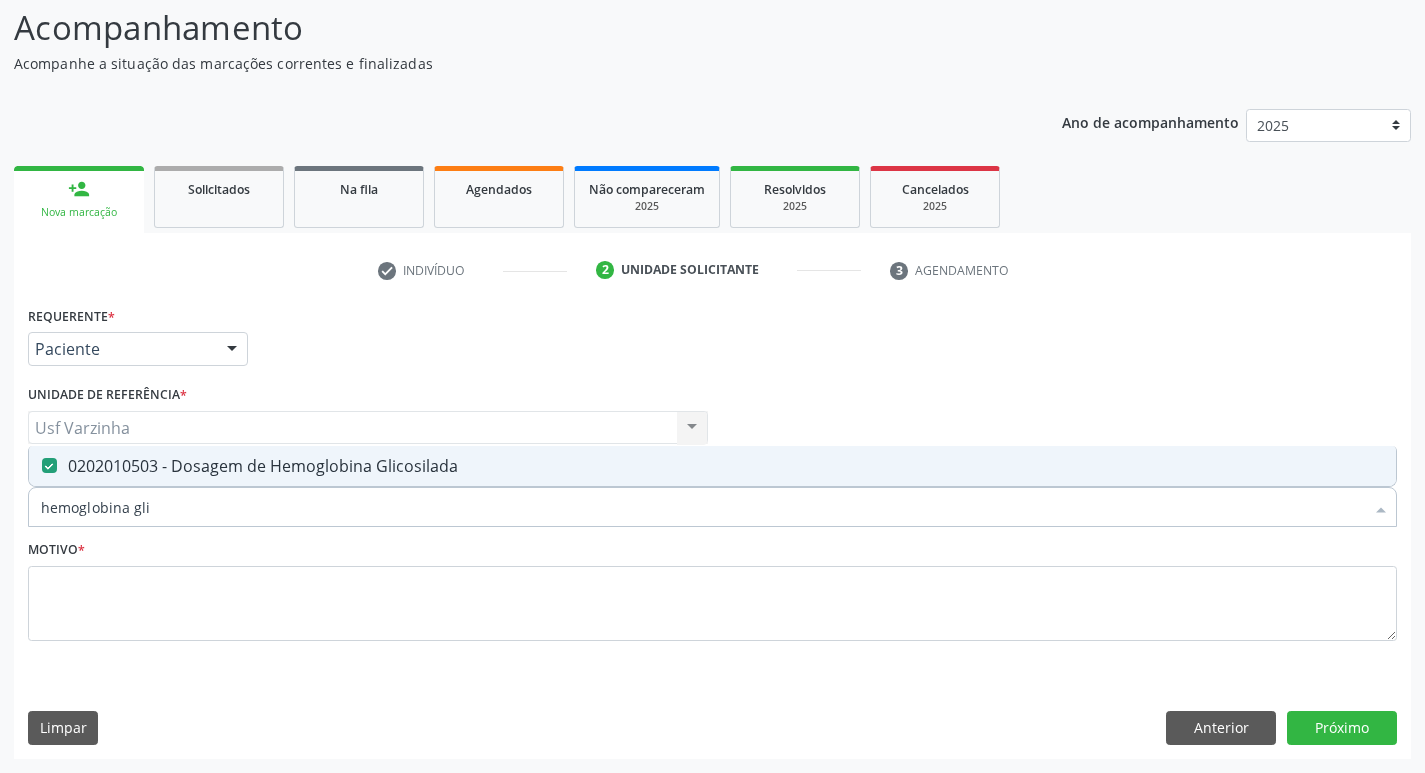 click on "hemoglobina gli" at bounding box center (702, 507) 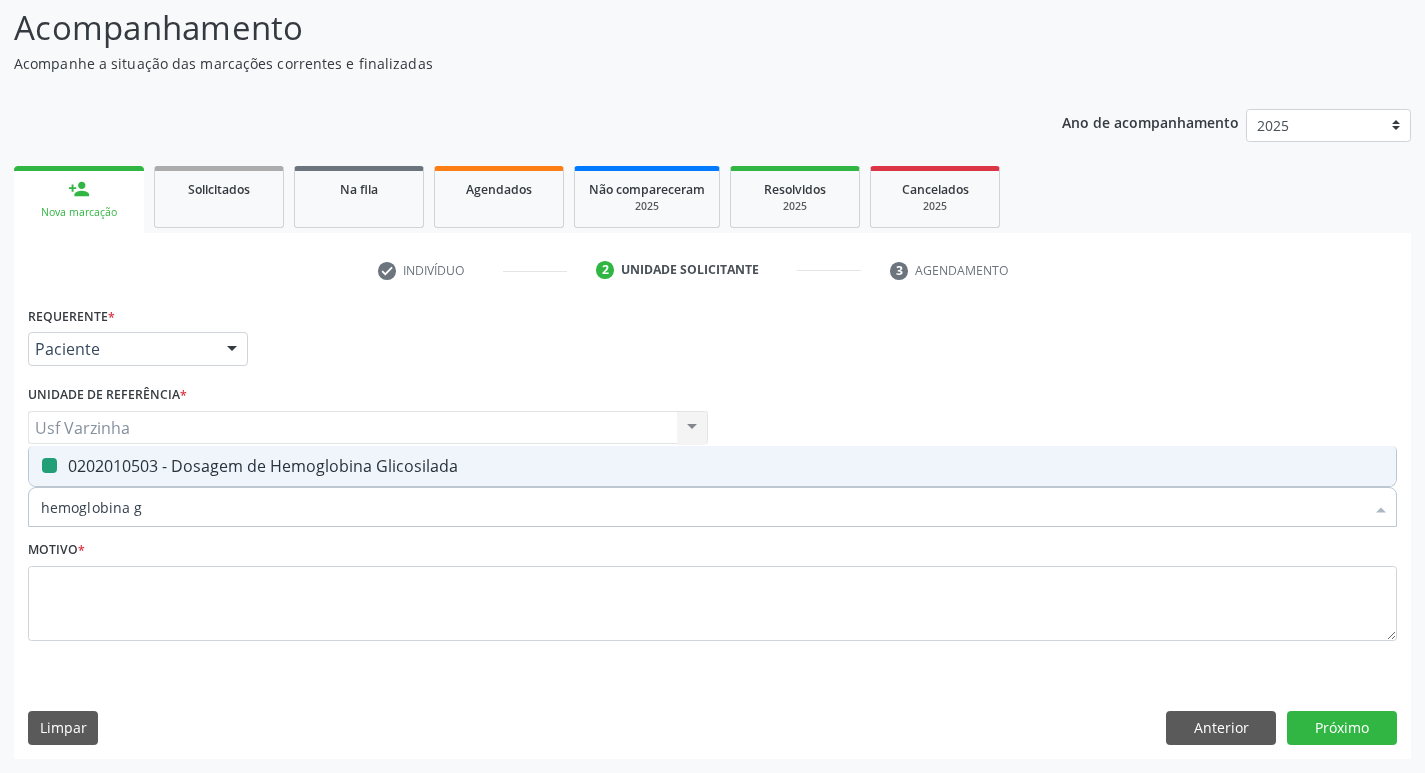 type on "hemoglobina" 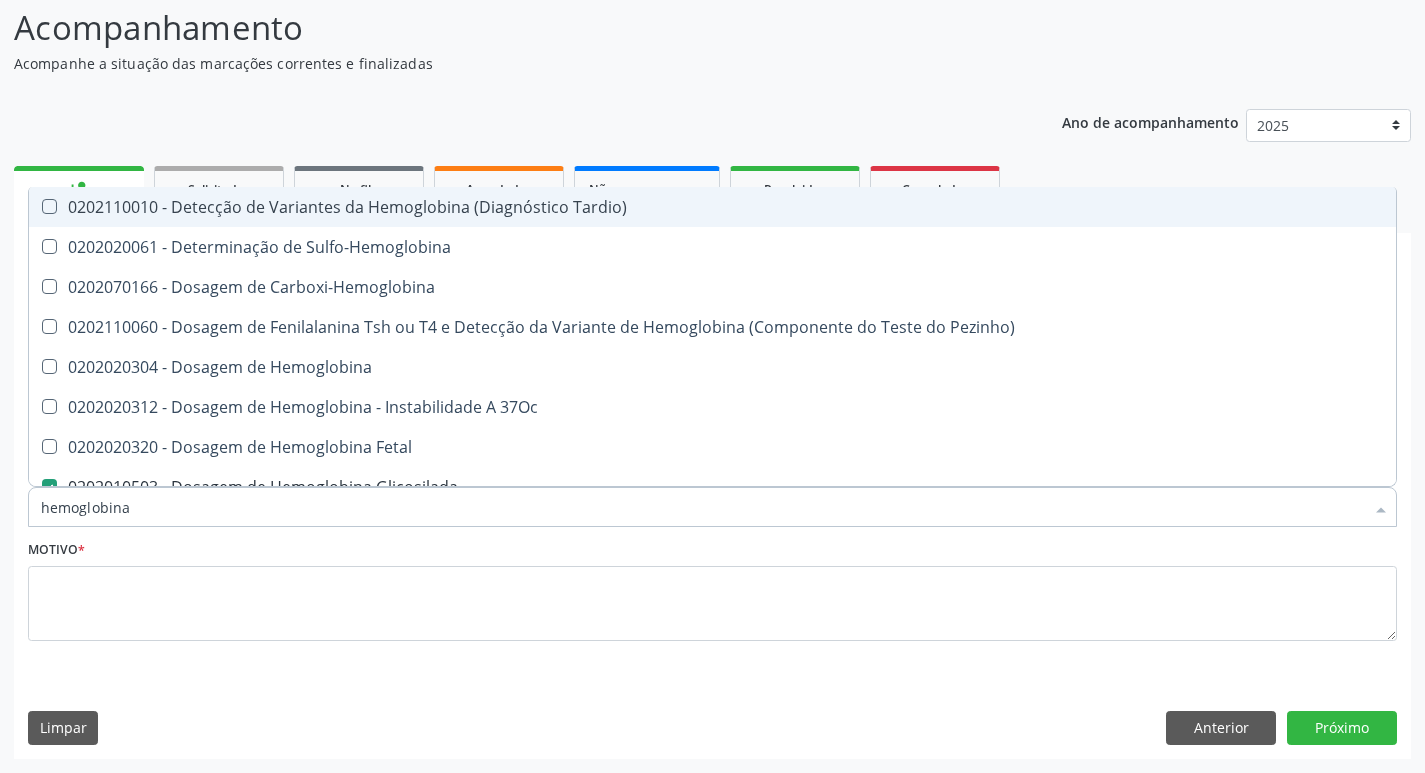 type on "hemoglobin" 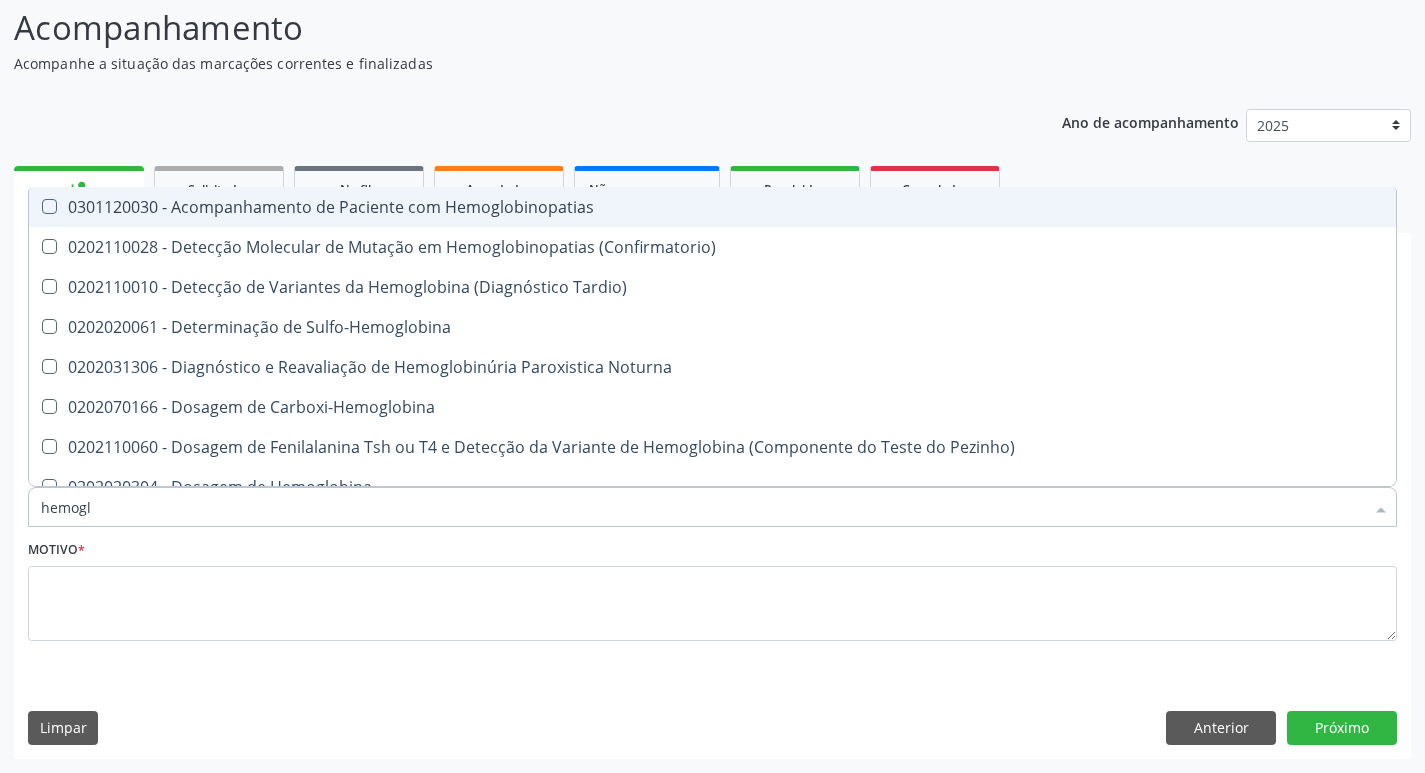 type on "hemog" 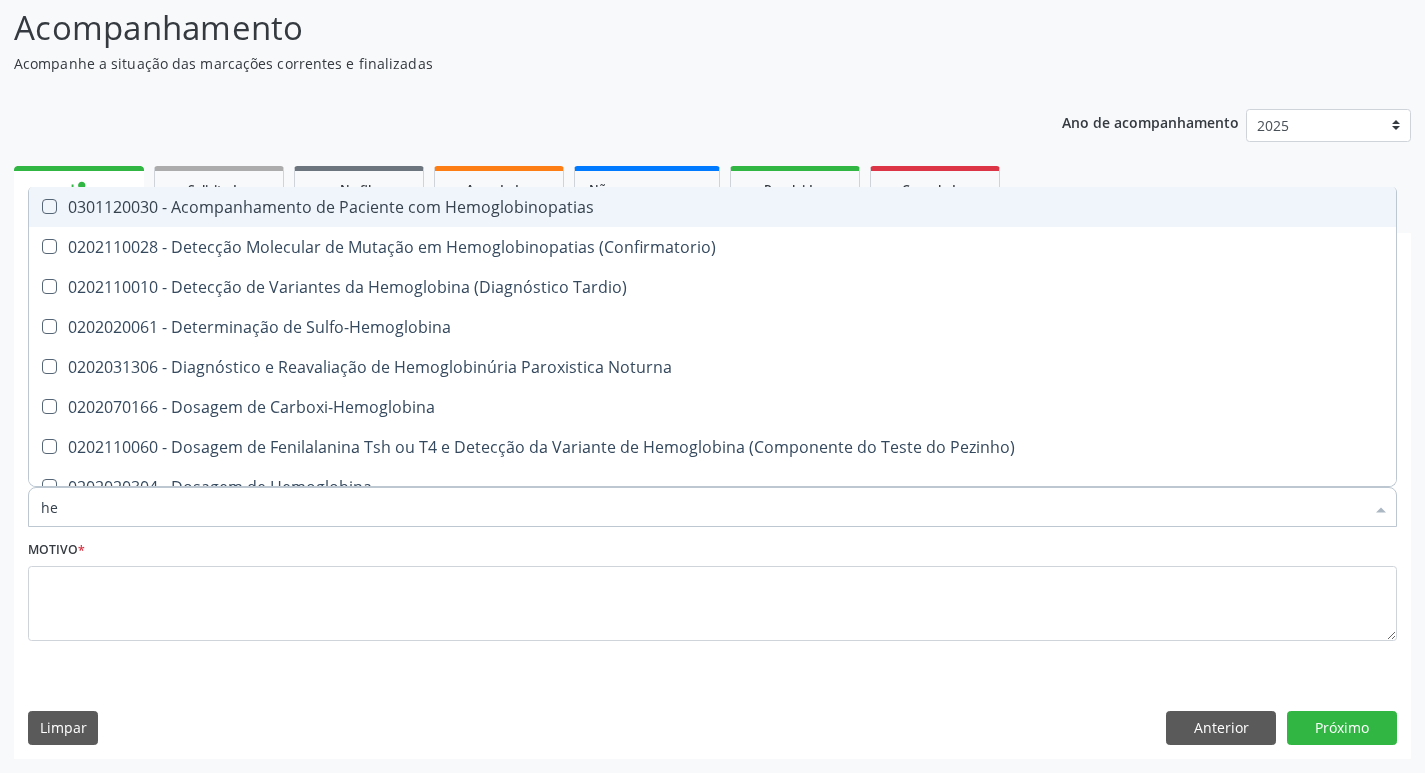 type on "h" 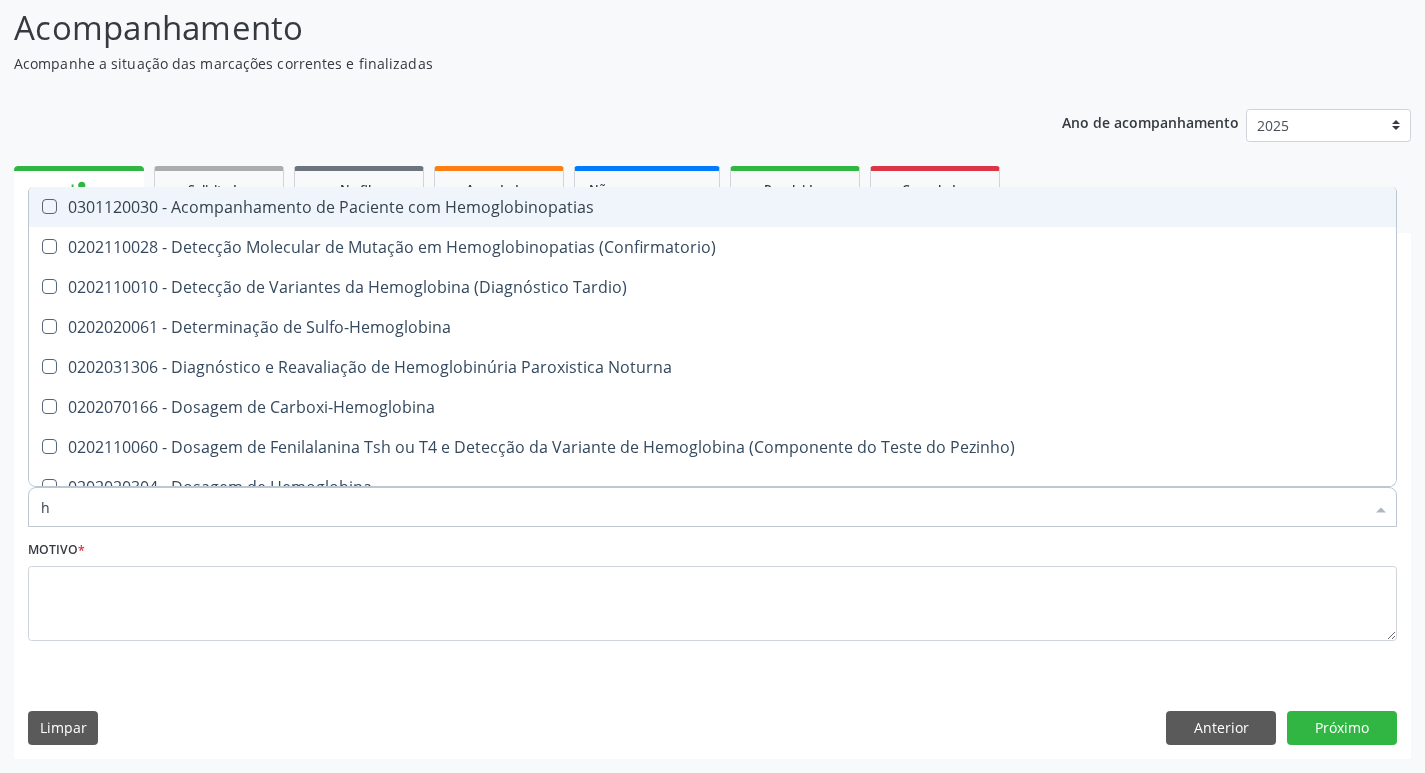 type 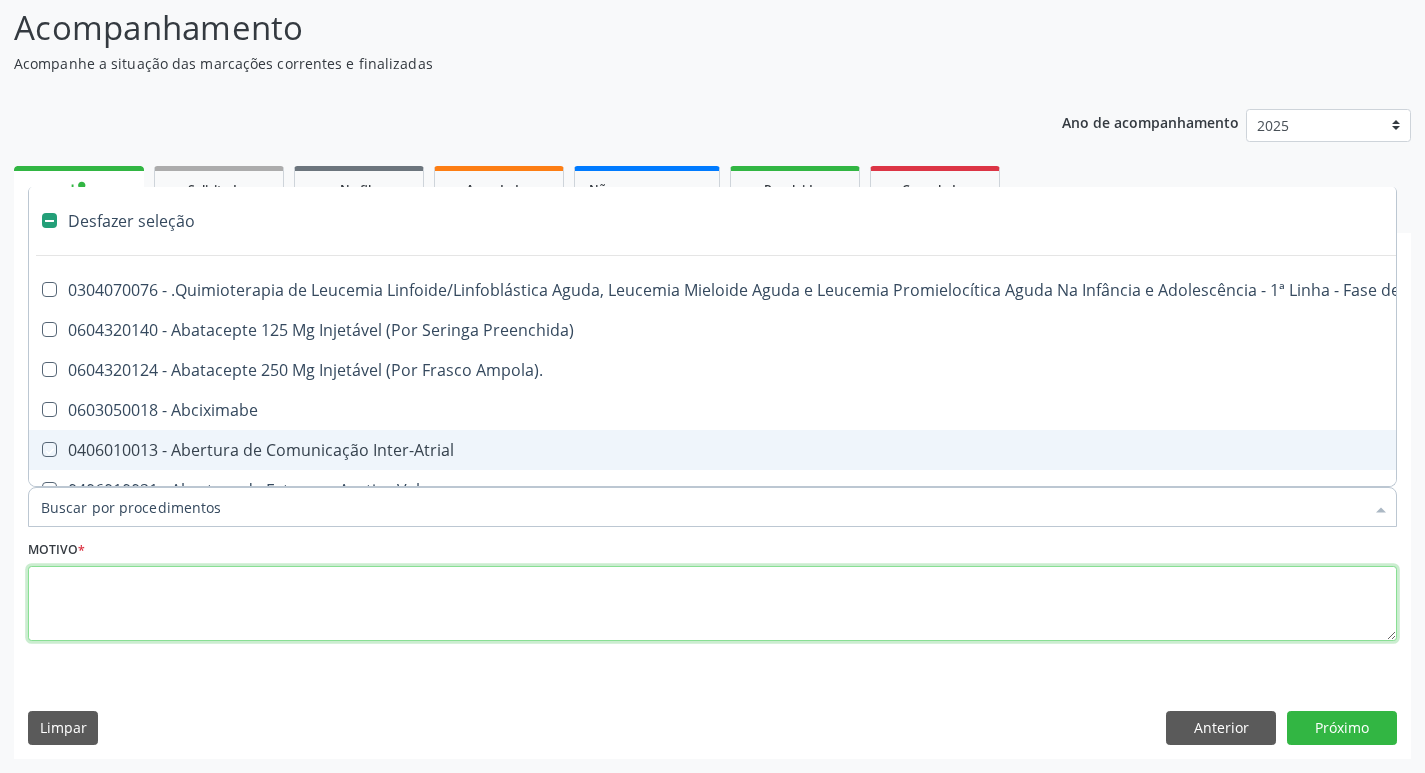 click at bounding box center (712, 604) 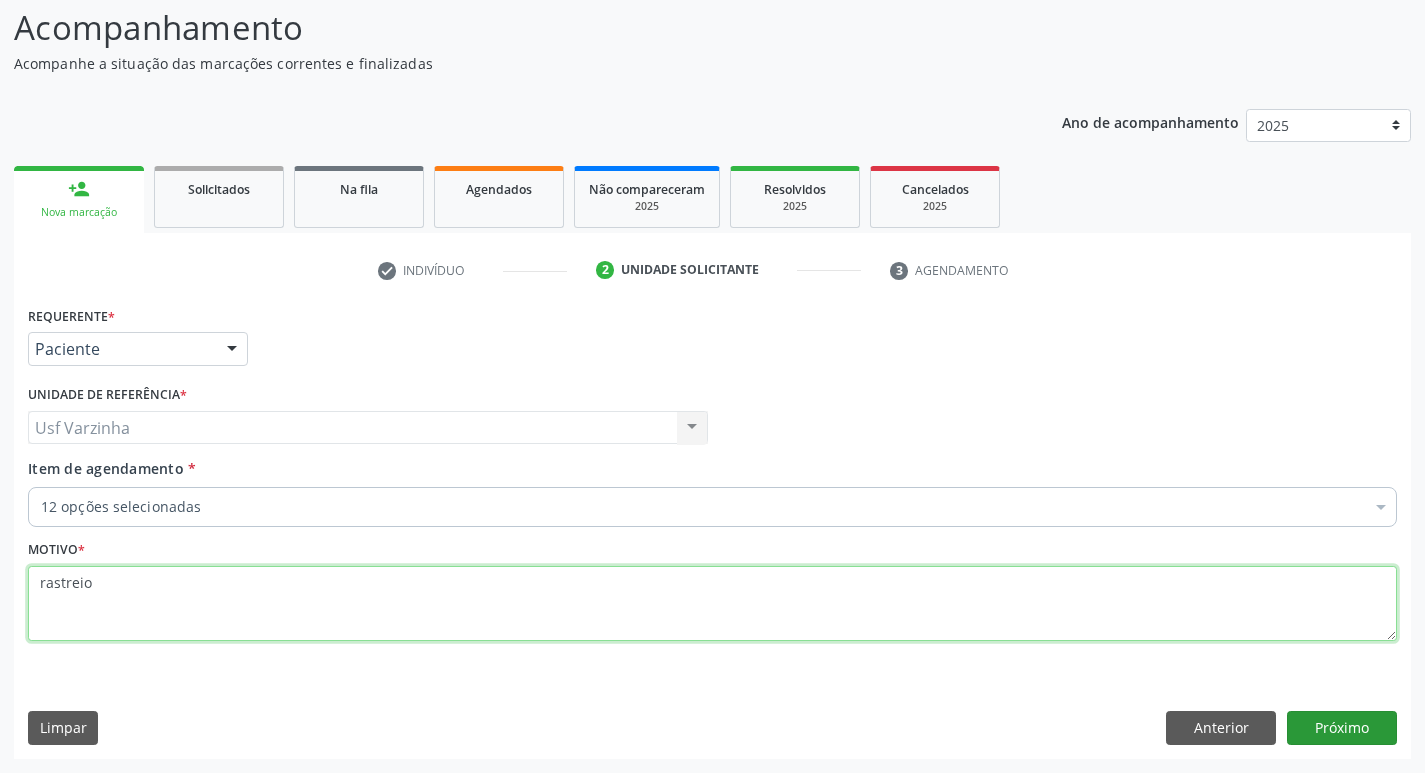 type on "rastreio" 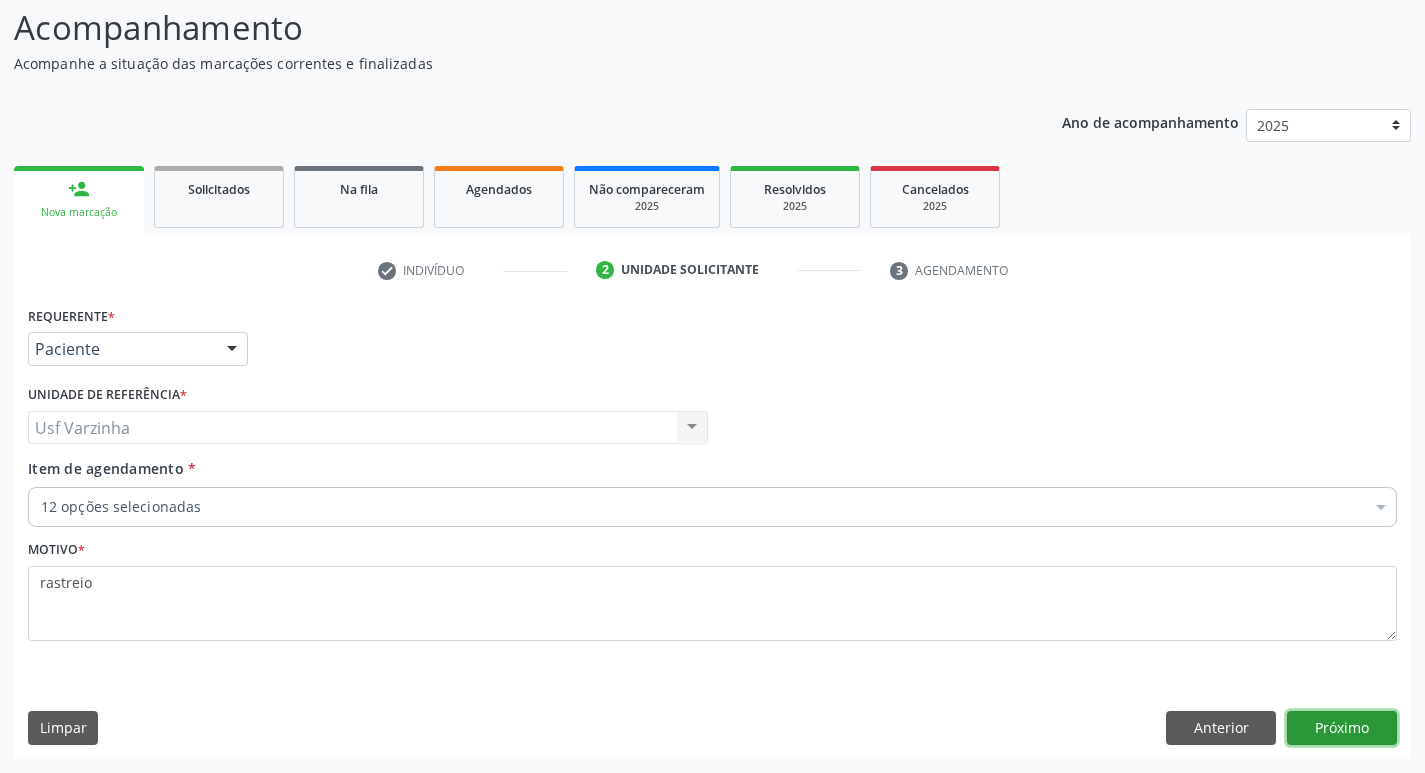 click on "Próximo" at bounding box center (1342, 728) 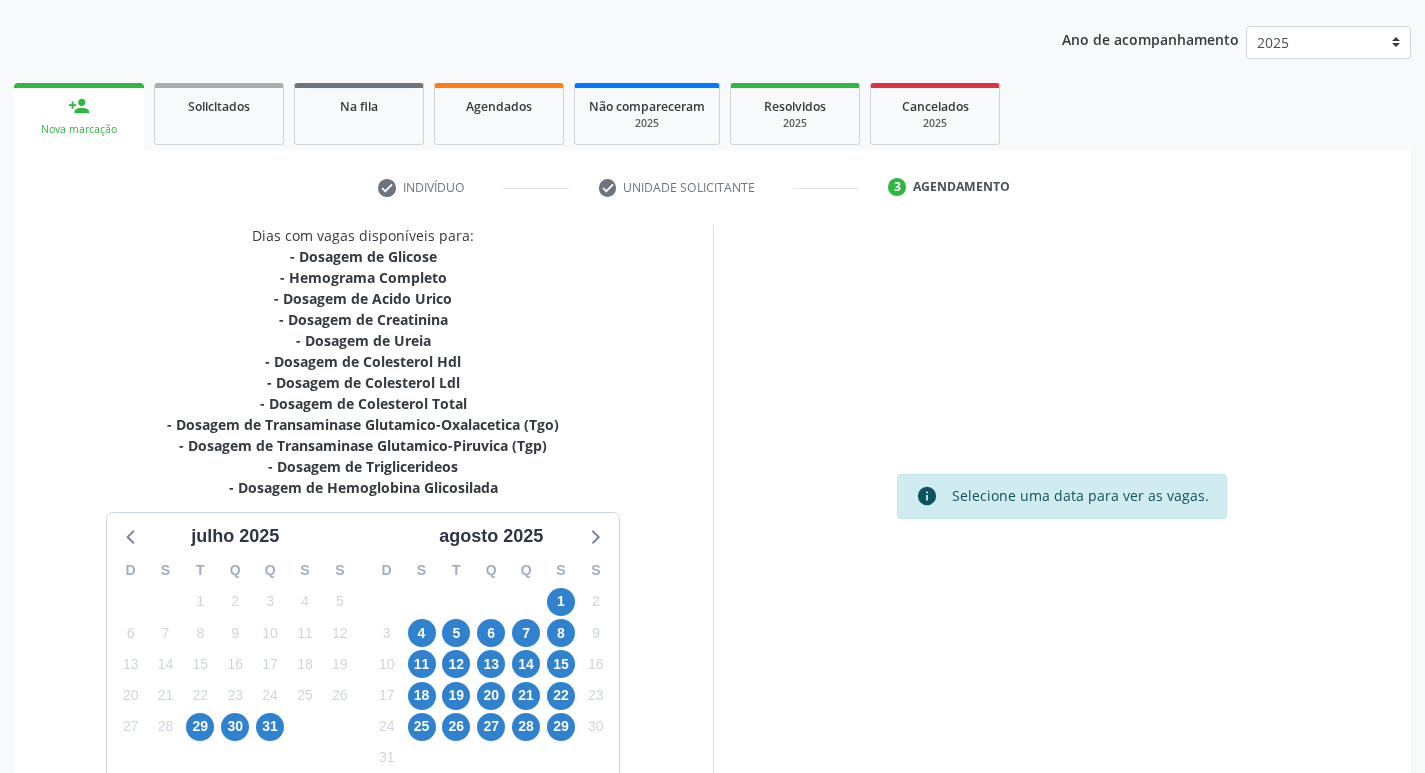 scroll, scrollTop: 328, scrollLeft: 0, axis: vertical 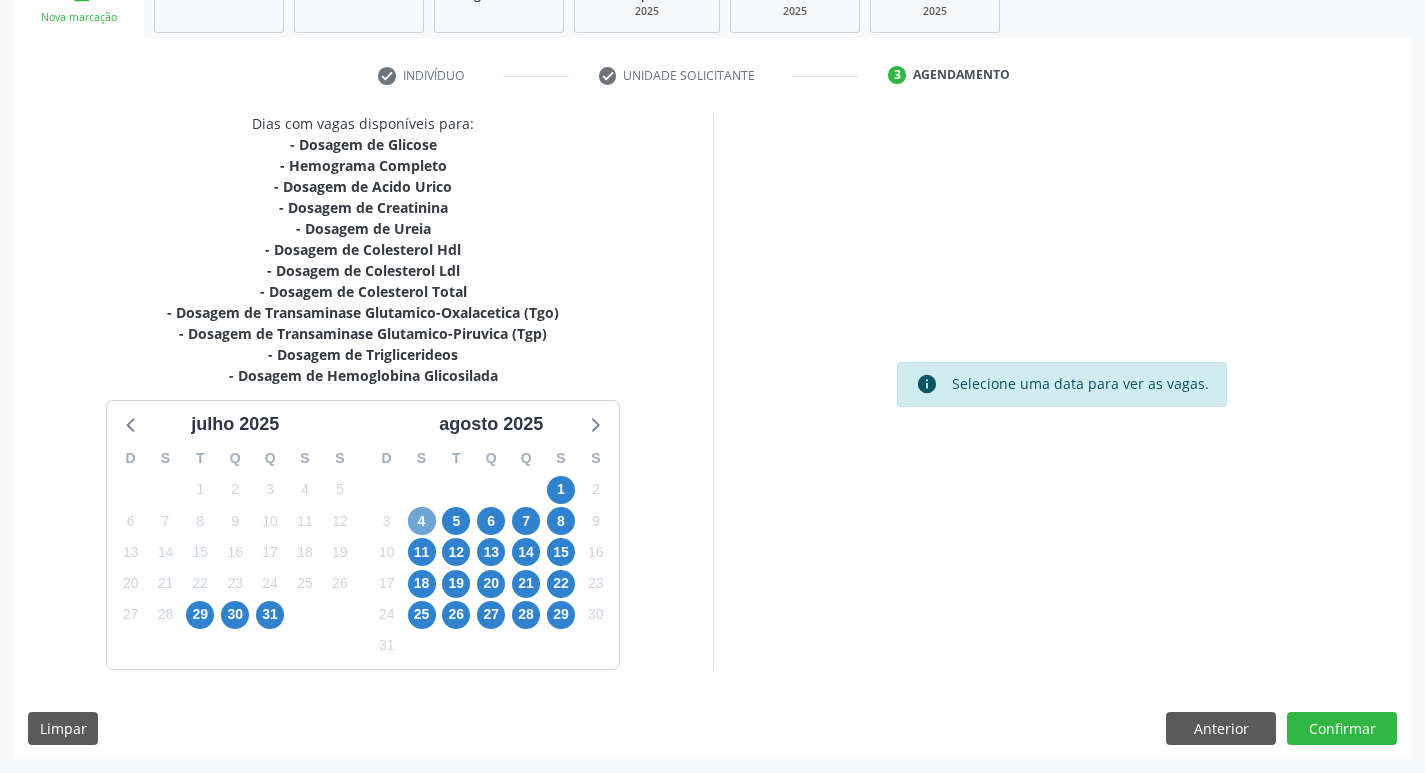 click on "4" at bounding box center (422, 521) 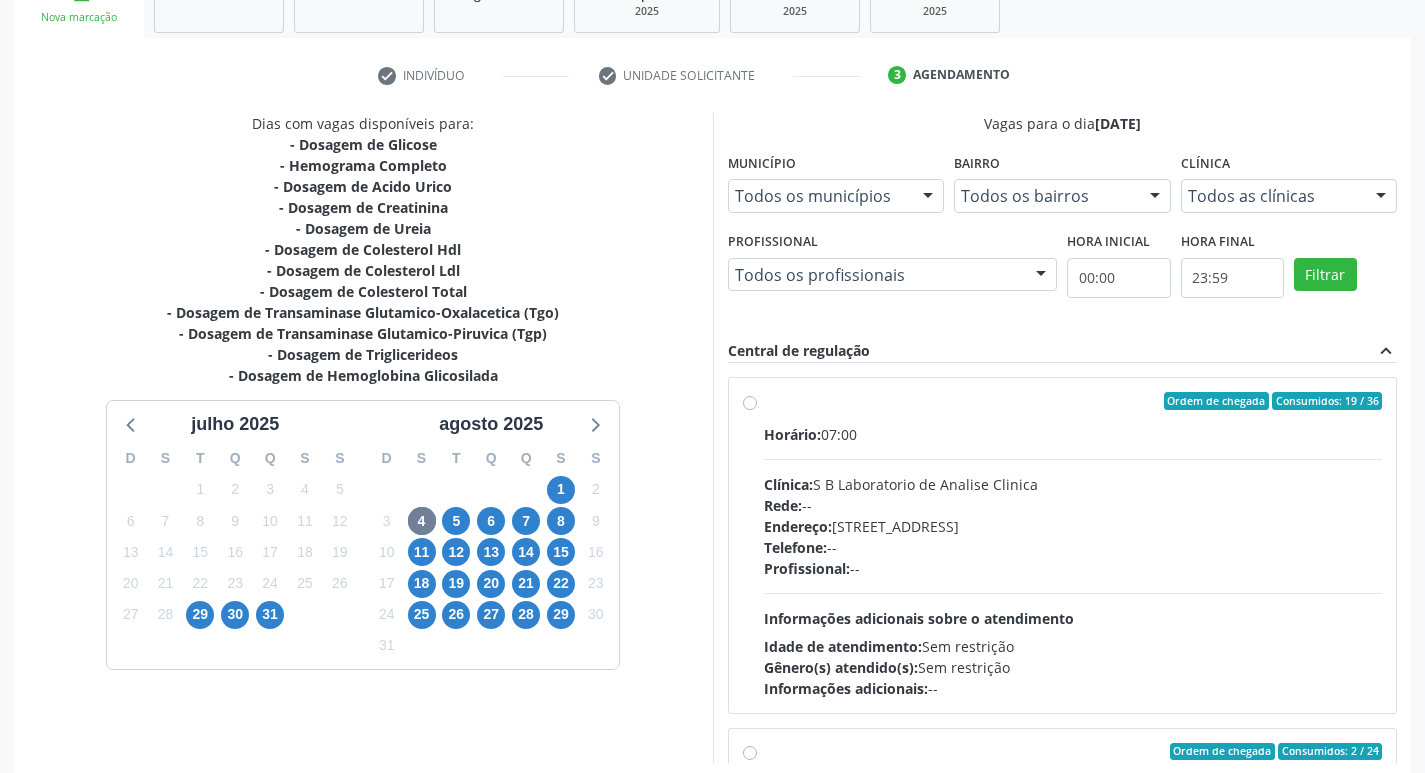click on "Ordem de chegada
Consumidos: 19 / 36
Horário:   07:00
Clínica:  S B Laboratorio de Analise Clinica
Rede:
--
Endereço:   Casa, nº 679, Centro, Serra Talhada - PE
Telefone:   --
Profissional:
--
Informações adicionais sobre o atendimento
Idade de atendimento:
Sem restrição
Gênero(s) atendido(s):
Sem restrição
Informações adicionais:
--" at bounding box center [1073, 545] 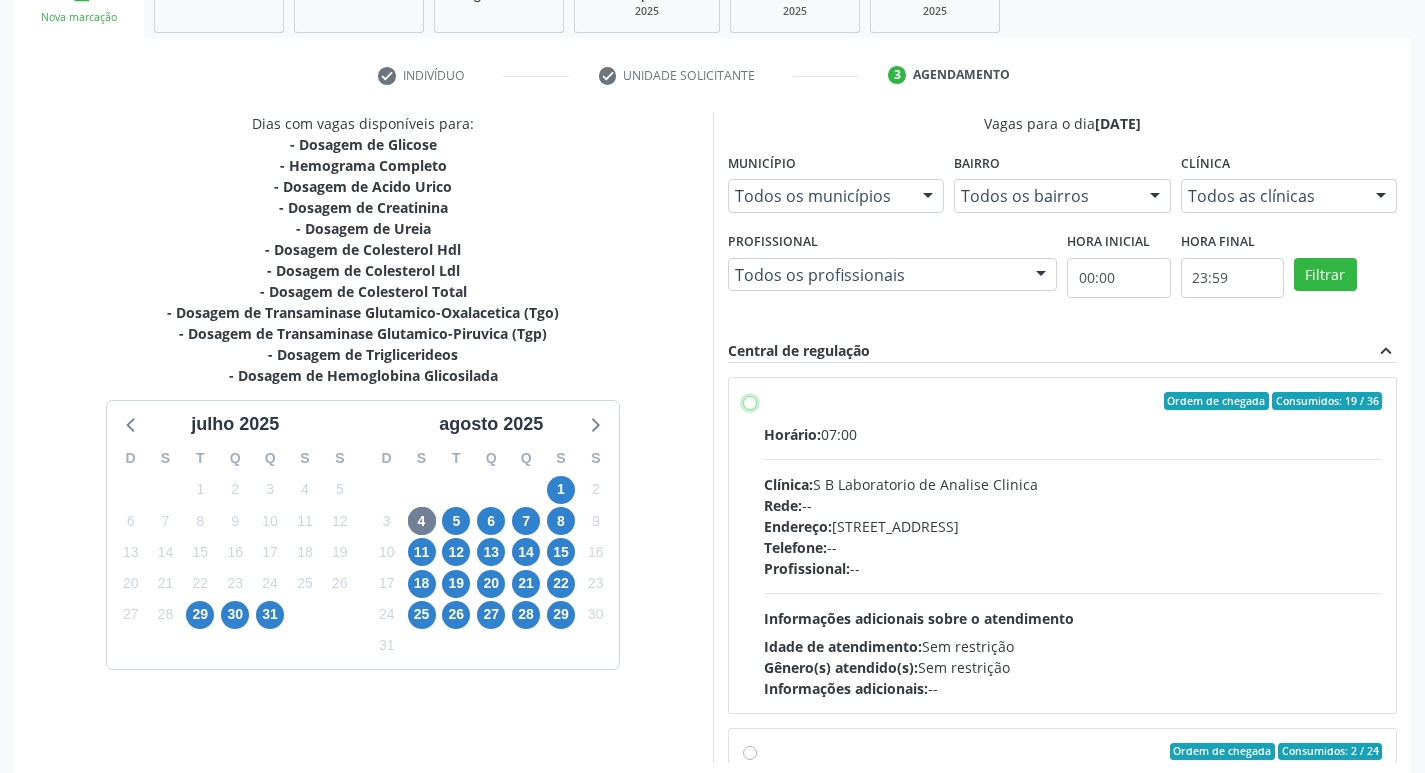 click on "Ordem de chegada
Consumidos: 19 / 36
Horário:   07:00
Clínica:  S B Laboratorio de Analise Clinica
Rede:
--
Endereço:   Casa, nº 679, Centro, Serra Talhada - PE
Telefone:   --
Profissional:
--
Informações adicionais sobre o atendimento
Idade de atendimento:
Sem restrição
Gênero(s) atendido(s):
Sem restrição
Informações adicionais:
--" at bounding box center [750, 401] 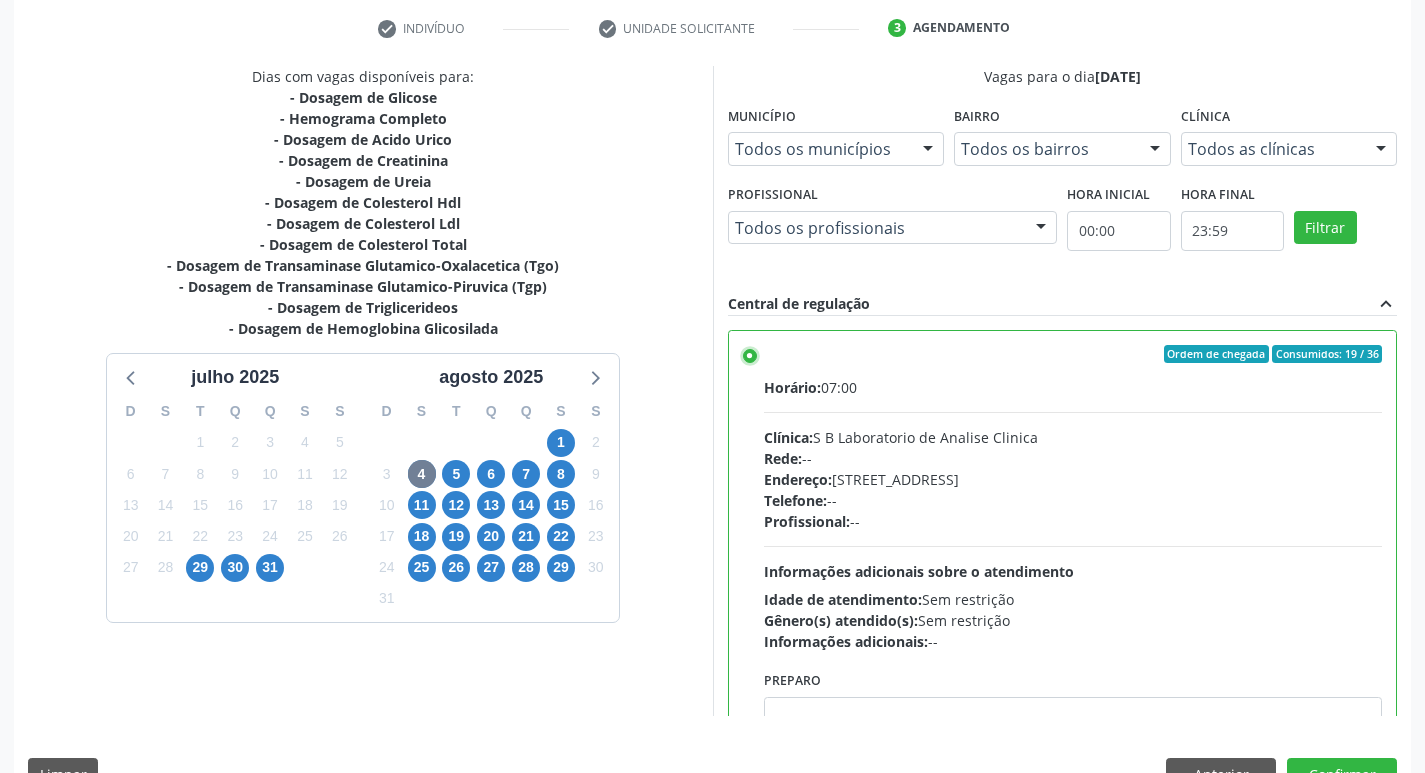 scroll, scrollTop: 422, scrollLeft: 0, axis: vertical 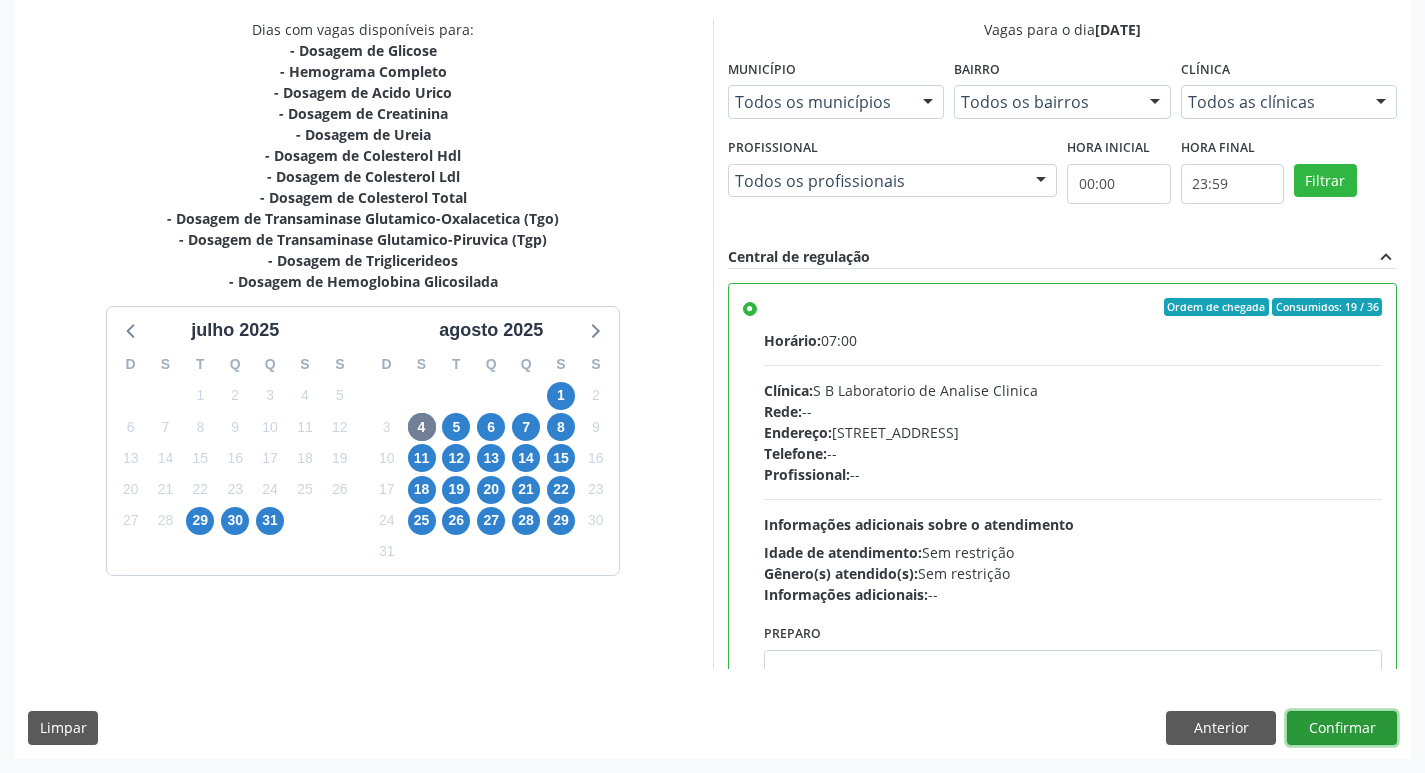 click on "Confirmar" at bounding box center (1342, 728) 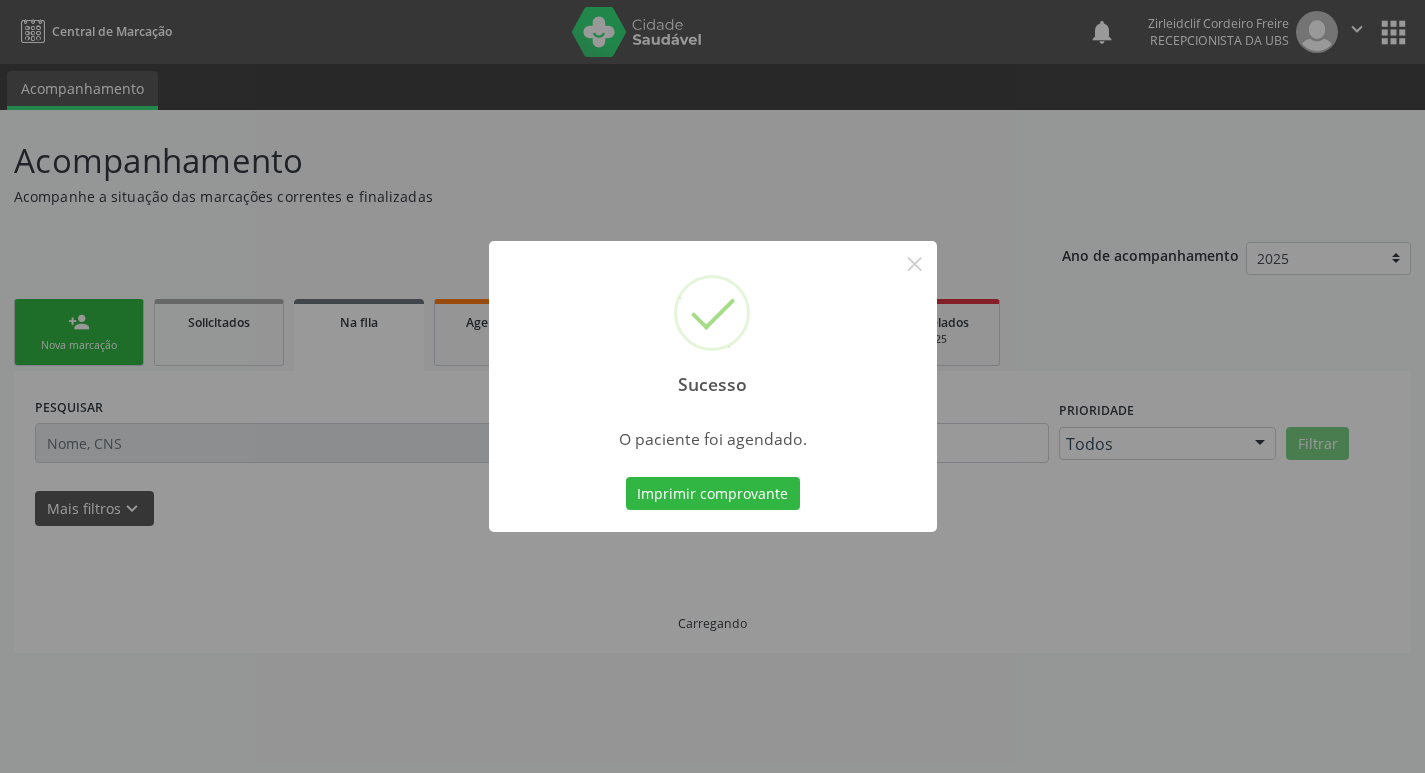 scroll, scrollTop: 0, scrollLeft: 0, axis: both 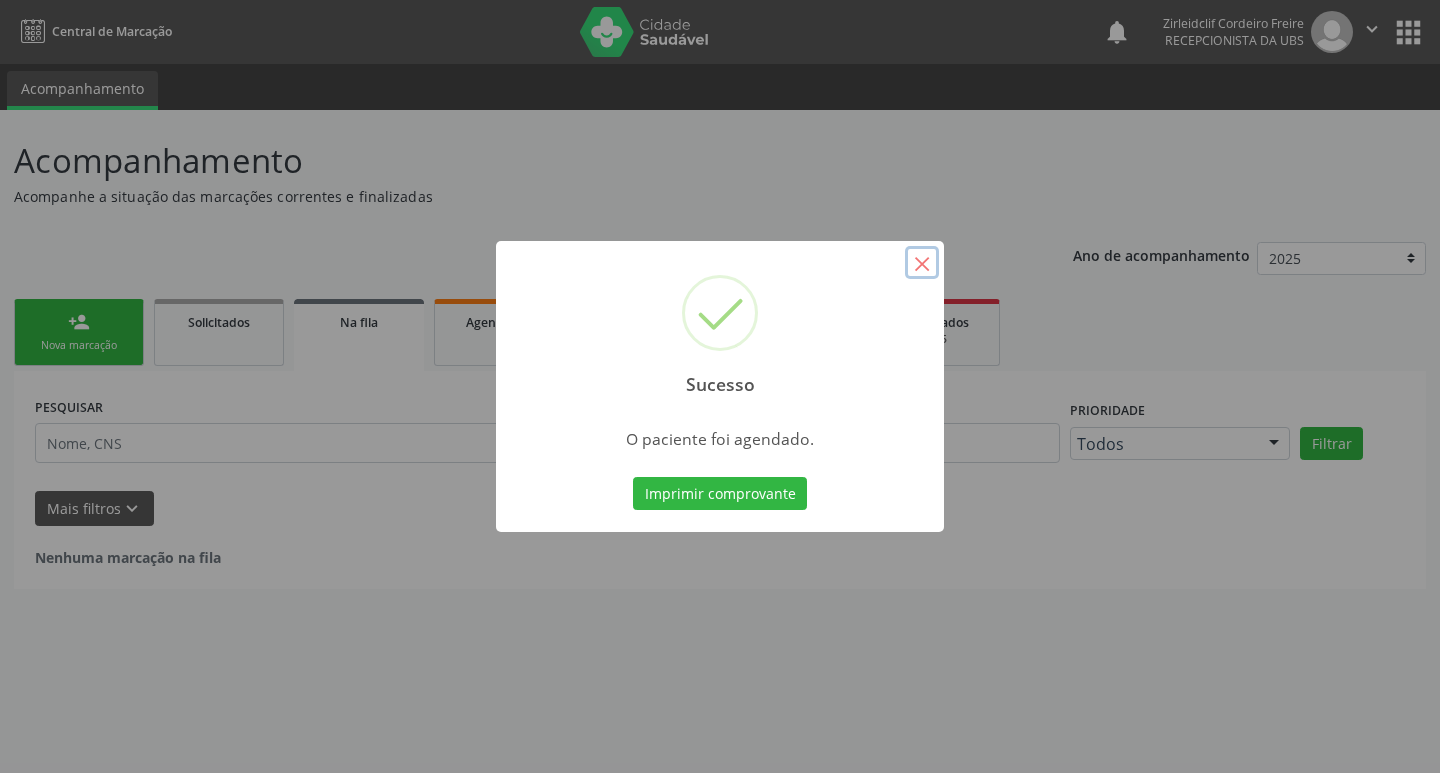 click on "×" at bounding box center (922, 263) 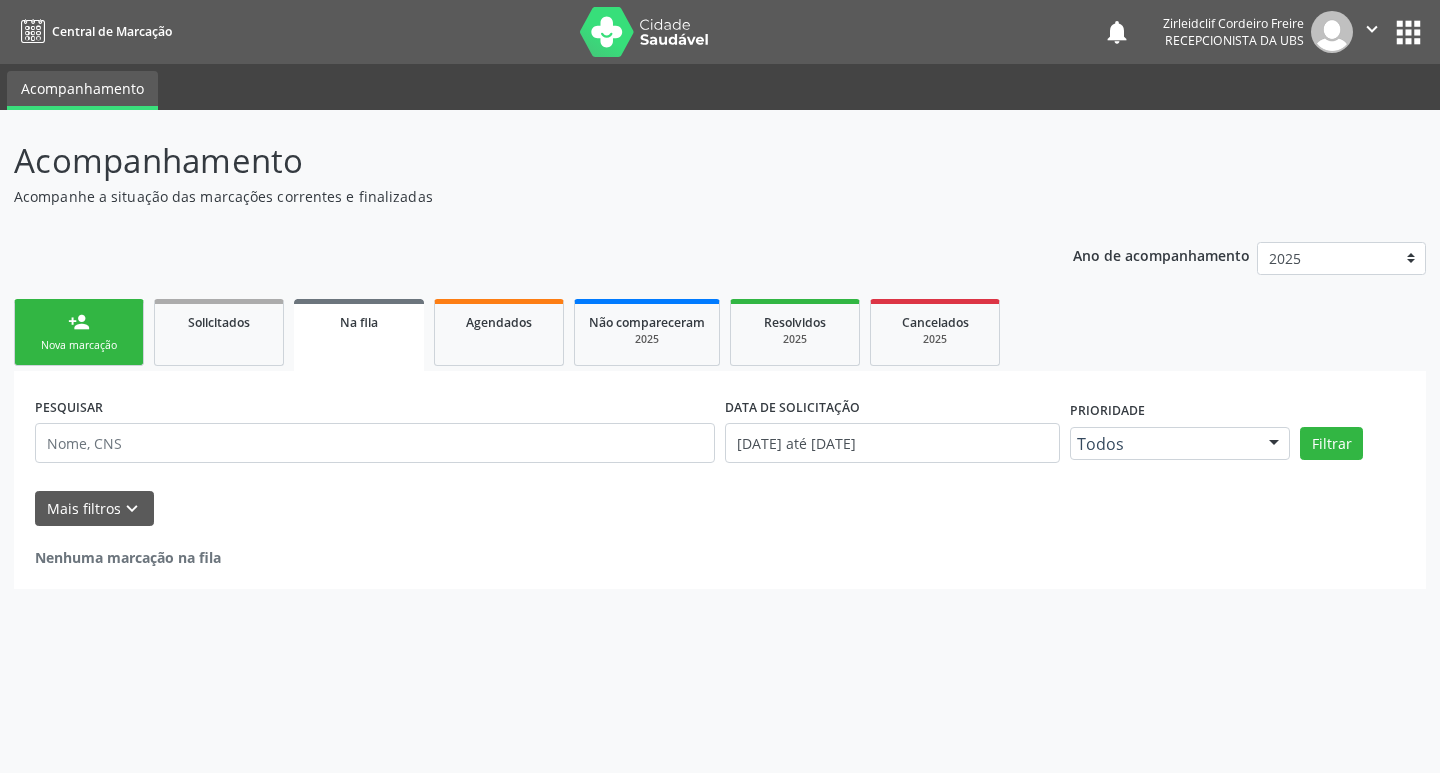 click on "person_add
Nova marcação" at bounding box center [79, 332] 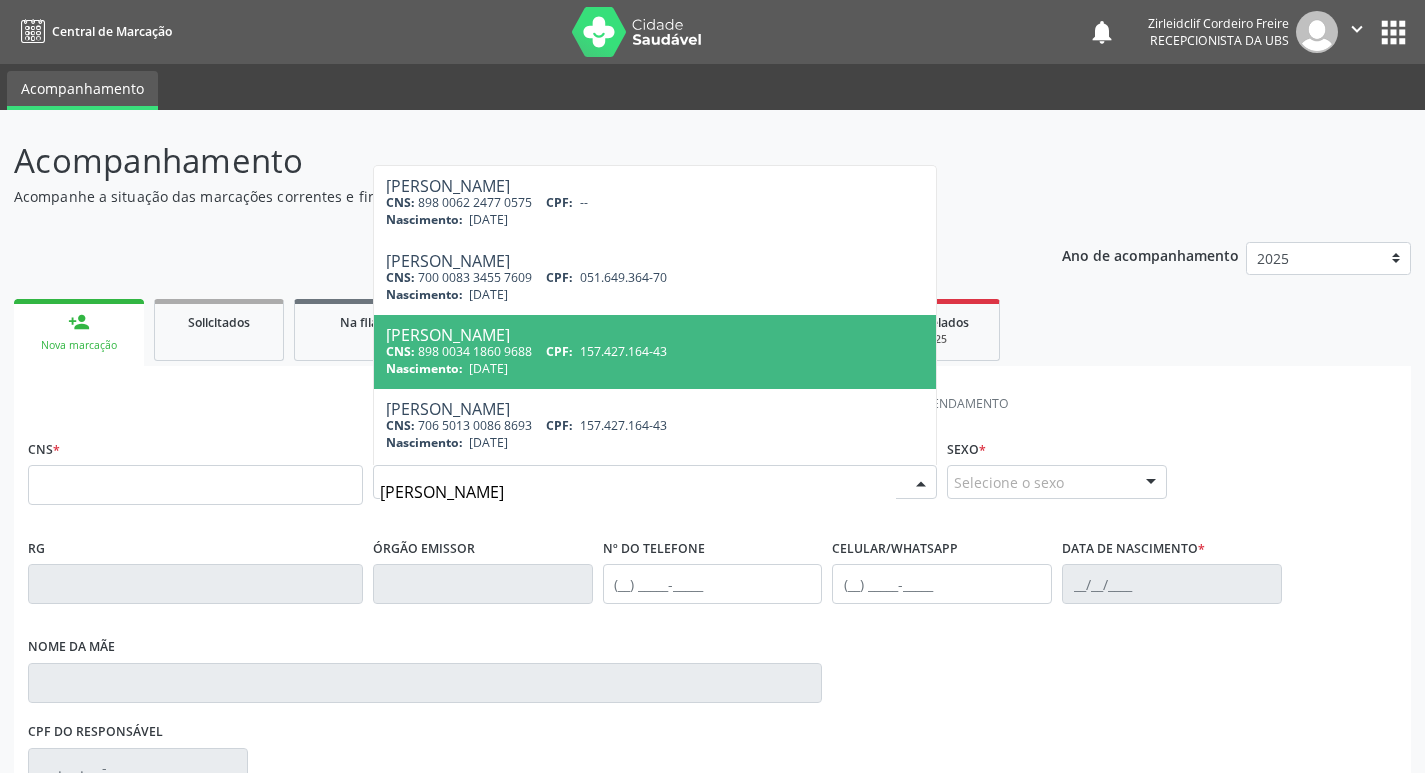 type on "rafael moises" 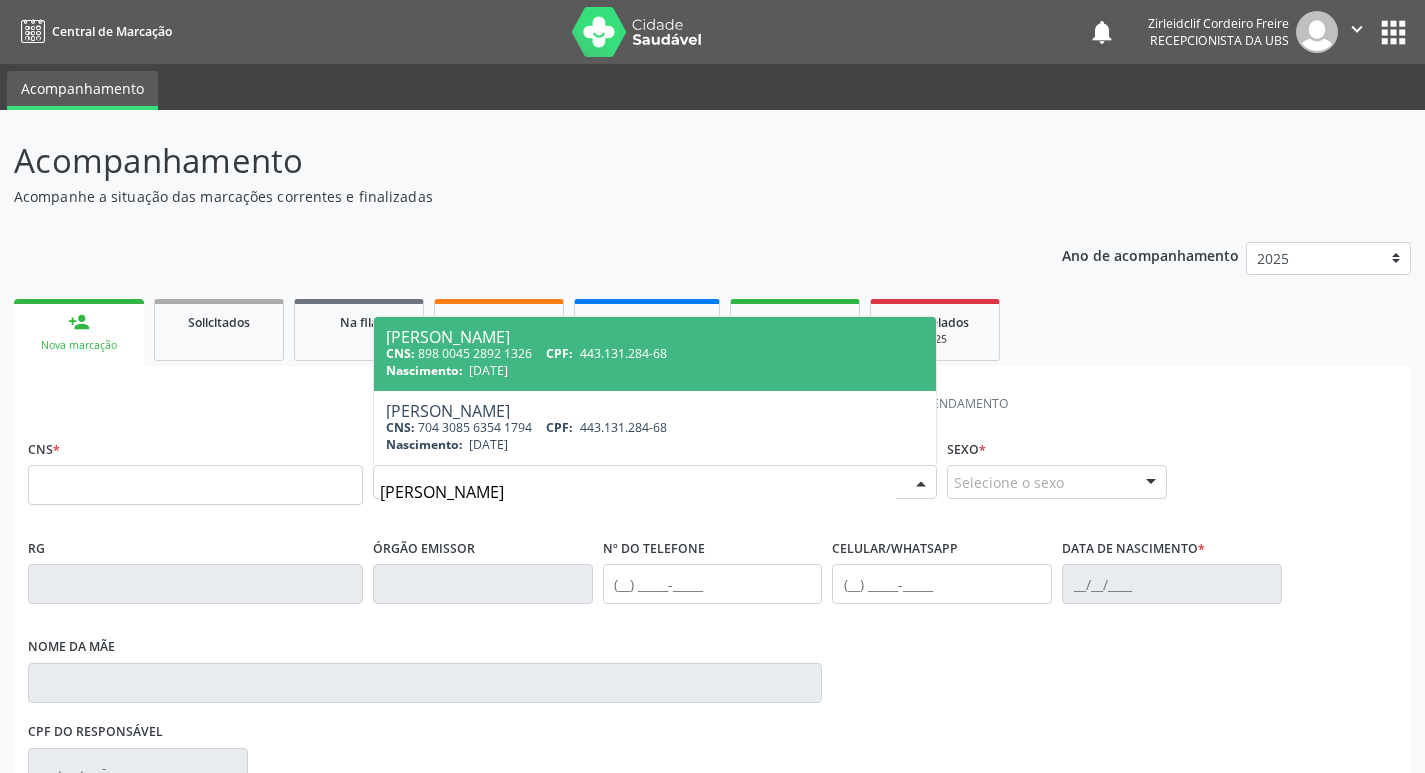 click on "CNS:
898 0045 2892 1326
CPF:
443.131.284-68" at bounding box center [655, 353] 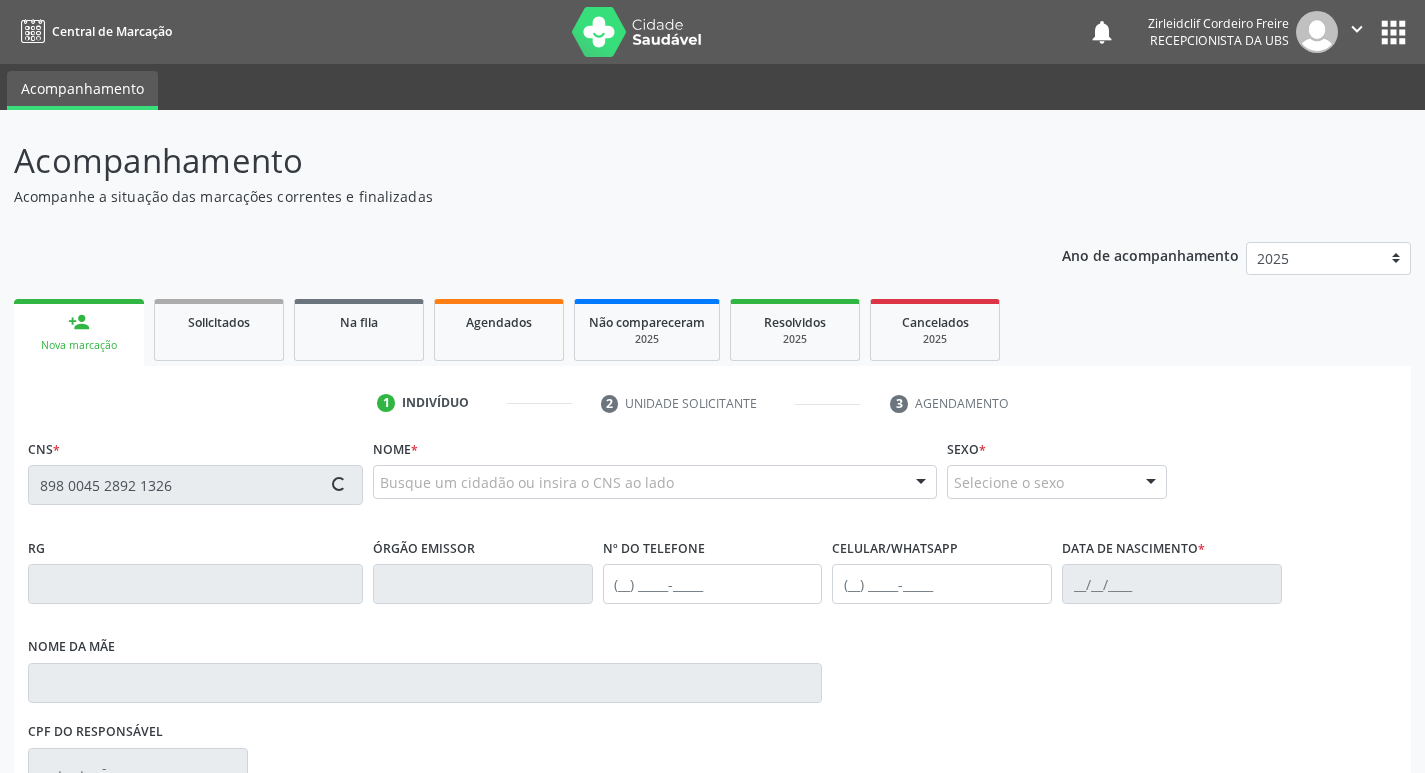 type on "898 0045 2892 1326" 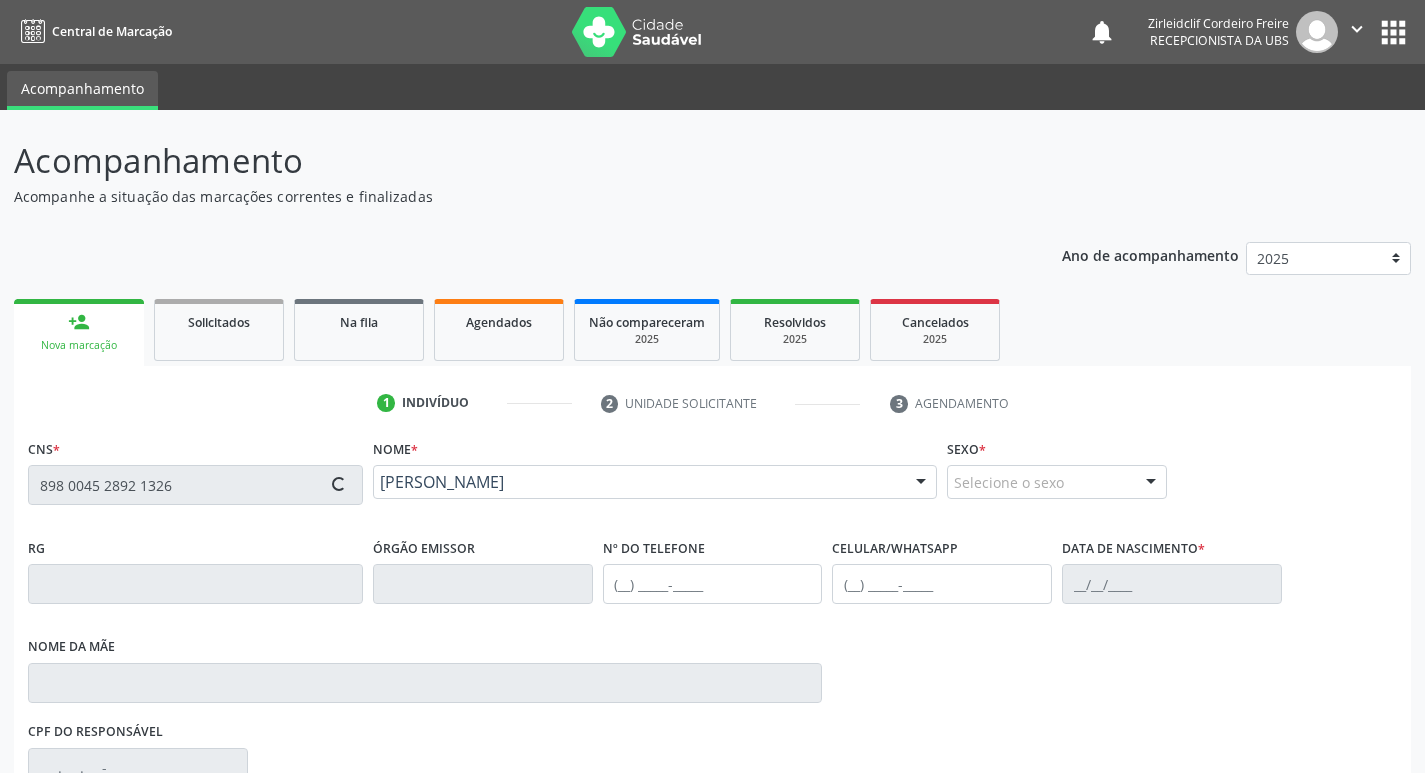 type on "(87) 99999-9999" 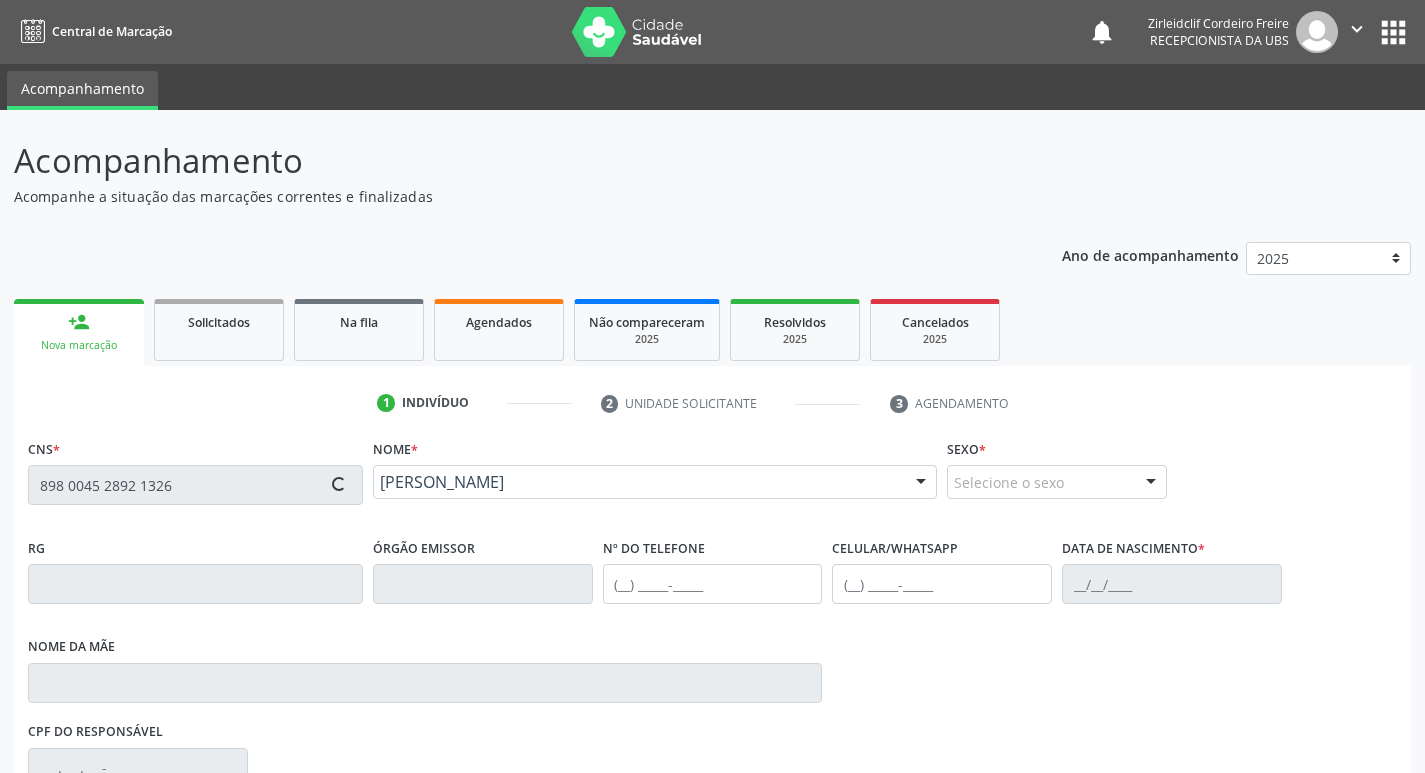 type on "27/05/1961" 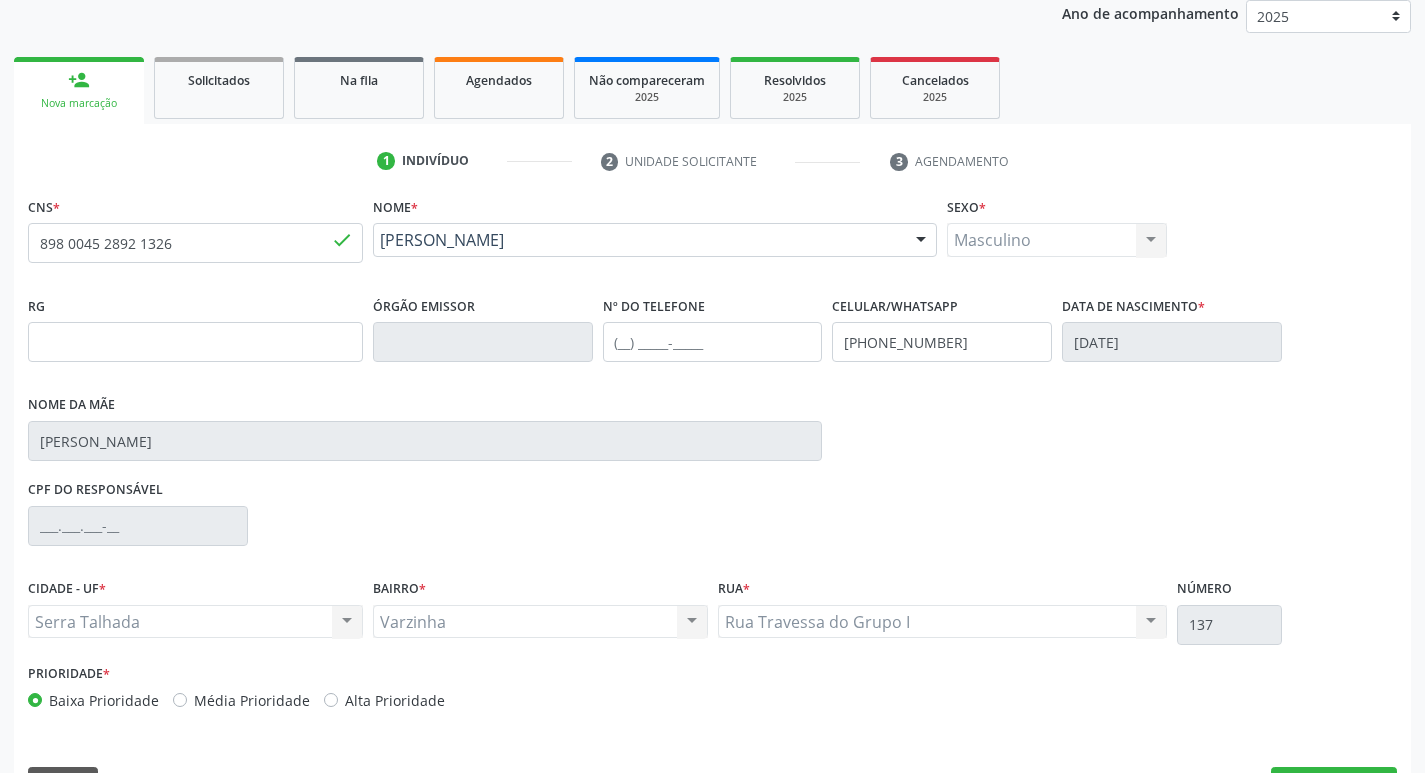 scroll, scrollTop: 197, scrollLeft: 0, axis: vertical 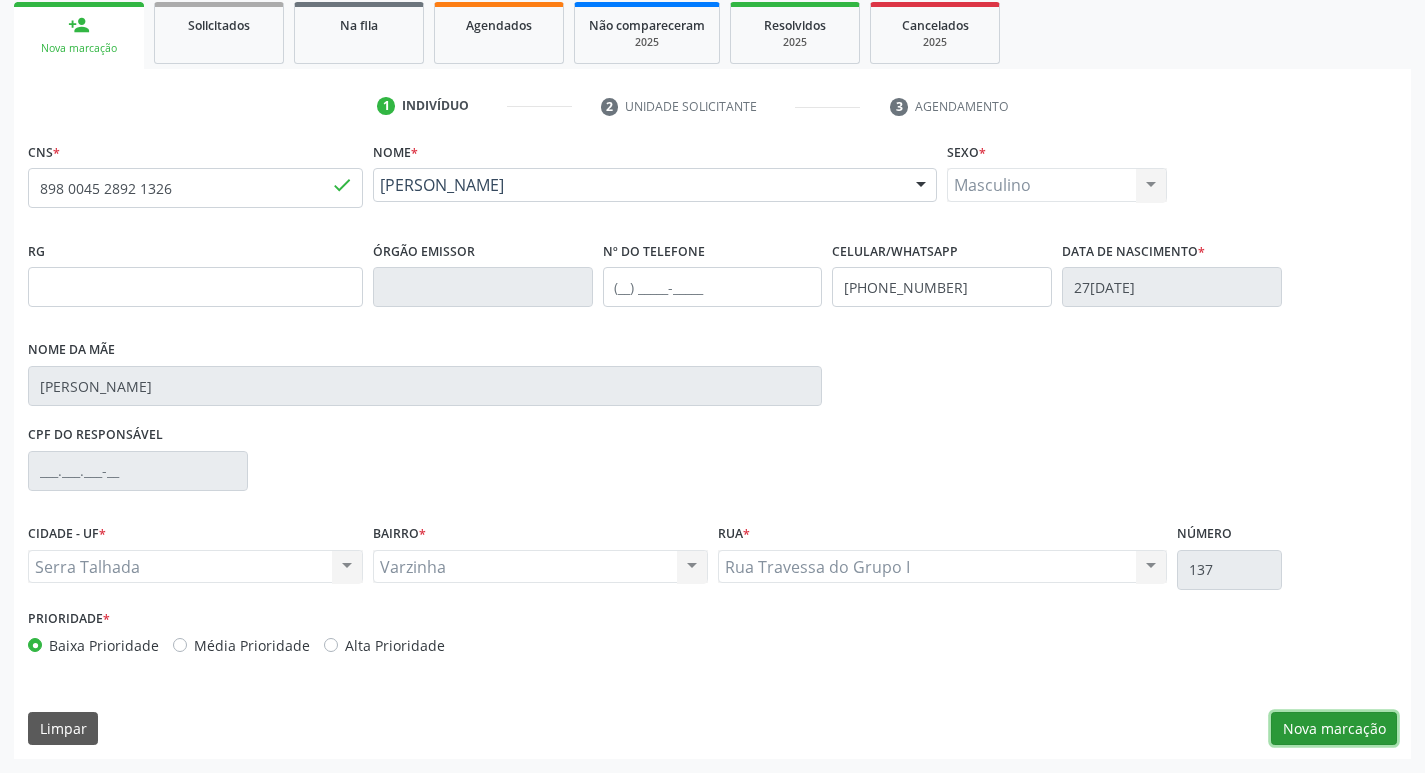 click on "Nova marcação" at bounding box center (1334, 729) 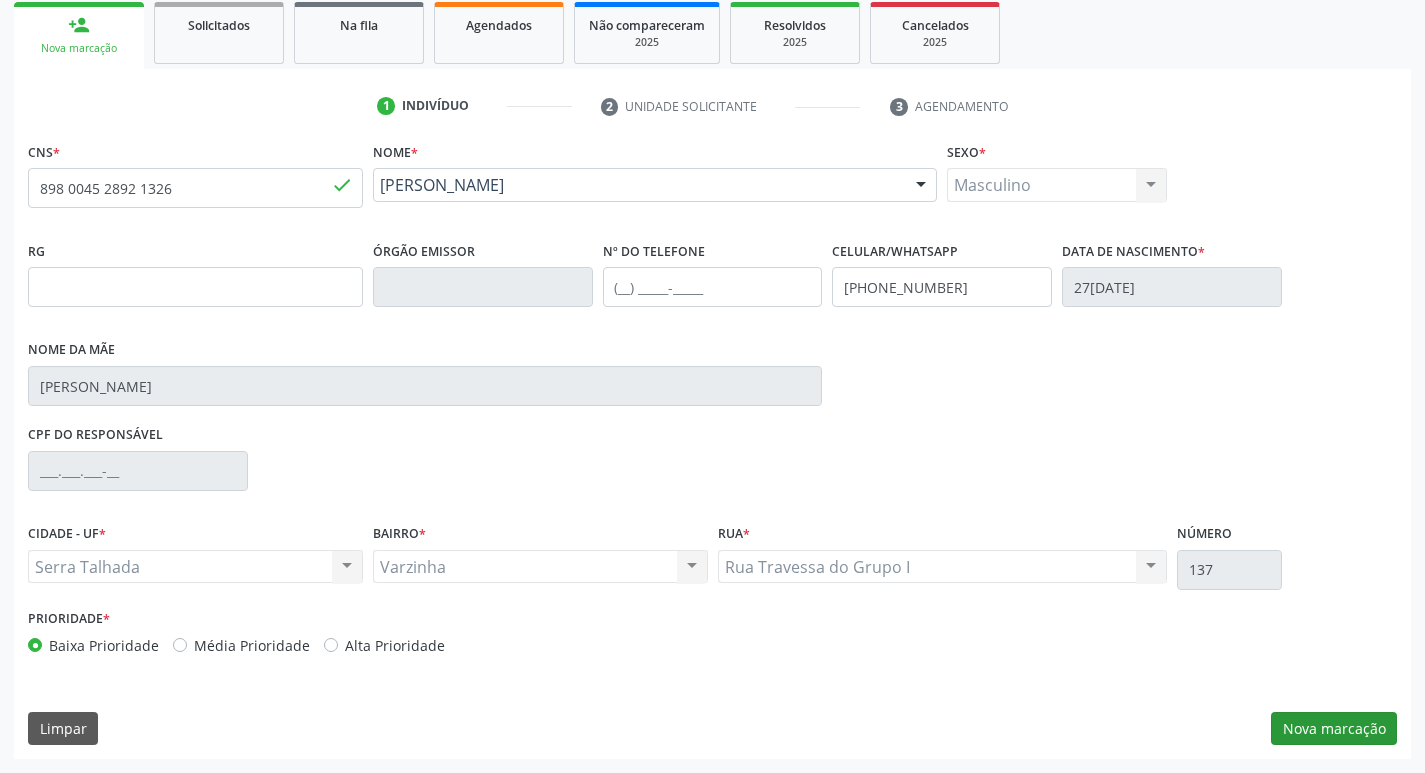 scroll, scrollTop: 133, scrollLeft: 0, axis: vertical 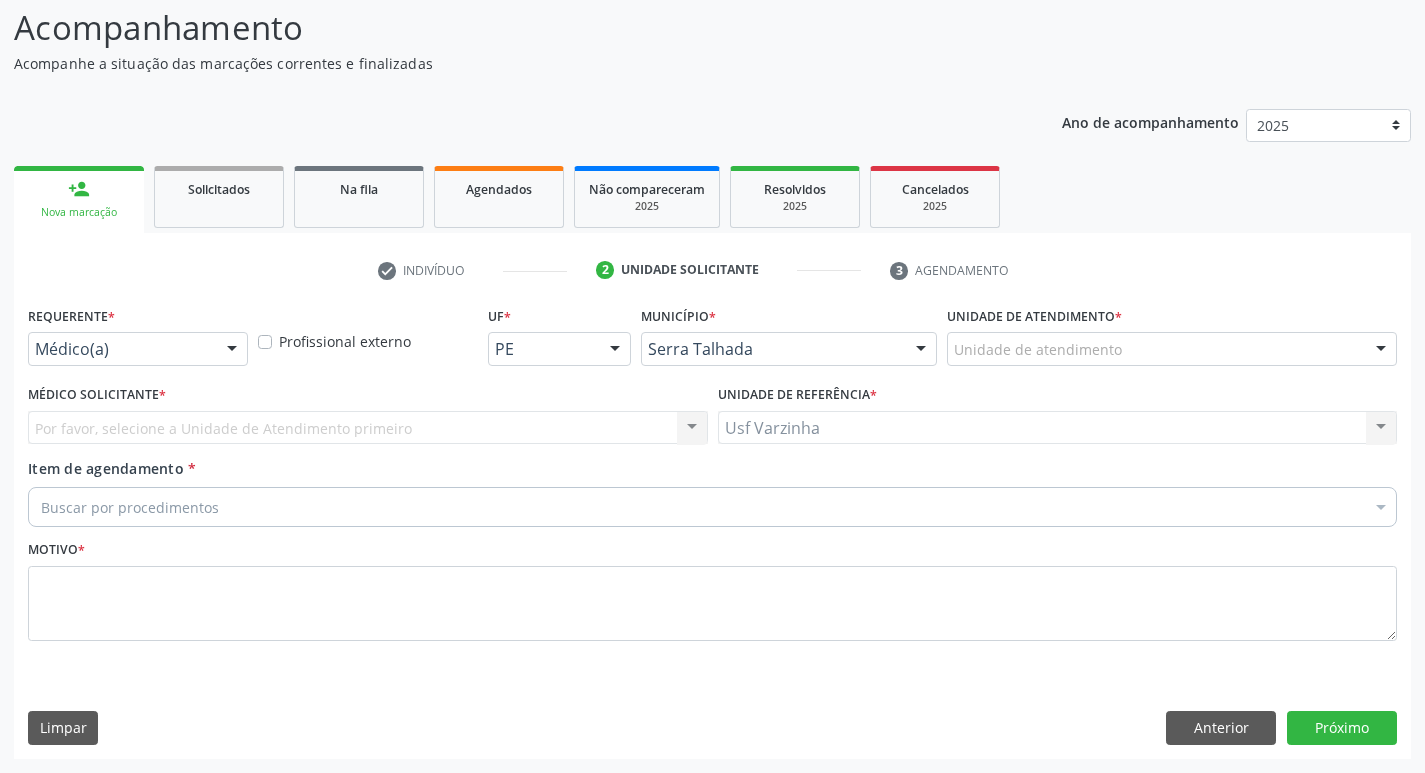 click at bounding box center (232, 350) 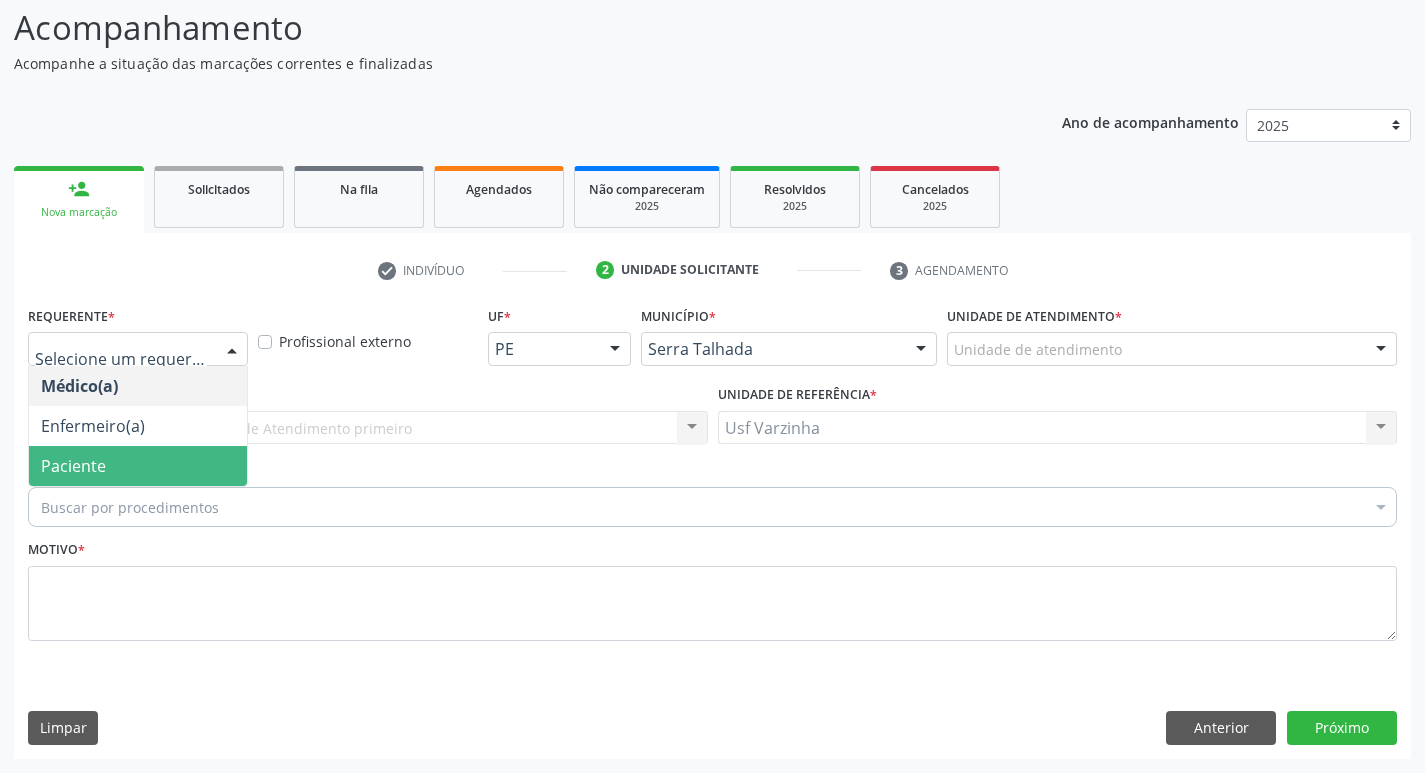click on "Paciente" at bounding box center [138, 466] 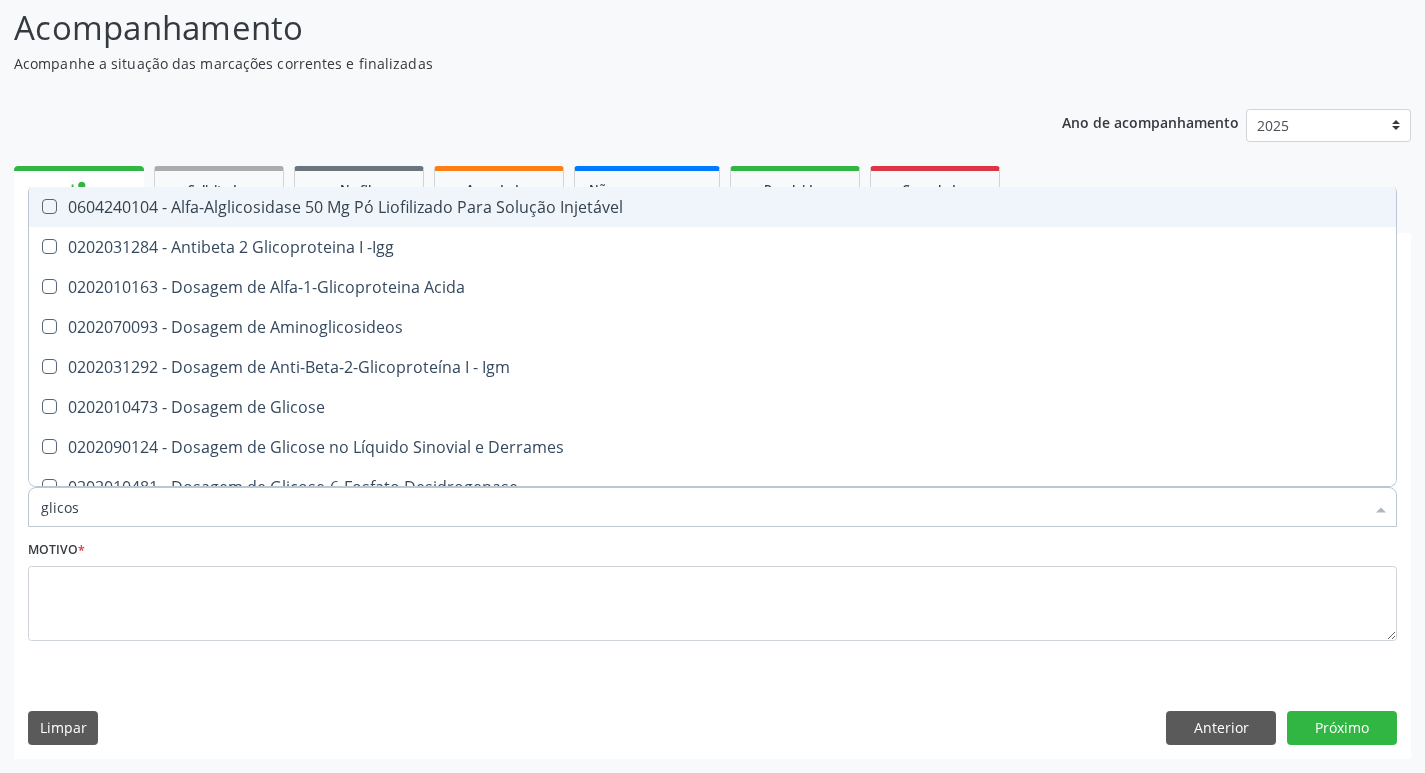 type on "glicose" 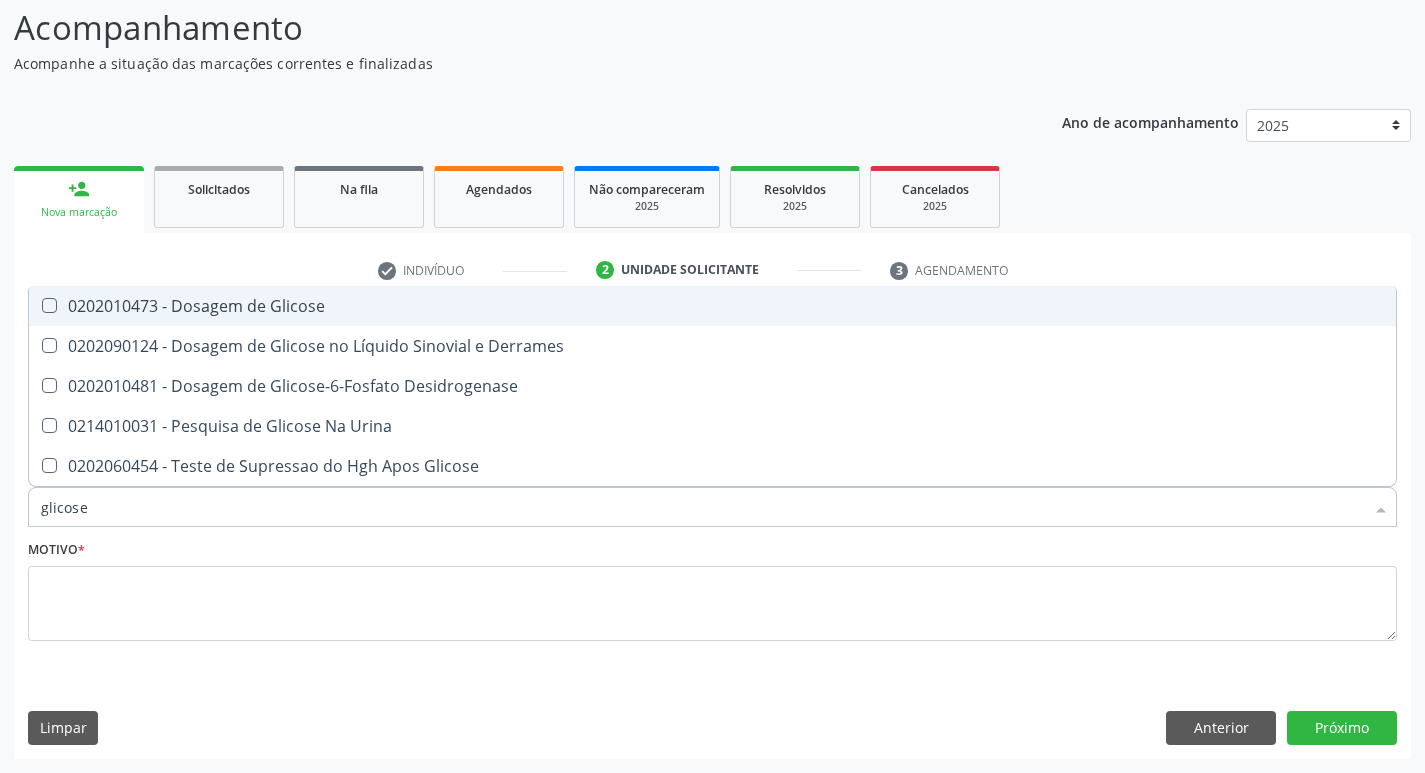 click on "0202010473 - Dosagem de Glicose" at bounding box center [712, 306] 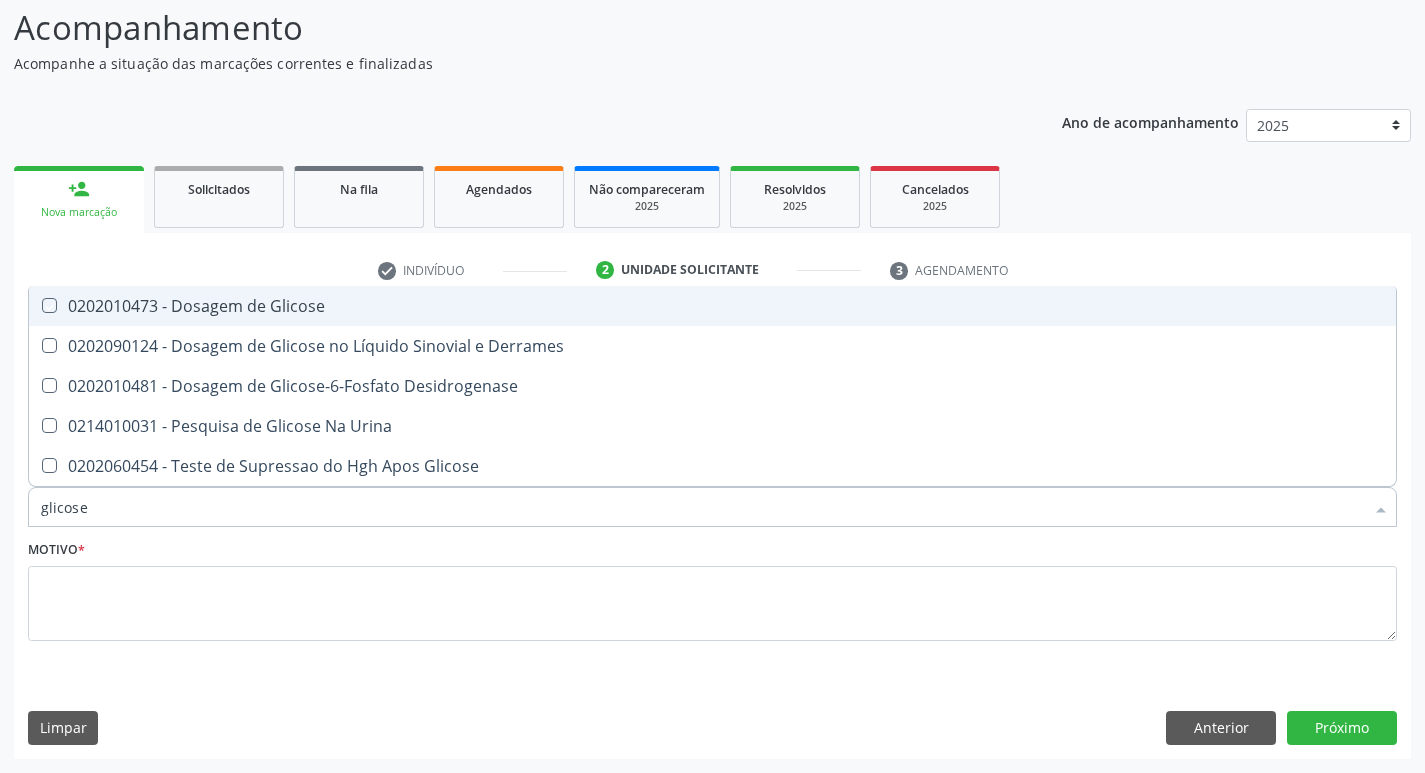 checkbox on "true" 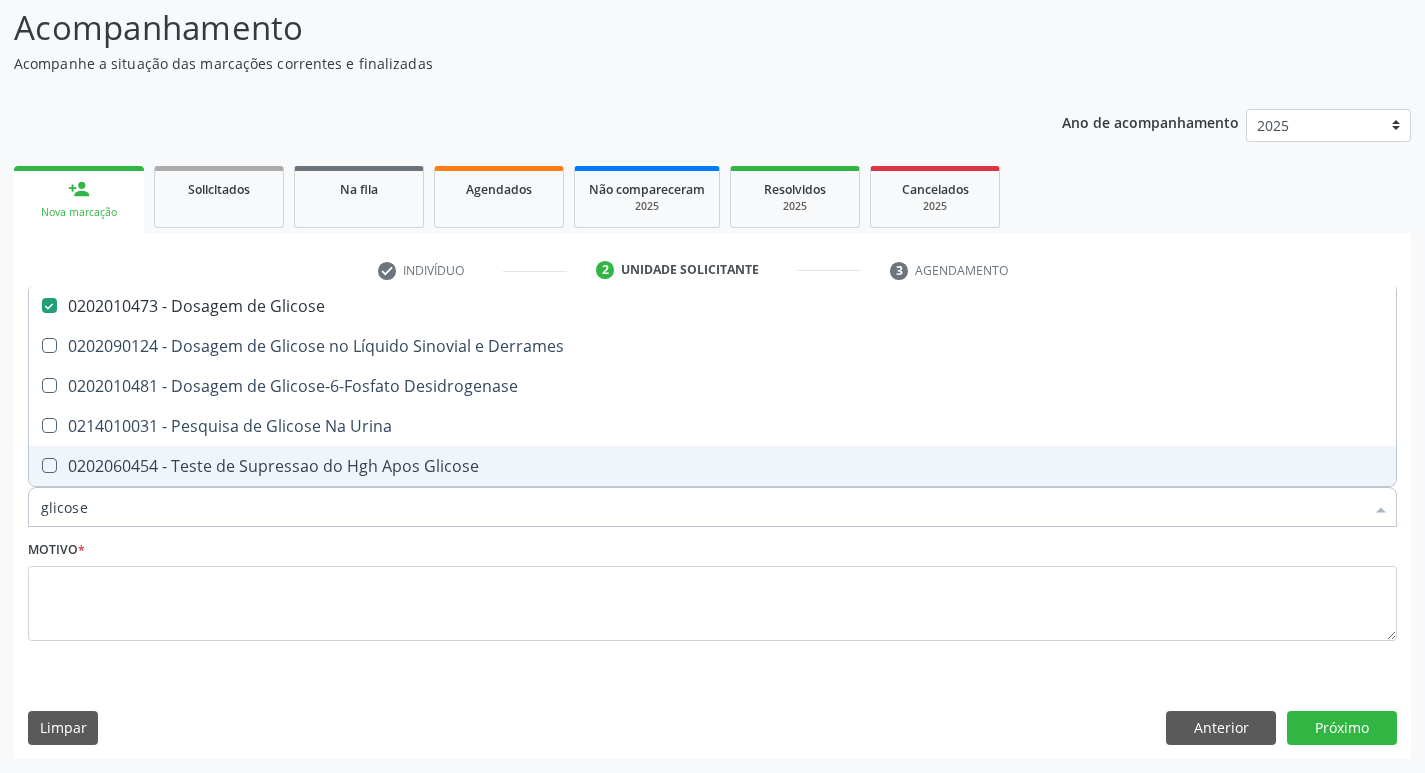 click on "glicose" at bounding box center (702, 507) 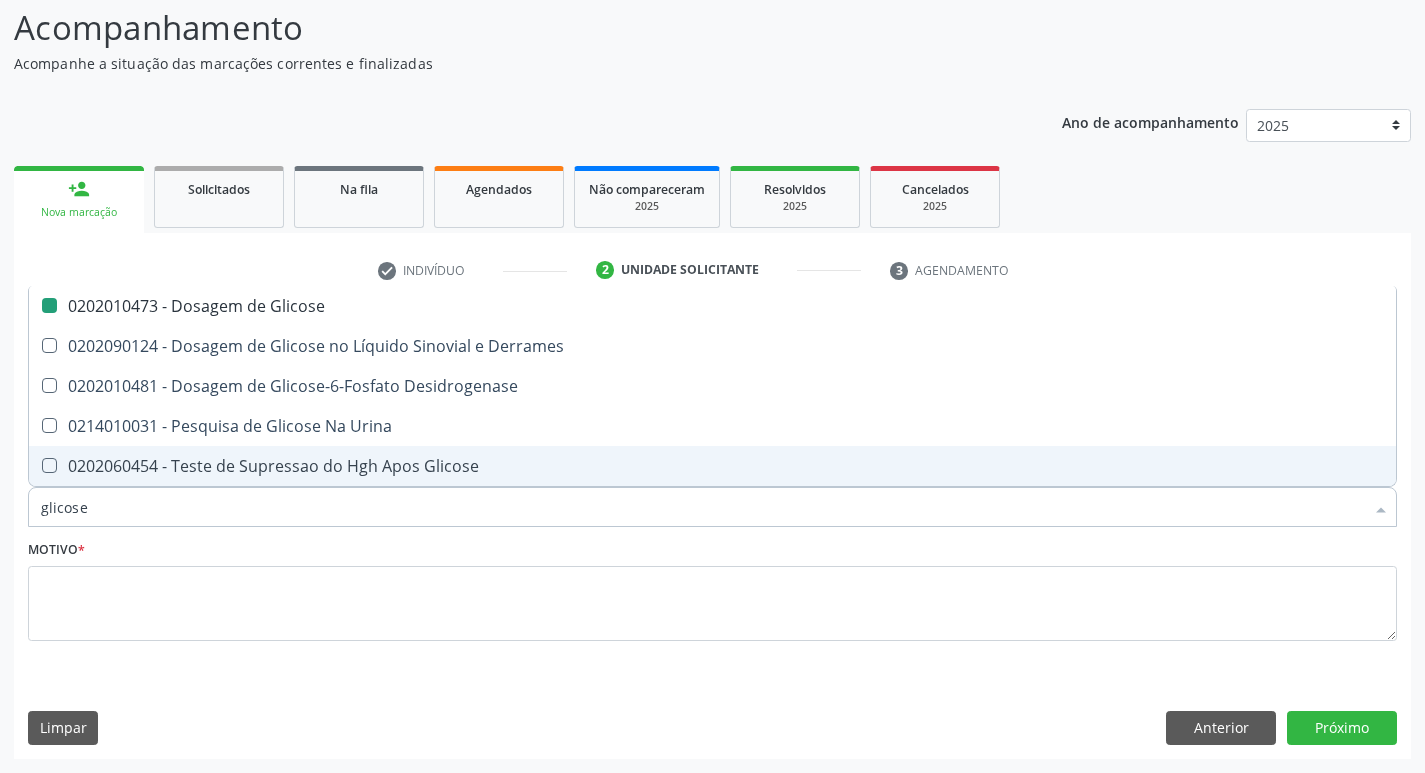 type on "glicos" 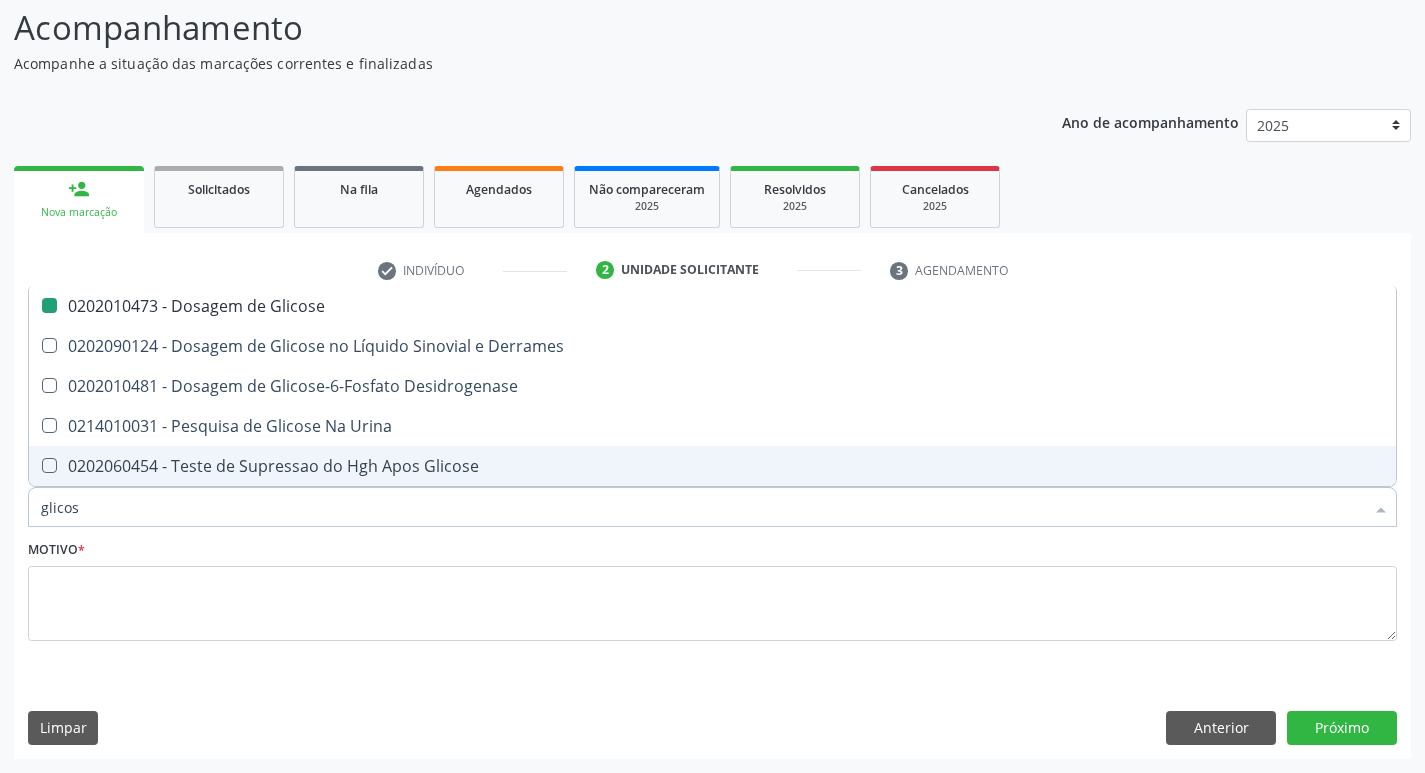 type on "glico" 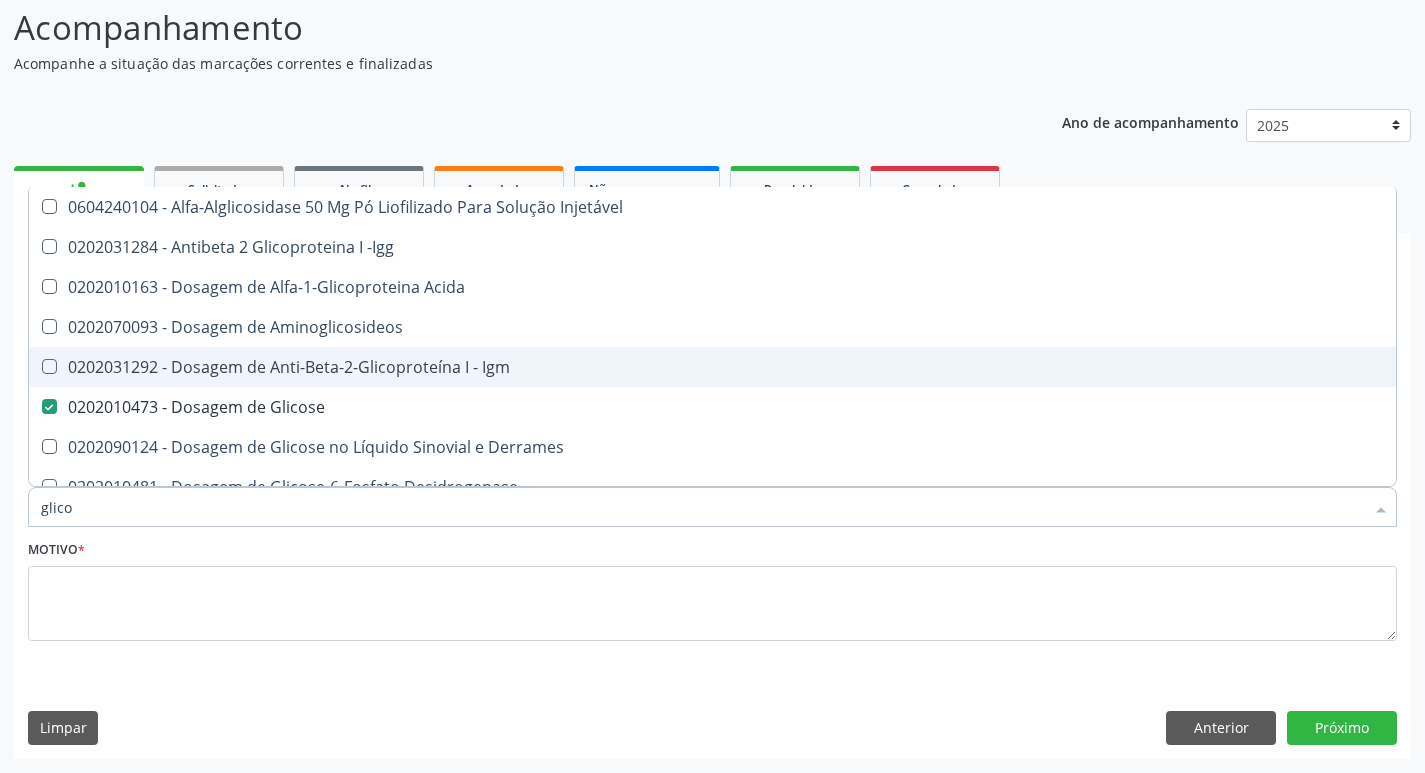 type on "glic" 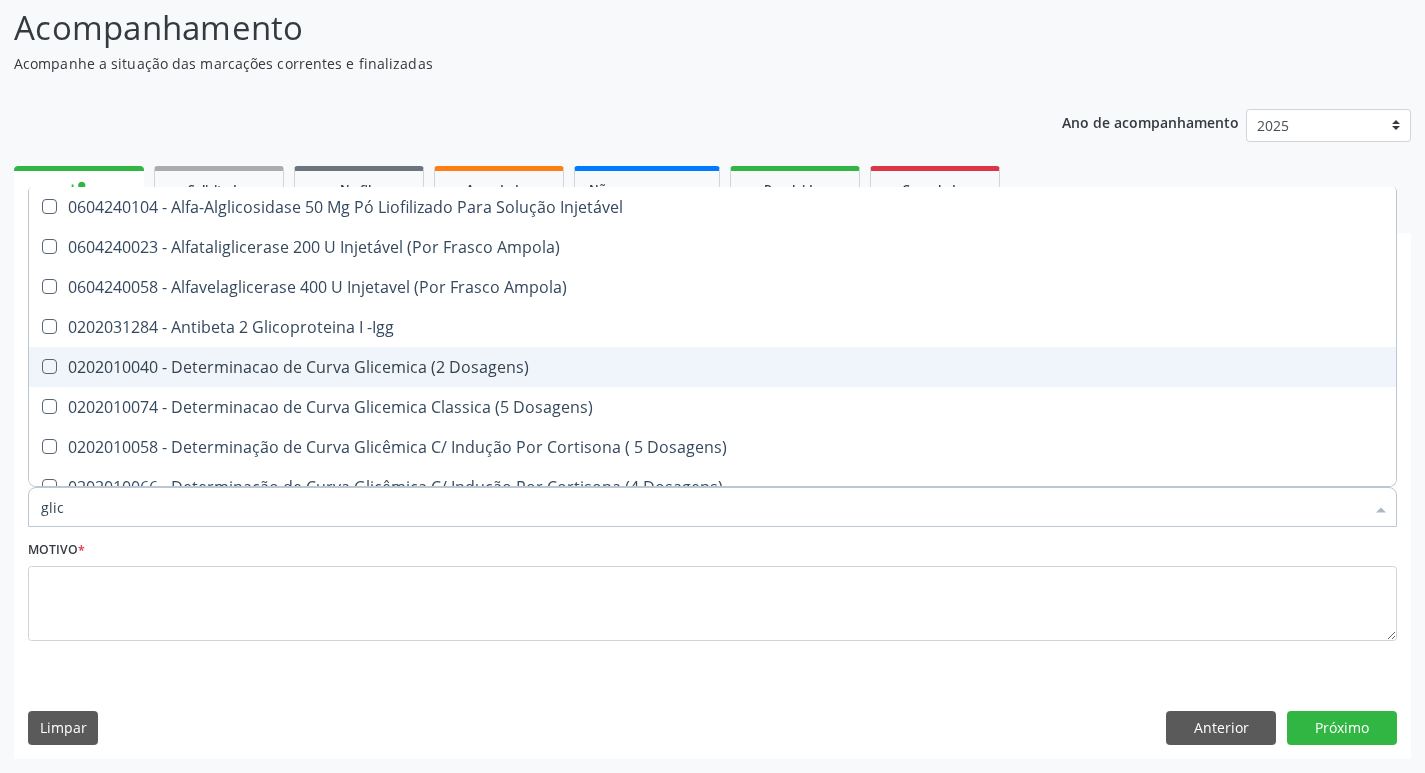 type on "gli" 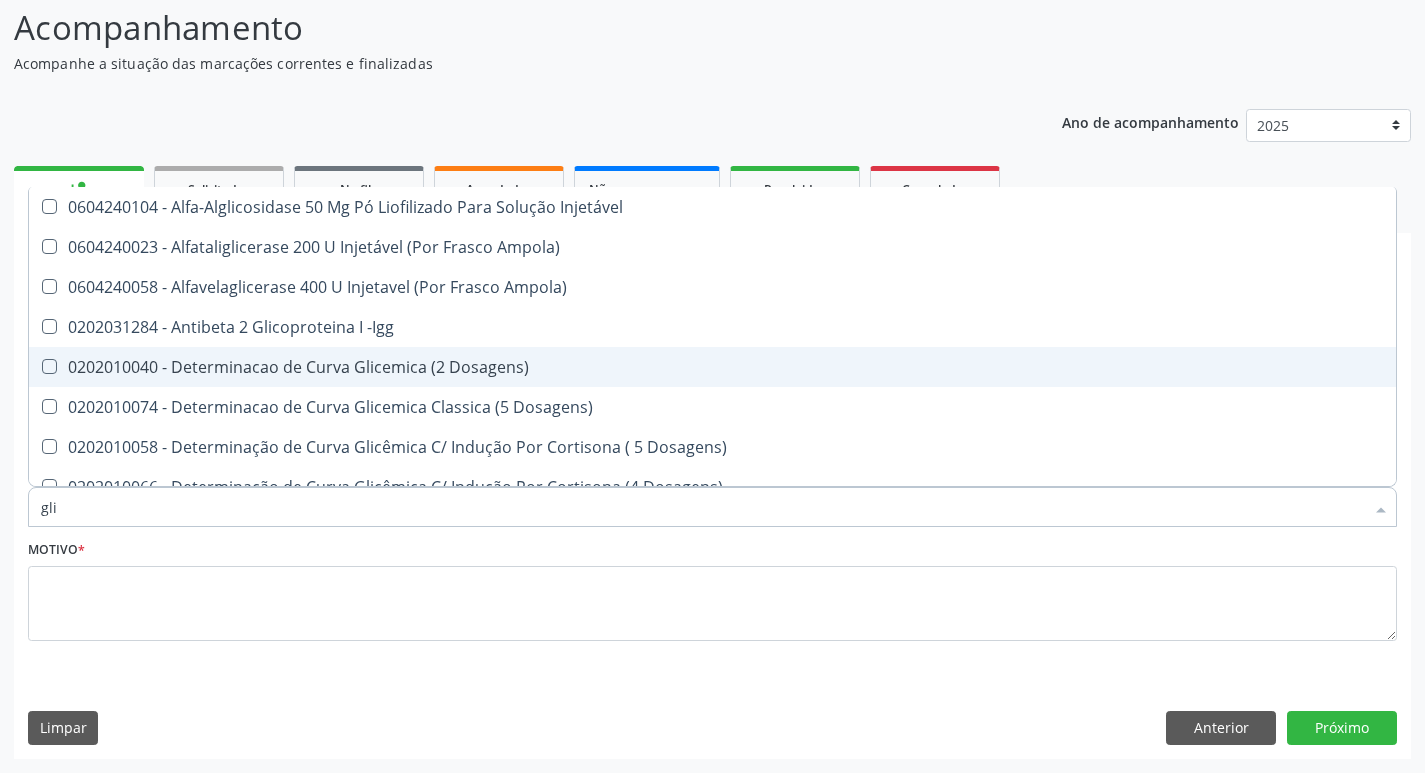 checkbox on "false" 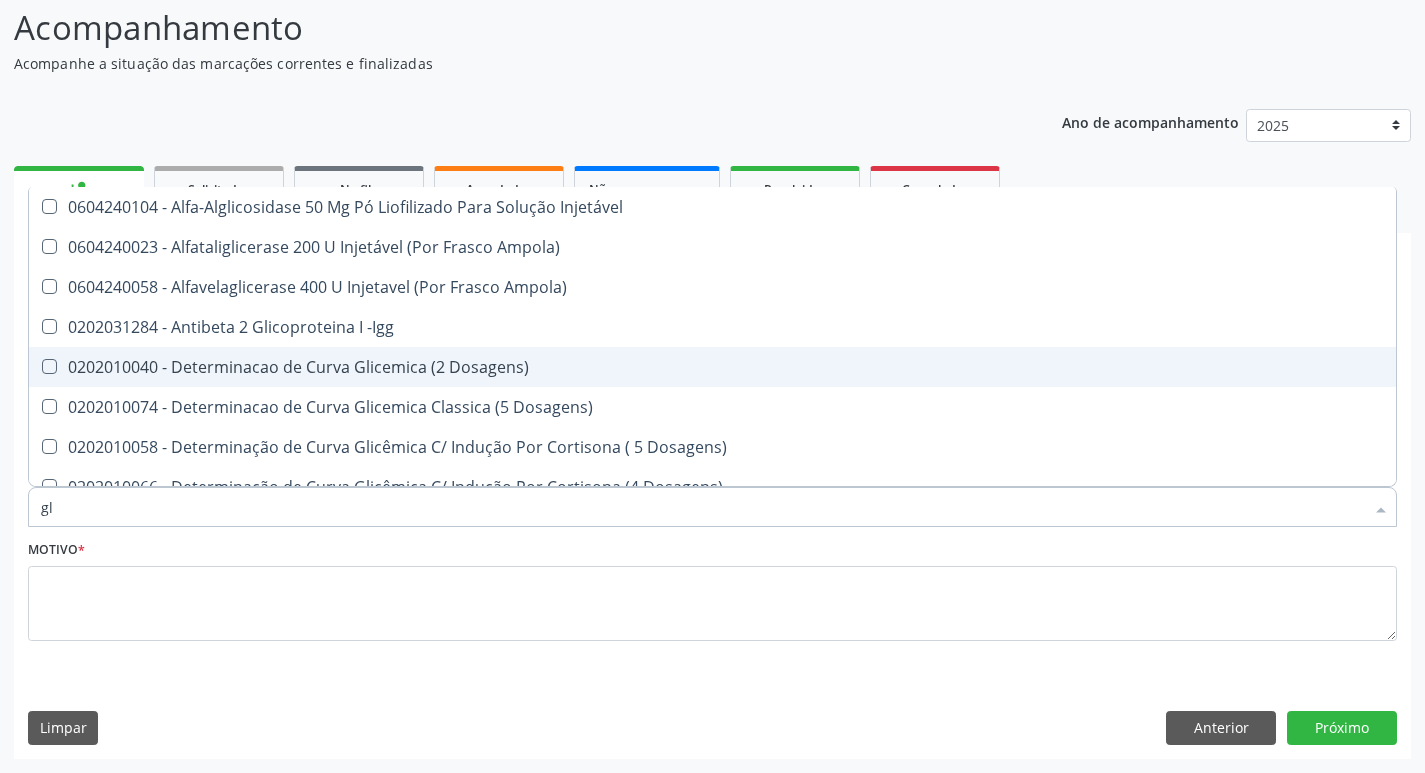 checkbox on "false" 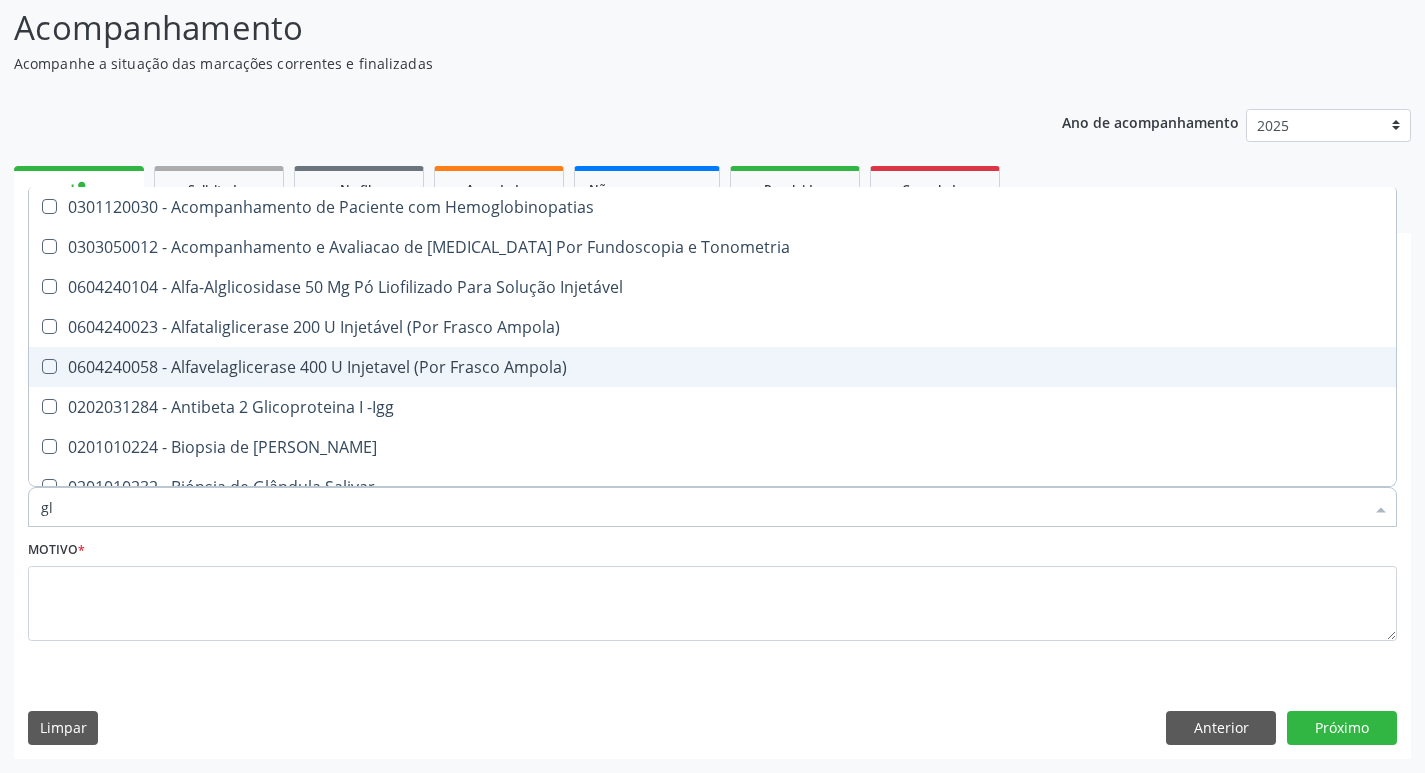 type on "g" 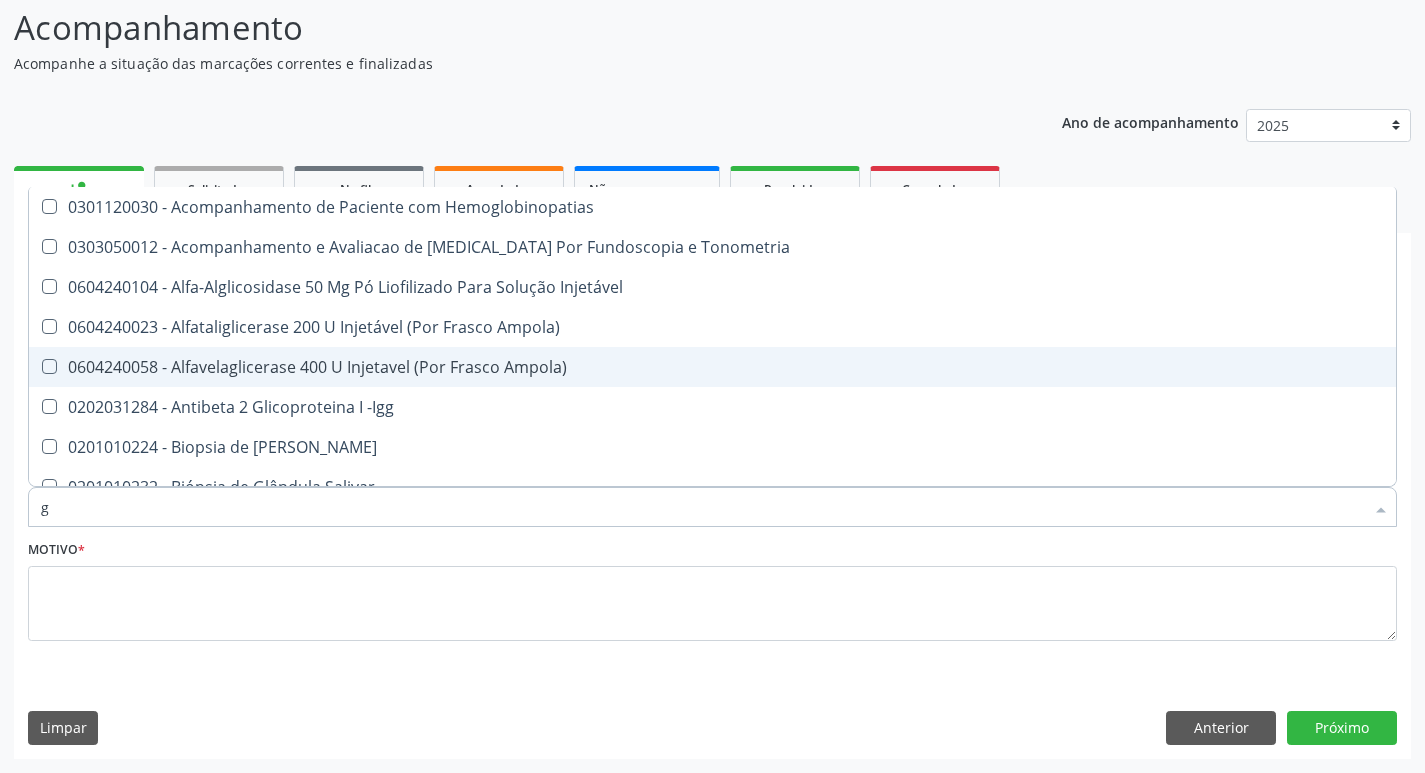 type 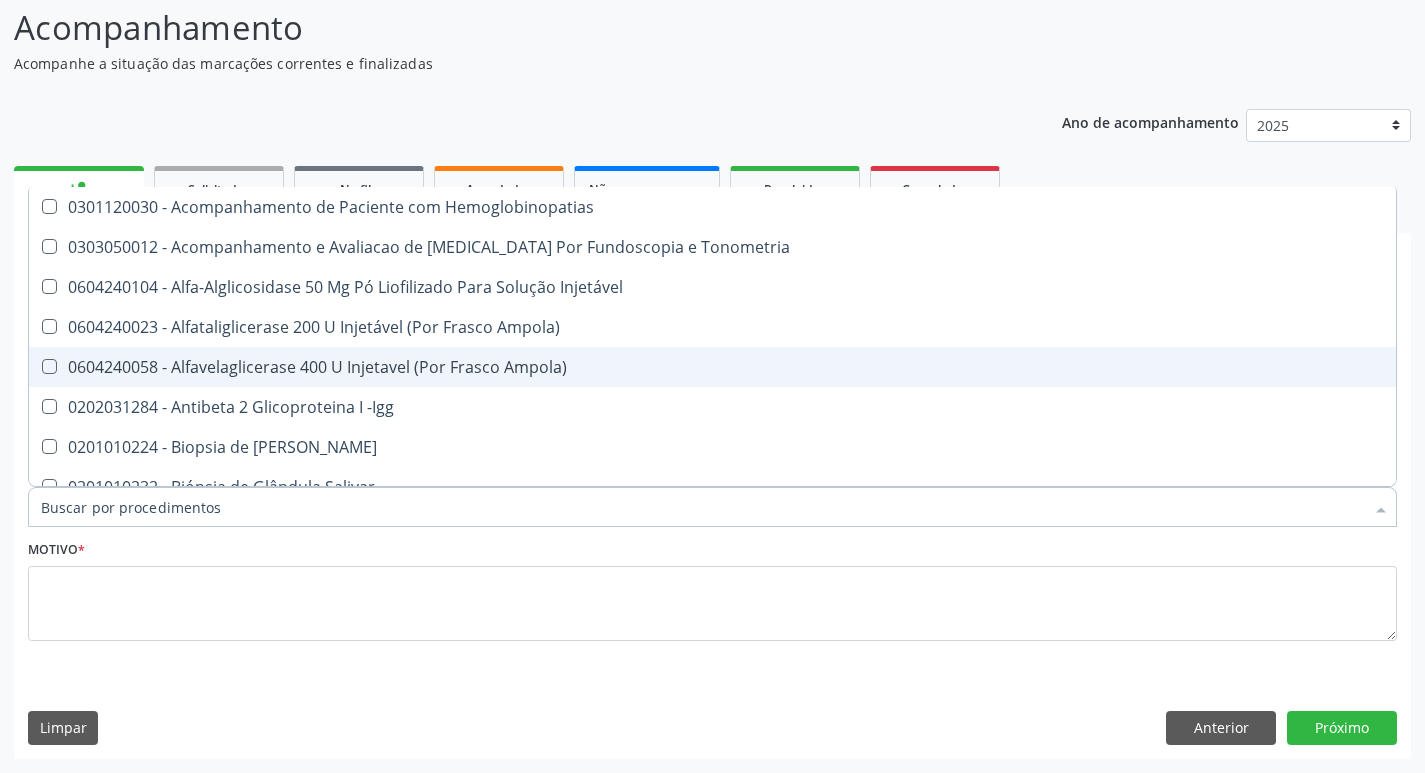 checkbox on "false" 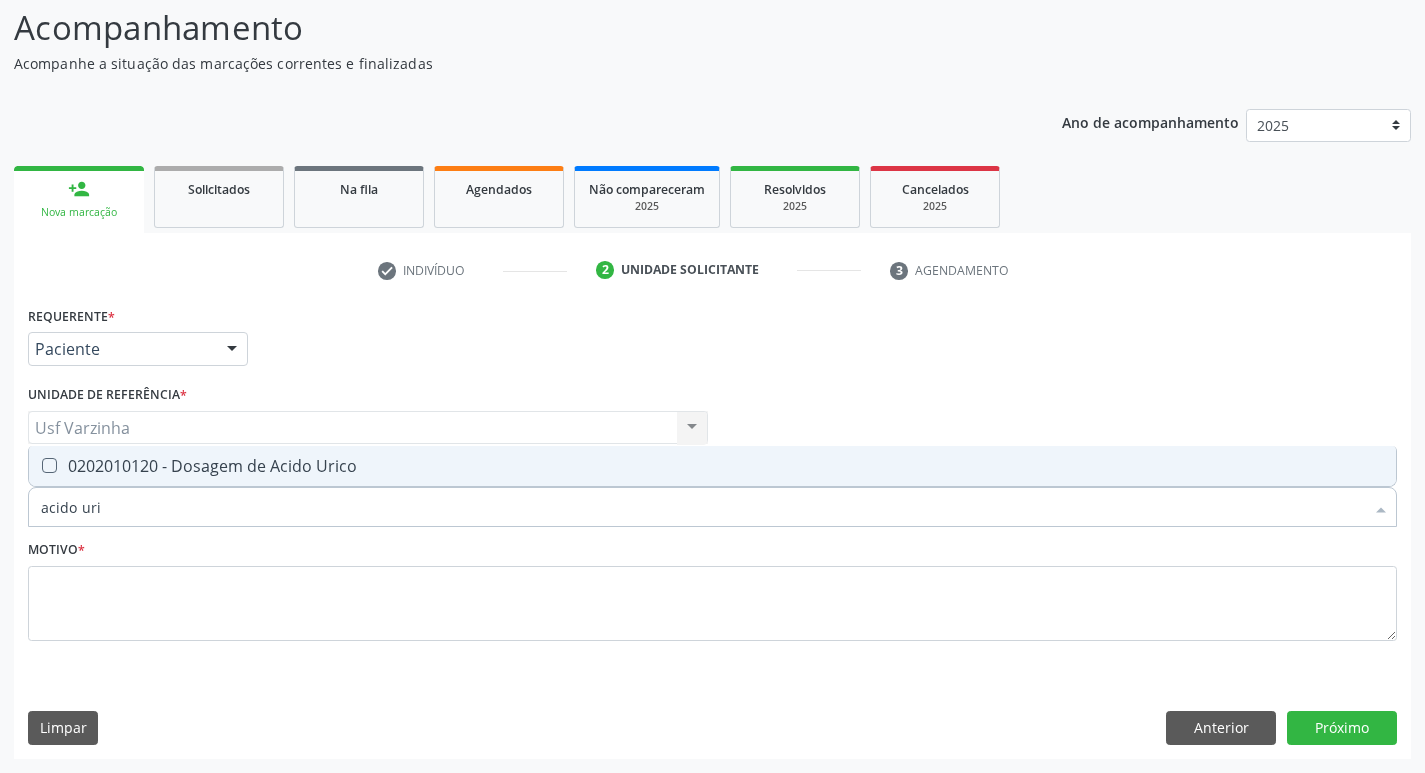 type on "acido uric" 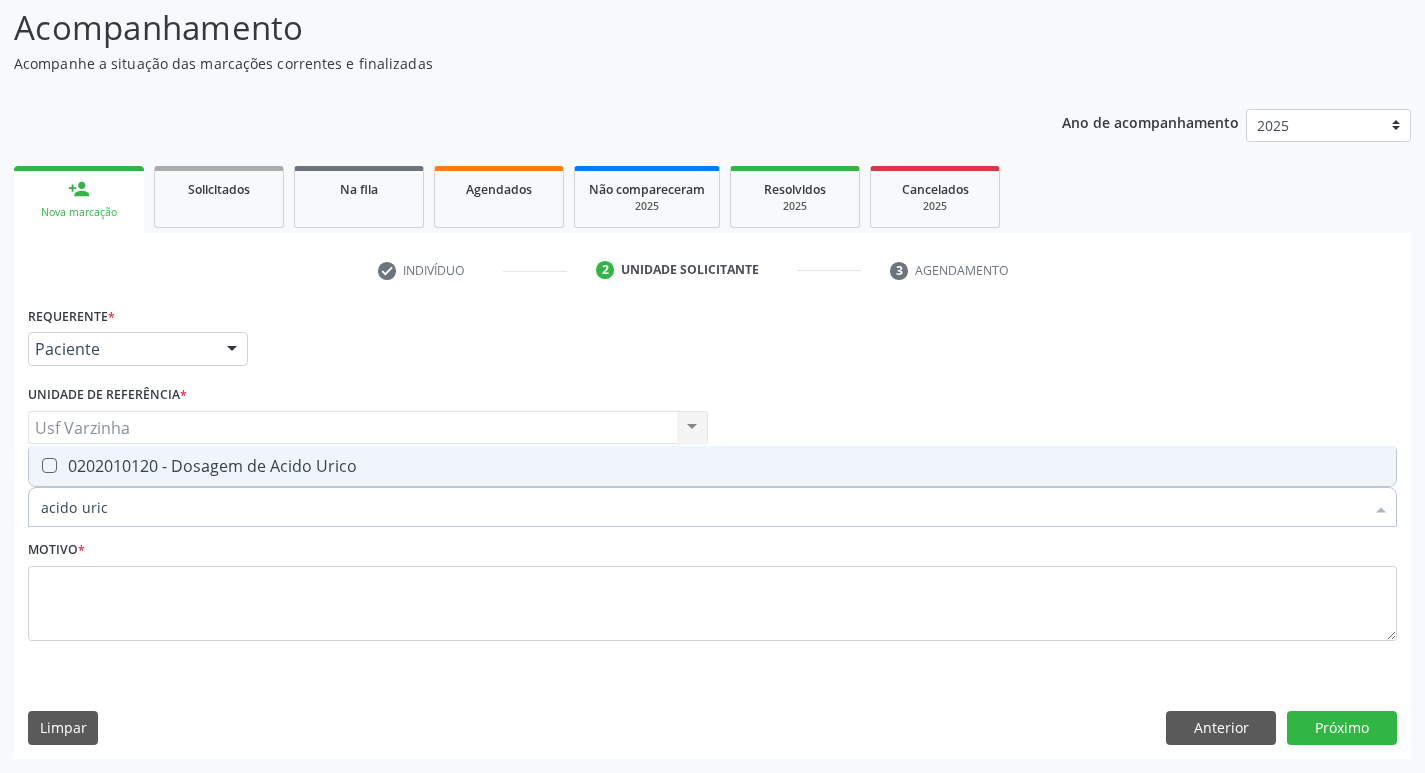 click on "0202010120 - Dosagem de Acido Urico" at bounding box center (712, 466) 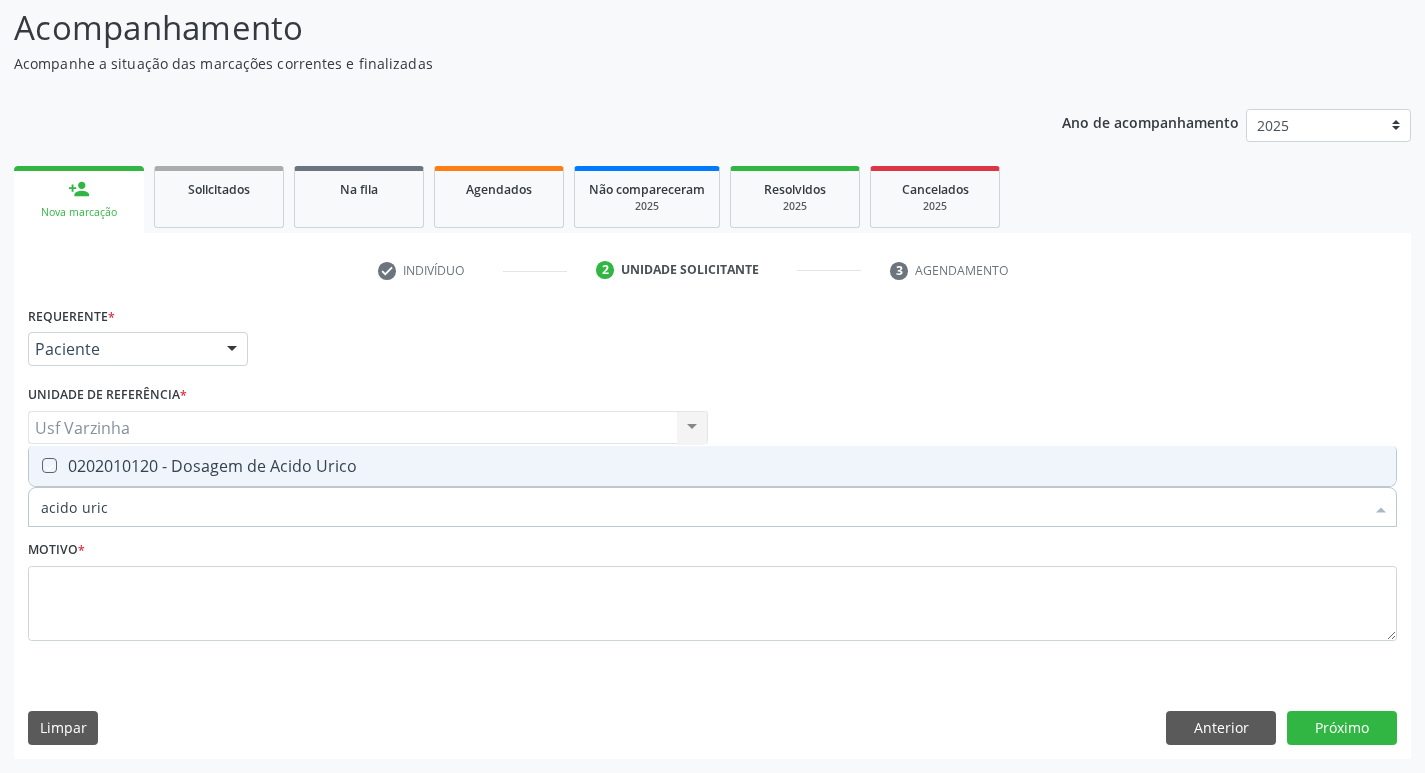 checkbox on "true" 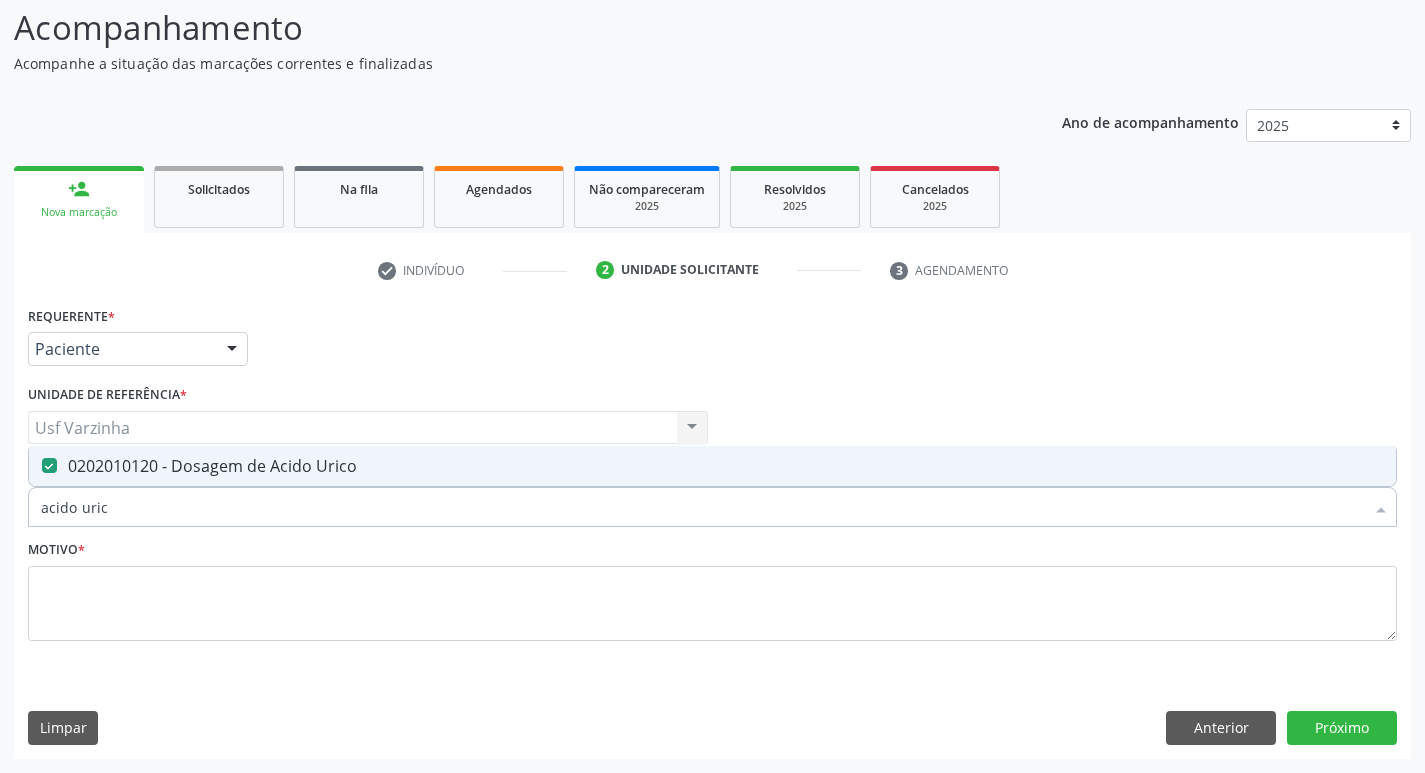 click on "acido uric" at bounding box center (702, 507) 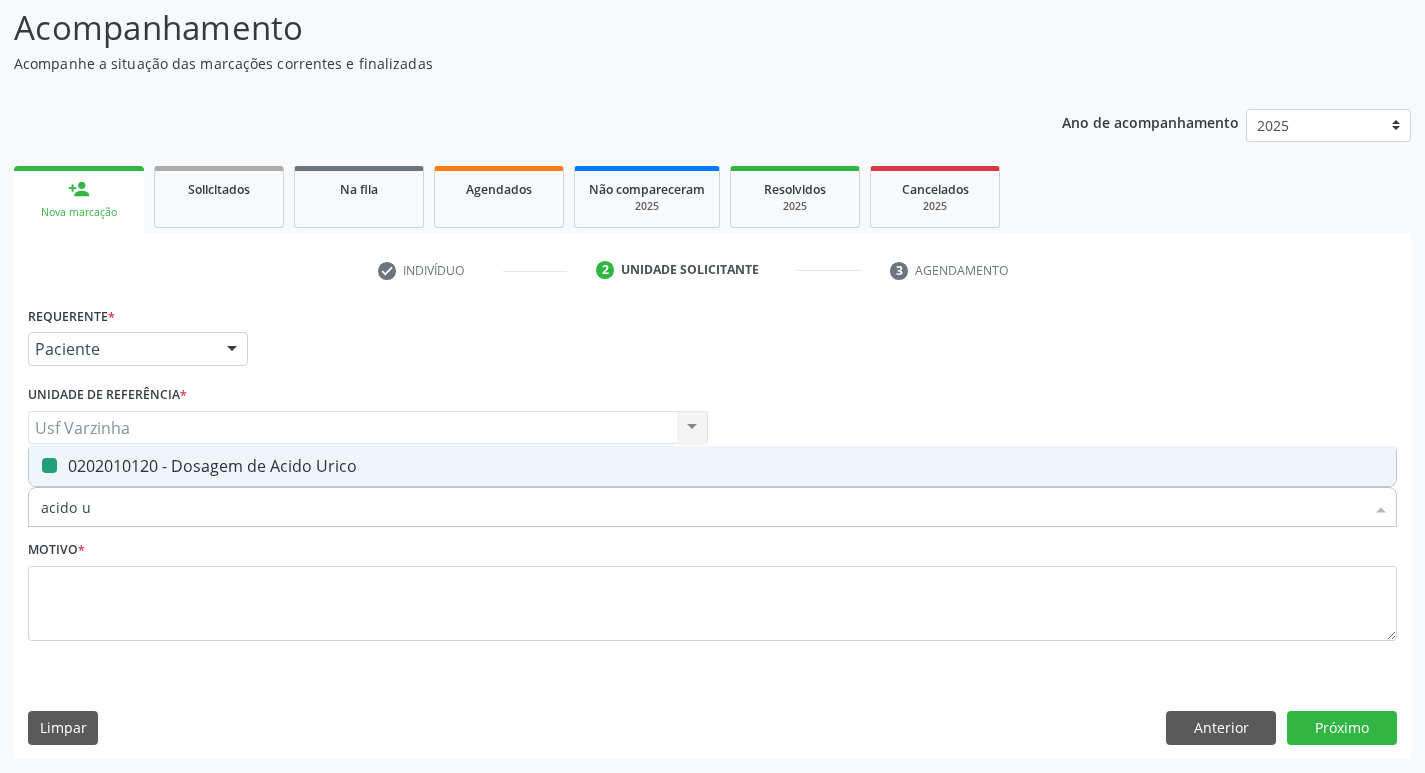 type on "acido" 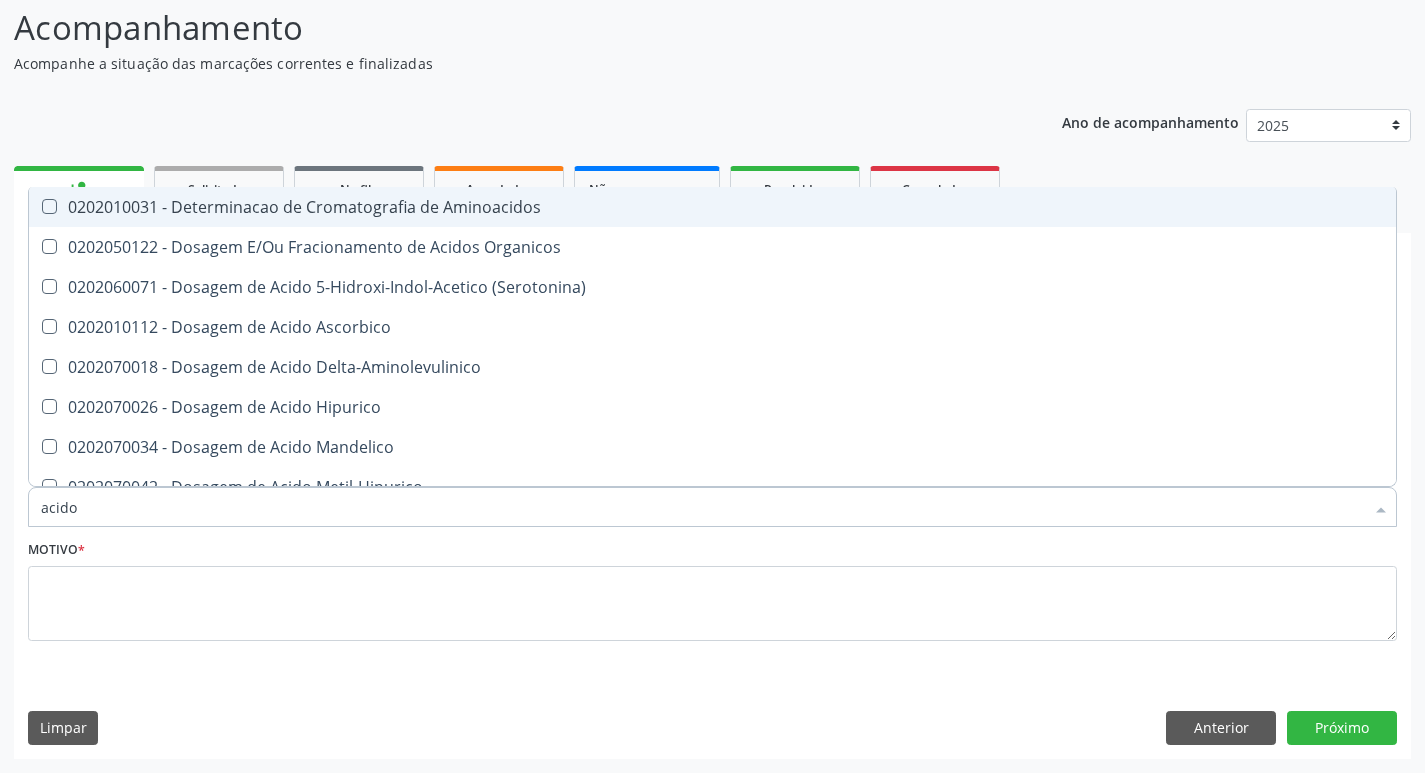 type on "acid" 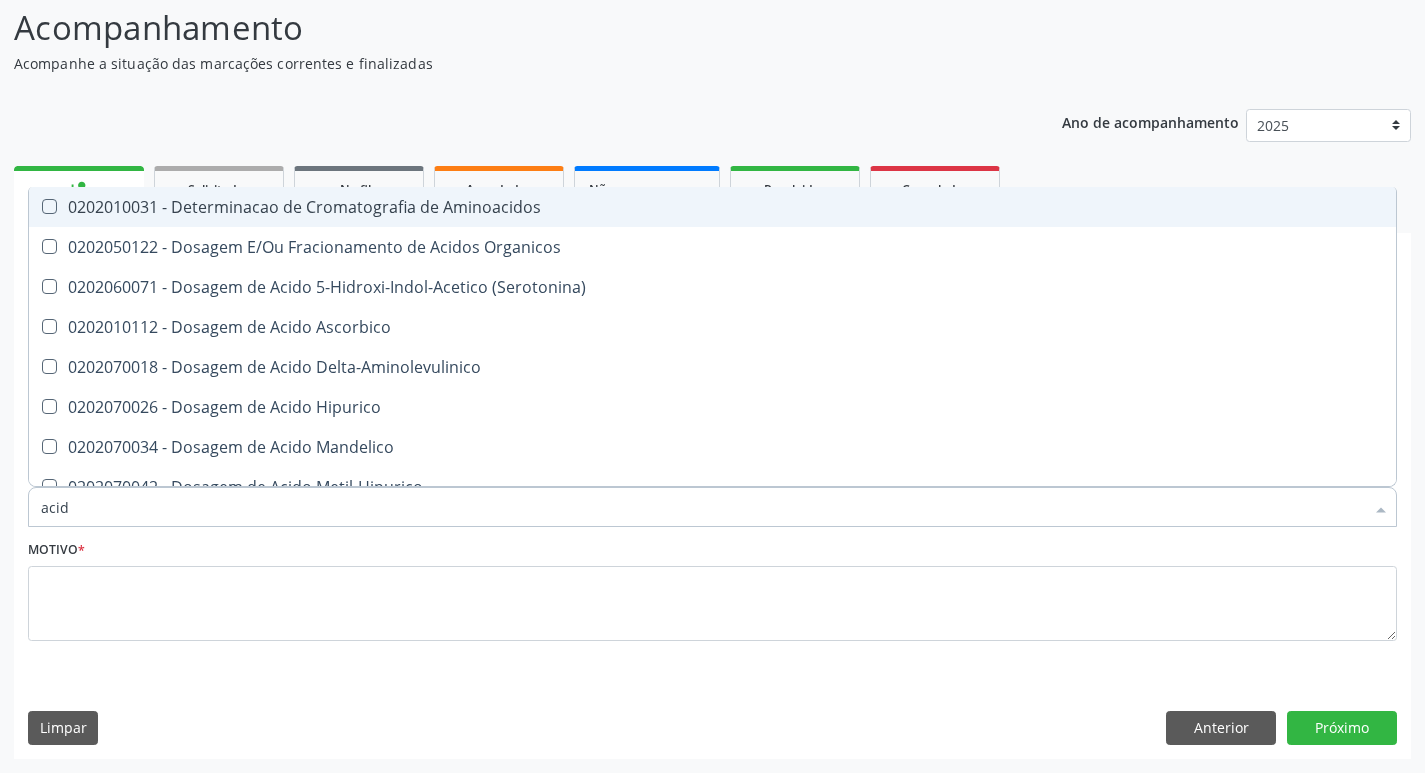 type on "aci" 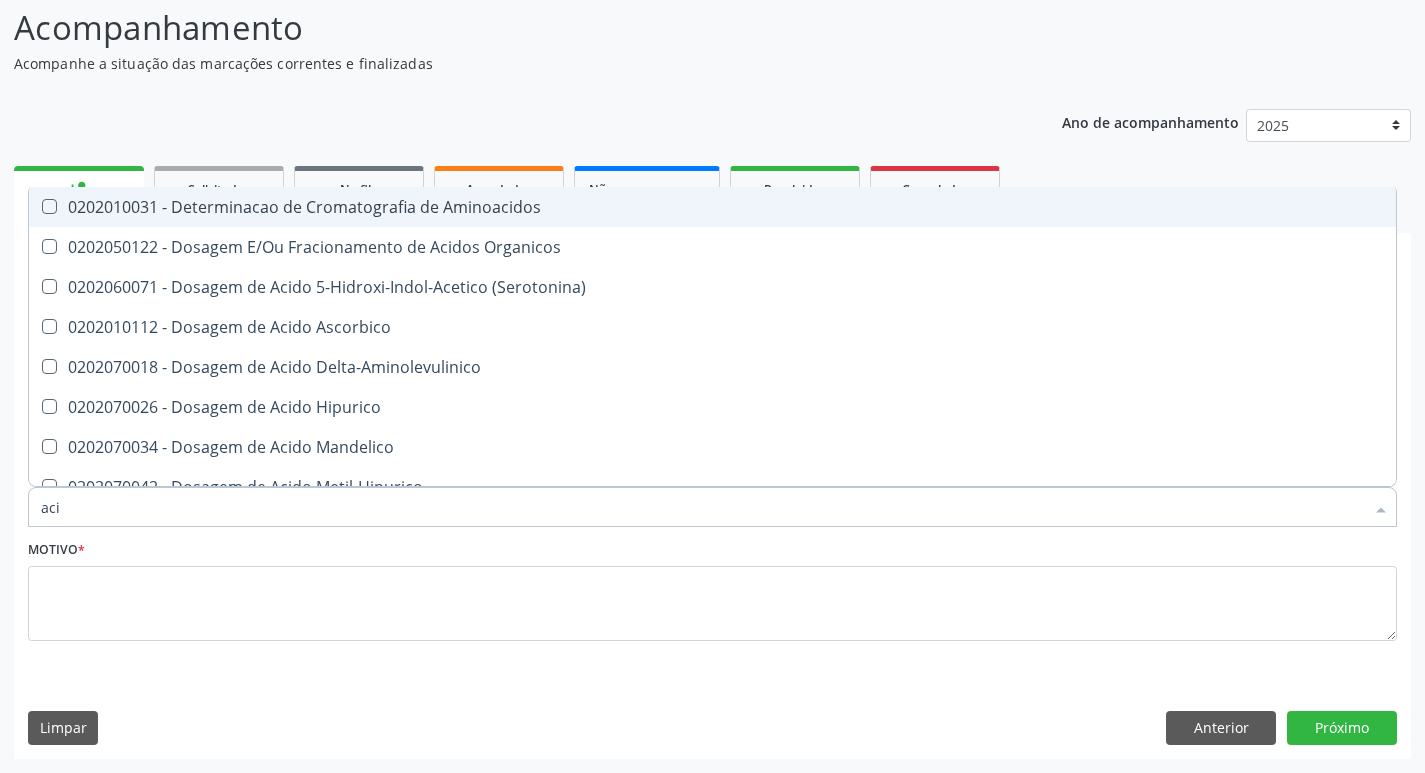 checkbox on "false" 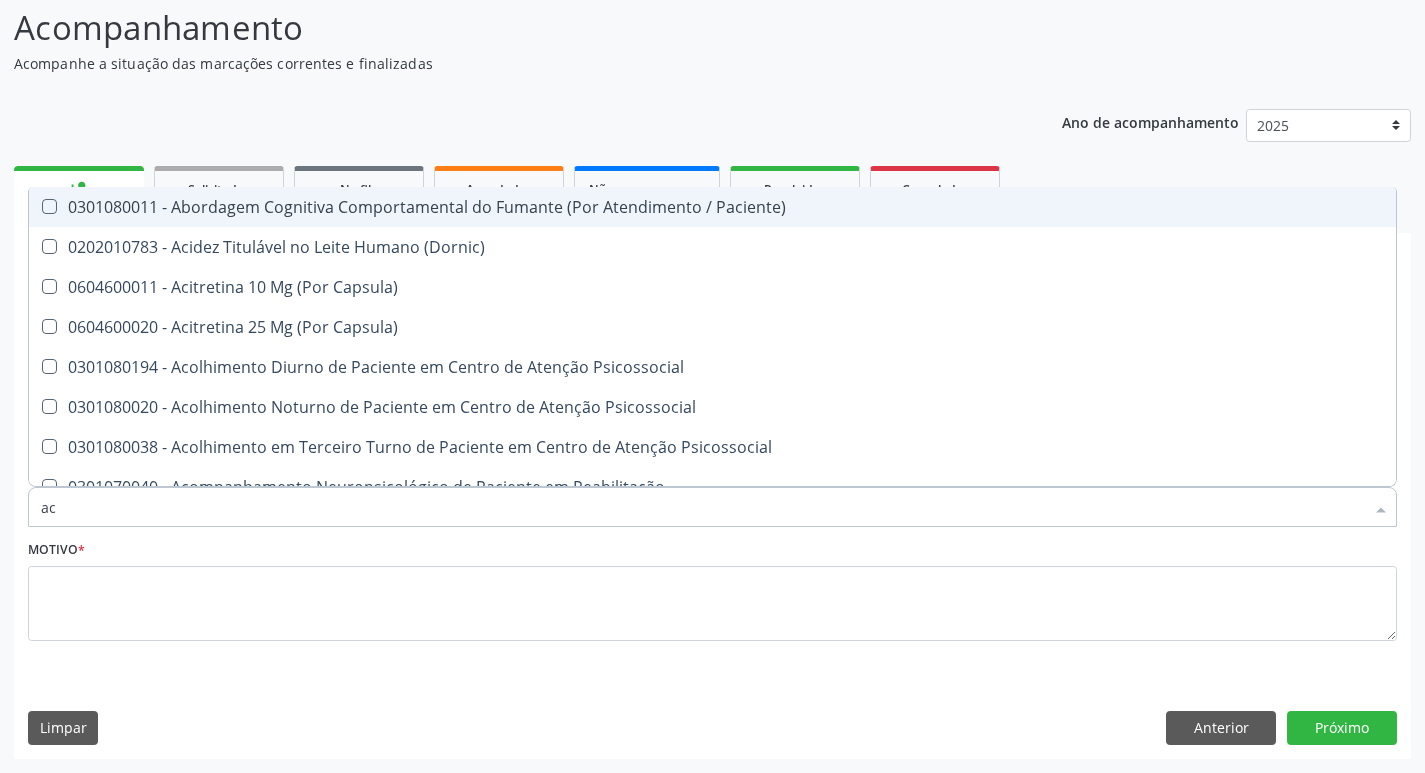 type on "a" 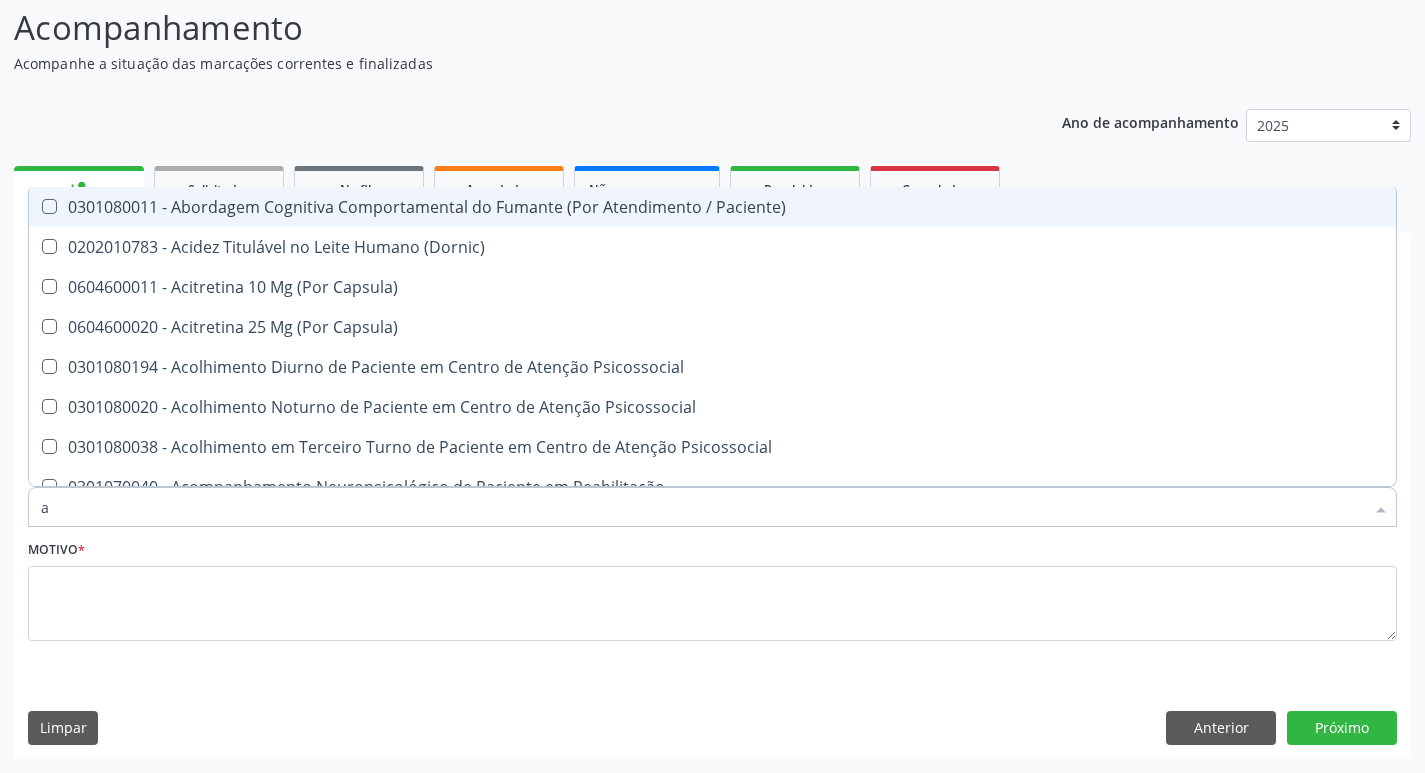 type 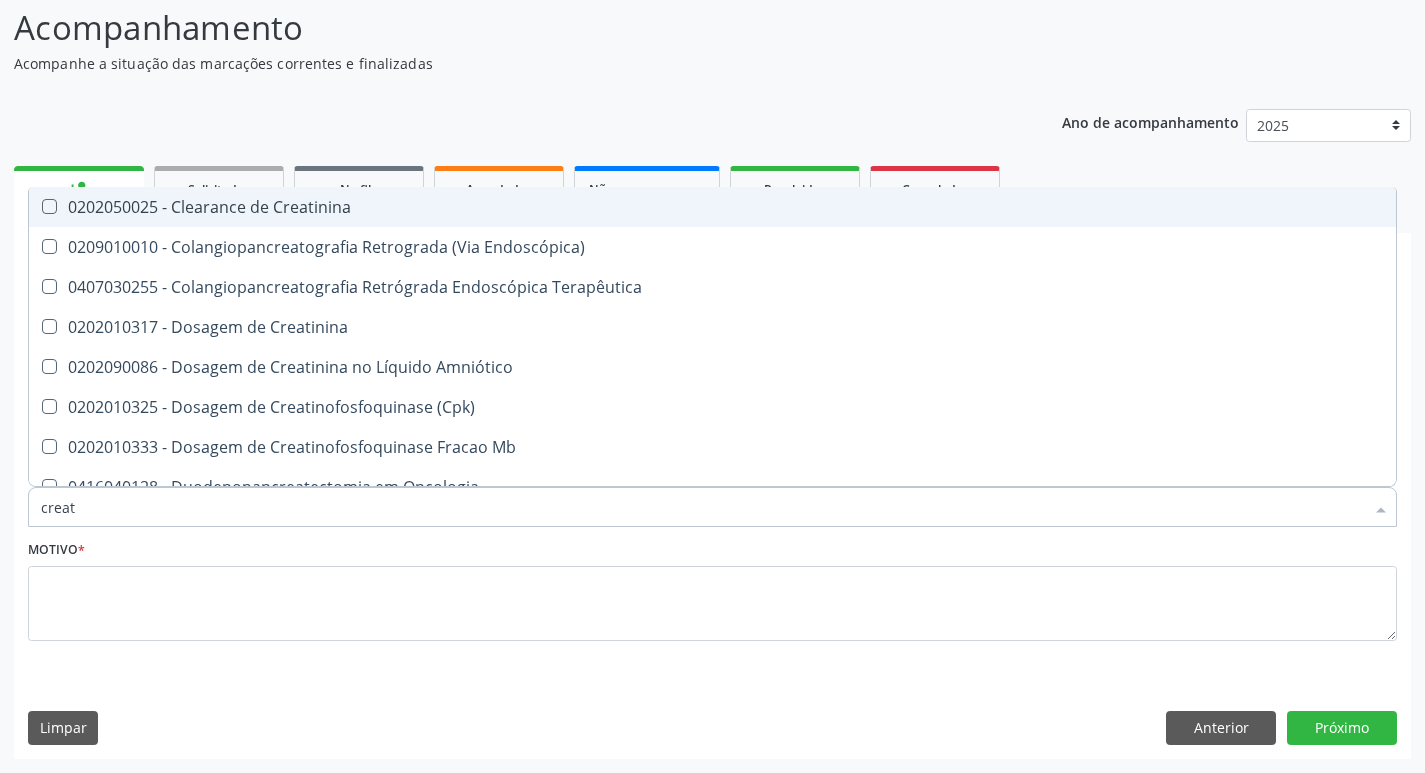 type on "creati" 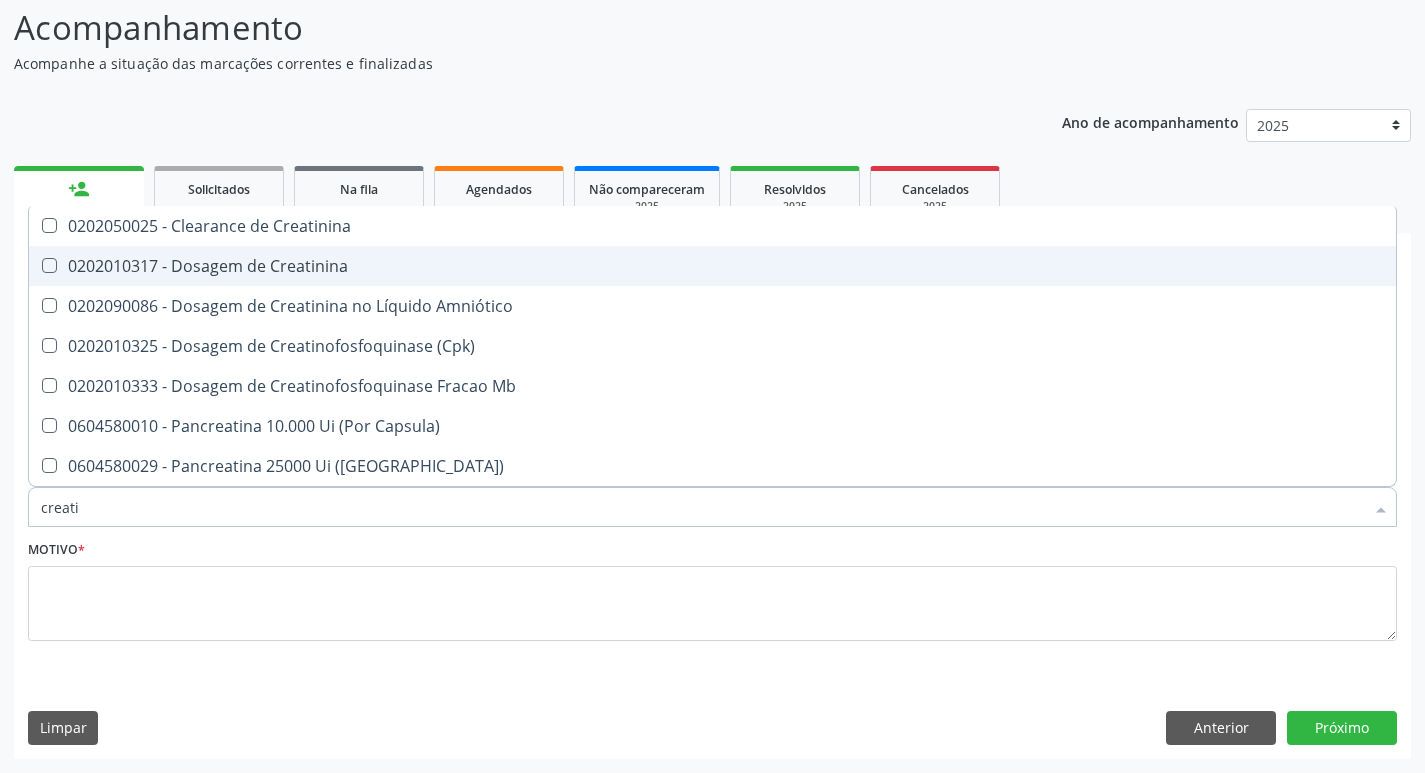 drag, startPoint x: 279, startPoint y: 272, endPoint x: 203, endPoint y: 271, distance: 76.00658 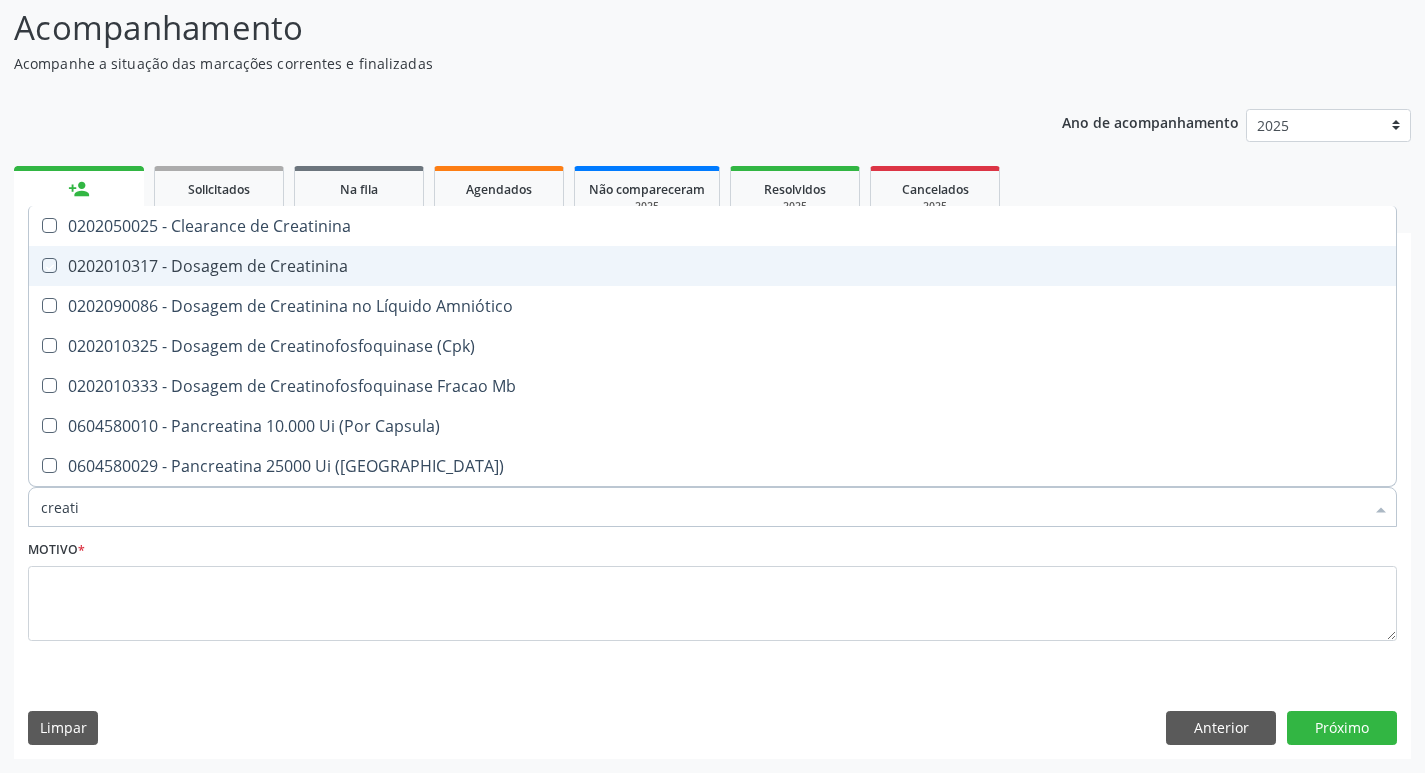 checkbox on "true" 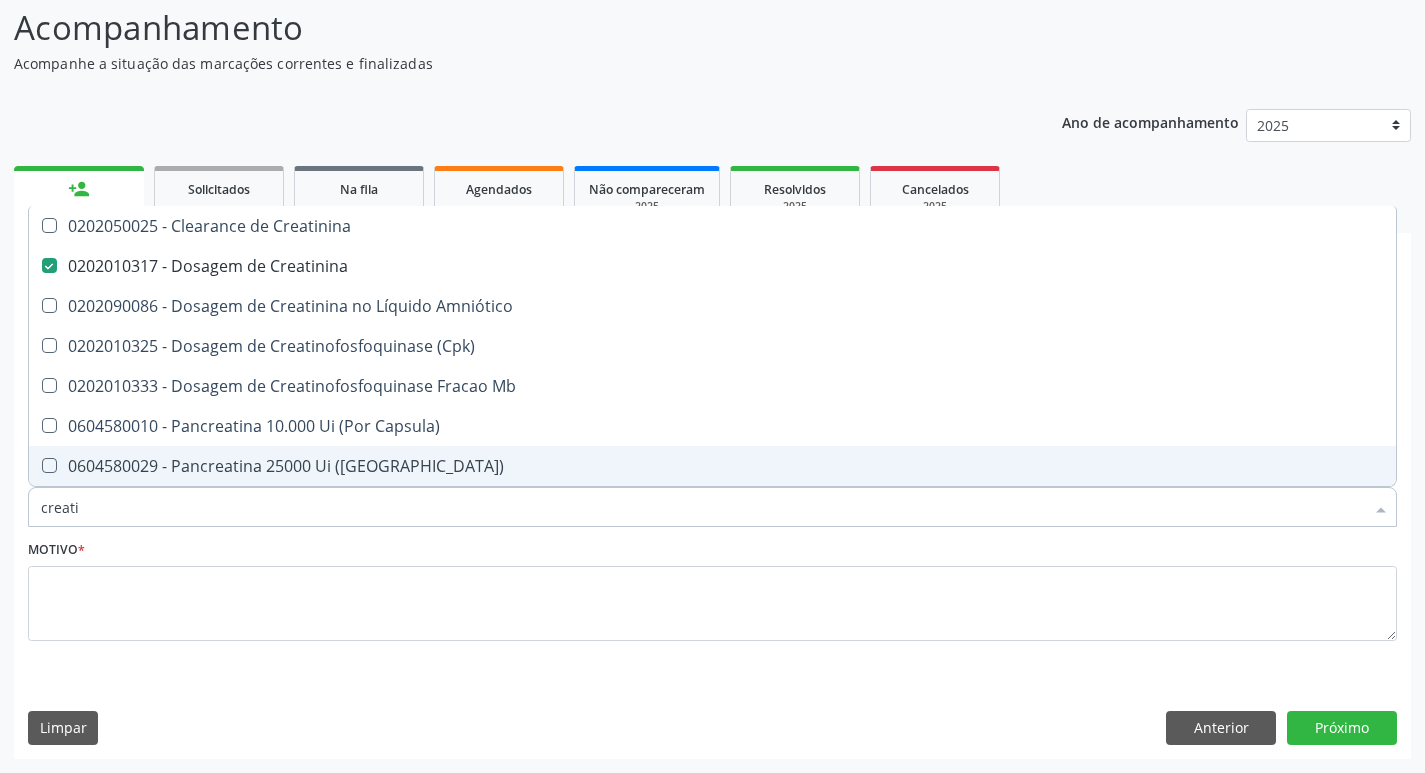 click on "creati" at bounding box center (702, 507) 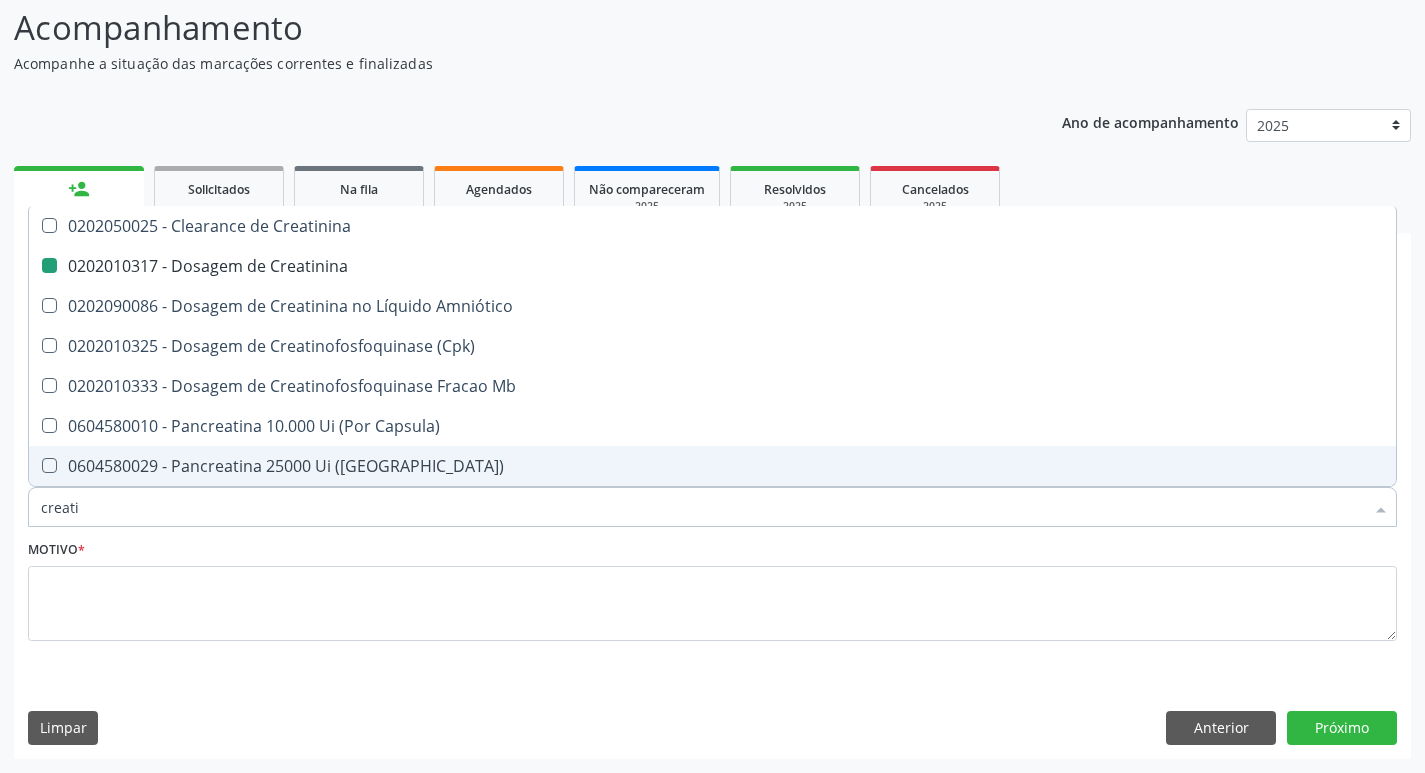 type on "creat" 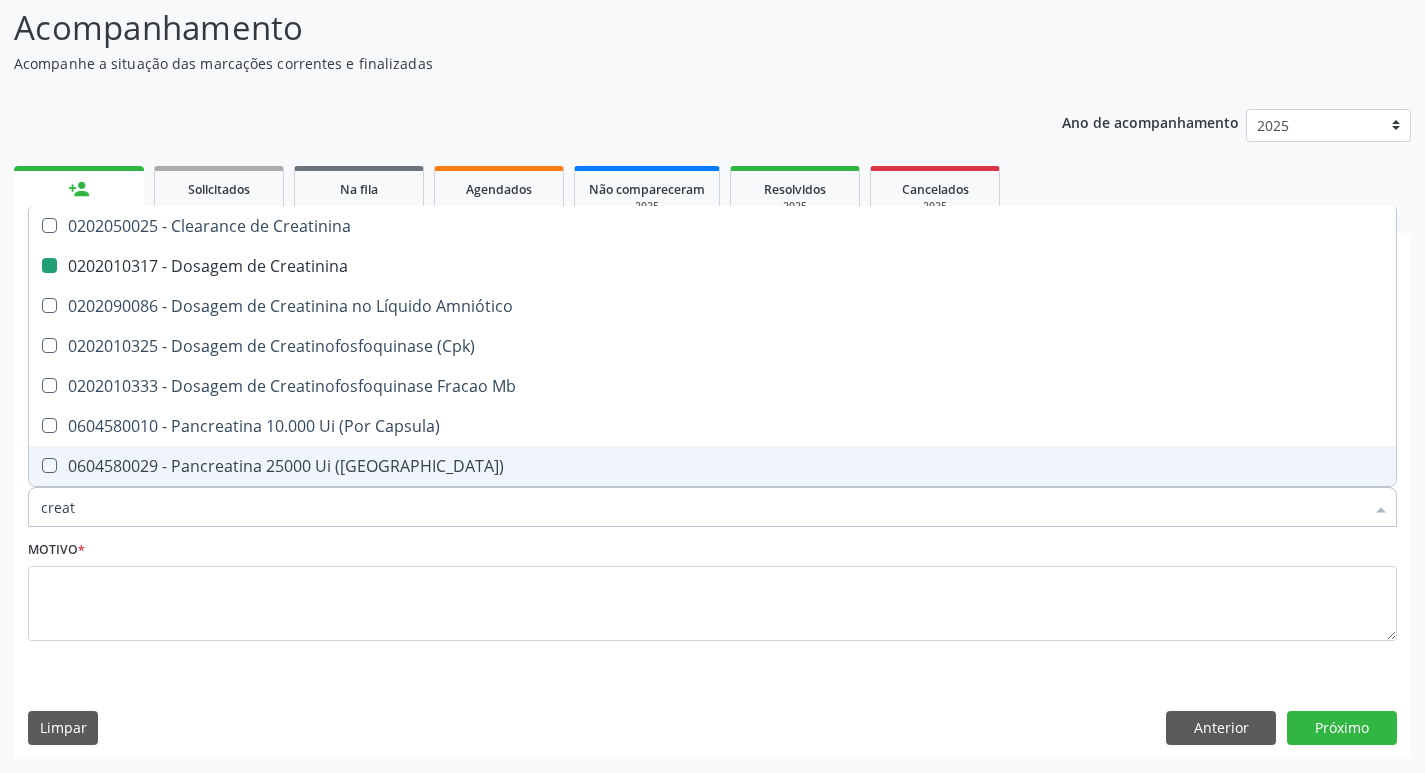 type on "crea" 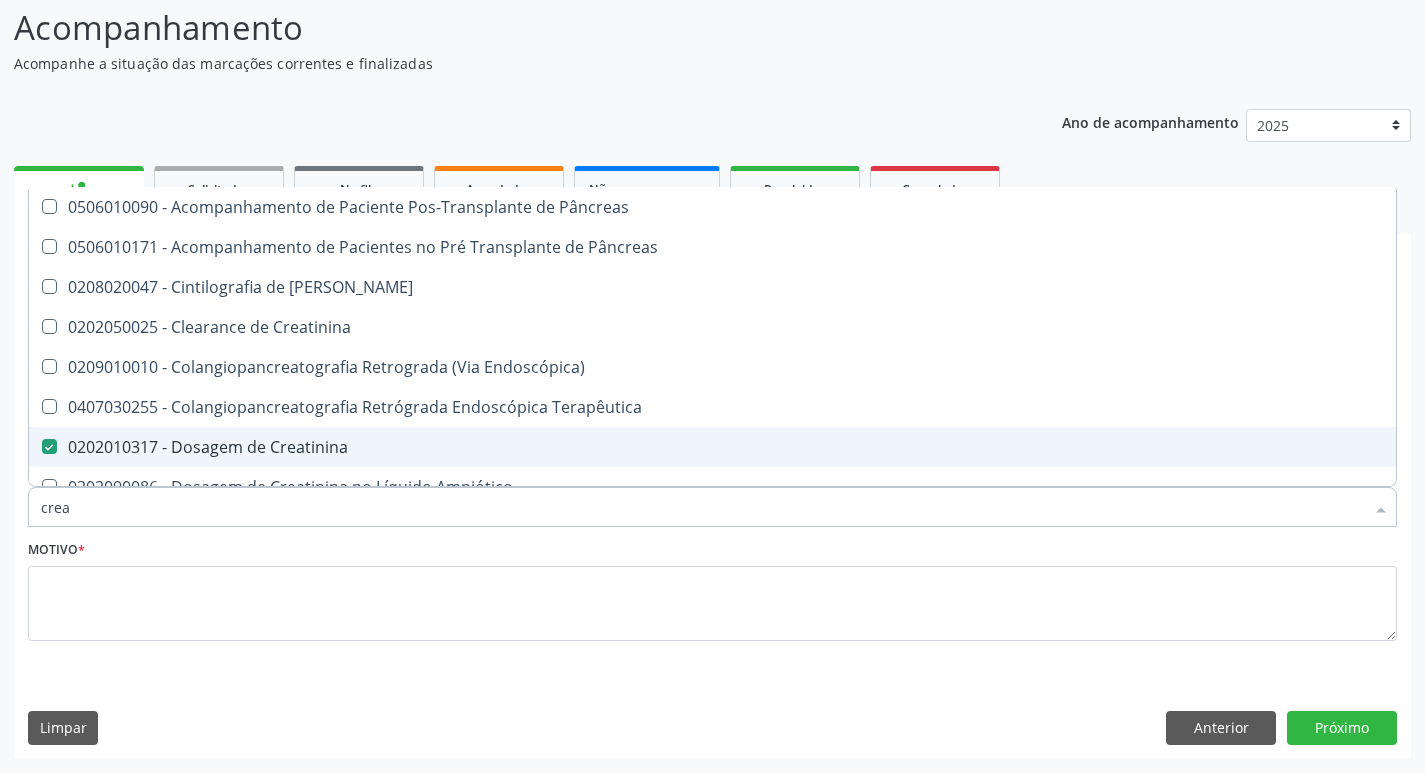 type on "cre" 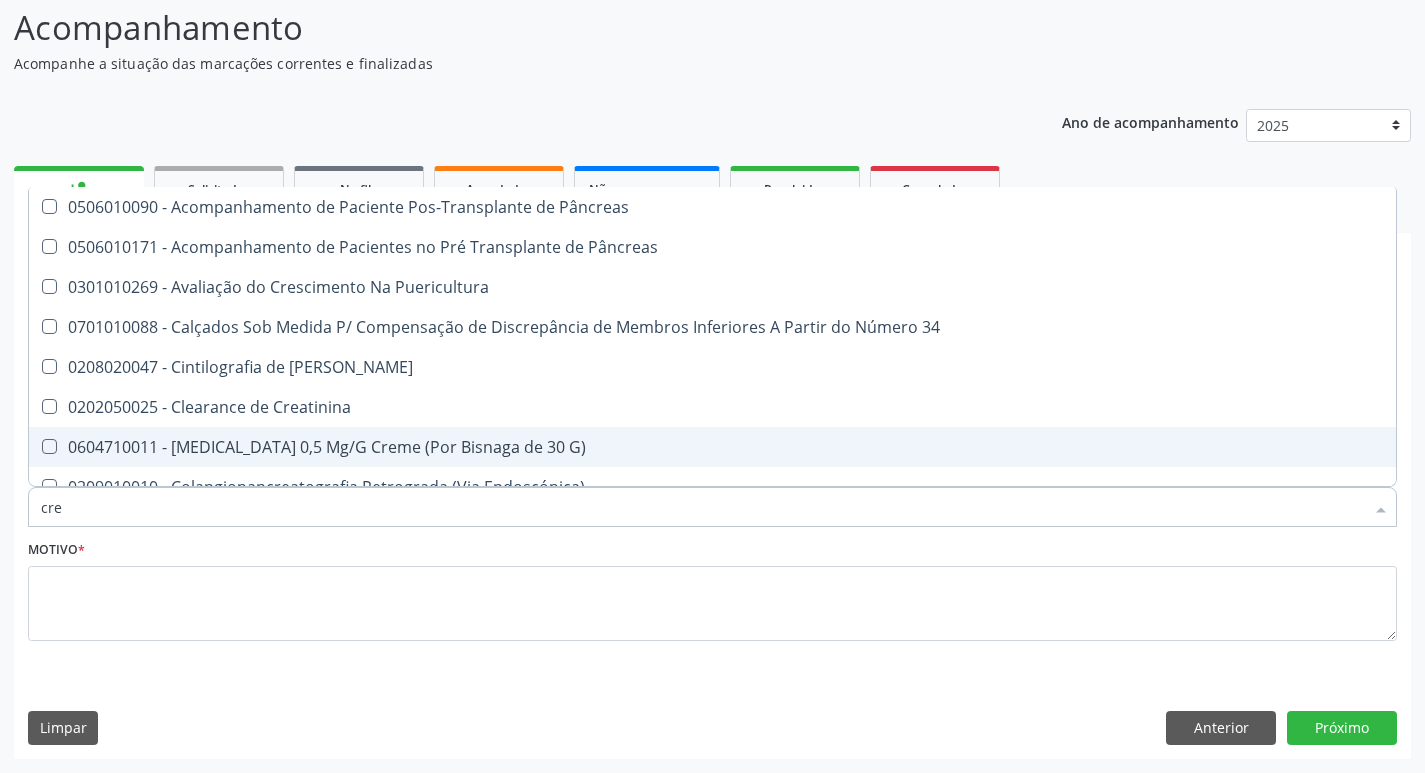 type on "cr" 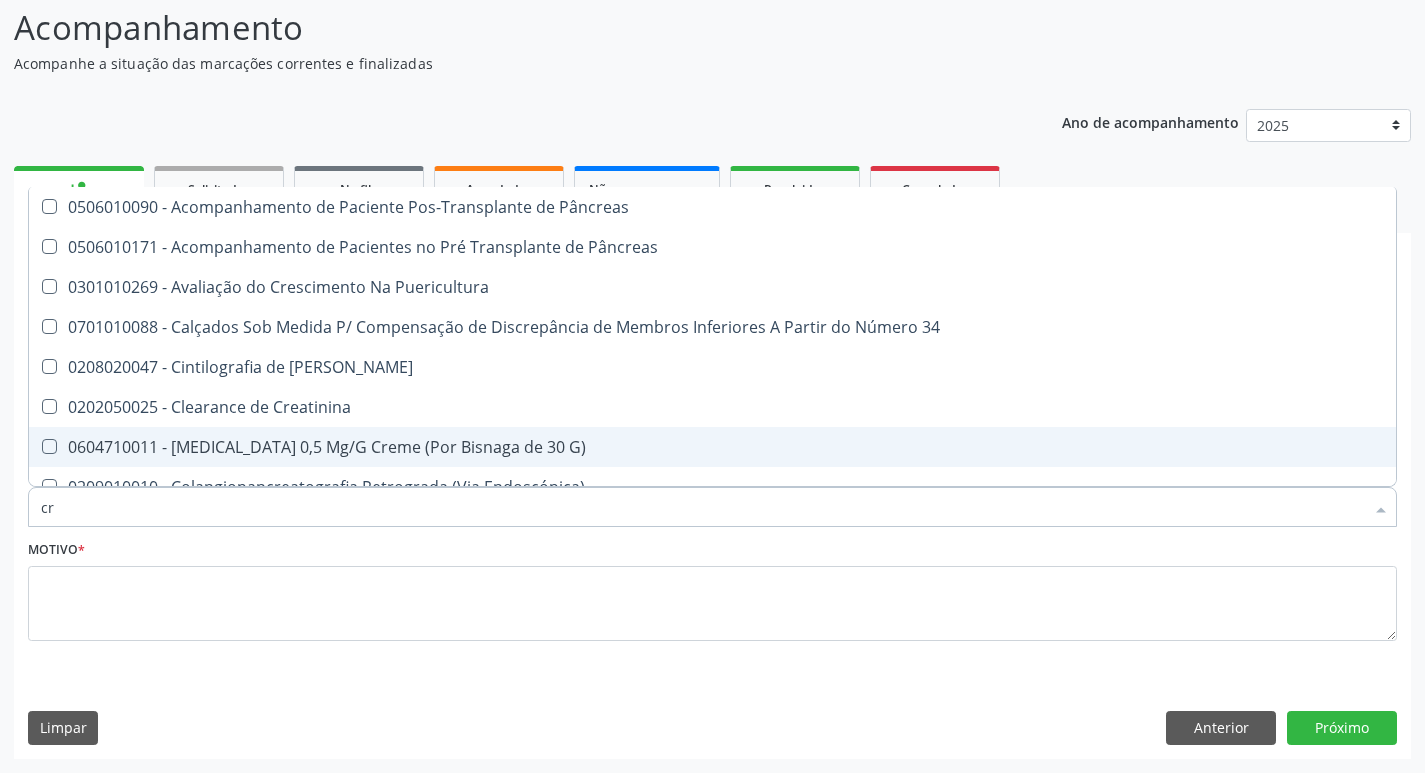 checkbox on "false" 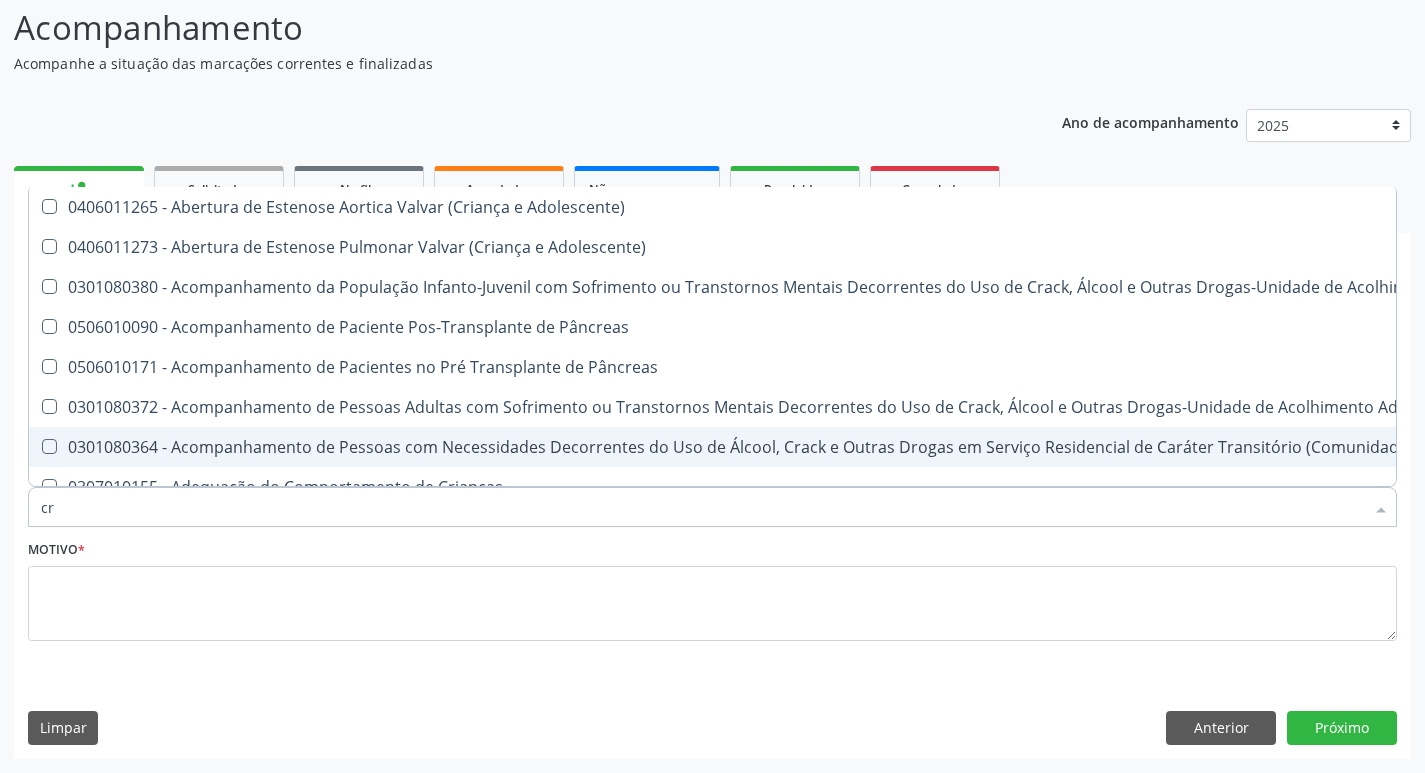type on "c" 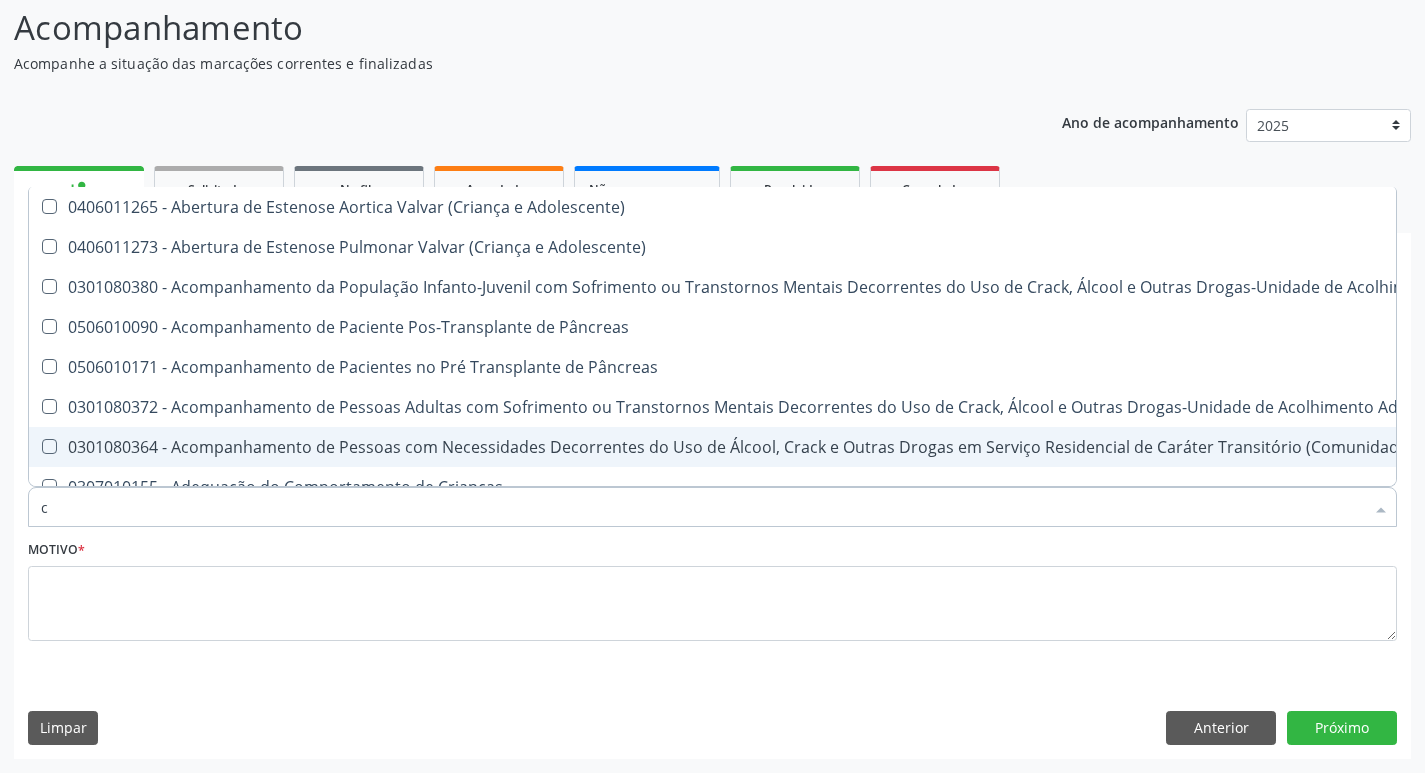 type 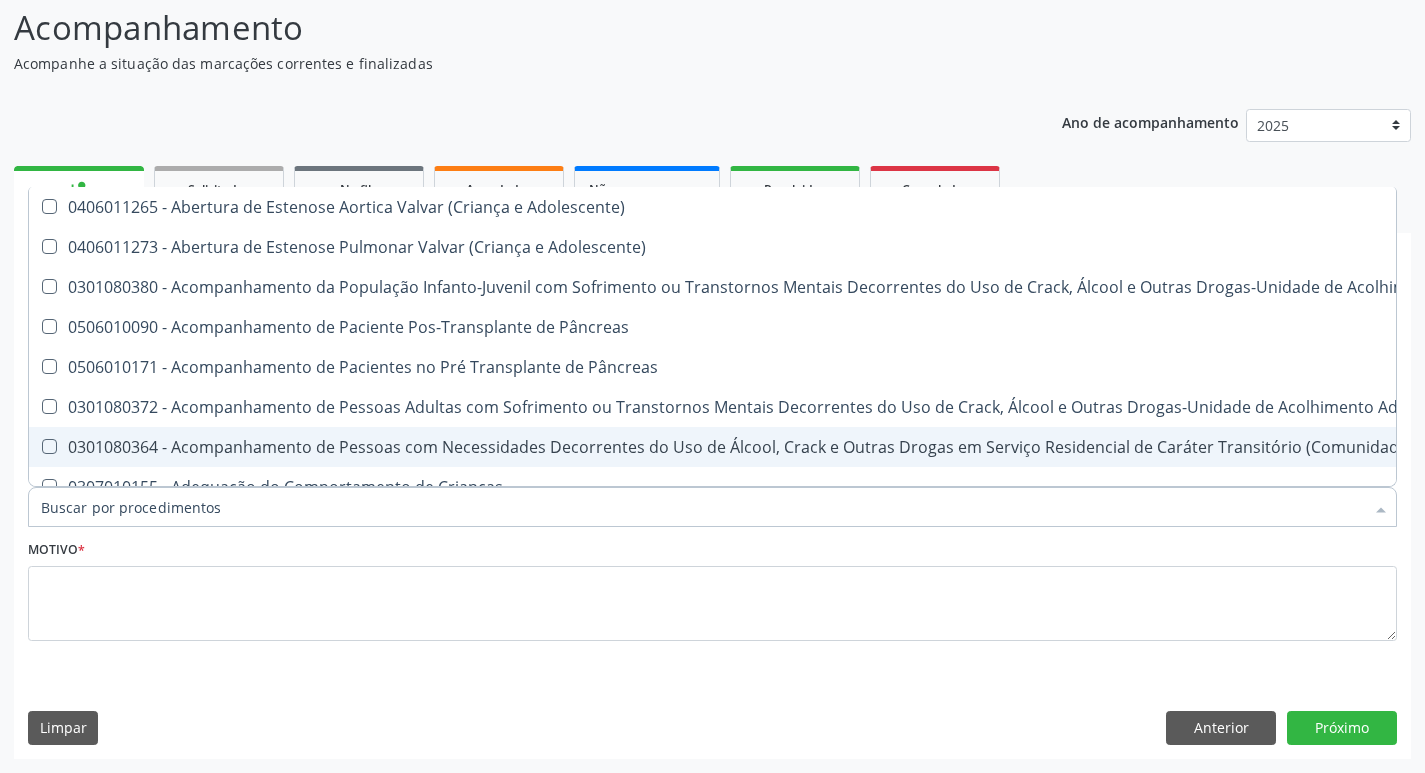 checkbox on "false" 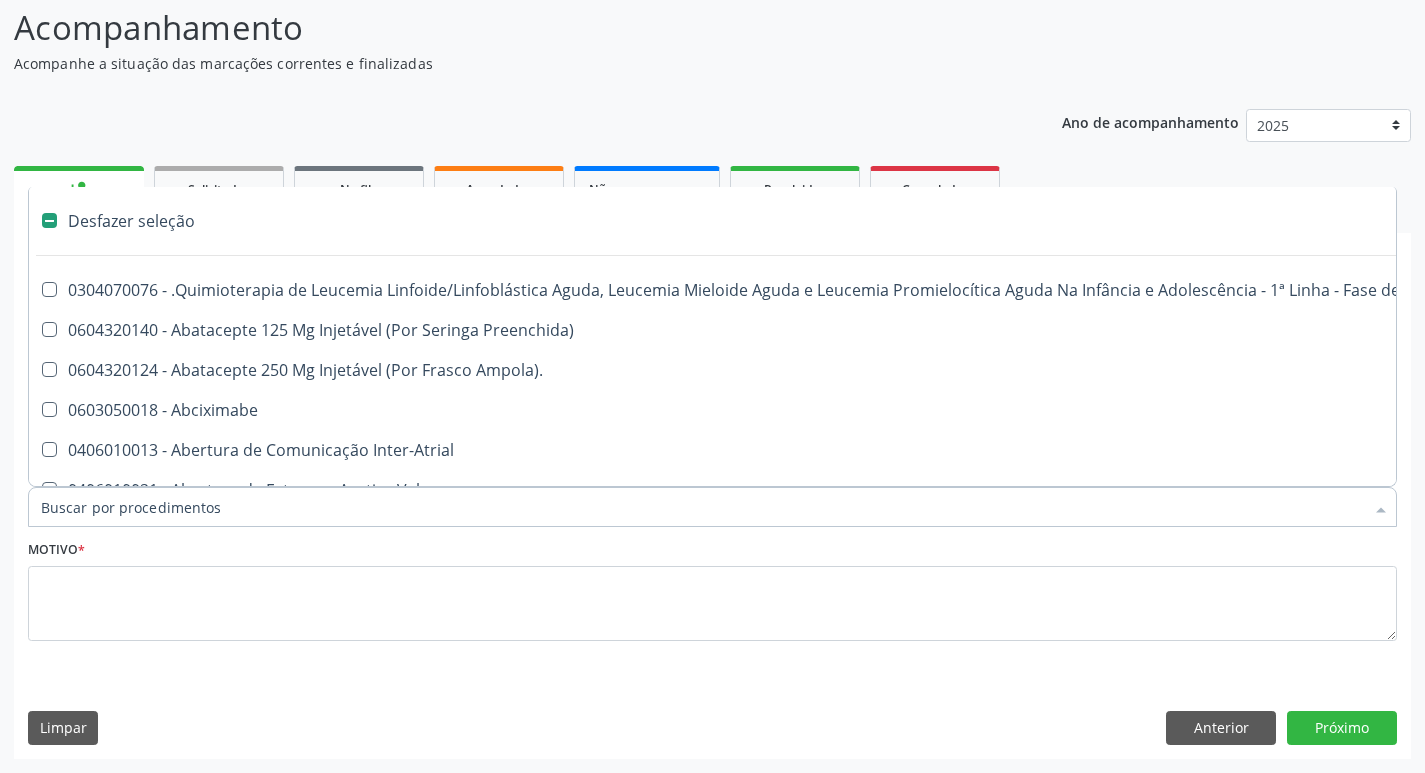 type on "u" 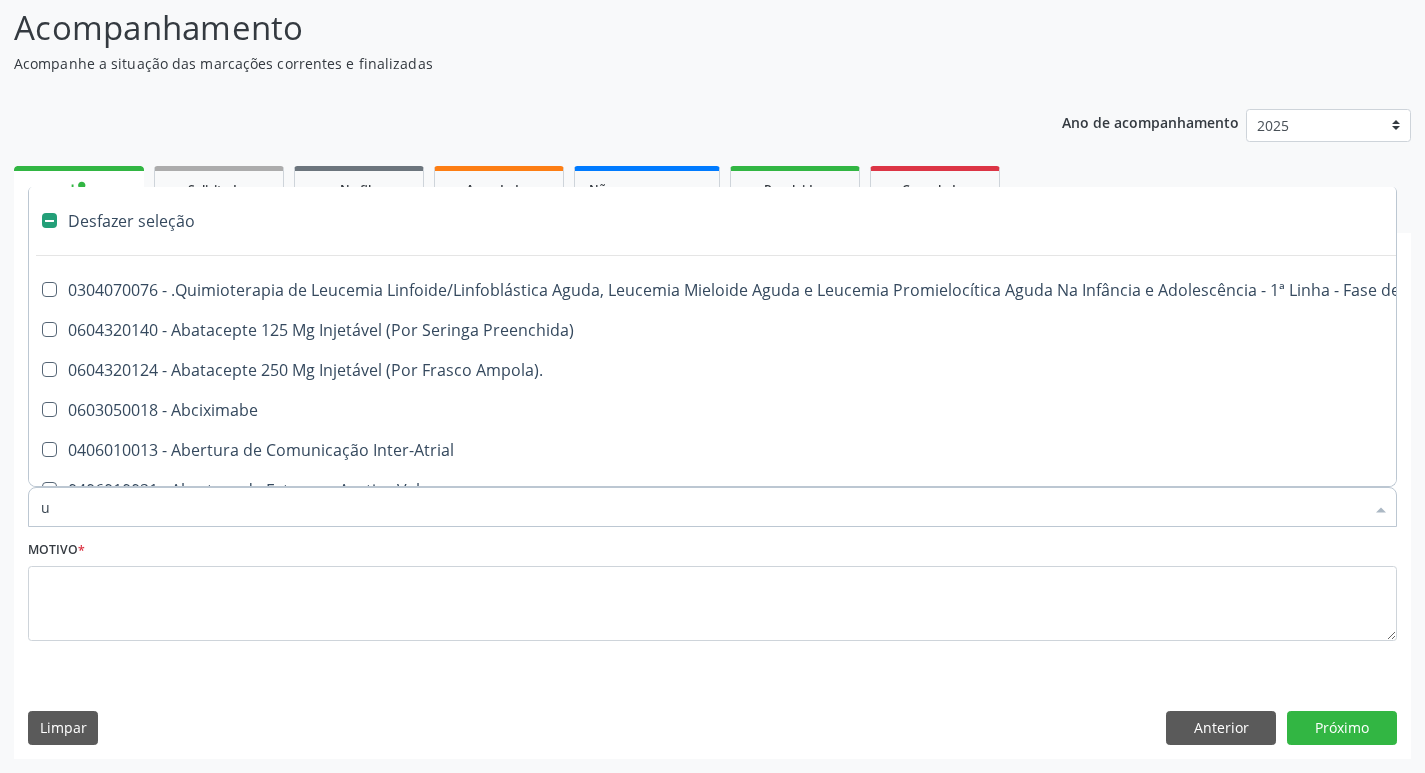 checkbox on "true" 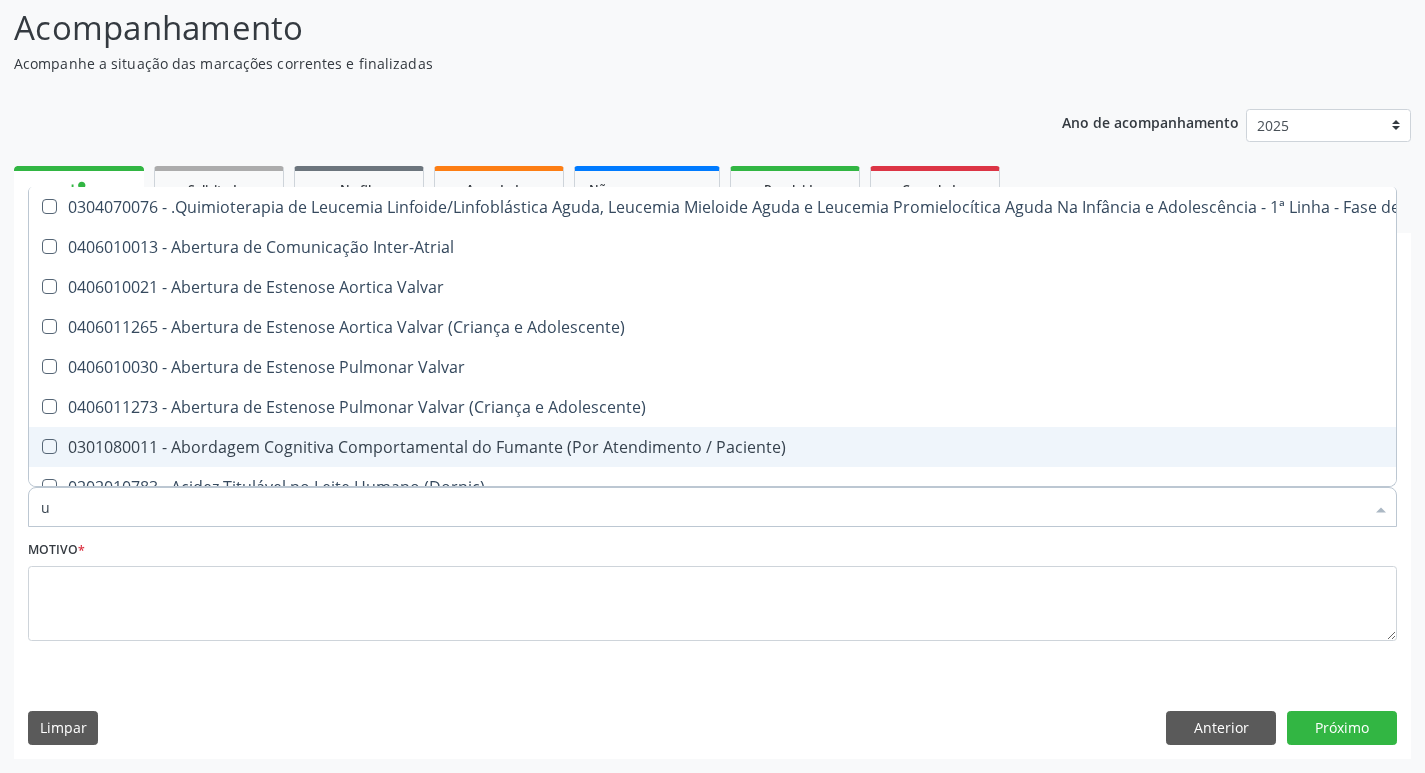 type on "ur" 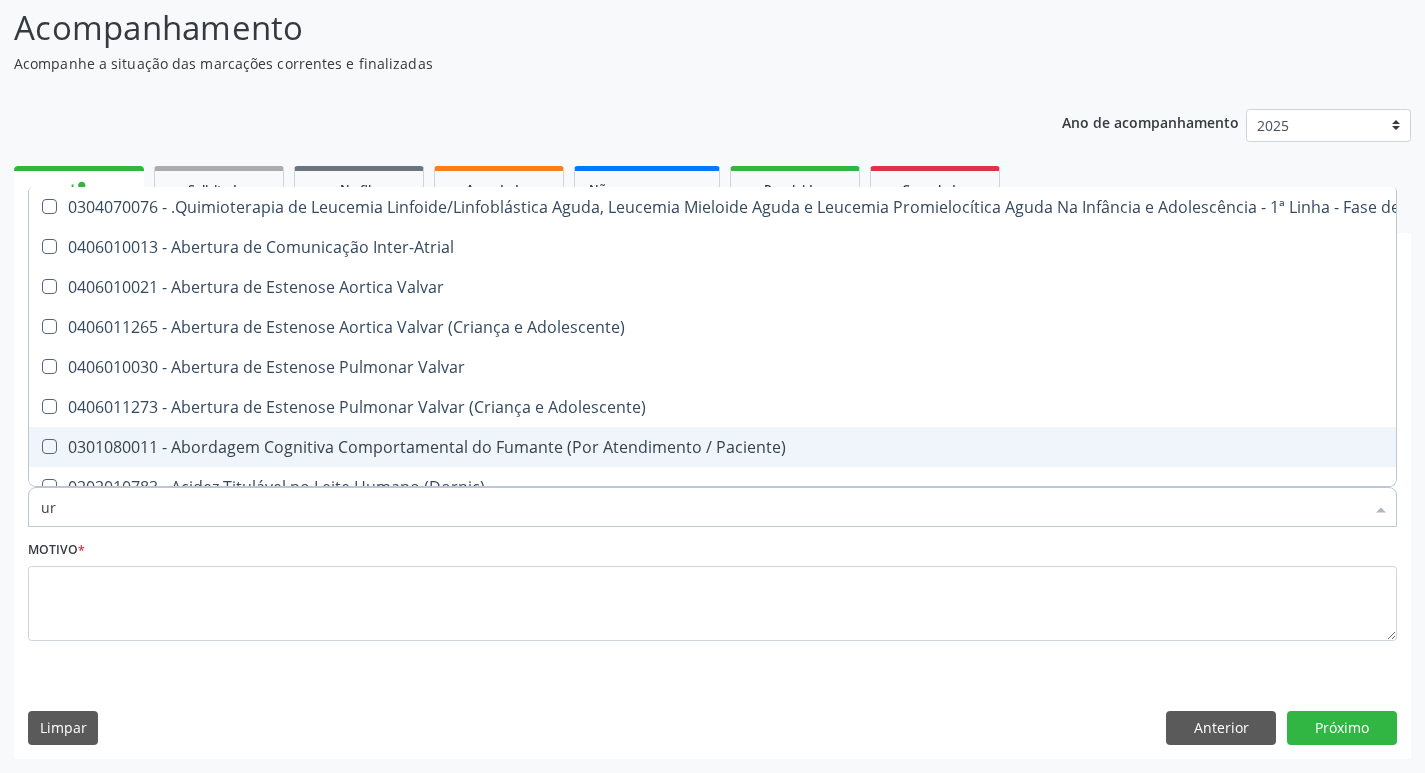 checkbox on "true" 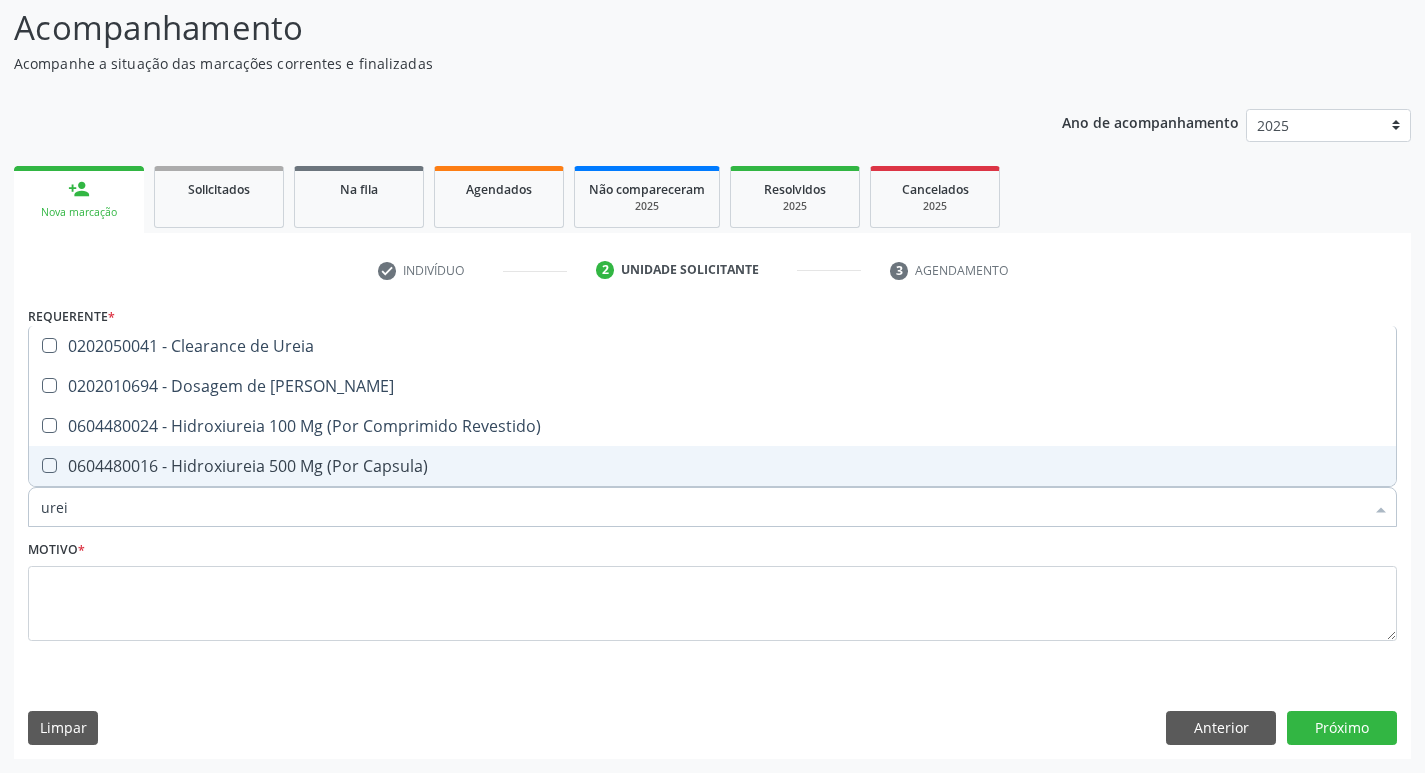 type on "ureia" 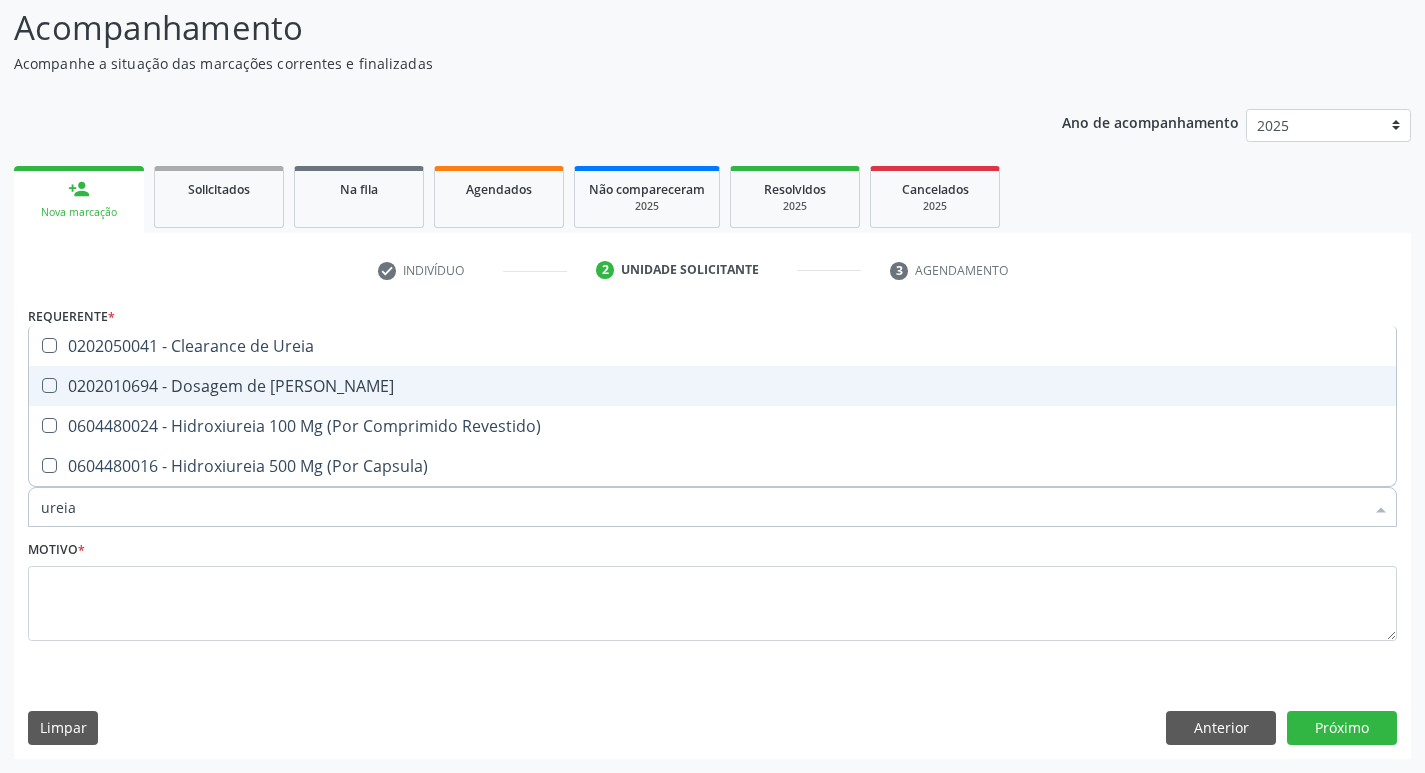click on "0202010694 - Dosagem de [PERSON_NAME]" at bounding box center [712, 386] 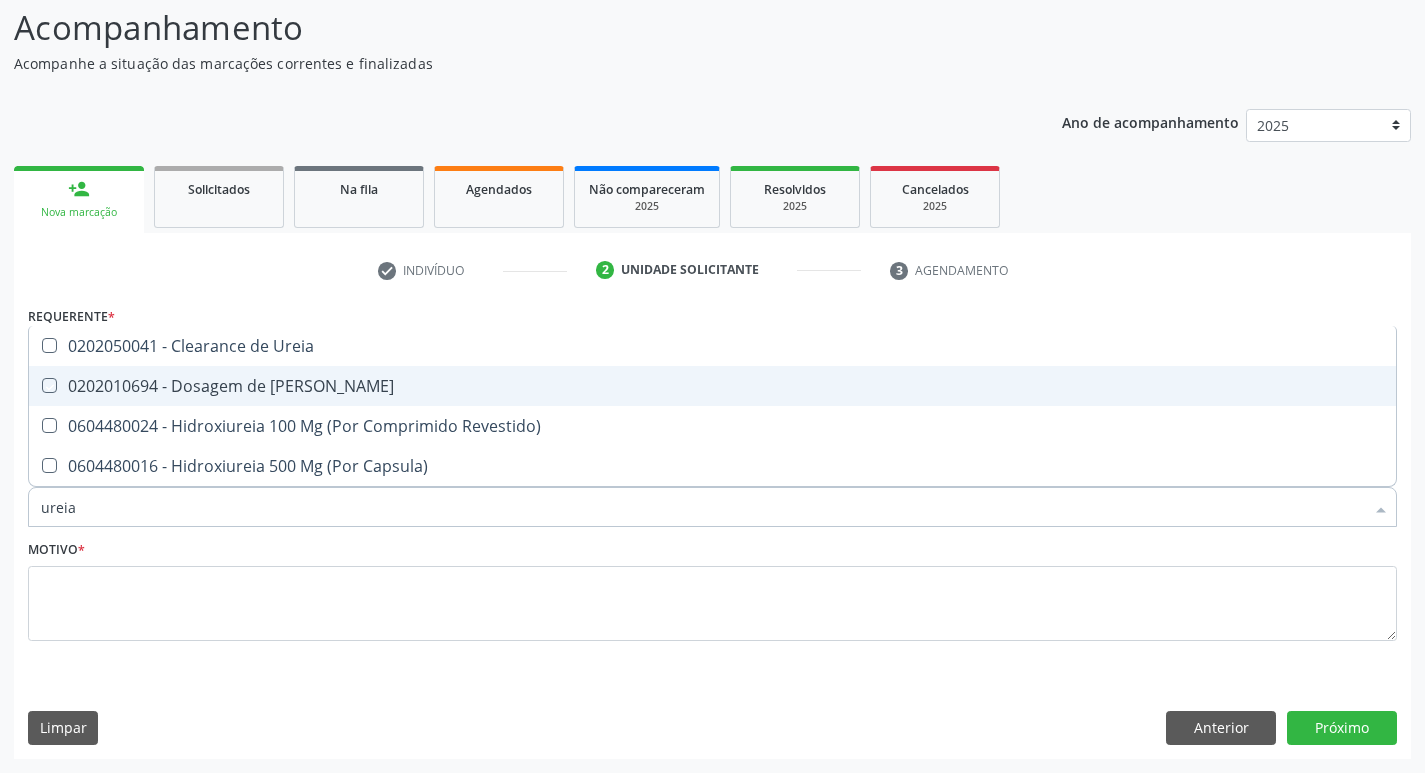 checkbox on "true" 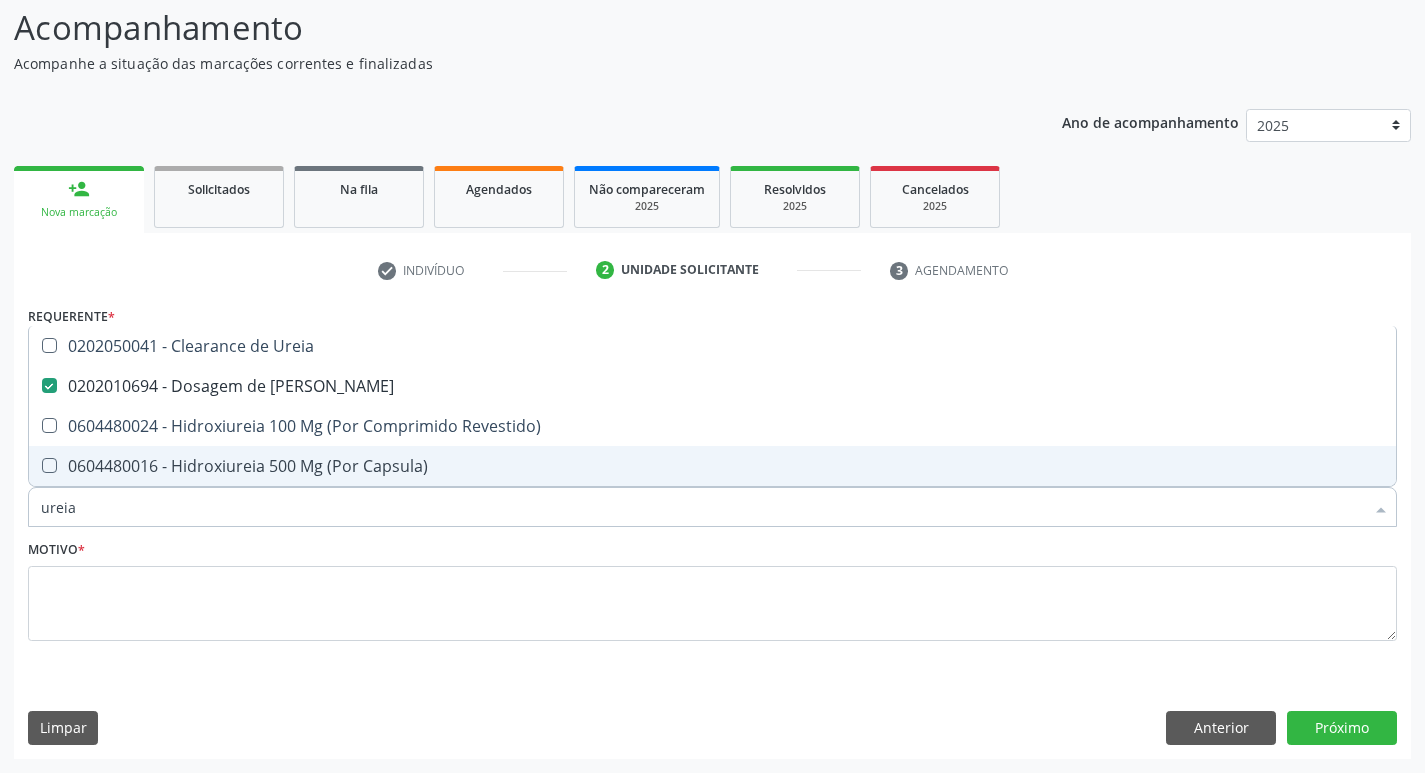 click on "ureia" at bounding box center [702, 507] 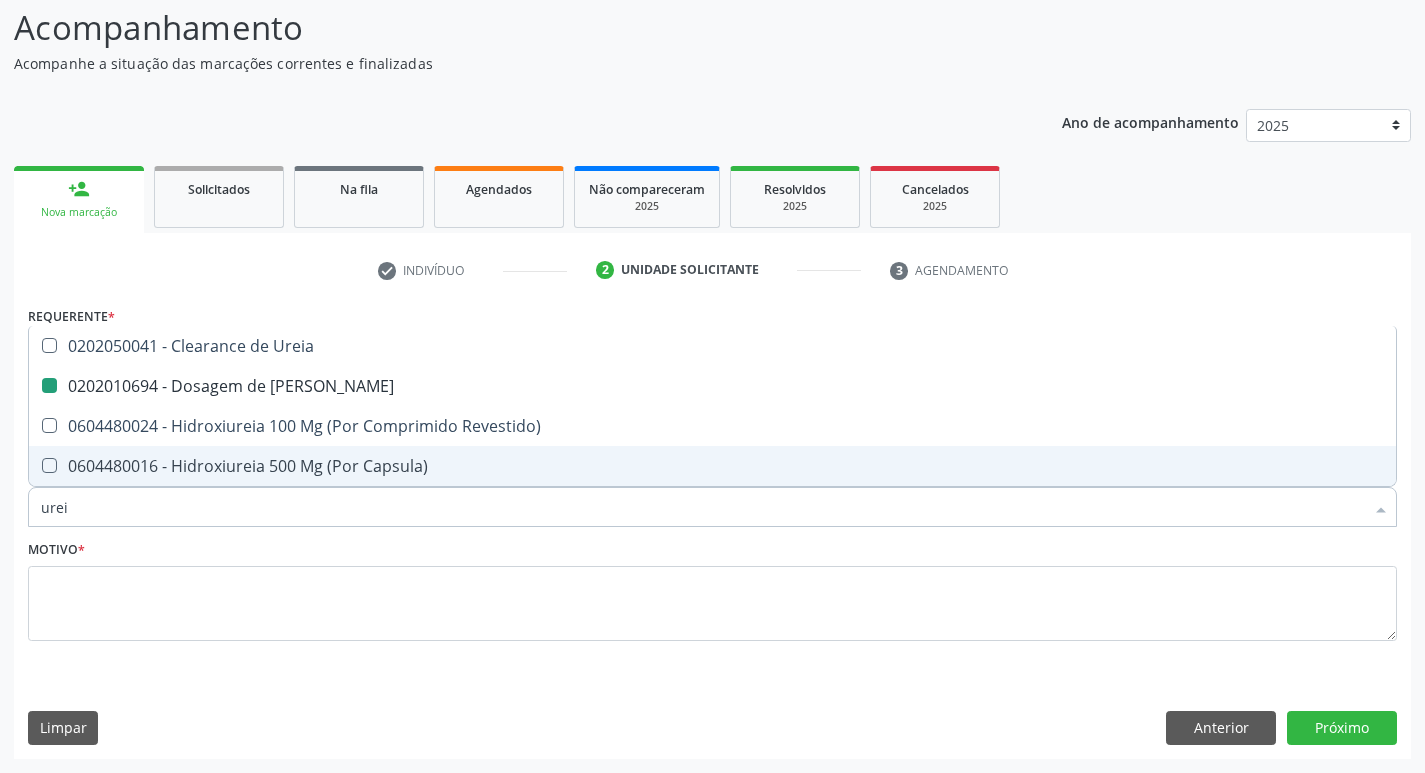 type on "ure" 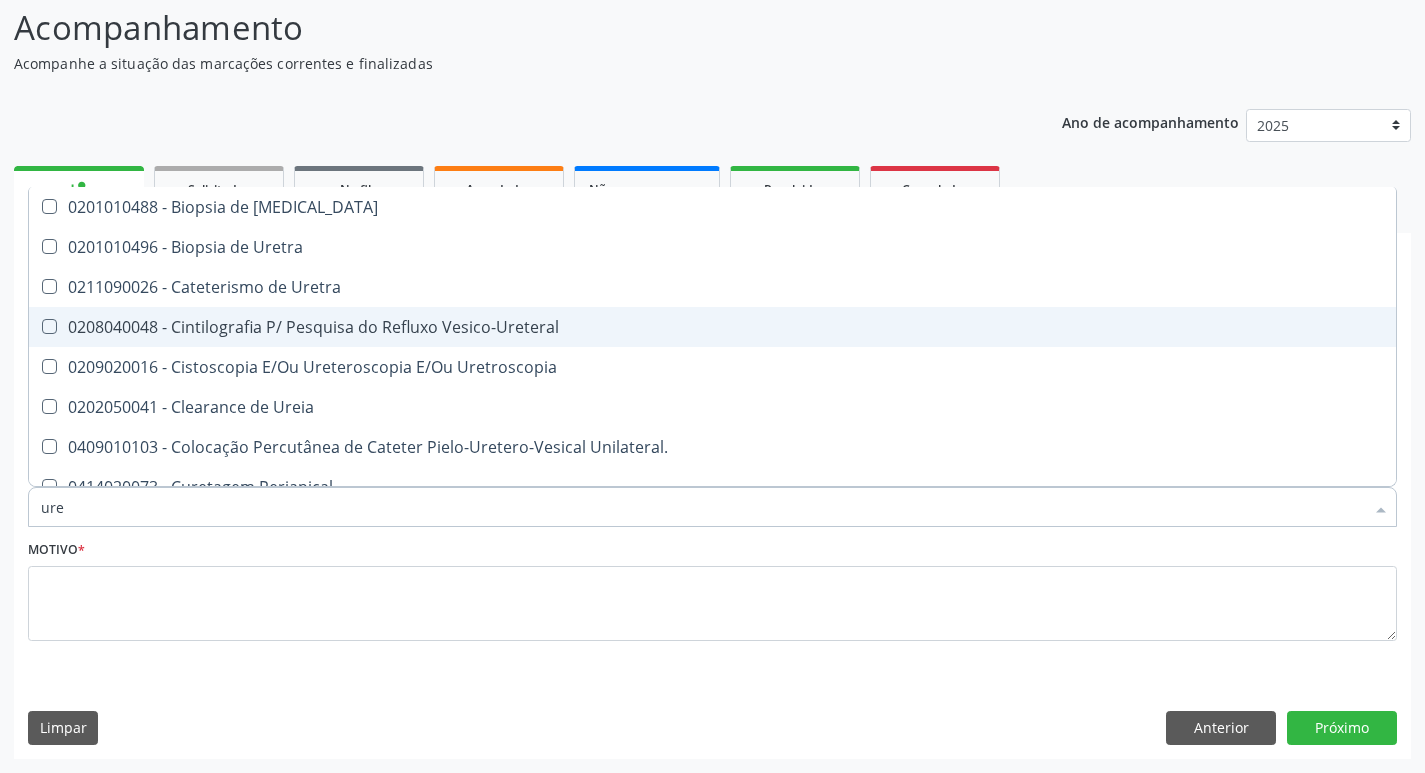 type on "ur" 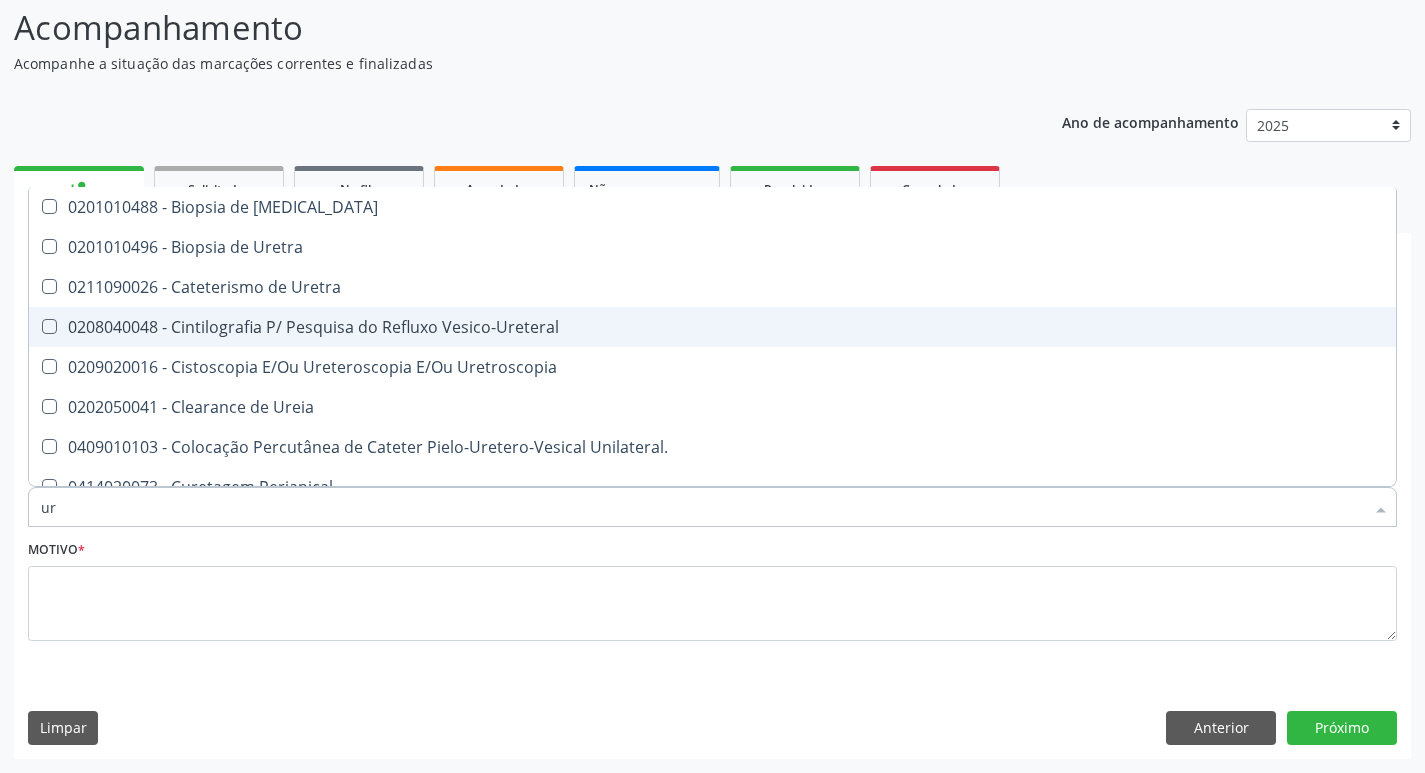 checkbox on "false" 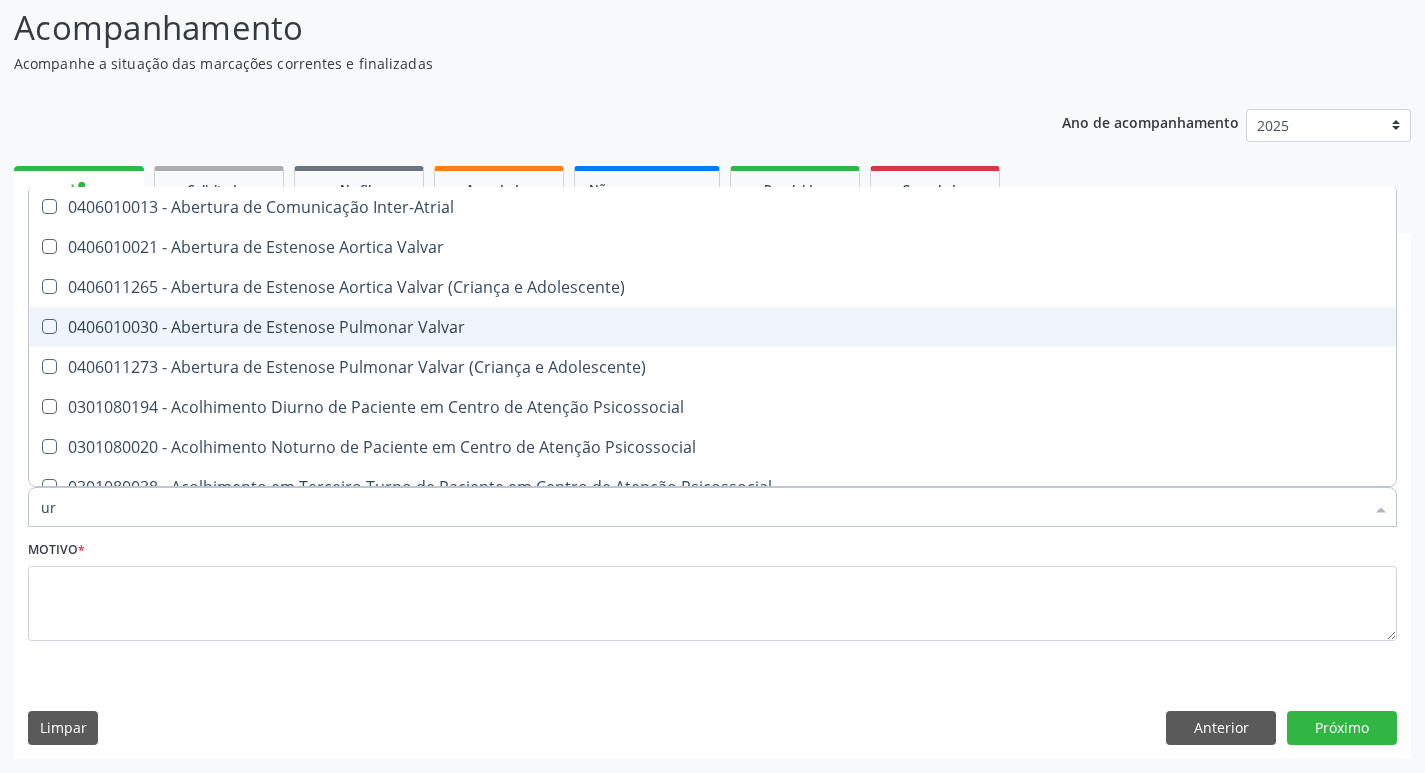 type on "u" 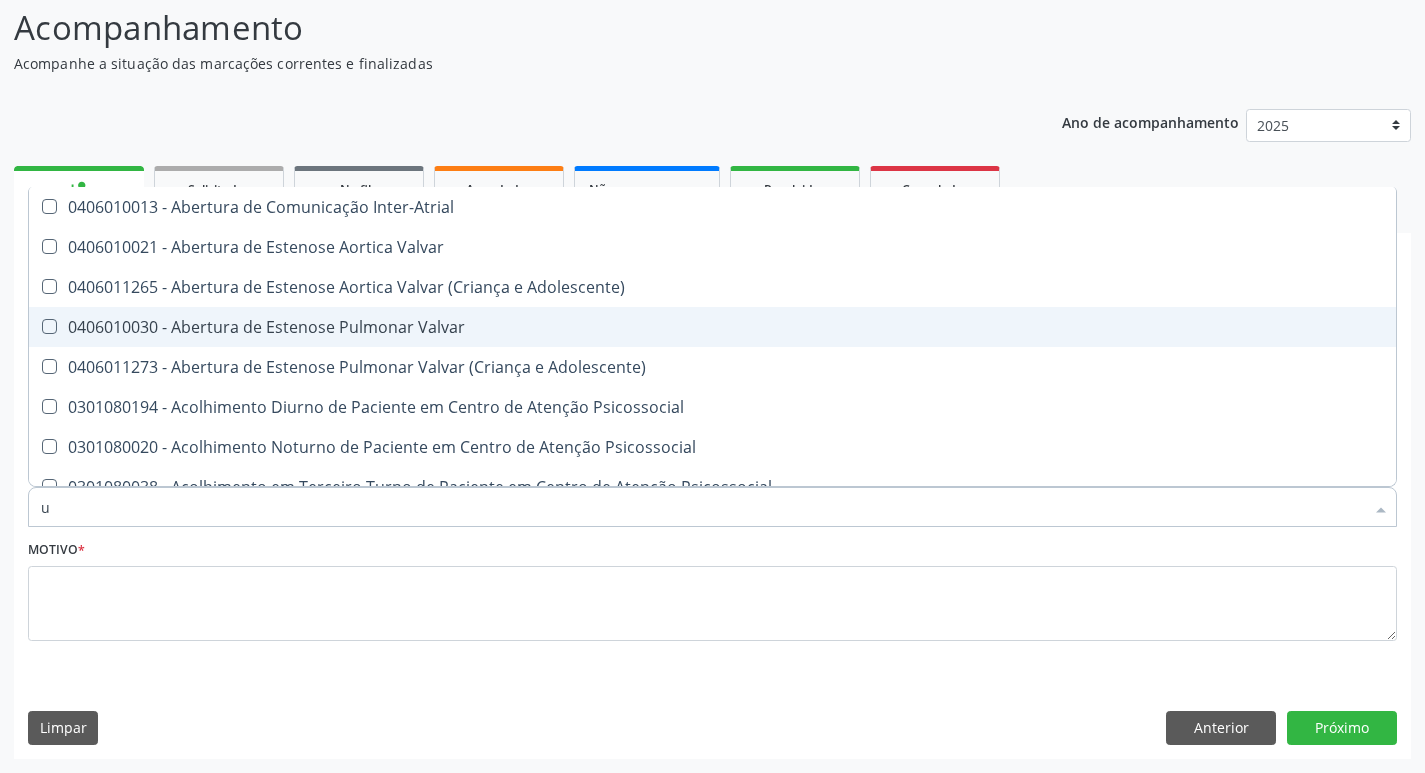 checkbox on "false" 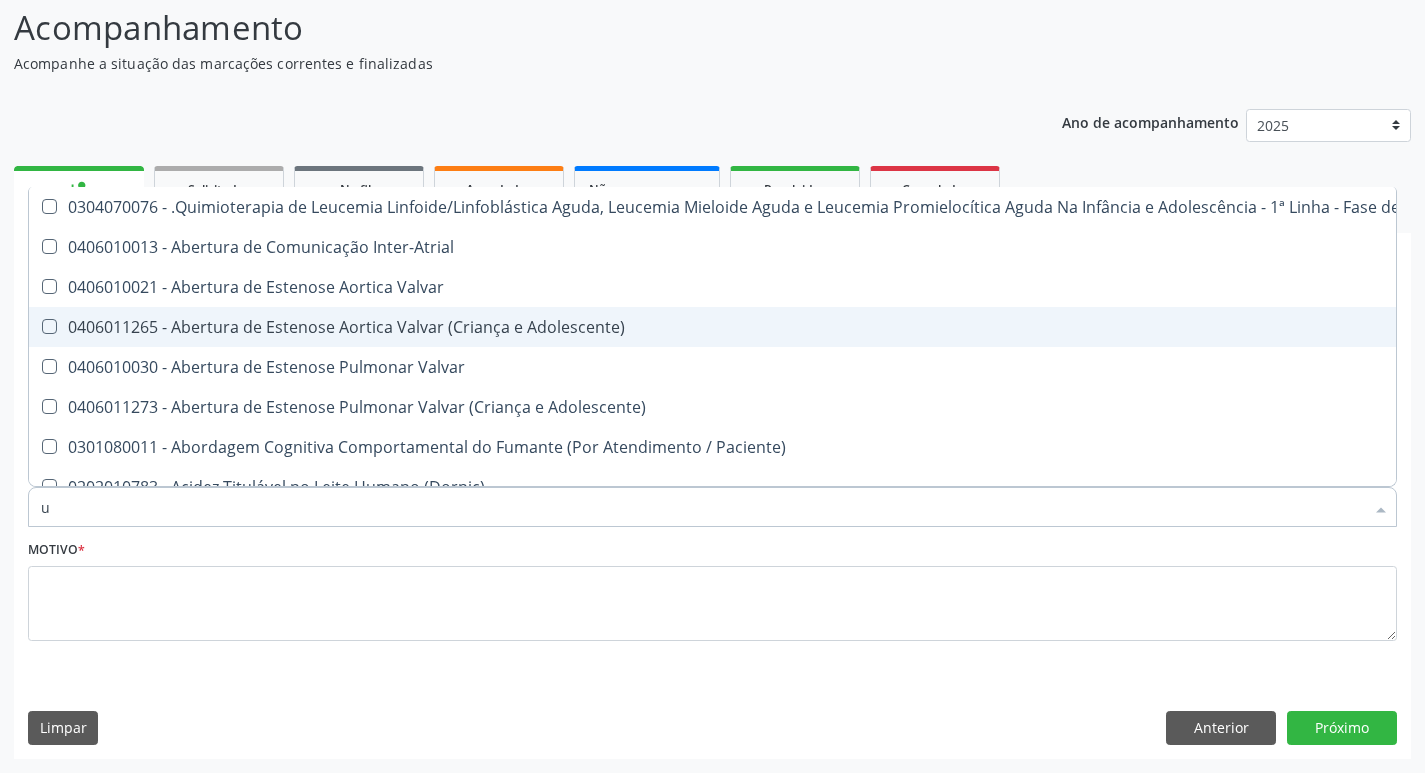 type 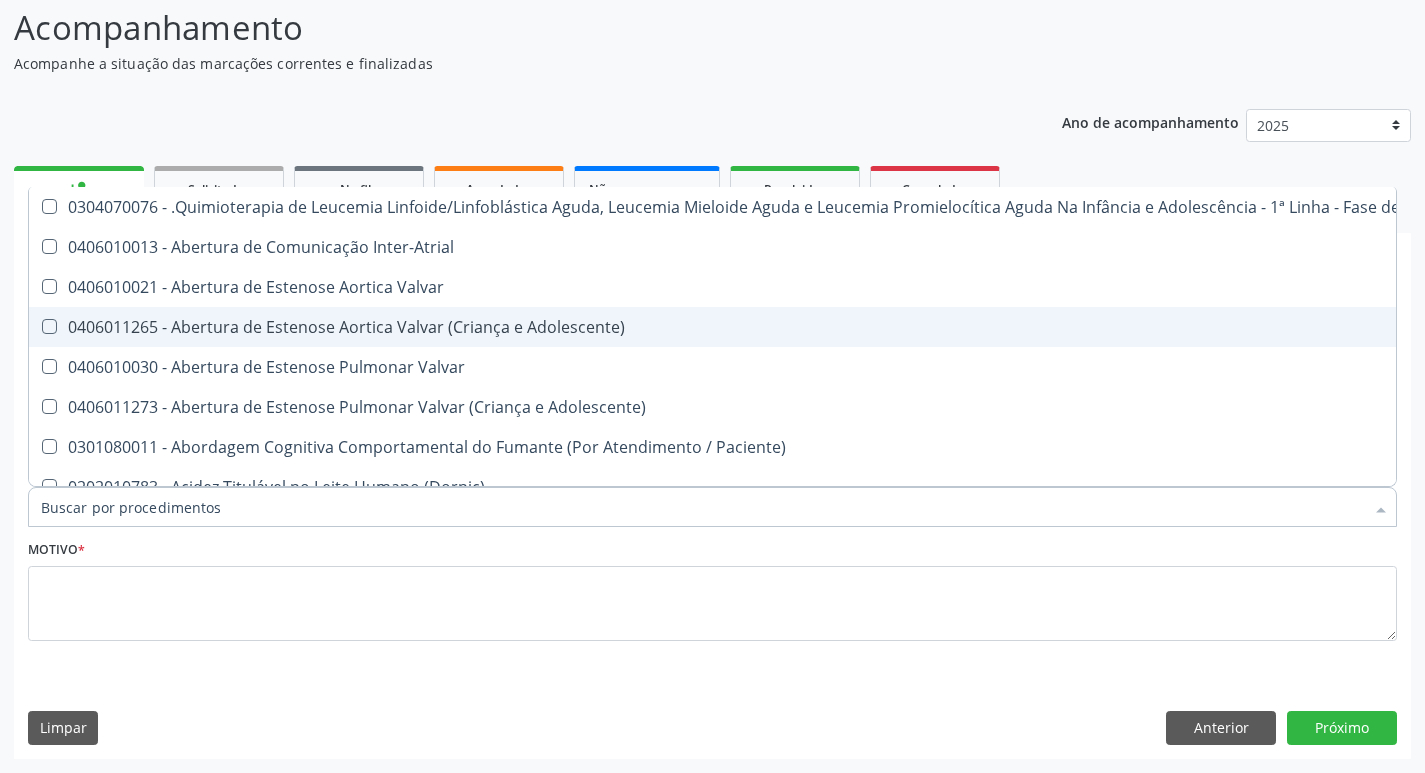checkbox on "false" 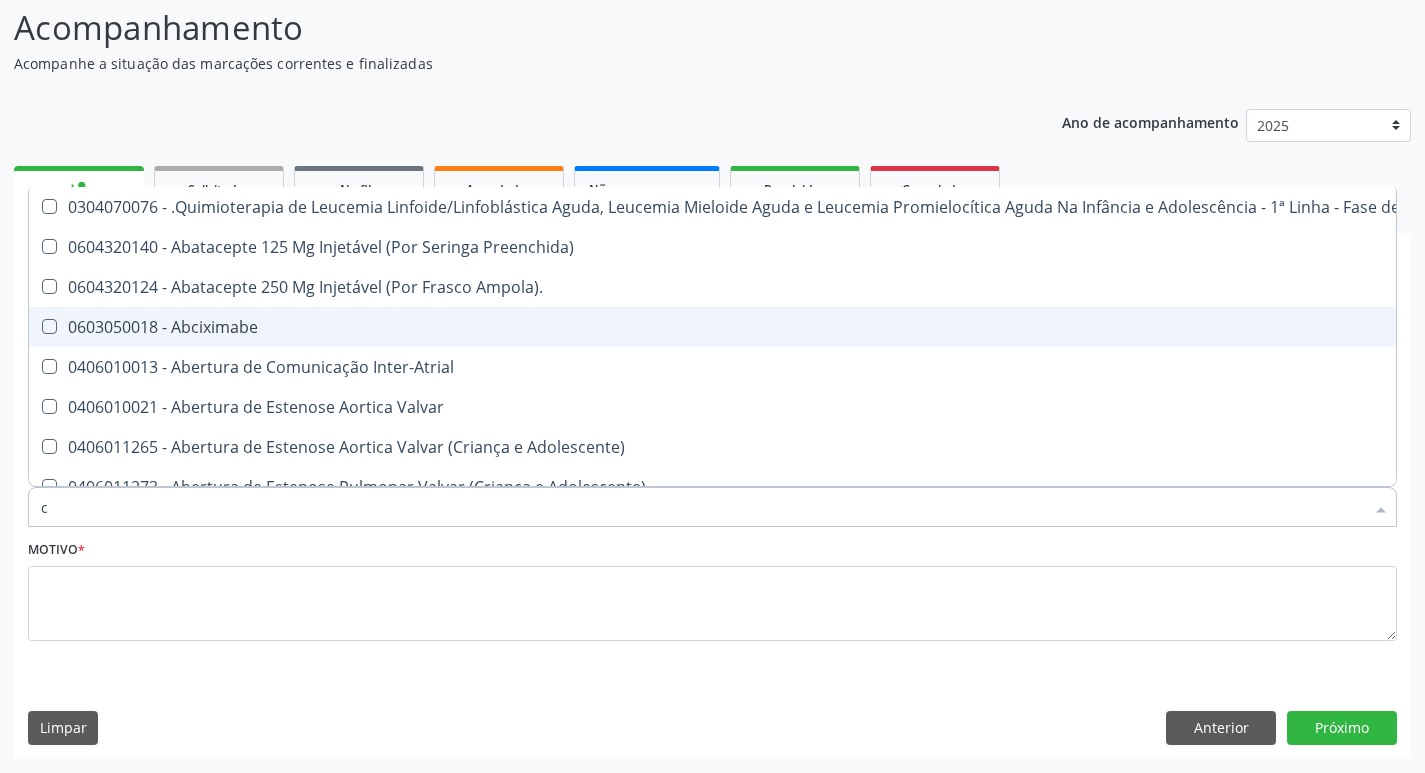 type on "co" 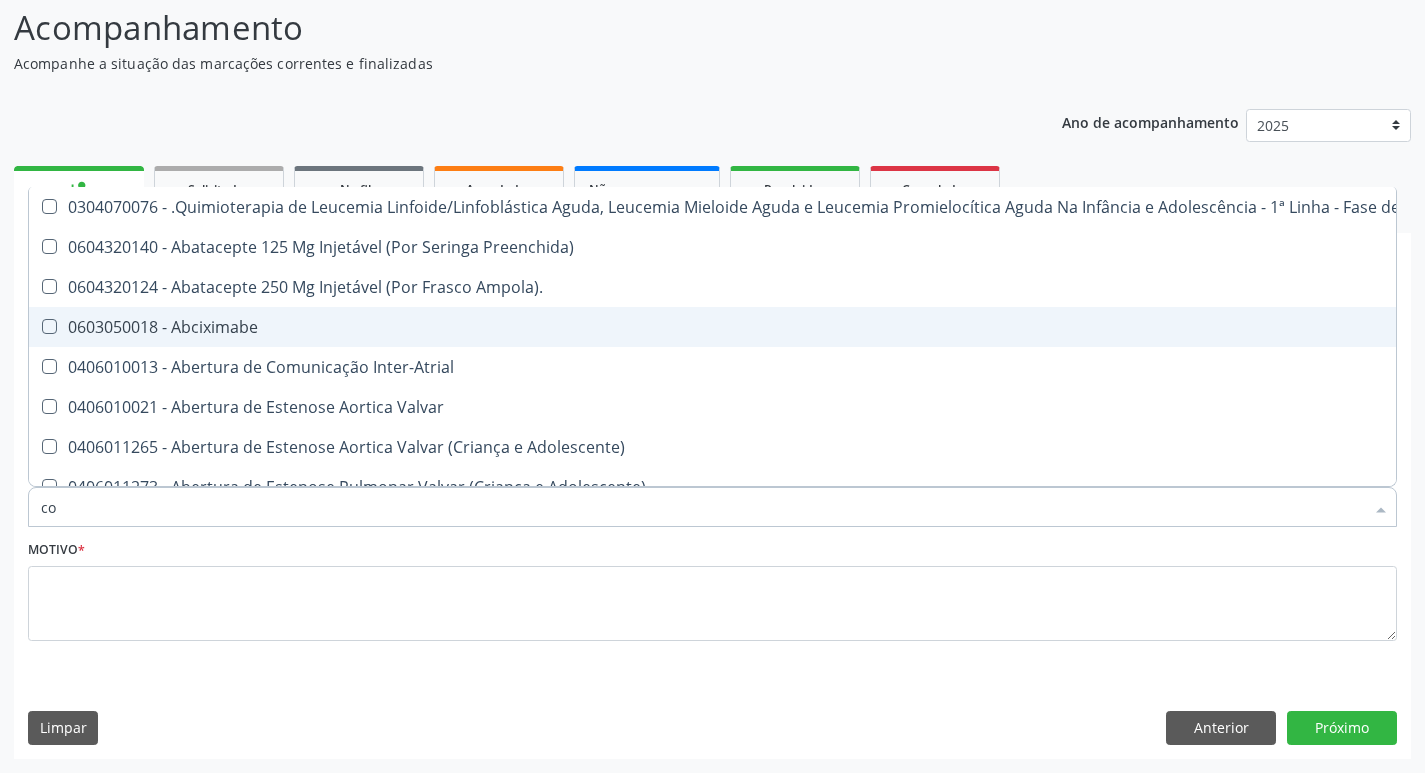 checkbox on "true" 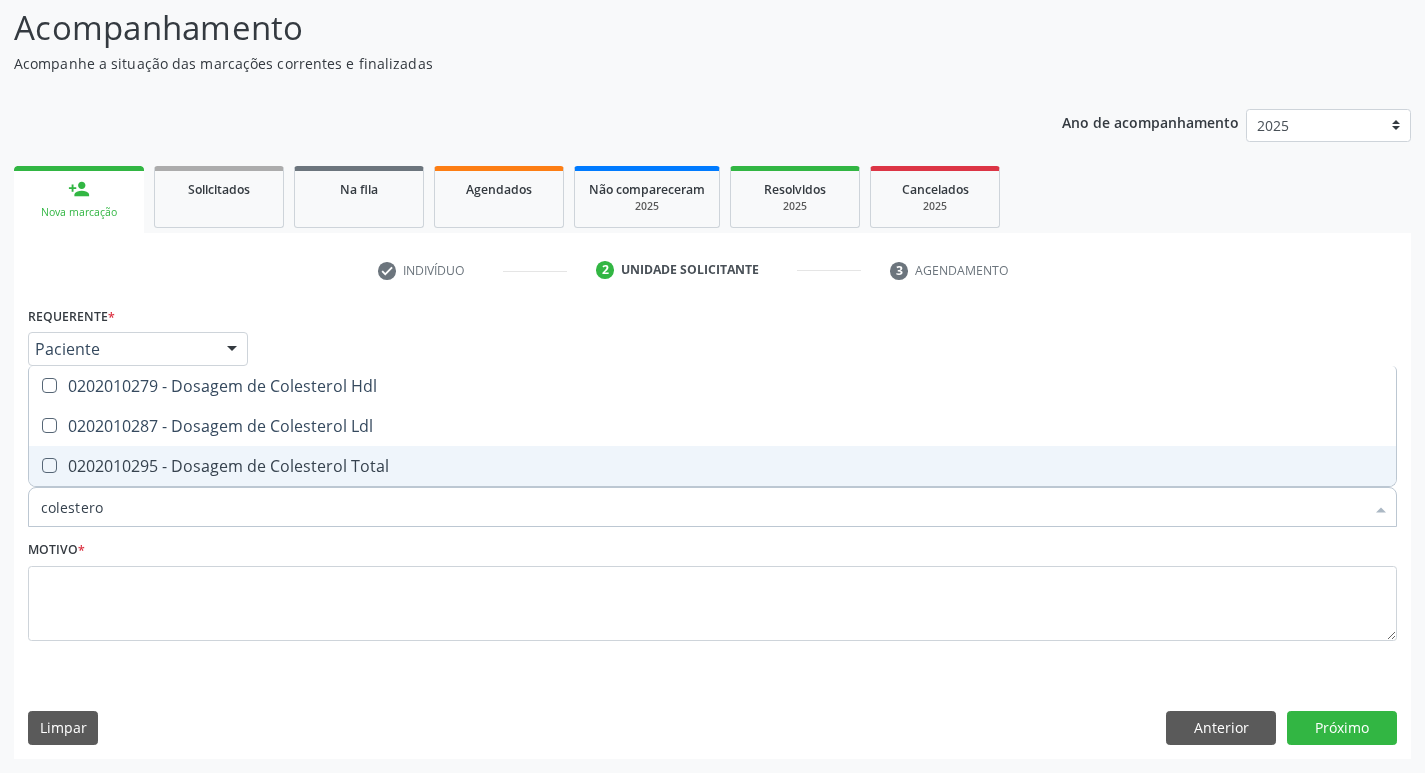 type on "colesterol" 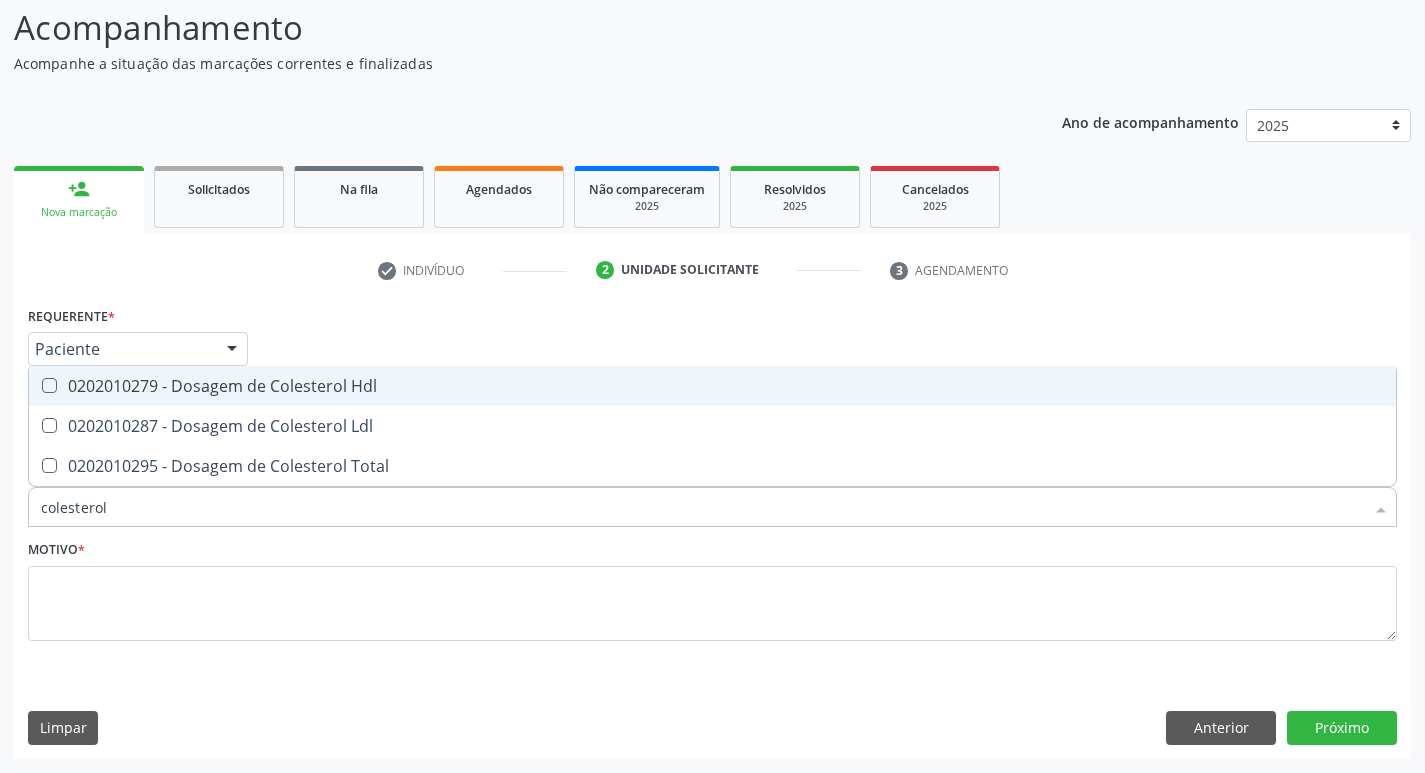 drag, startPoint x: 279, startPoint y: 397, endPoint x: 277, endPoint y: 418, distance: 21.095022 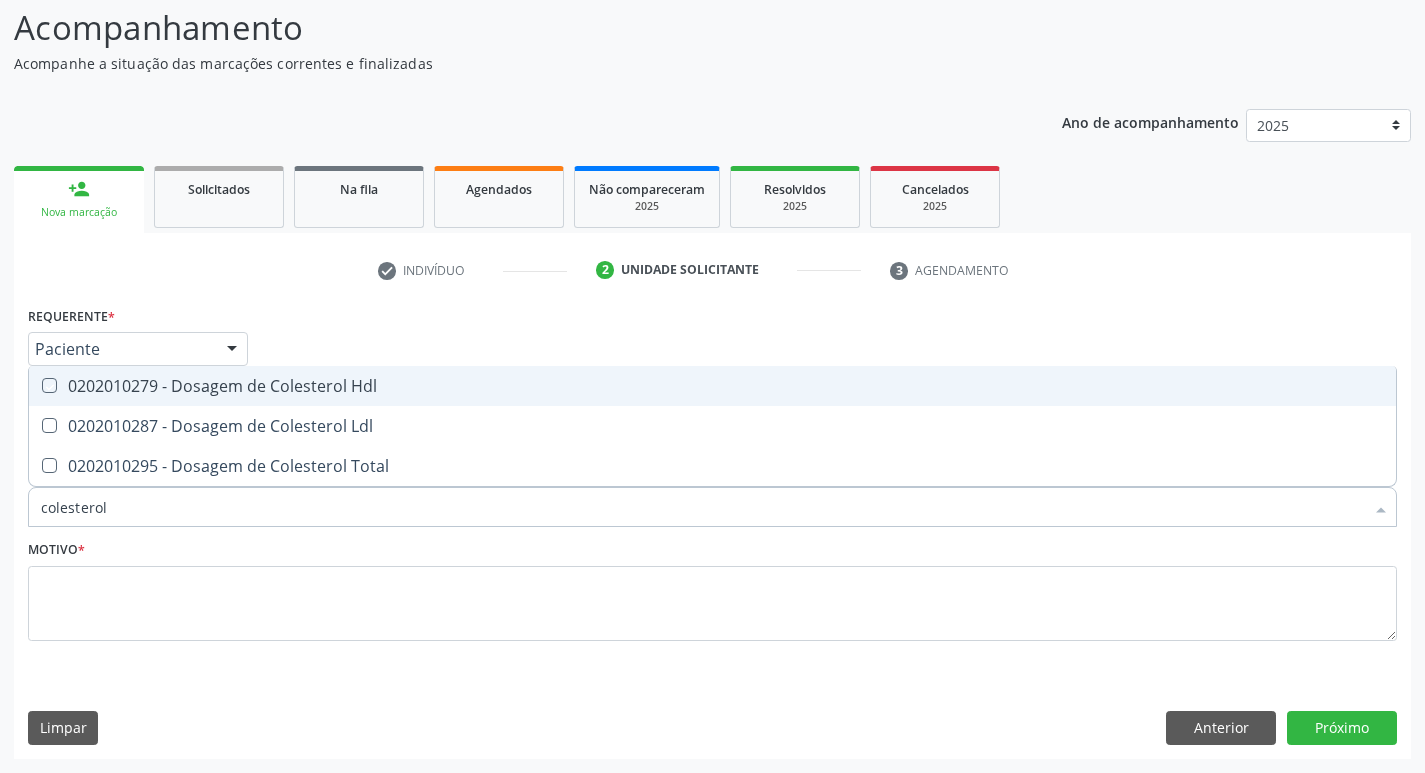 checkbox on "true" 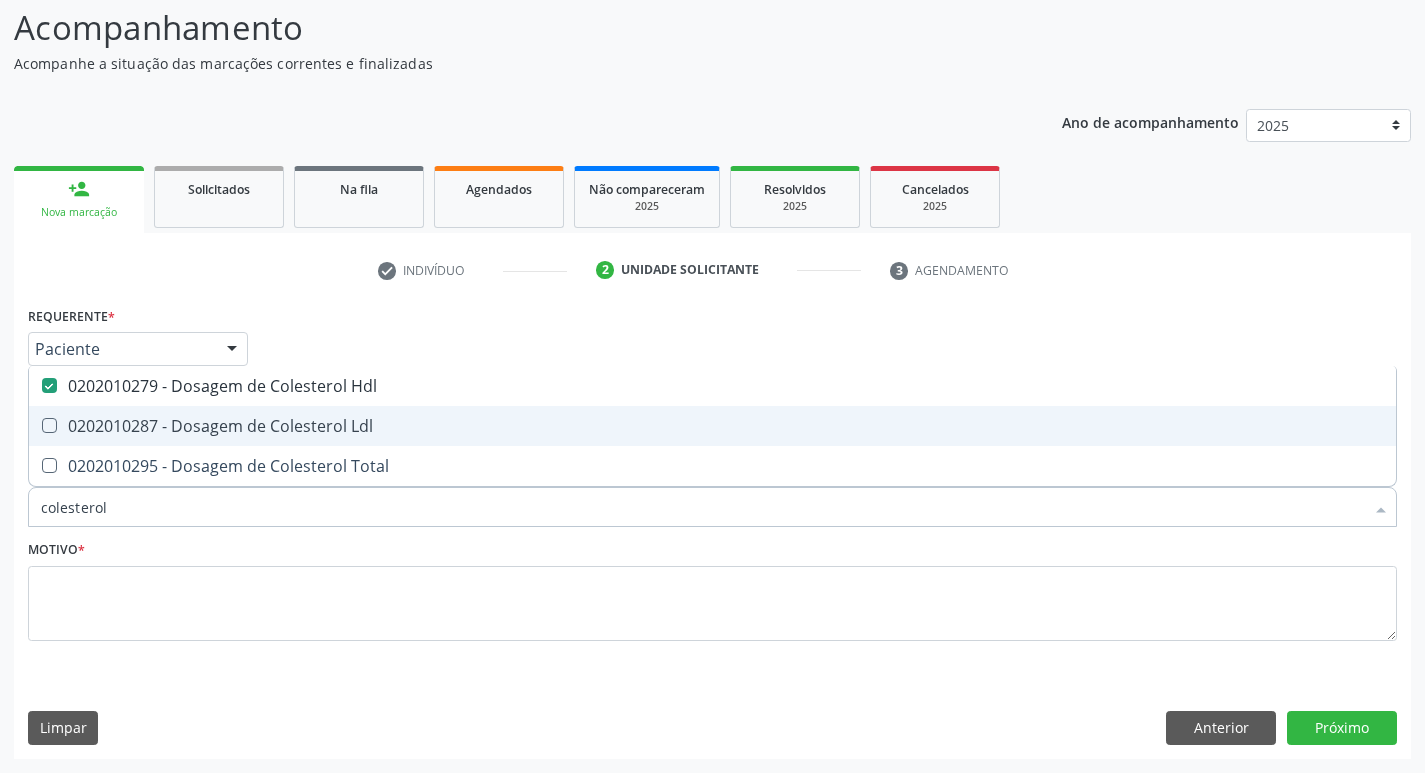 drag, startPoint x: 277, startPoint y: 430, endPoint x: 275, endPoint y: 445, distance: 15.132746 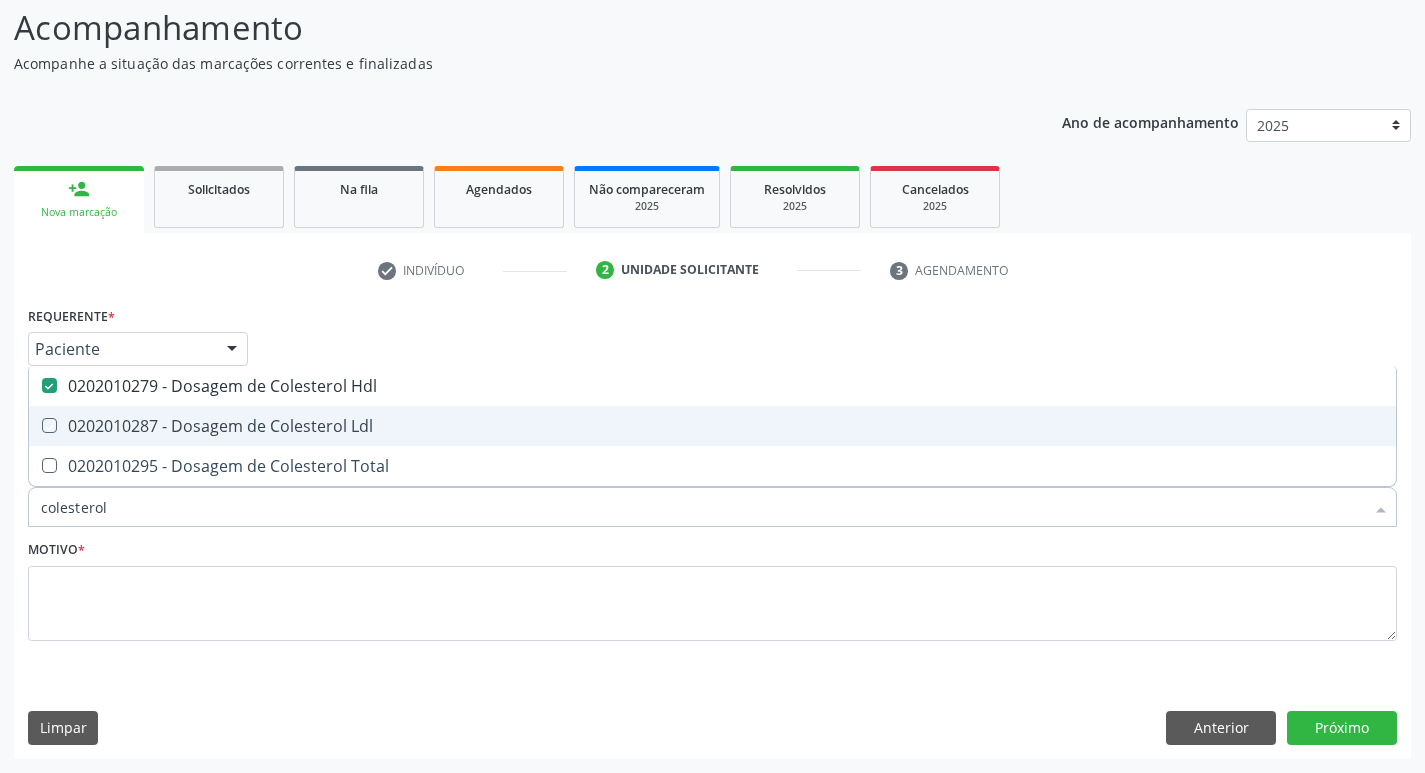 checkbox on "true" 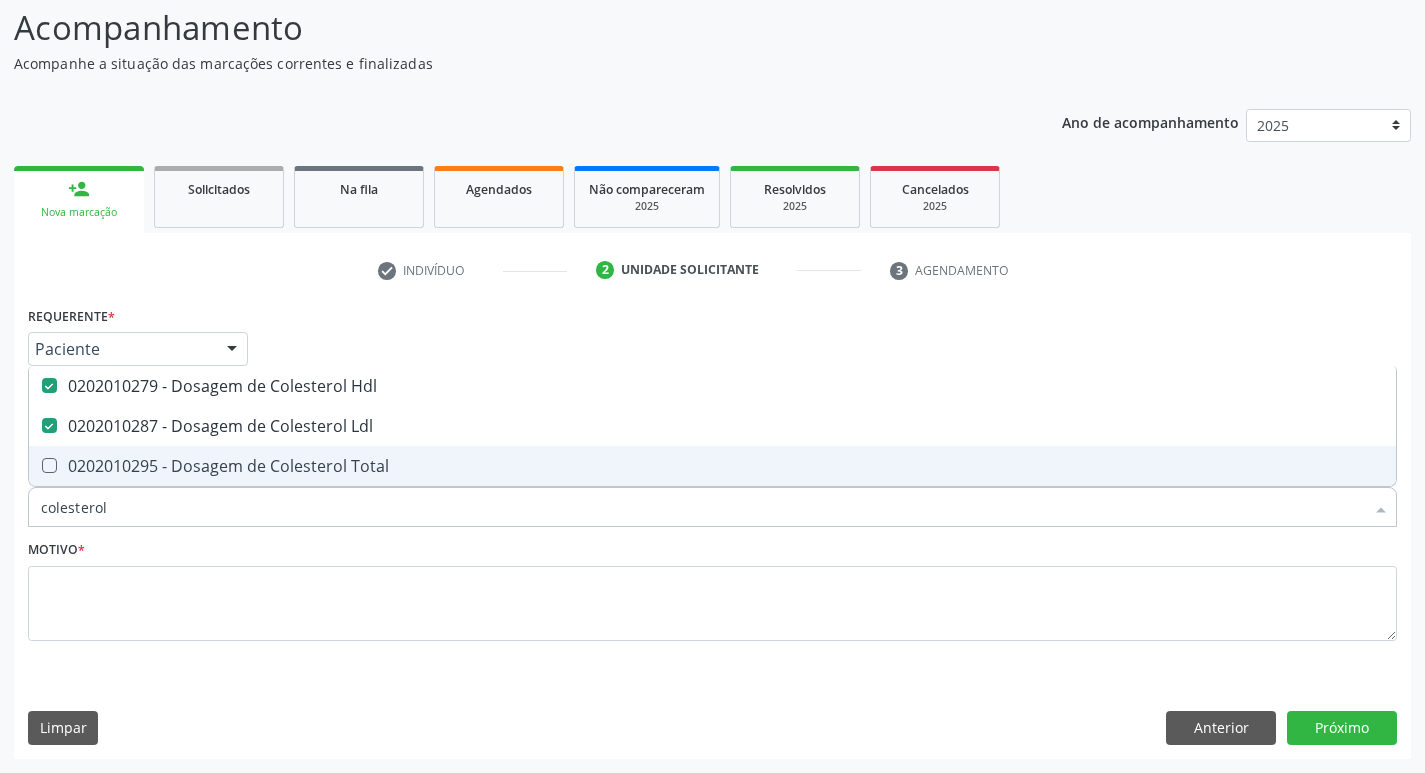 drag, startPoint x: 275, startPoint y: 448, endPoint x: 269, endPoint y: 460, distance: 13.416408 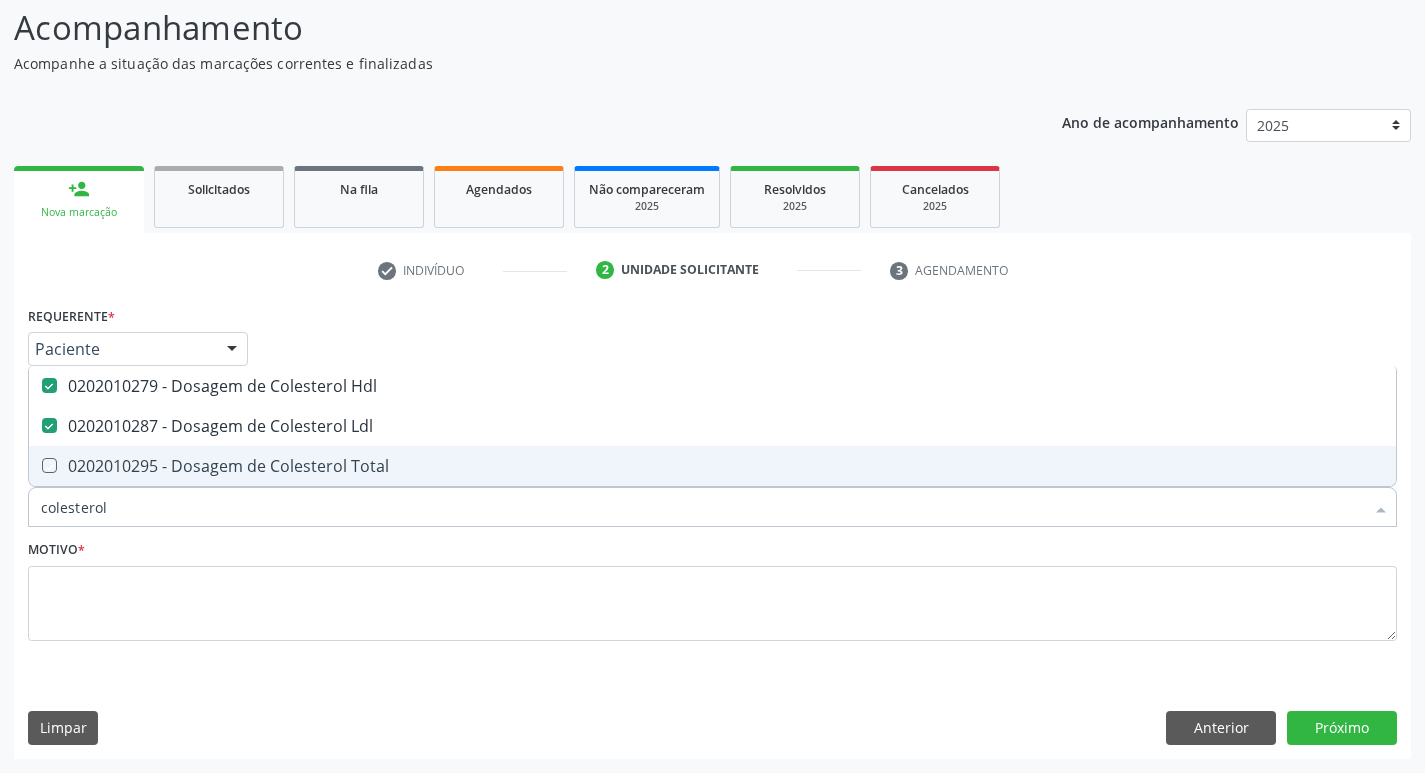 checkbox on "true" 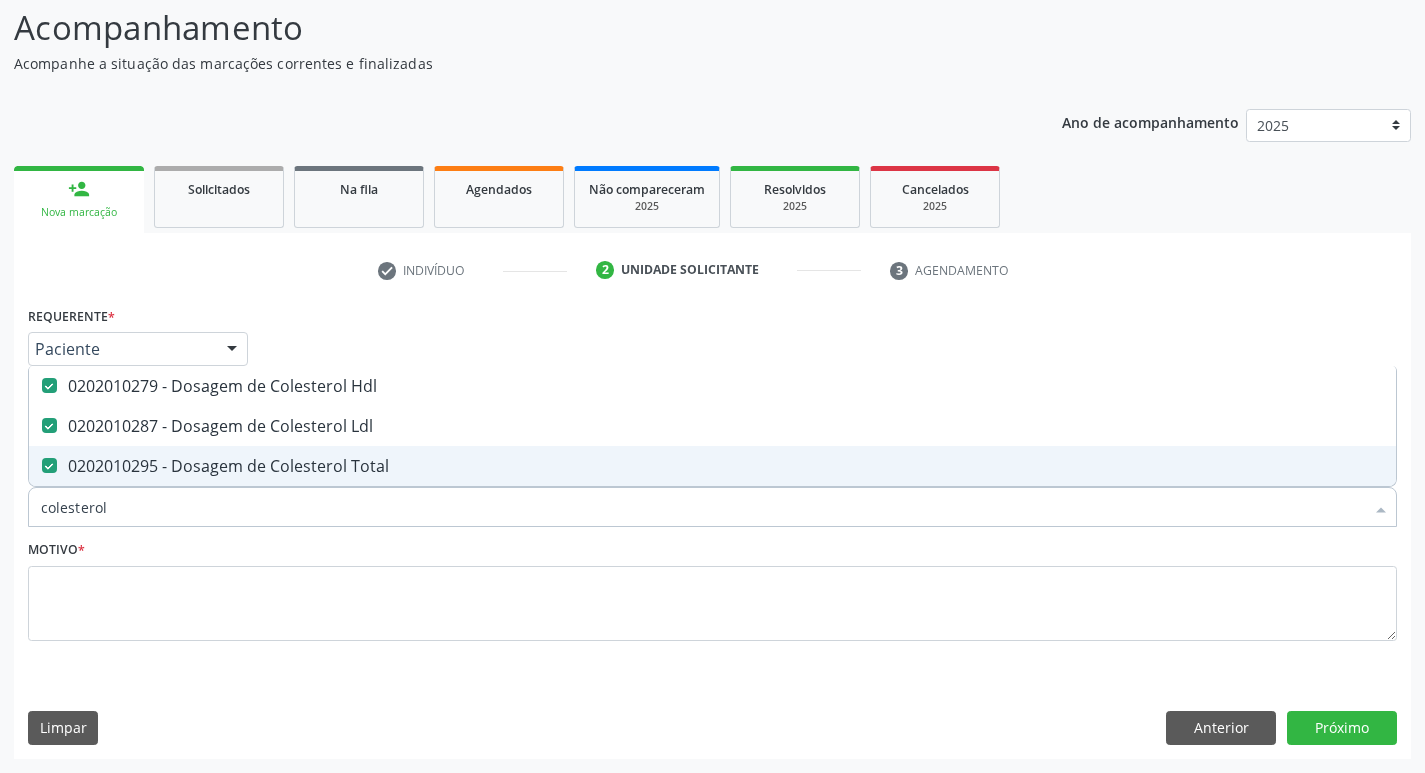 click on "colesterol" at bounding box center (702, 507) 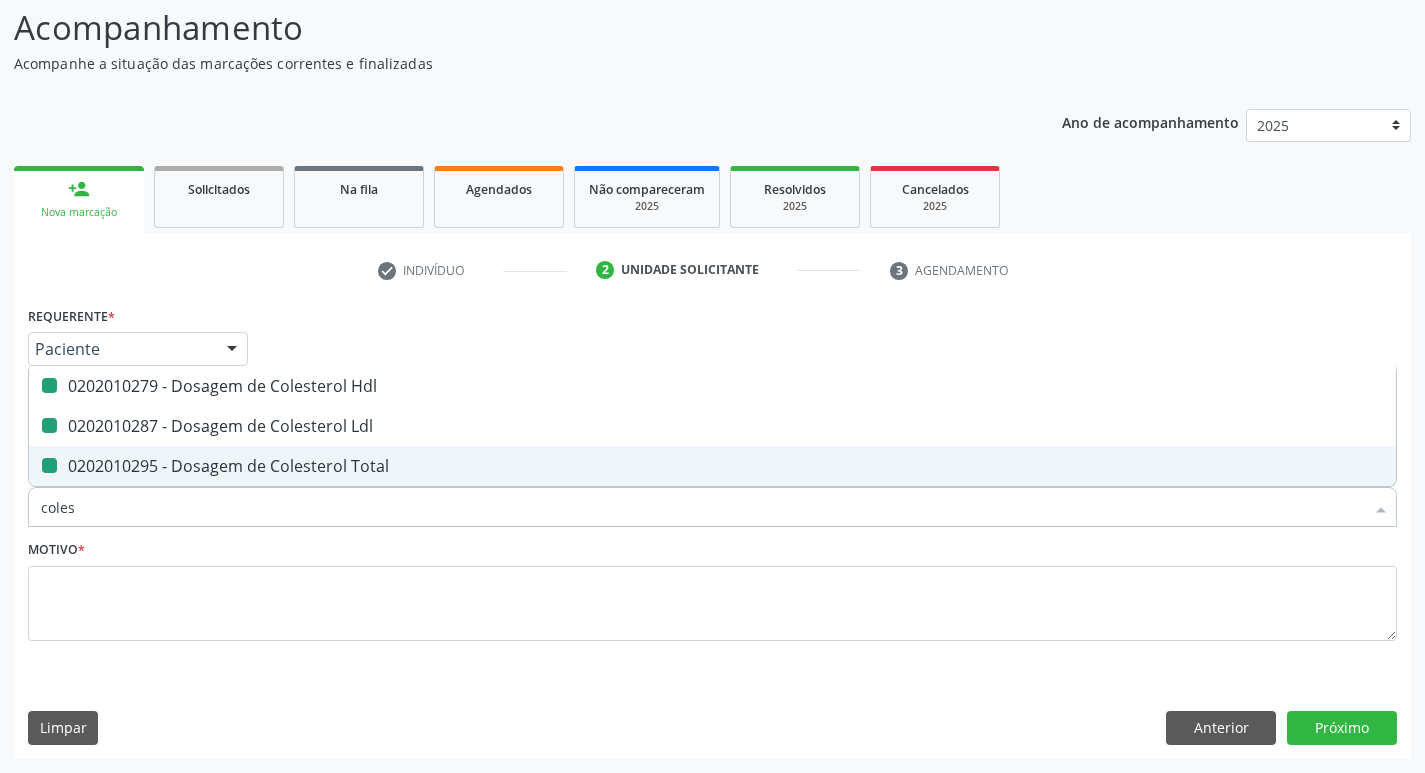 type on "cole" 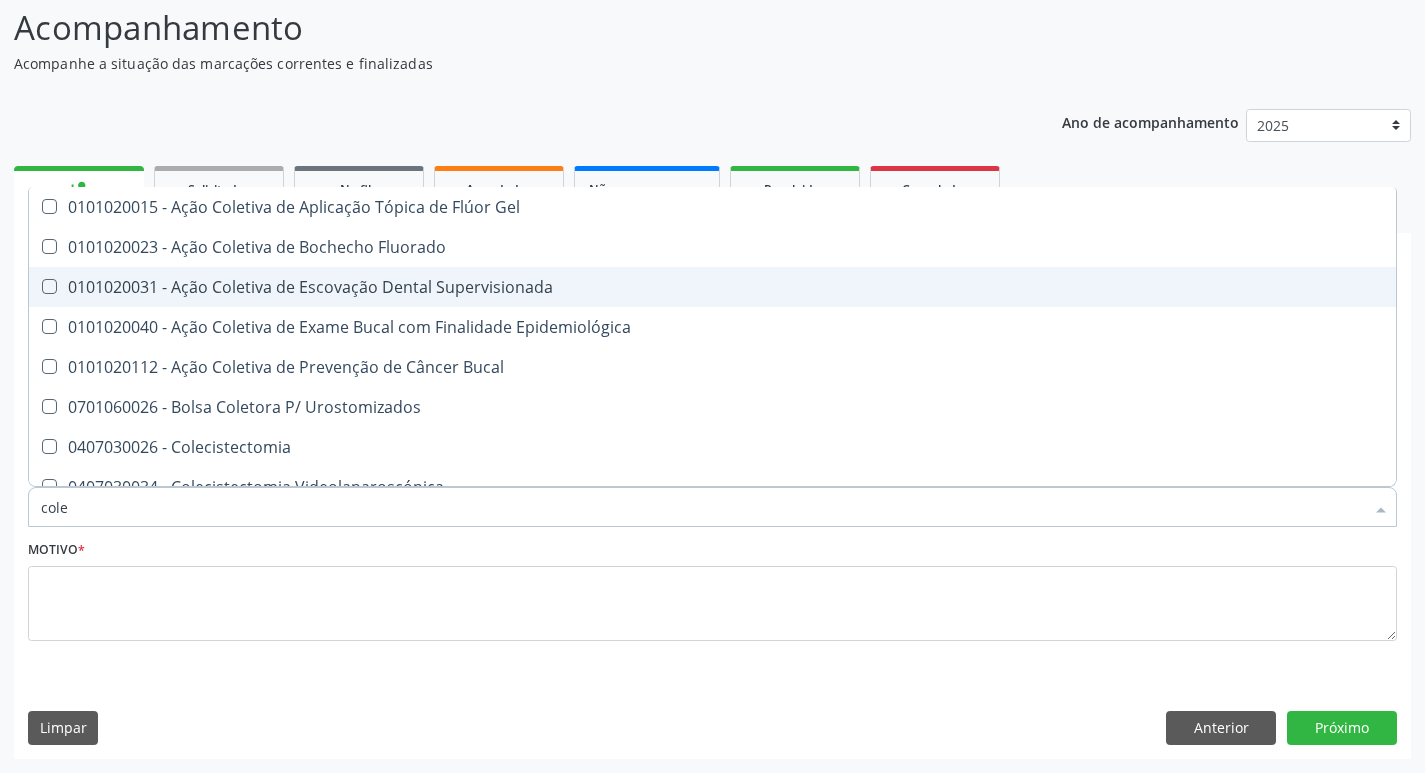 type on "col" 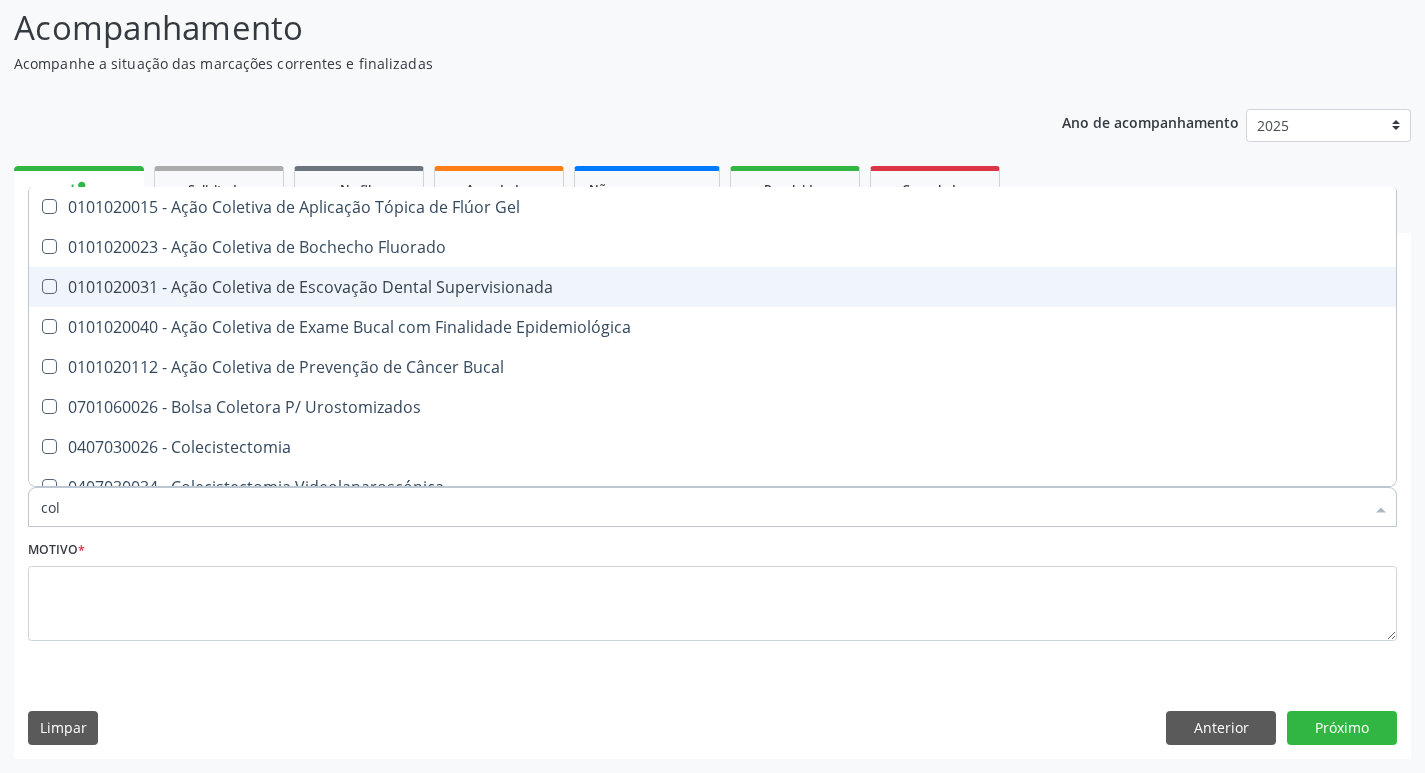 checkbox on "false" 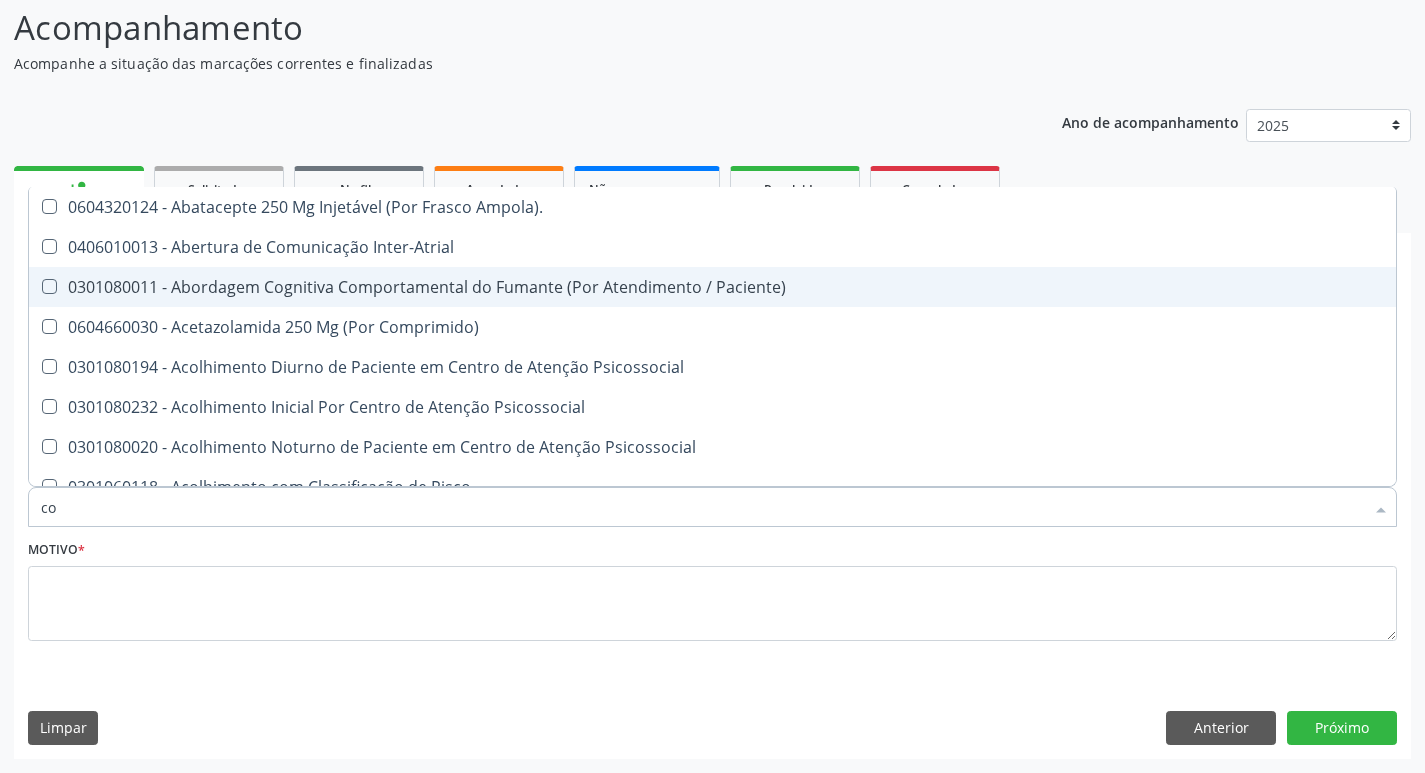 type on "c" 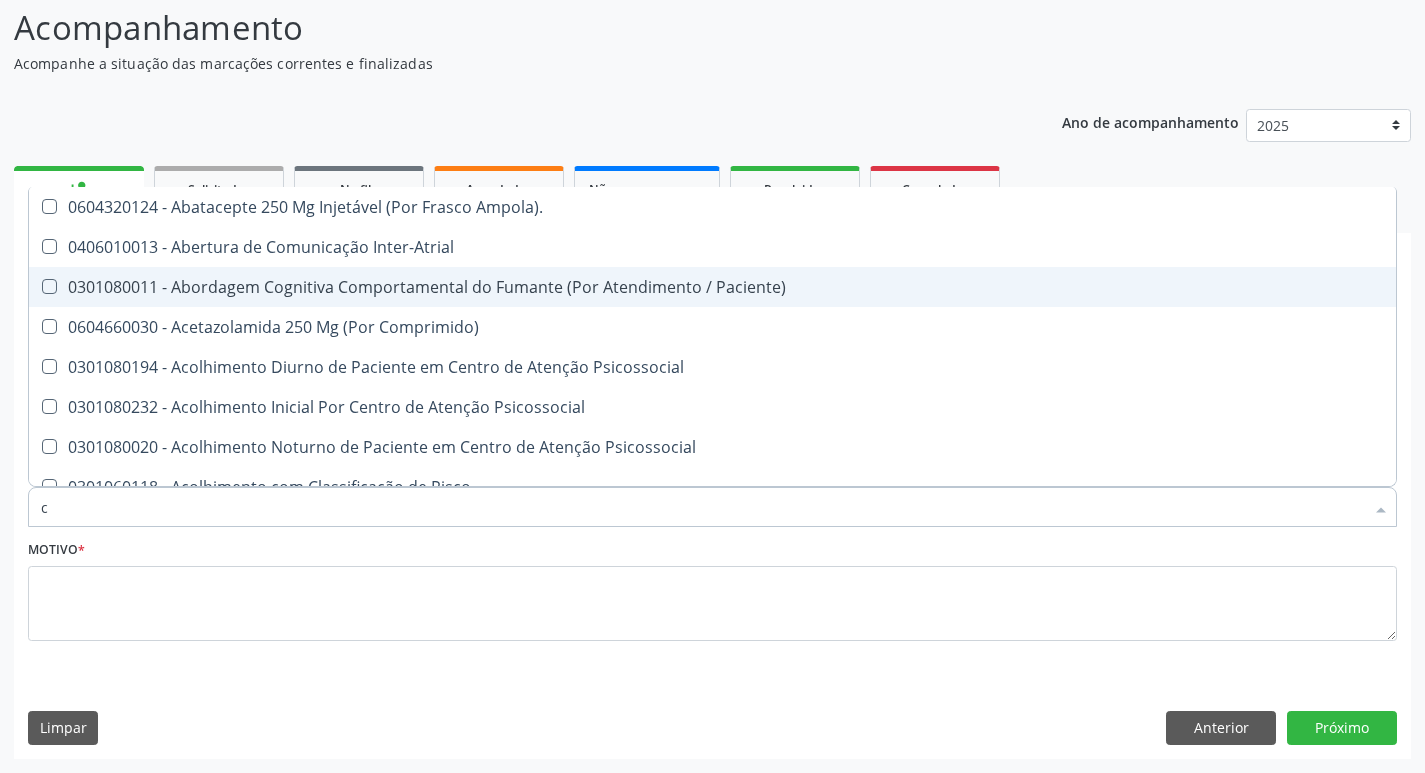 type 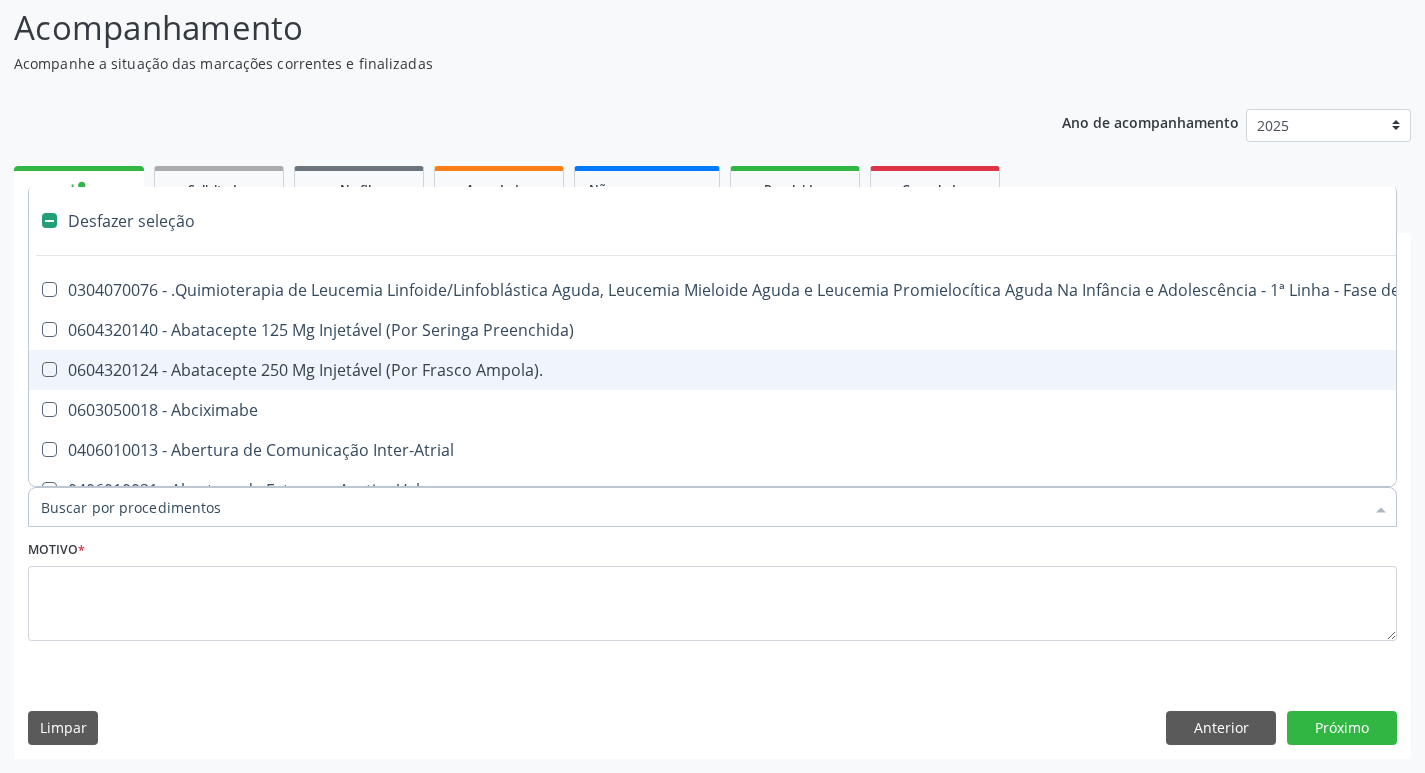 checkbox on "false" 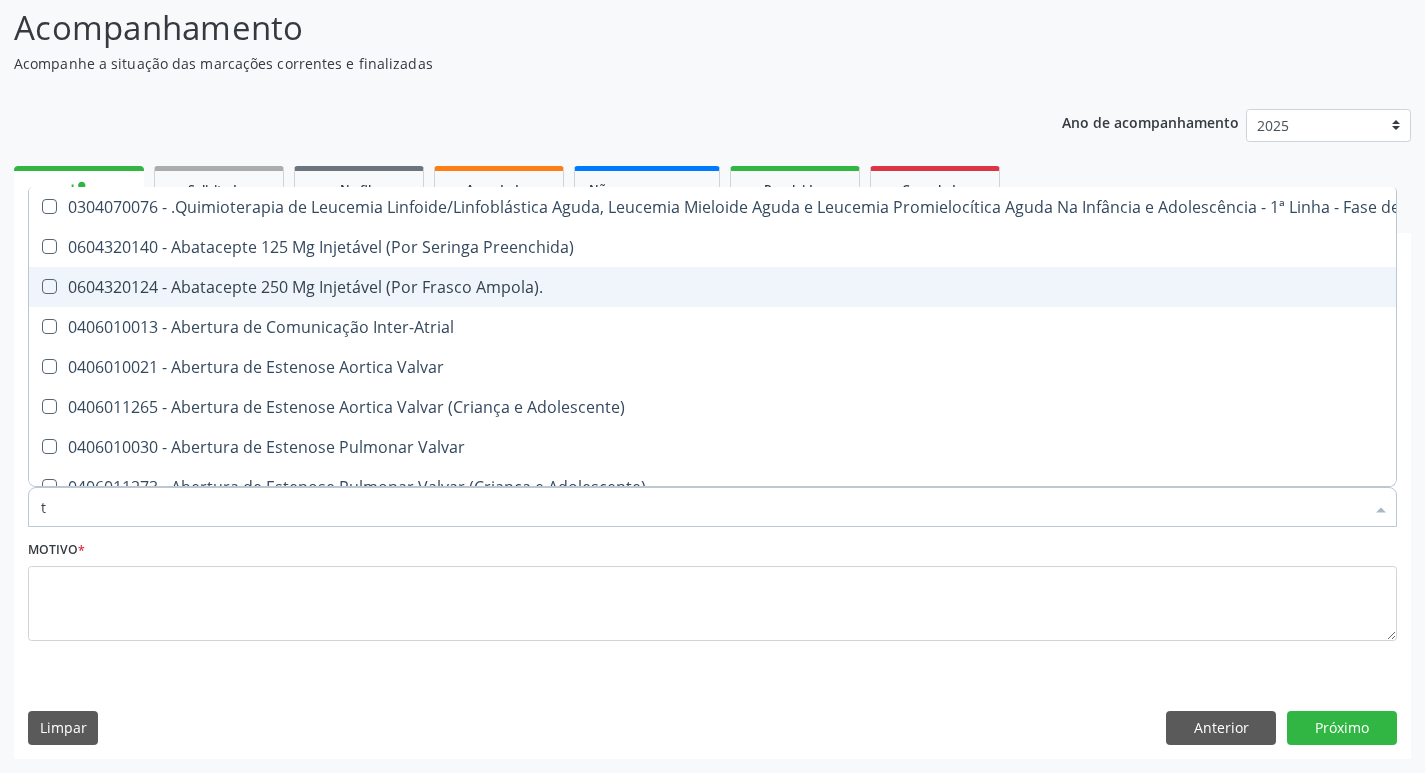 type on "tg" 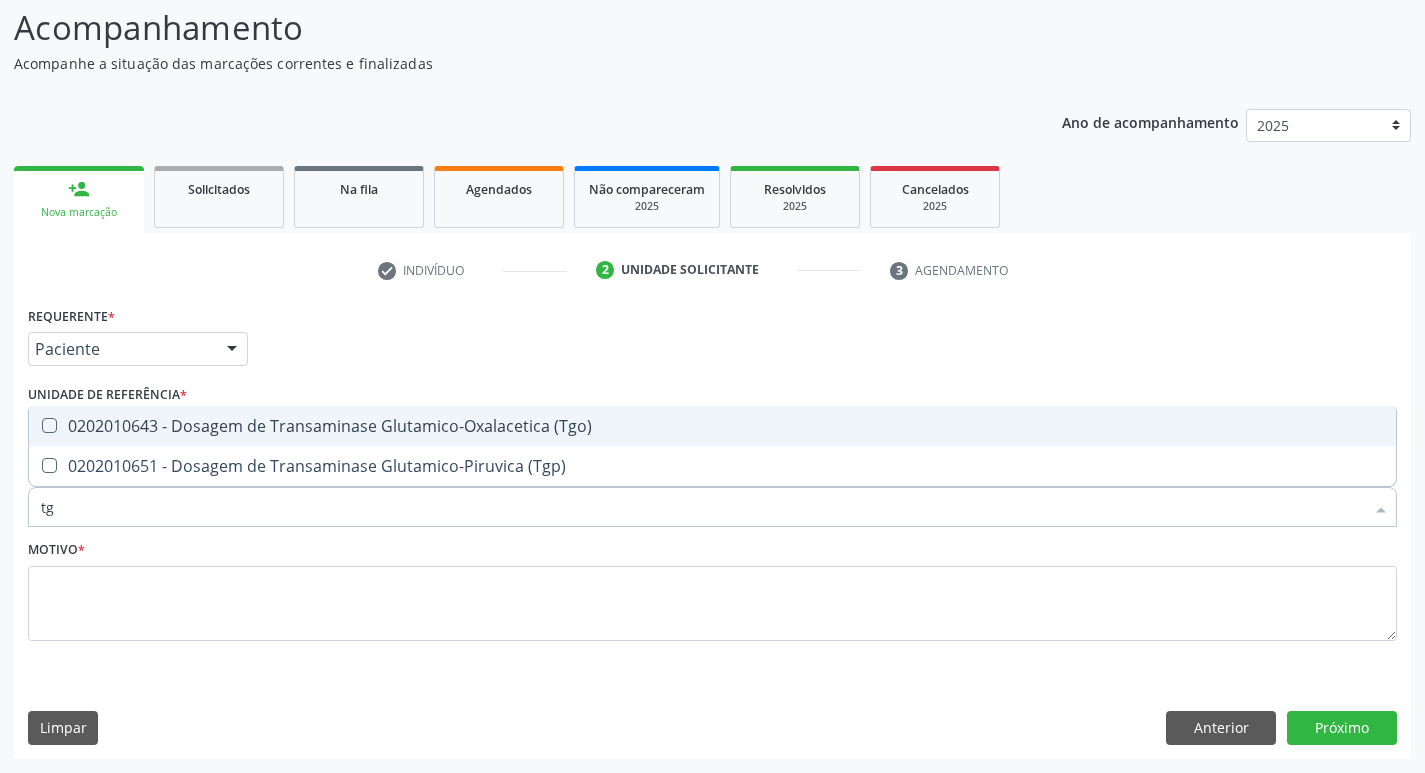 drag, startPoint x: 238, startPoint y: 414, endPoint x: 235, endPoint y: 446, distance: 32.140316 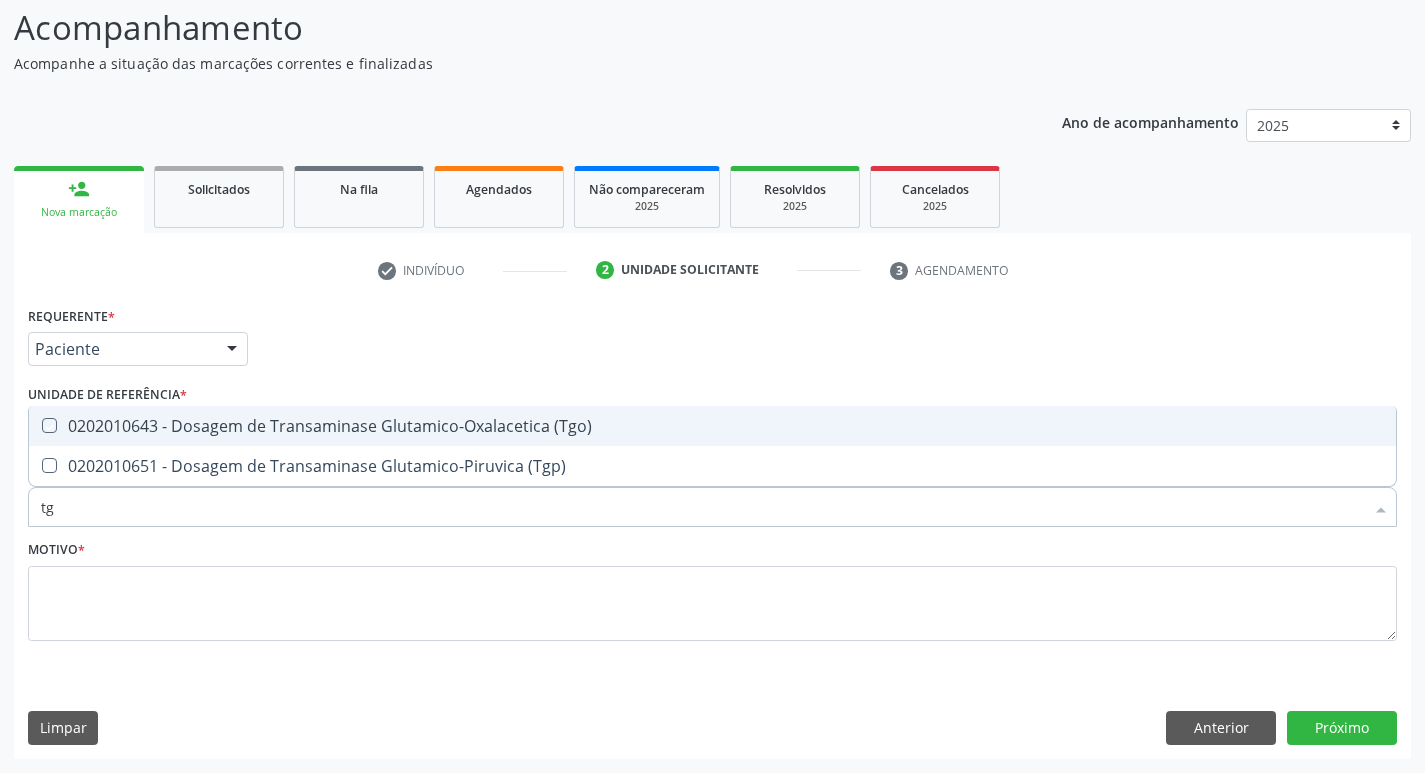 checkbox on "true" 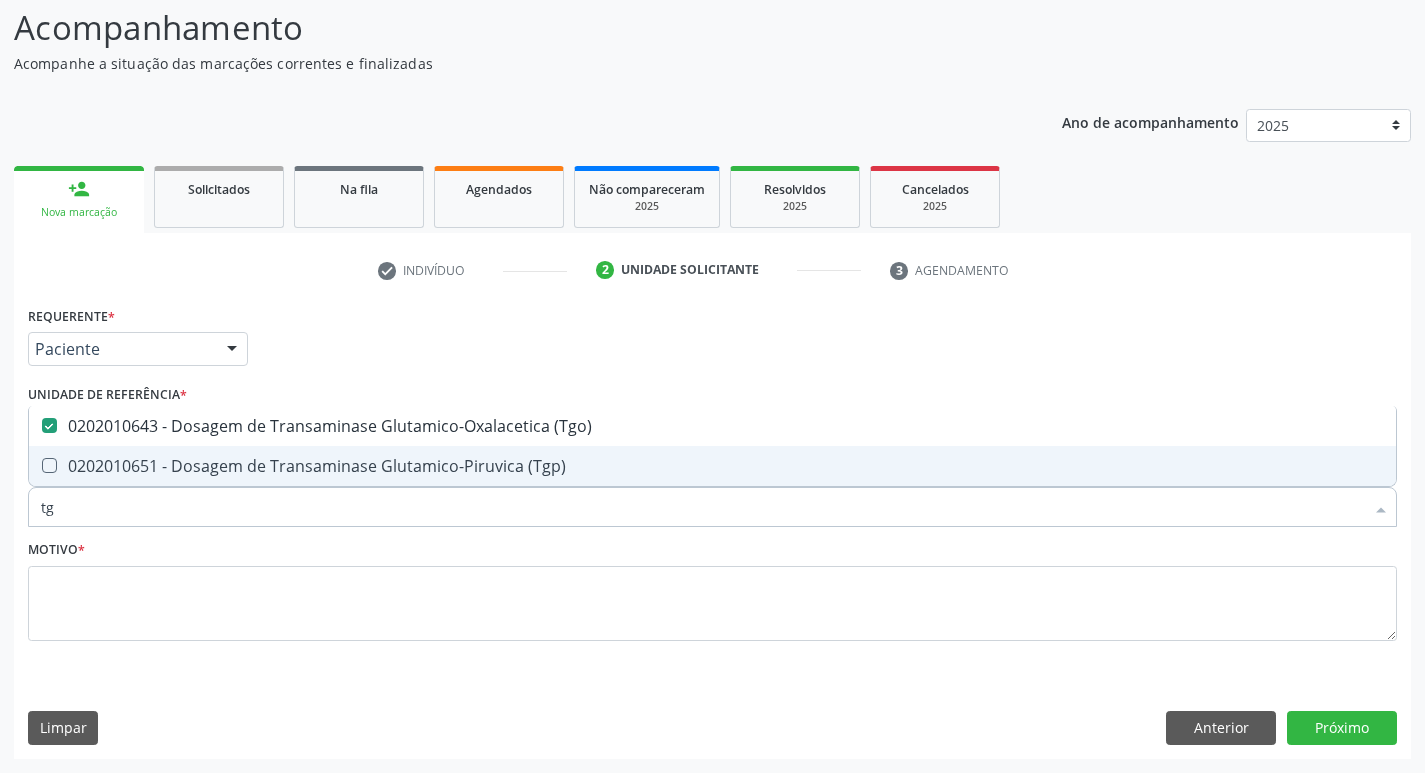 drag, startPoint x: 234, startPoint y: 451, endPoint x: 222, endPoint y: 479, distance: 30.463093 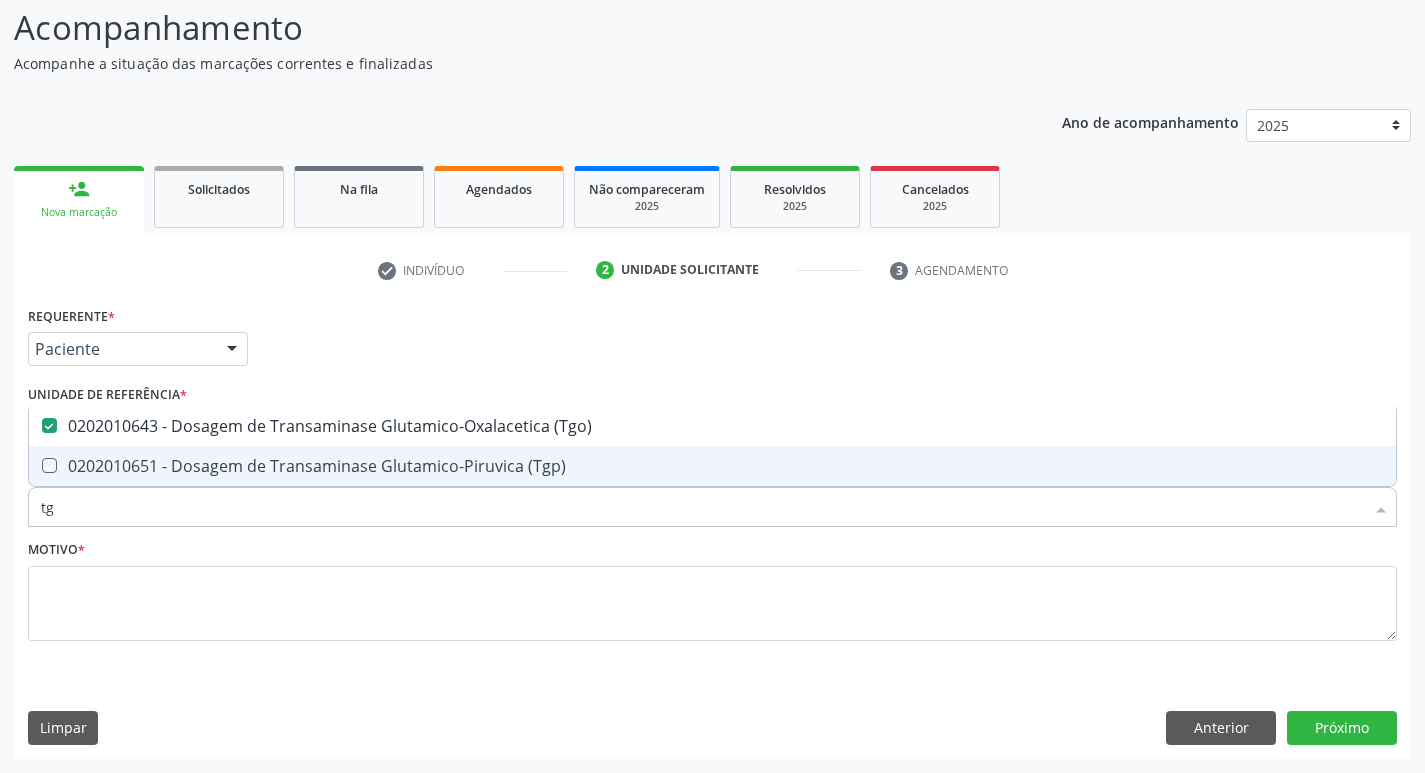 checkbox on "true" 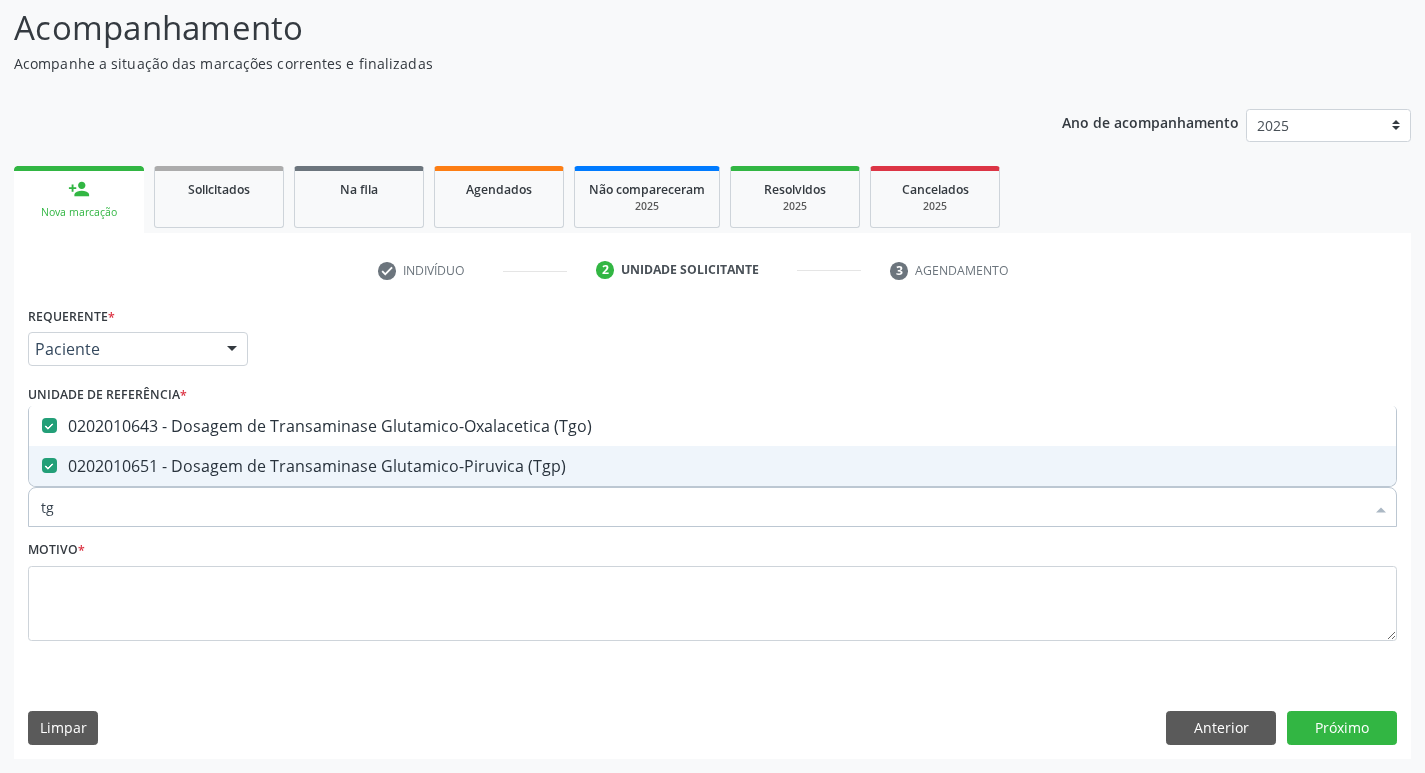 click on "tg" at bounding box center [702, 507] 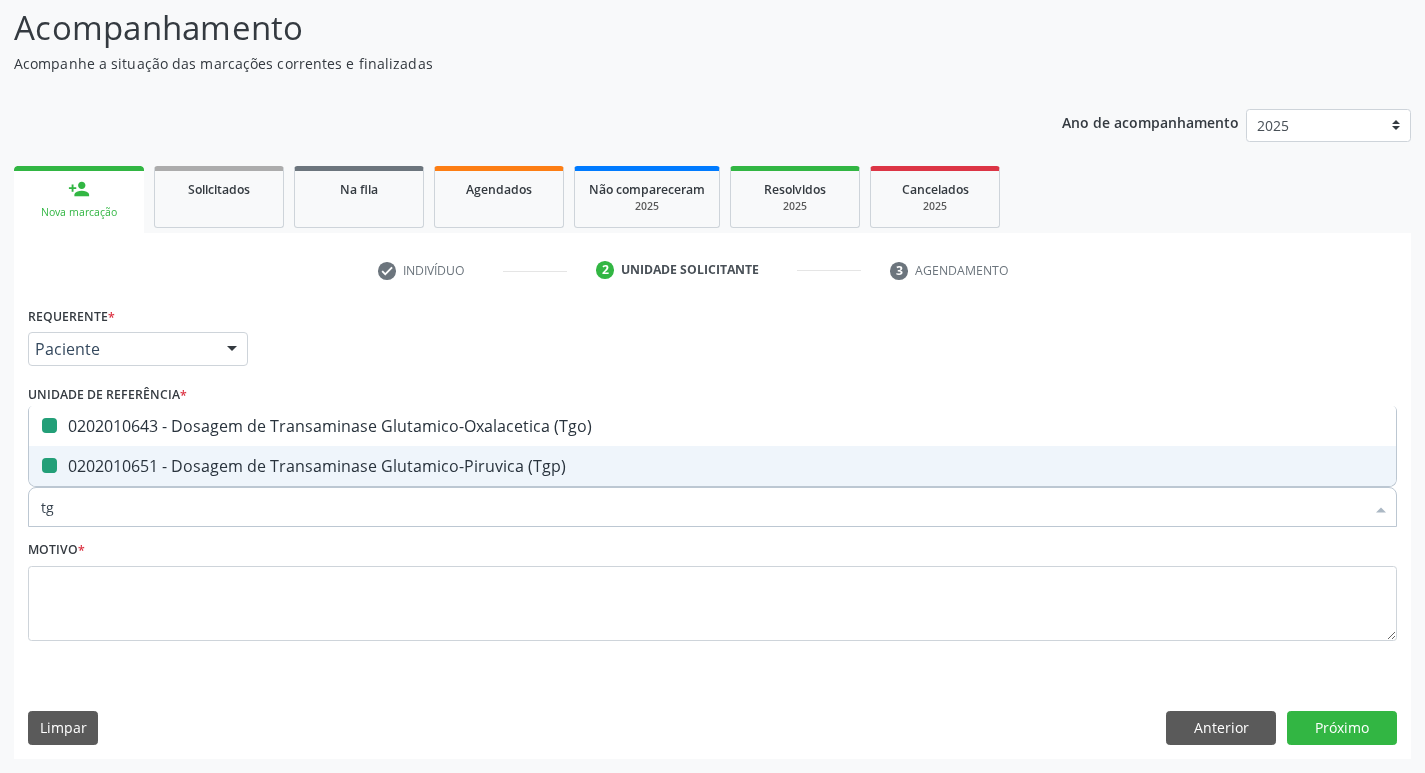 type on "t" 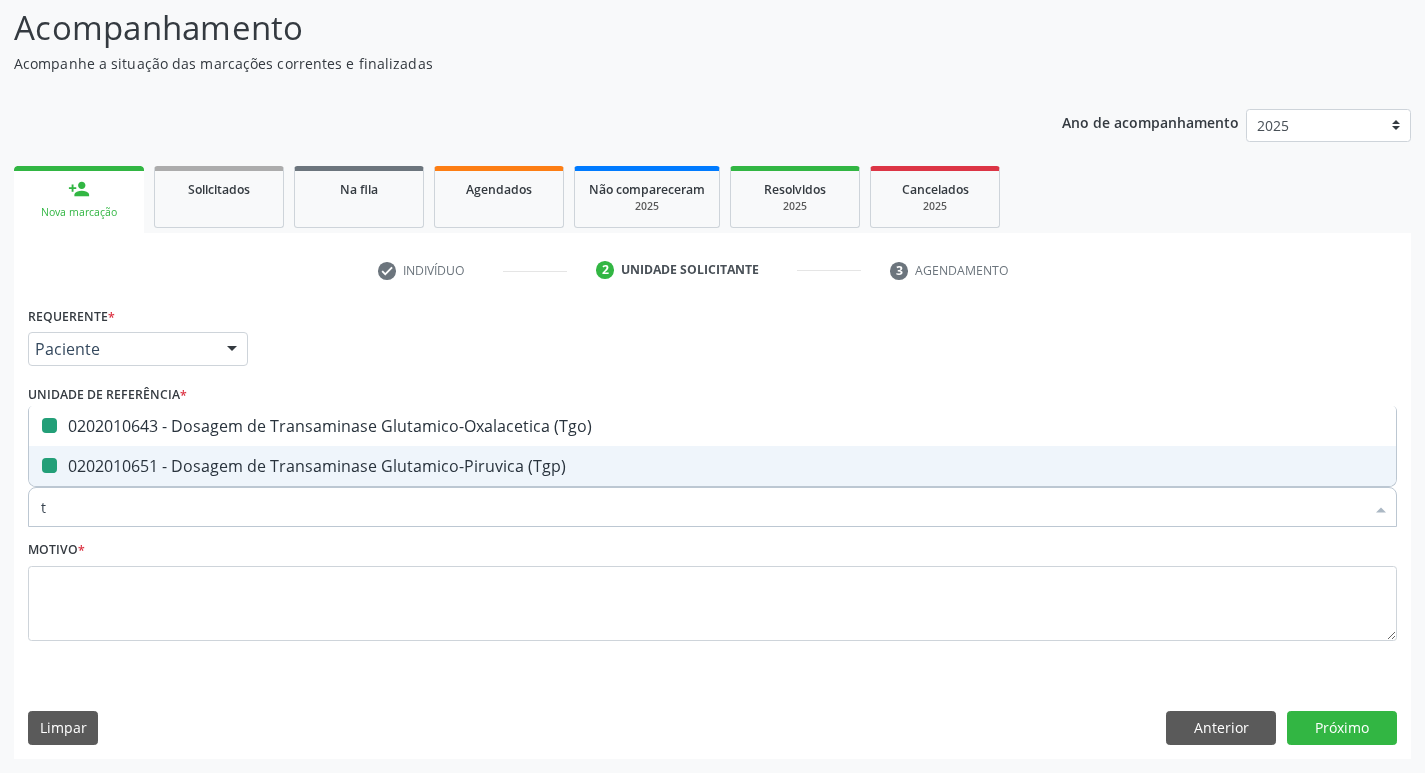 type 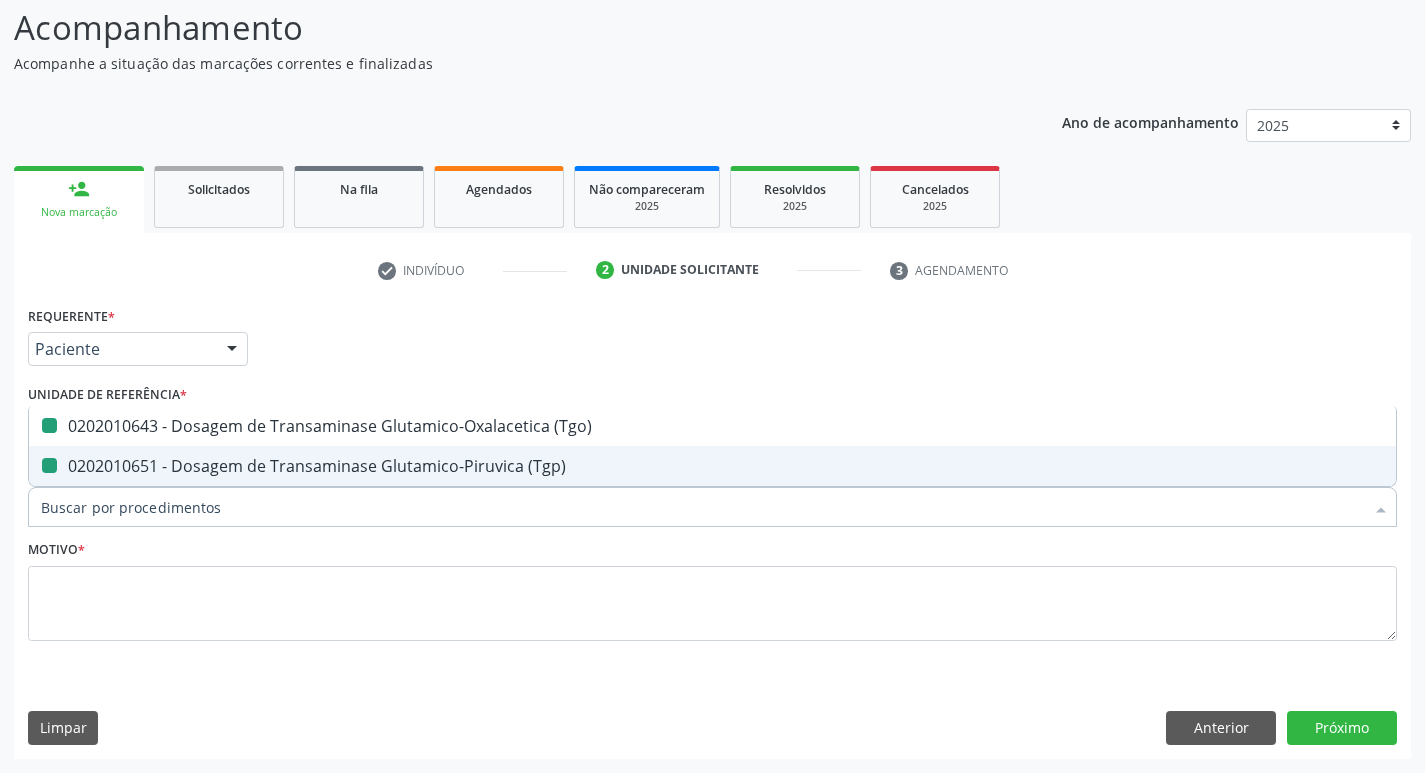 checkbox on "false" 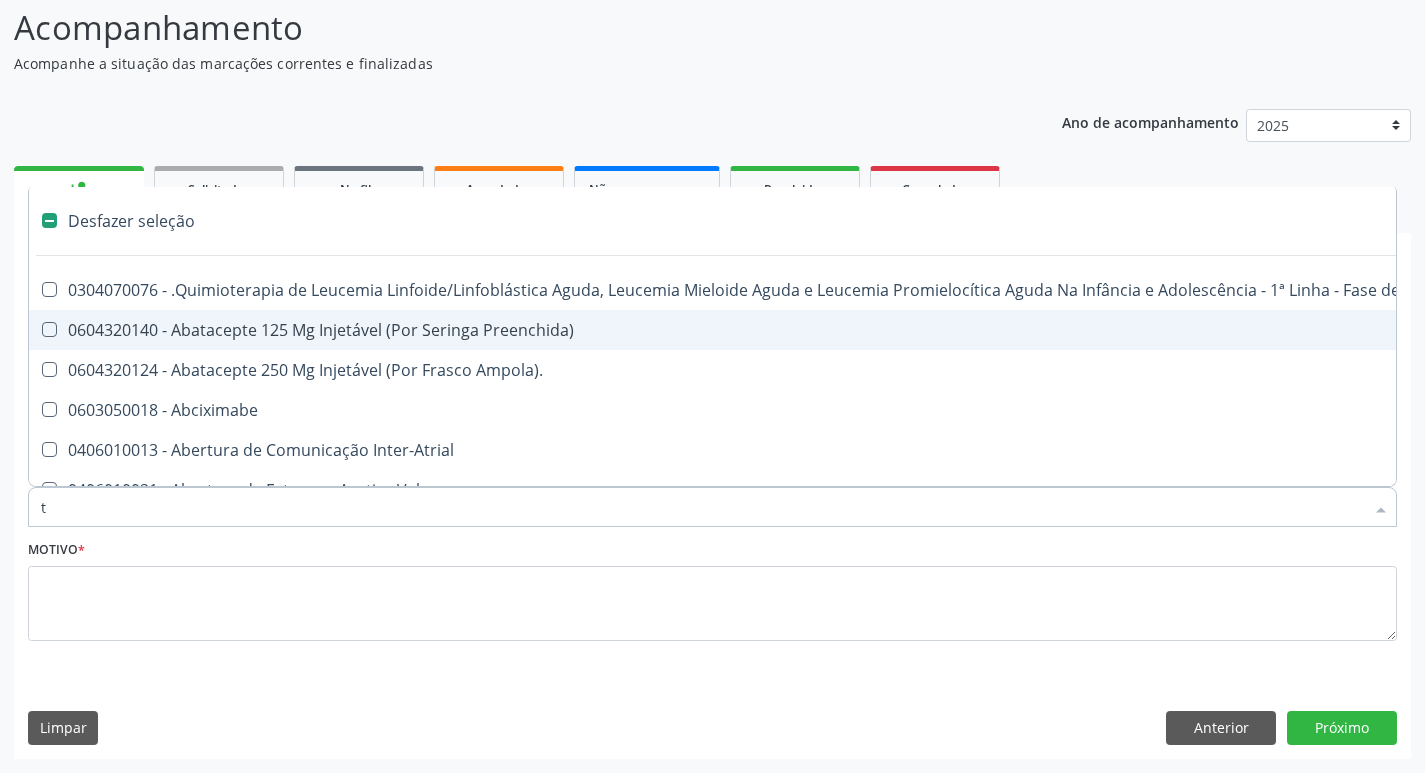 type on "tr" 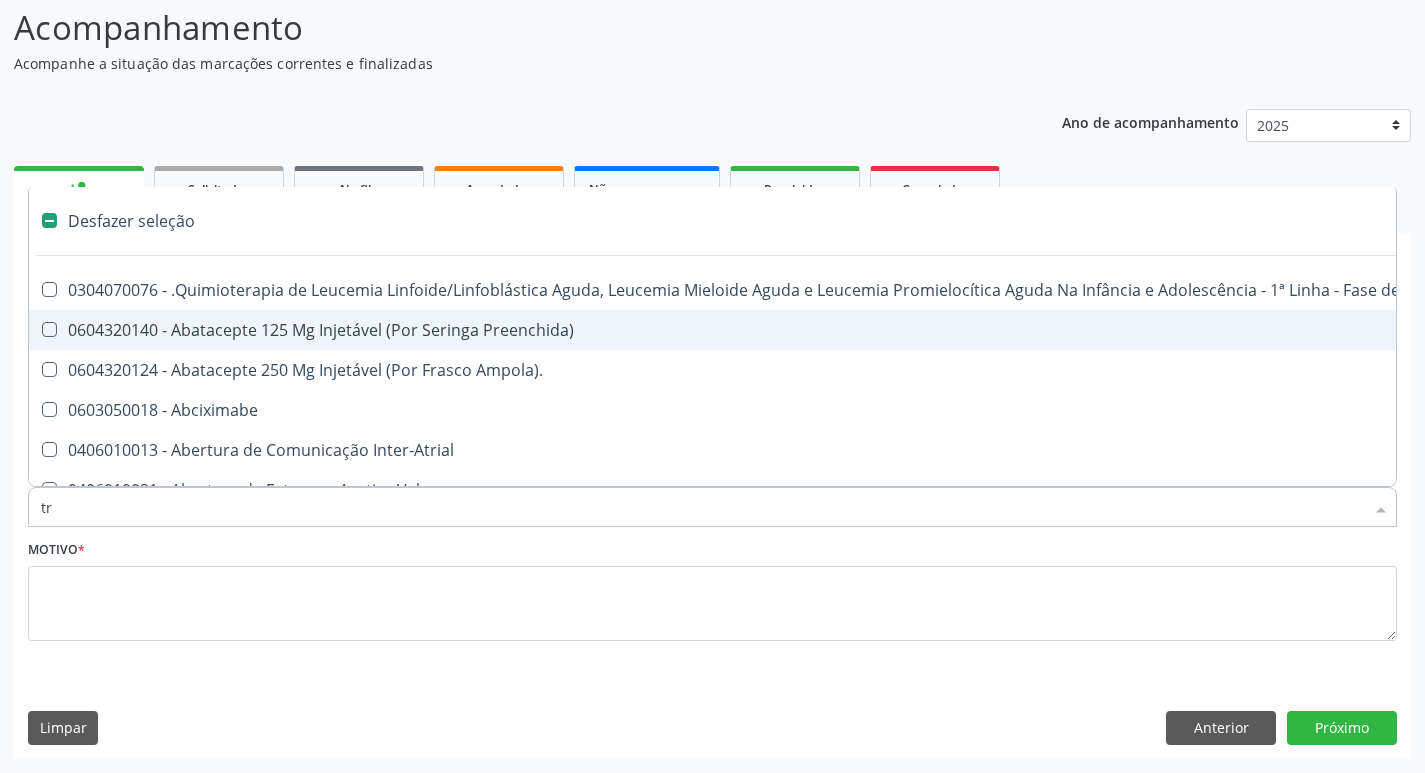 checkbox on "true" 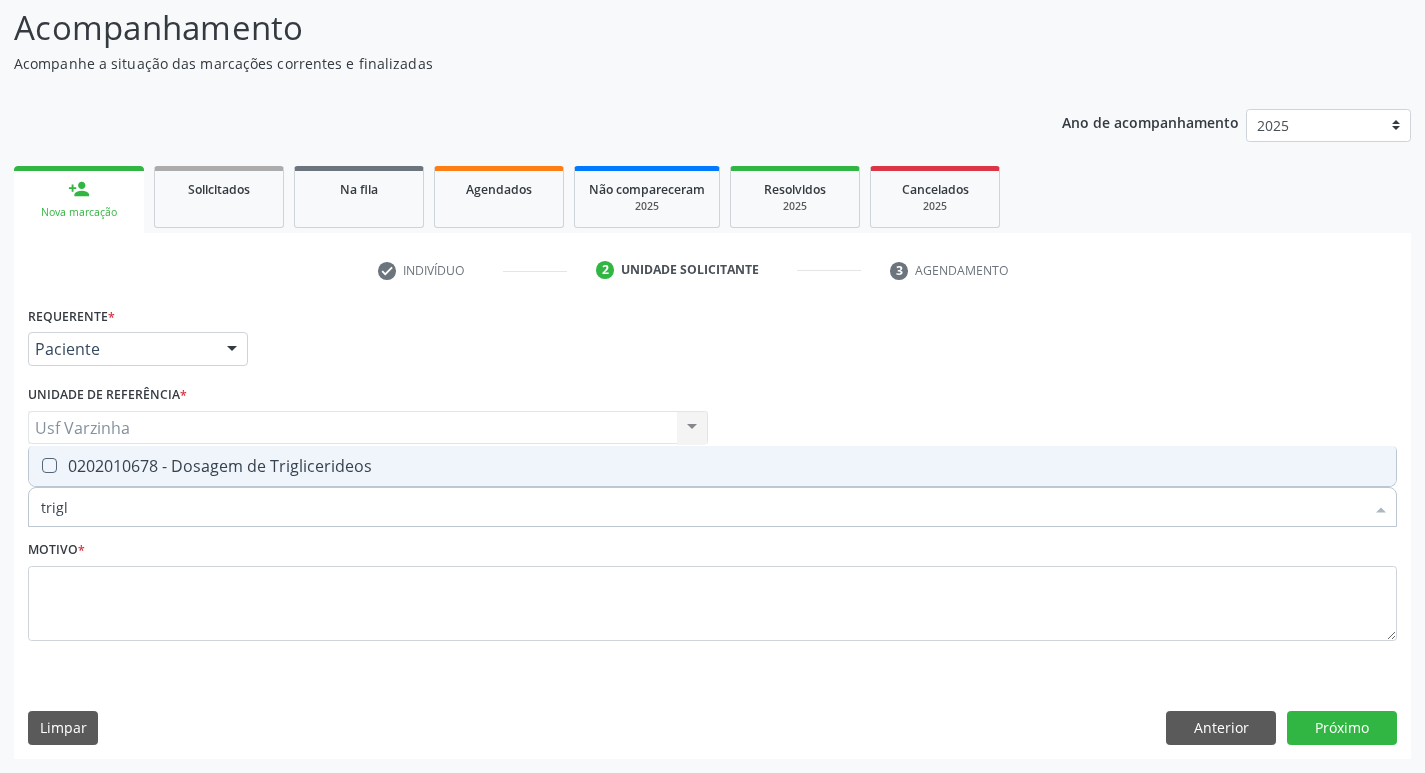 type on "trigli" 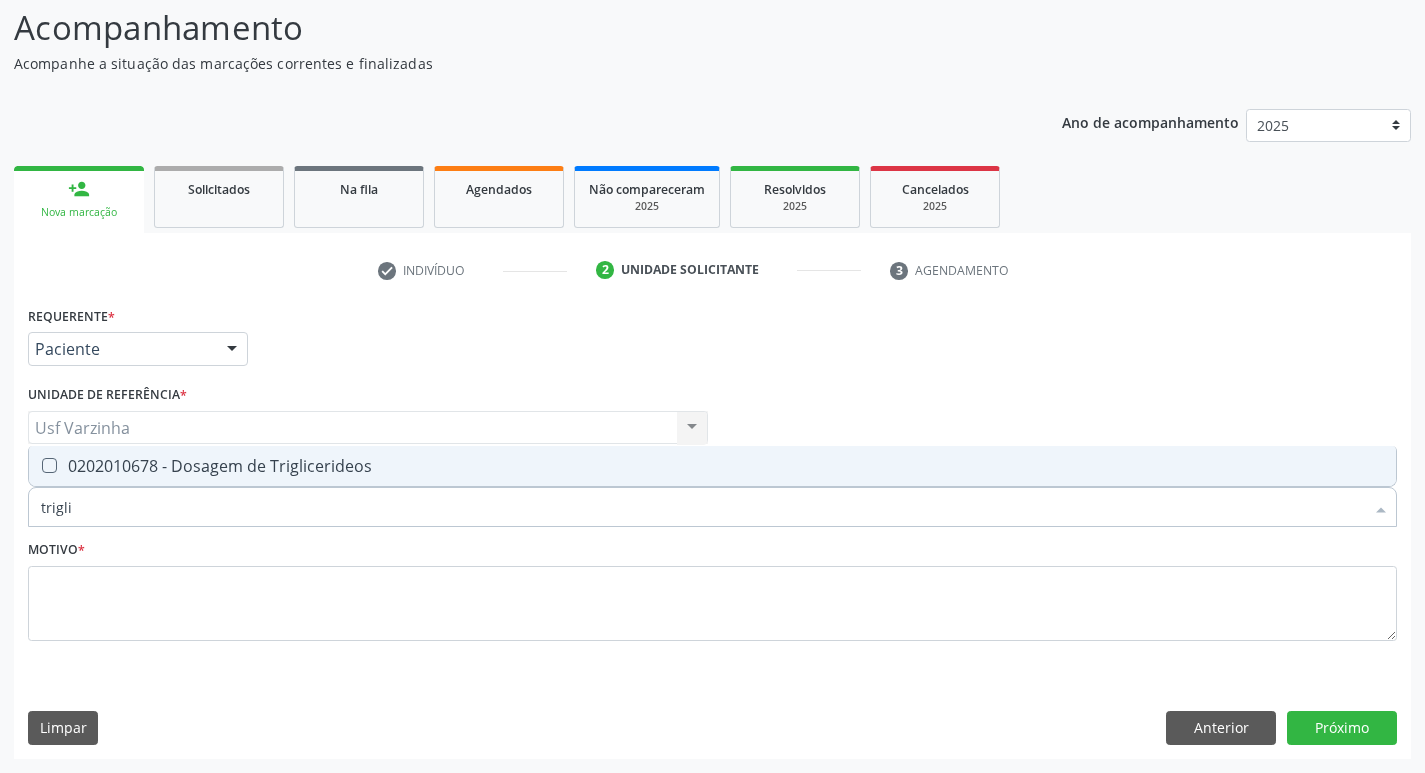 click on "0202010678 - Dosagem de Triglicerideos" at bounding box center (712, 466) 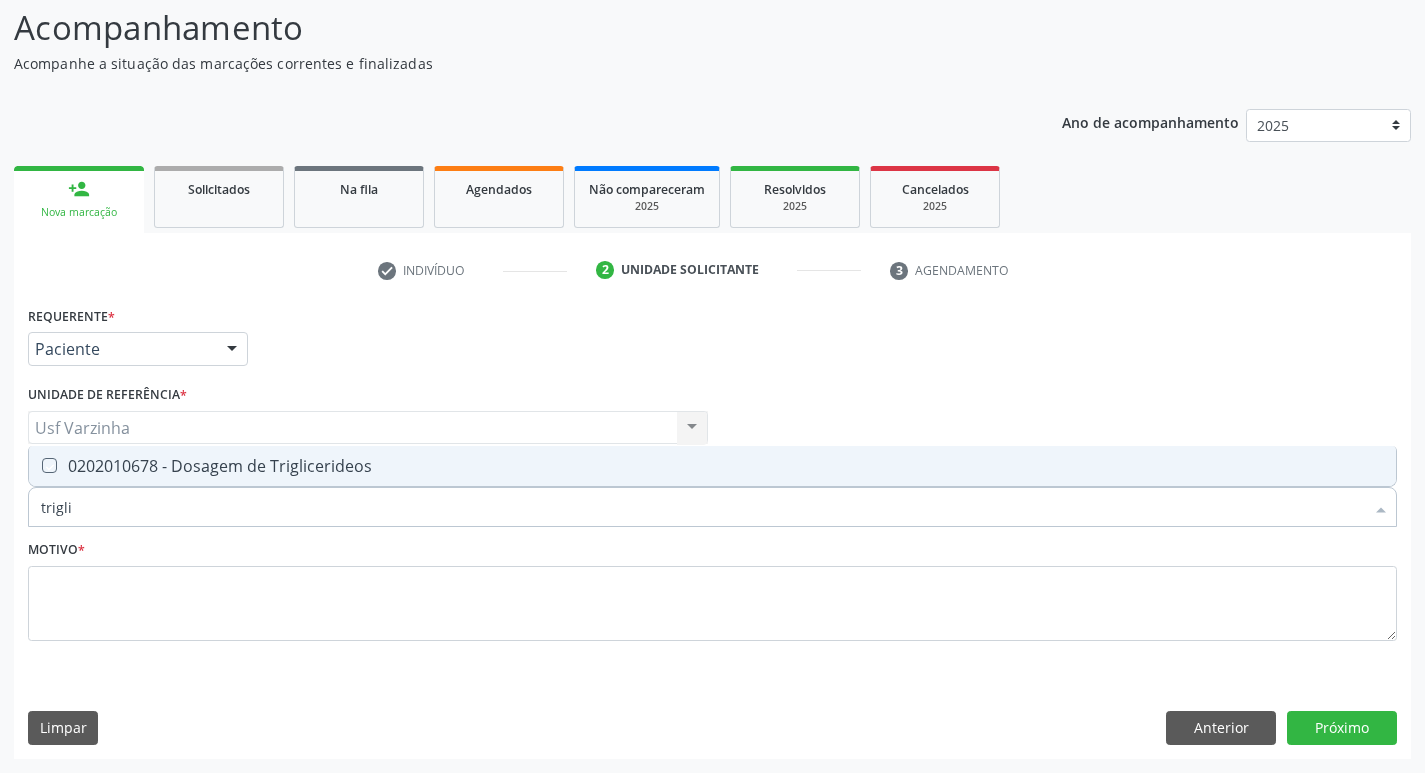 checkbox on "true" 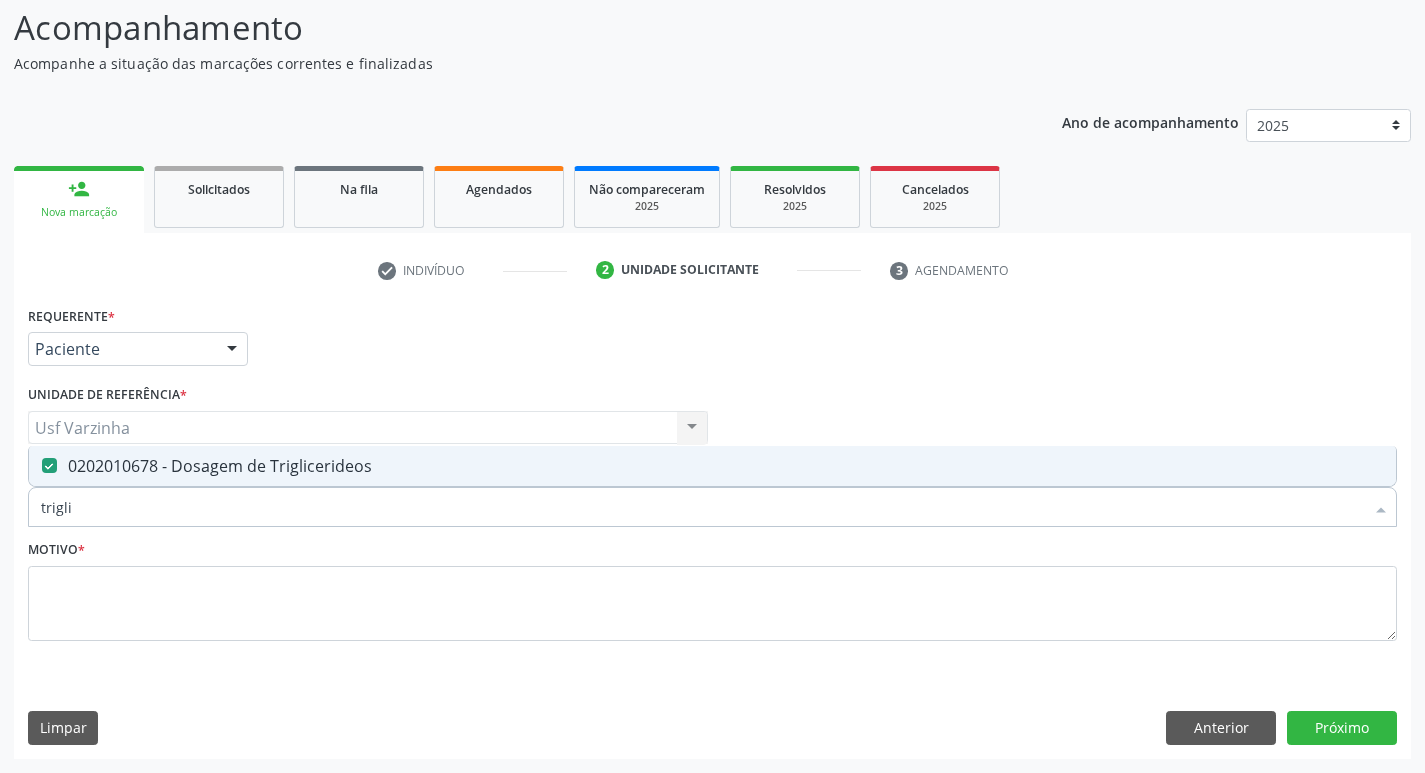 click on "trigli" at bounding box center (702, 507) 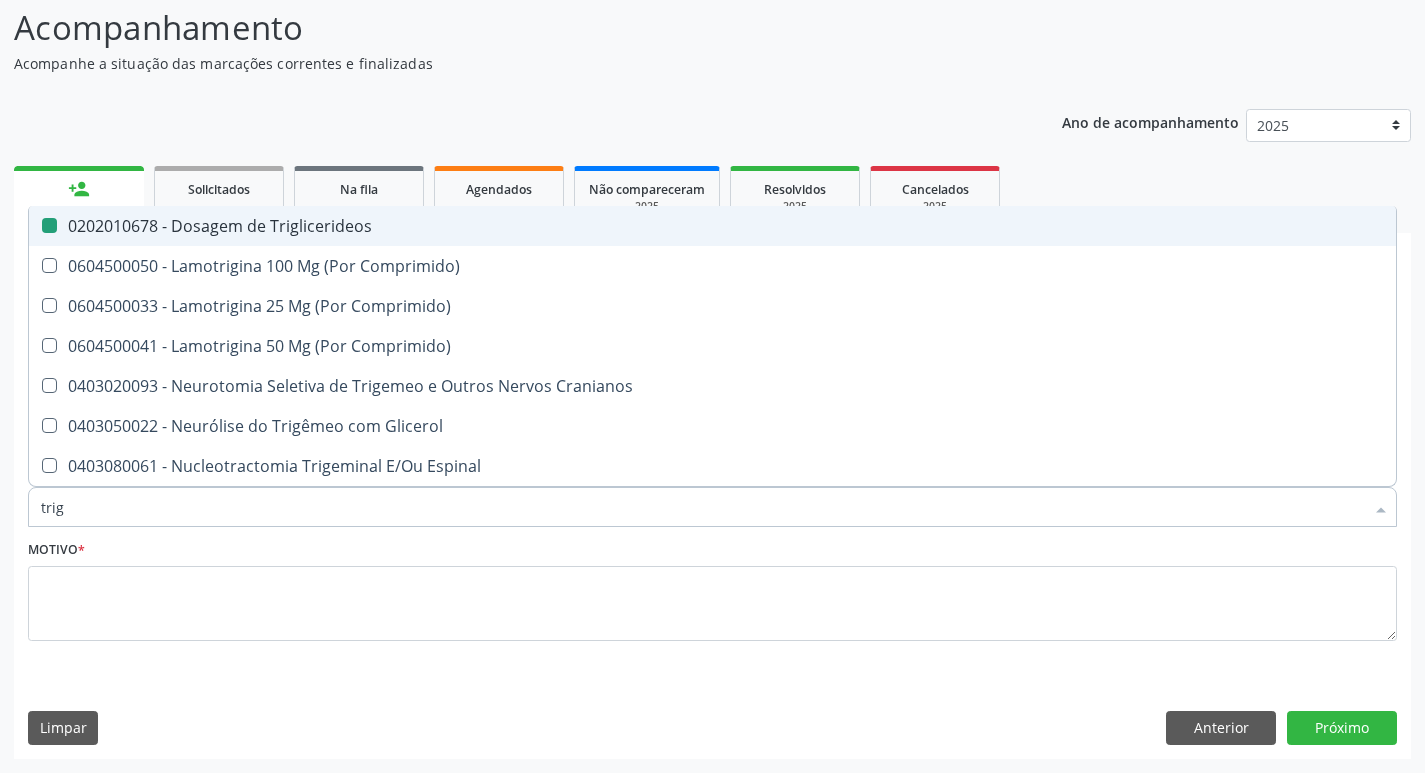 type on "tri" 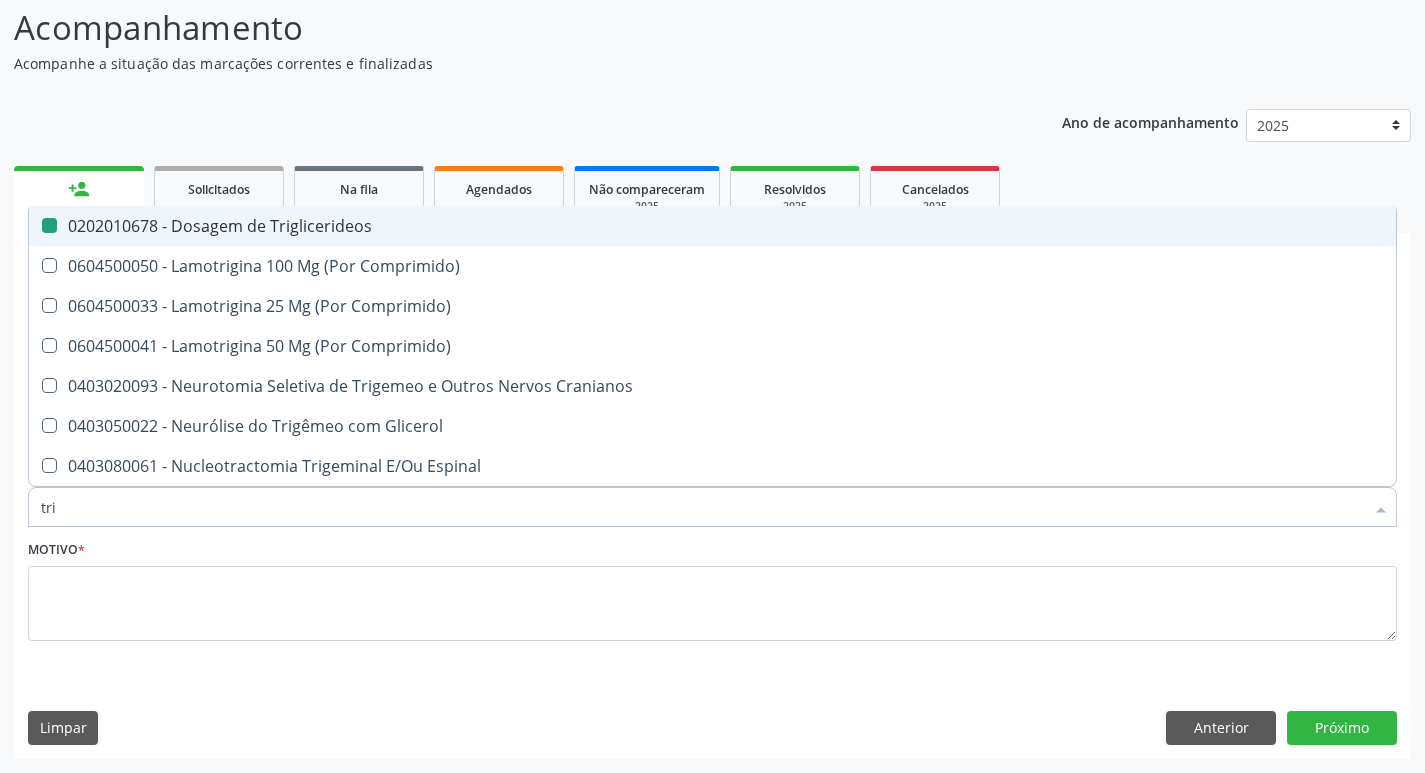 checkbox on "false" 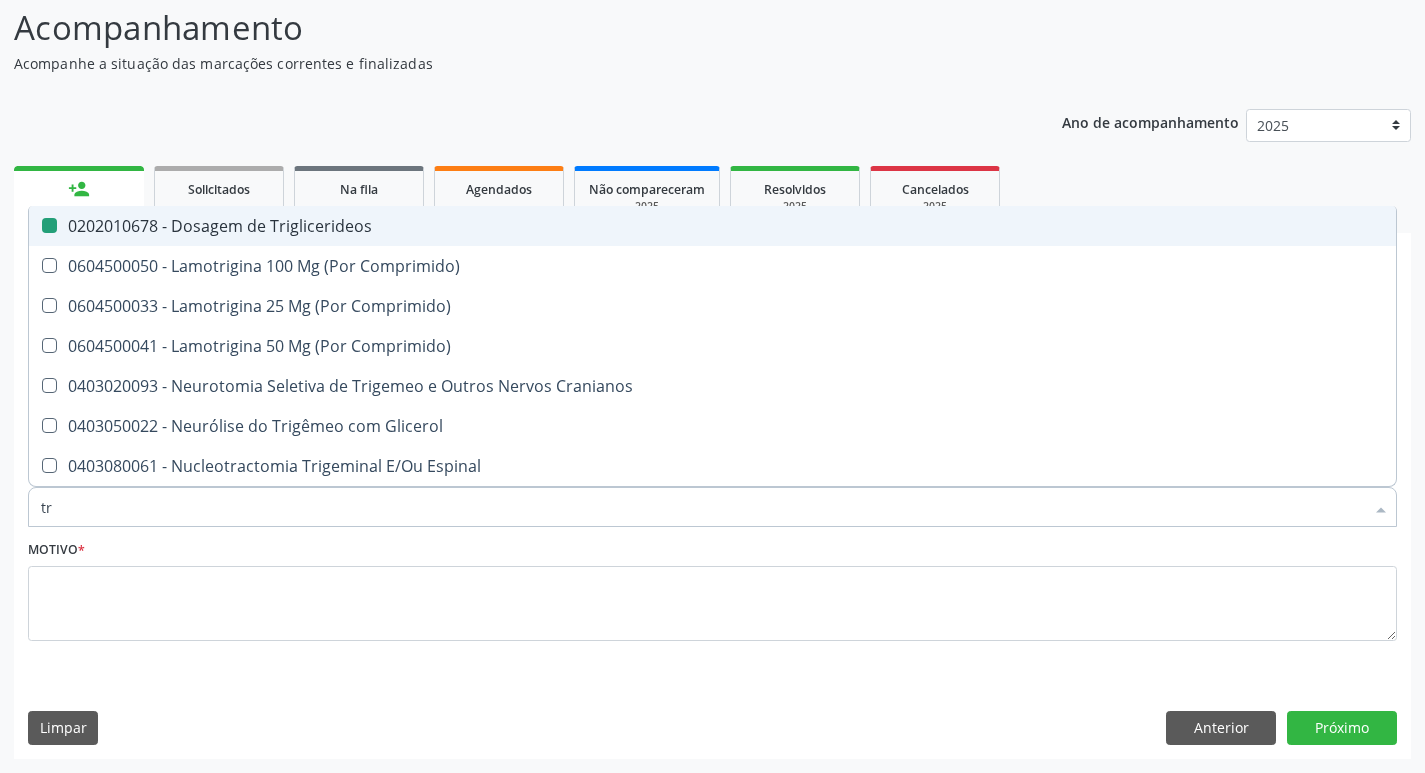 type on "t" 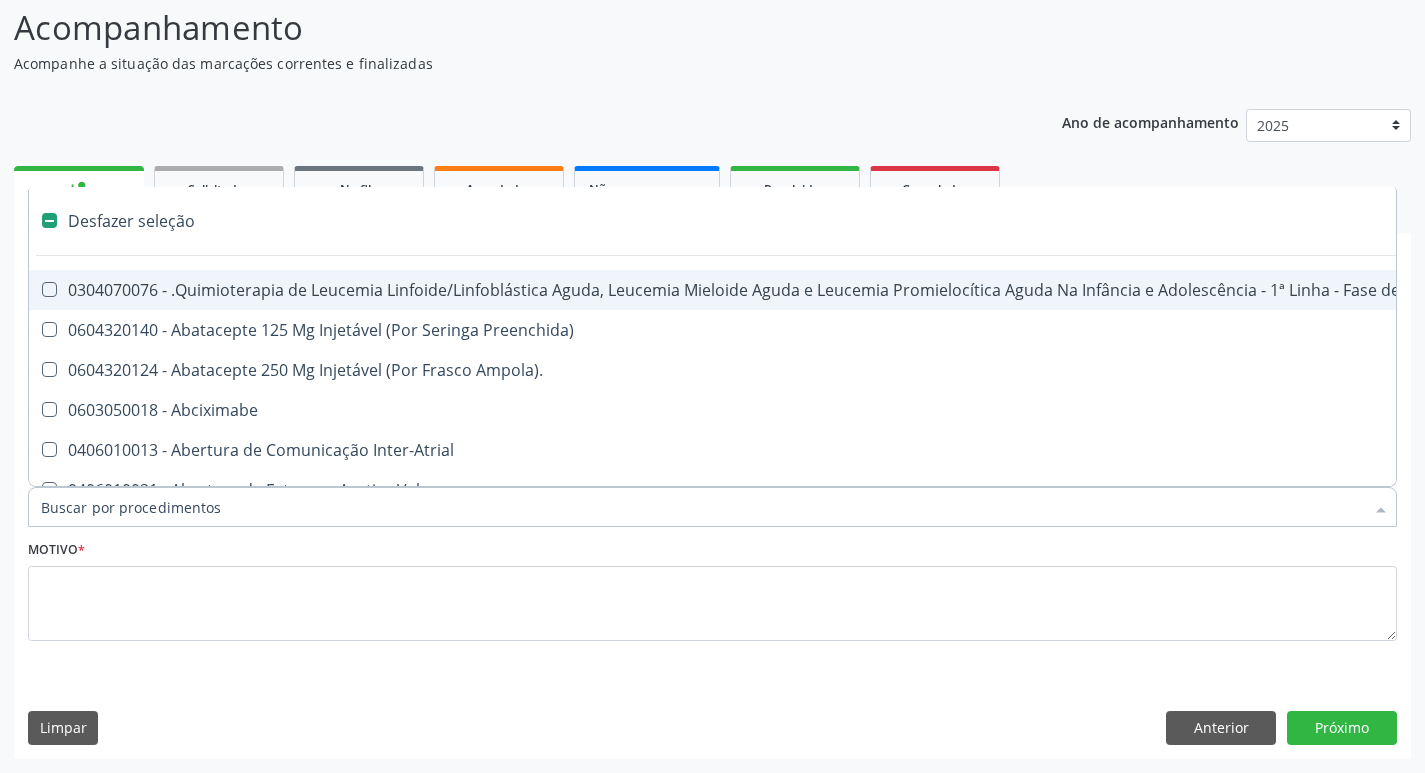 type on "h" 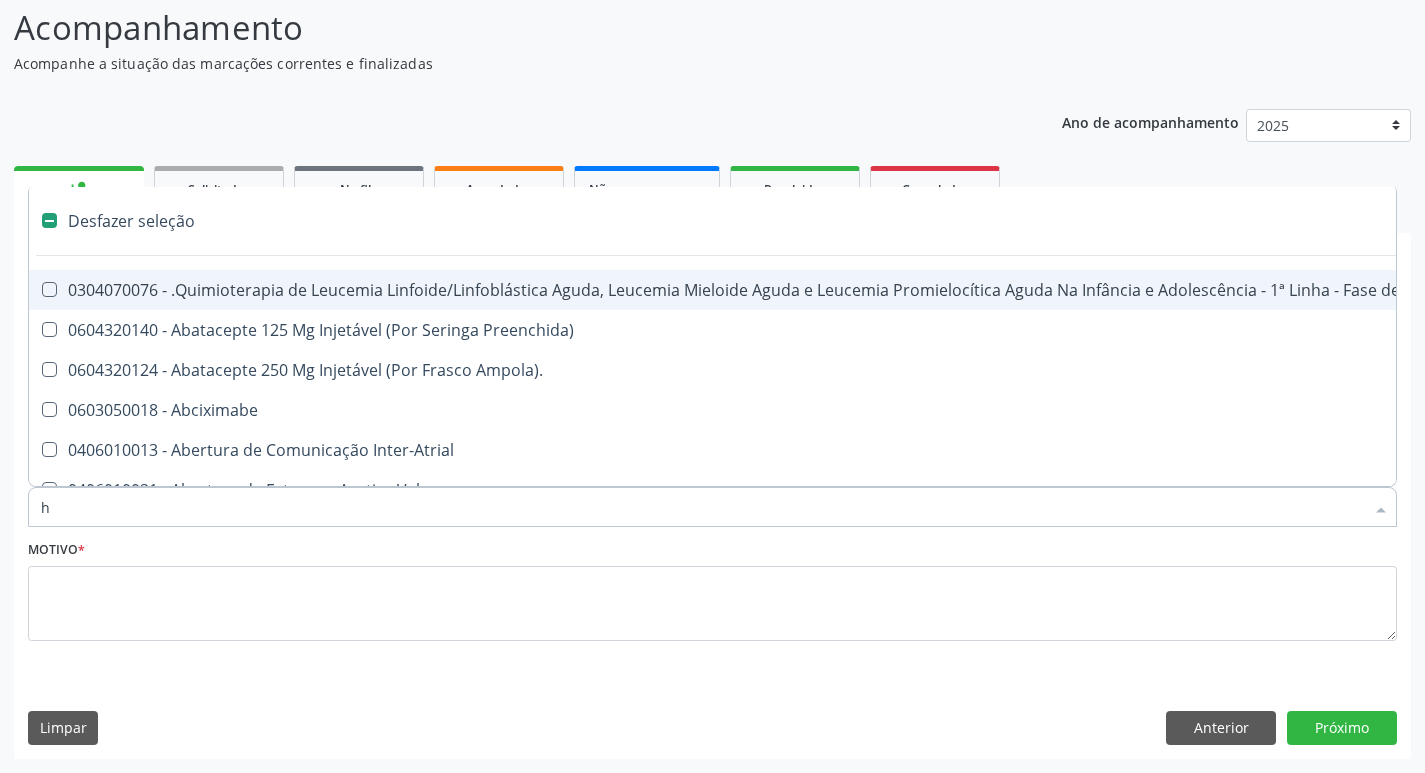 checkbox on "true" 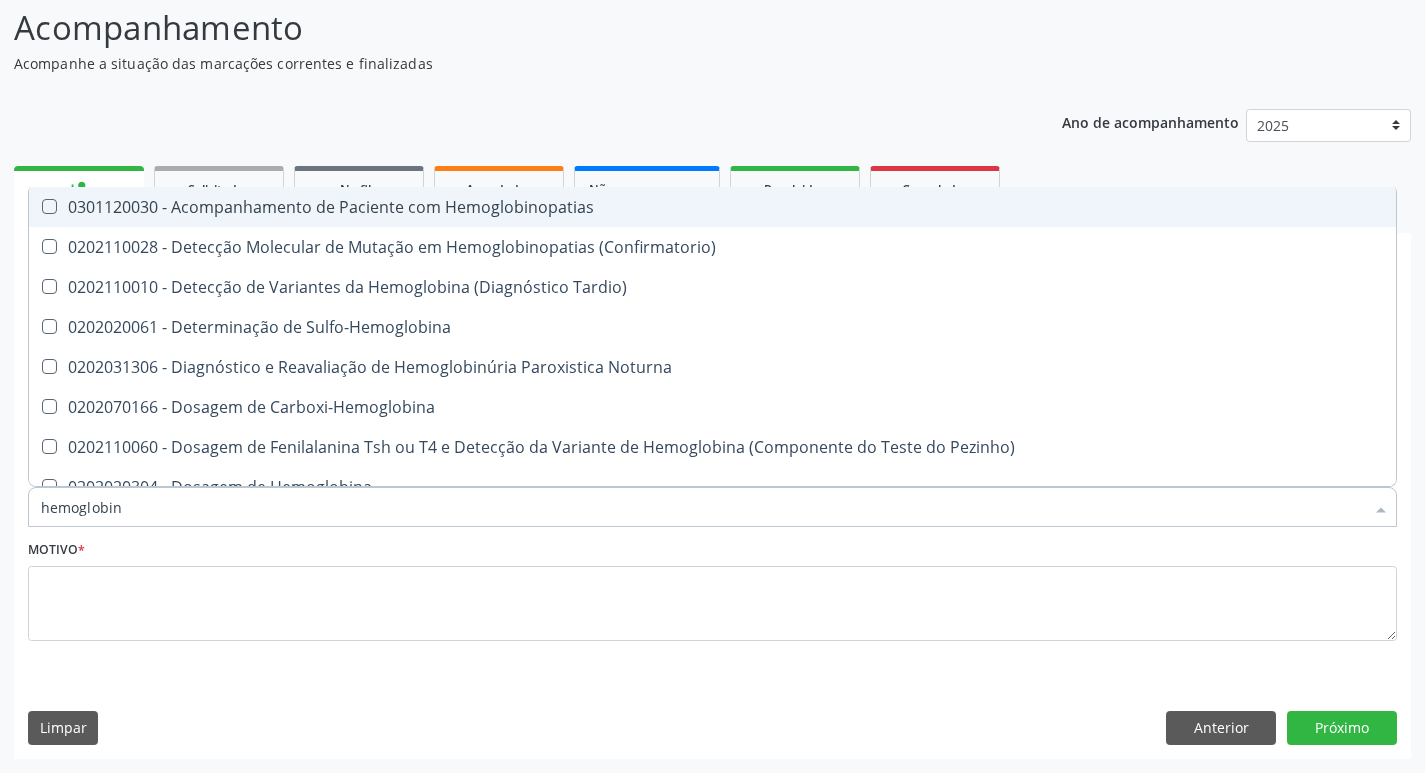 type on "hemoglobina" 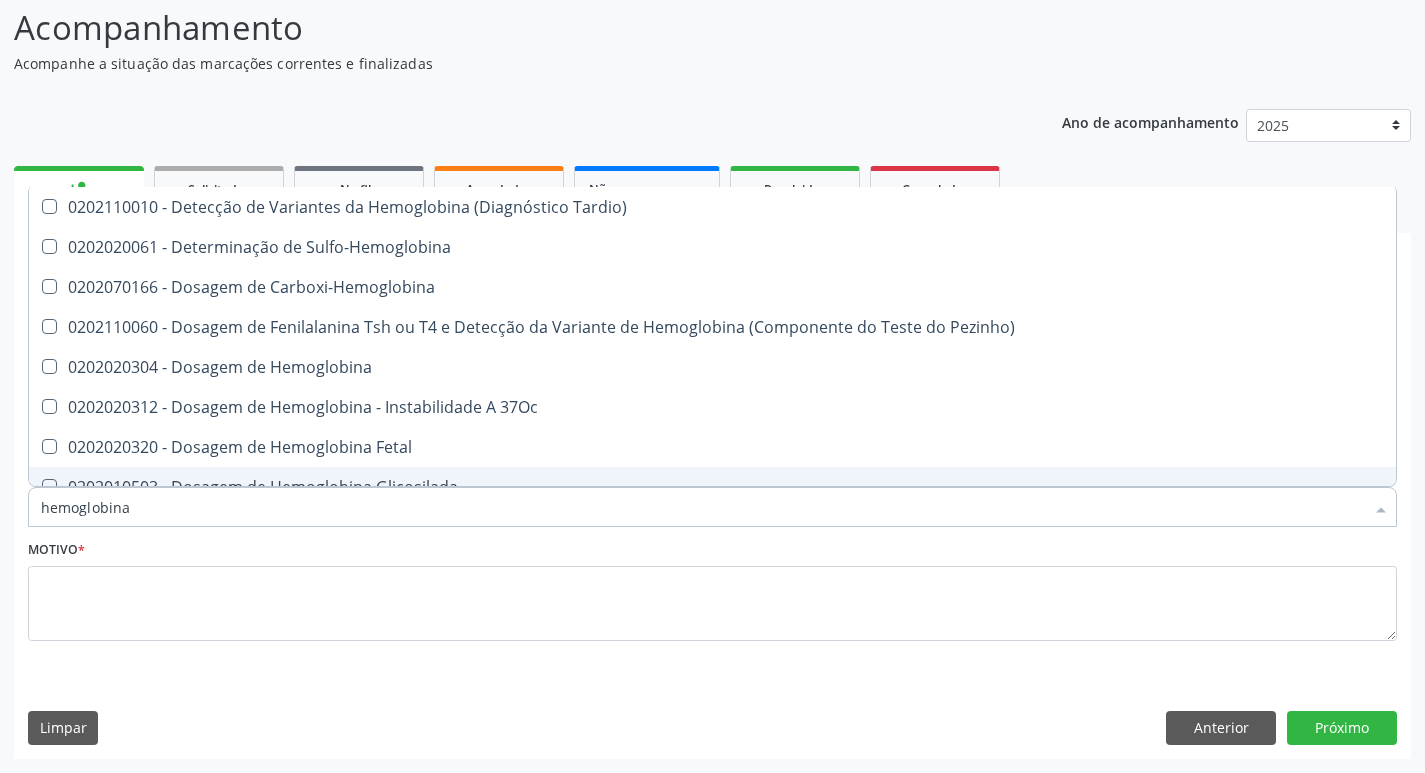 click on "0202010503 - Dosagem de Hemoglobina Glicosilada" at bounding box center [712, 487] 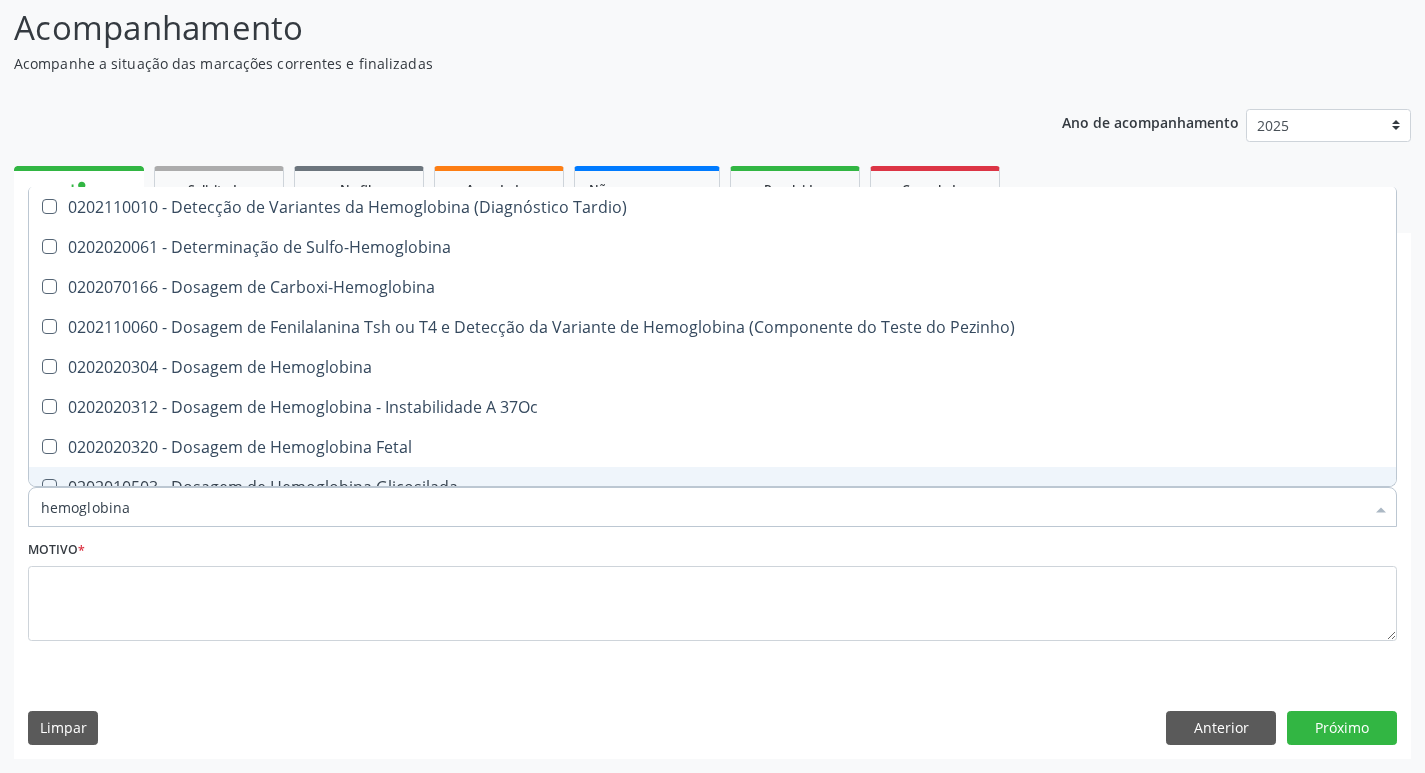 checkbox on "true" 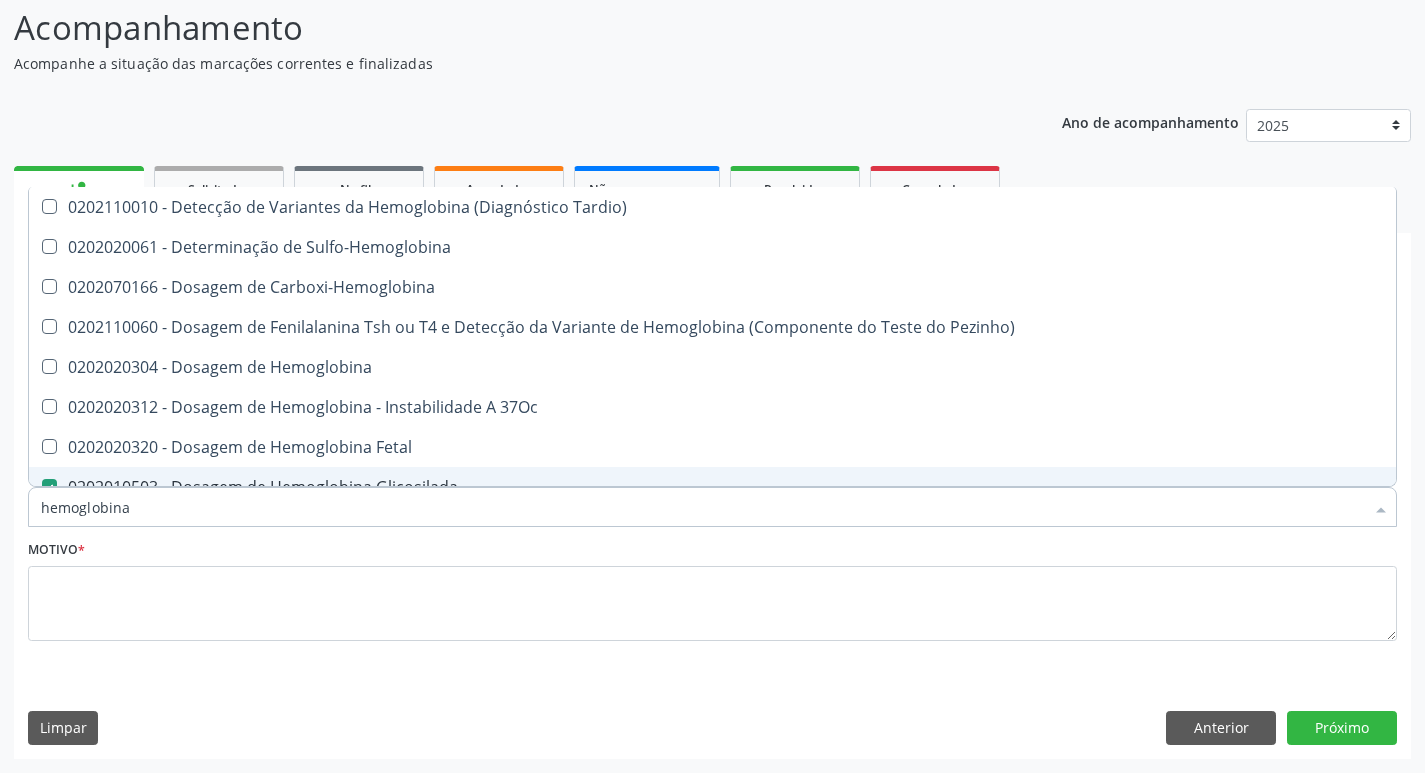 click on "hemoglobina" at bounding box center (702, 507) 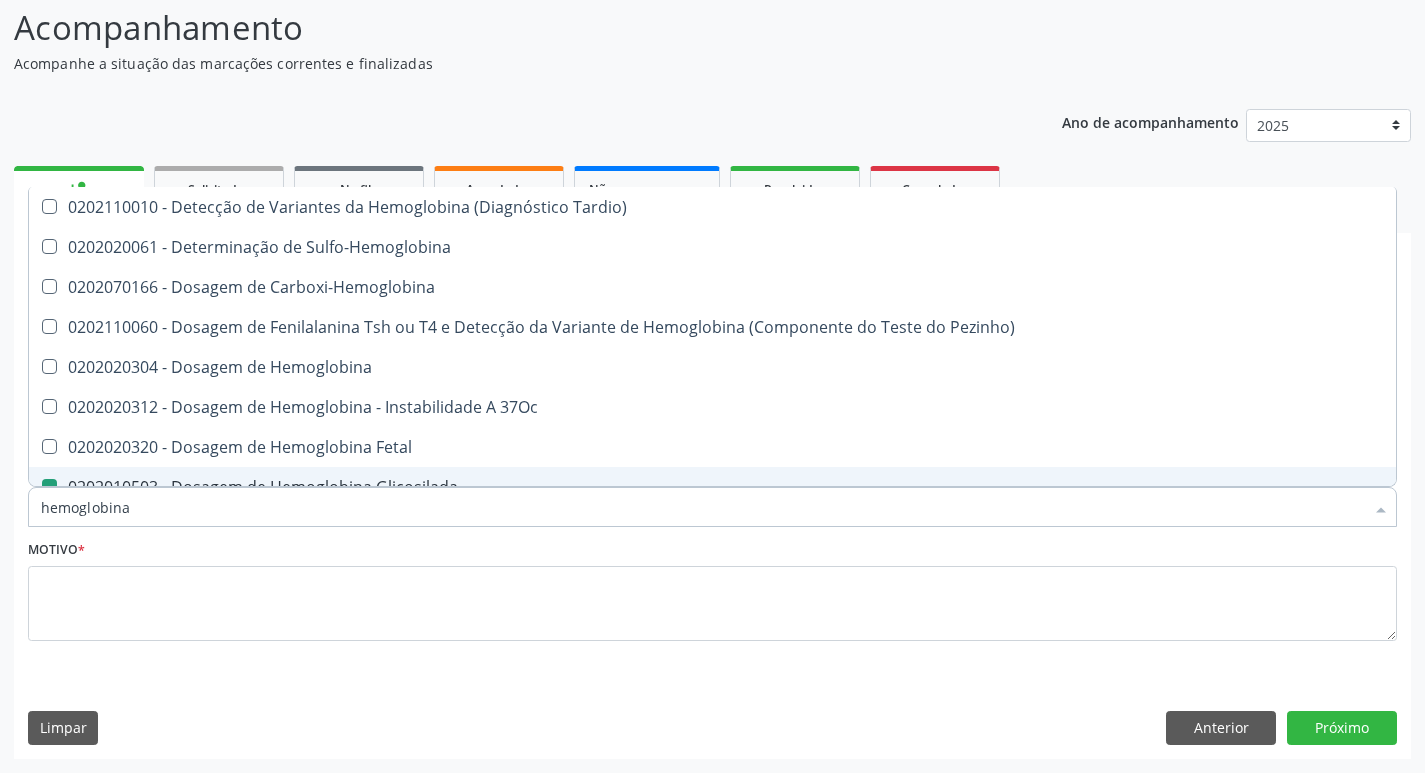 type on "hemoglobin" 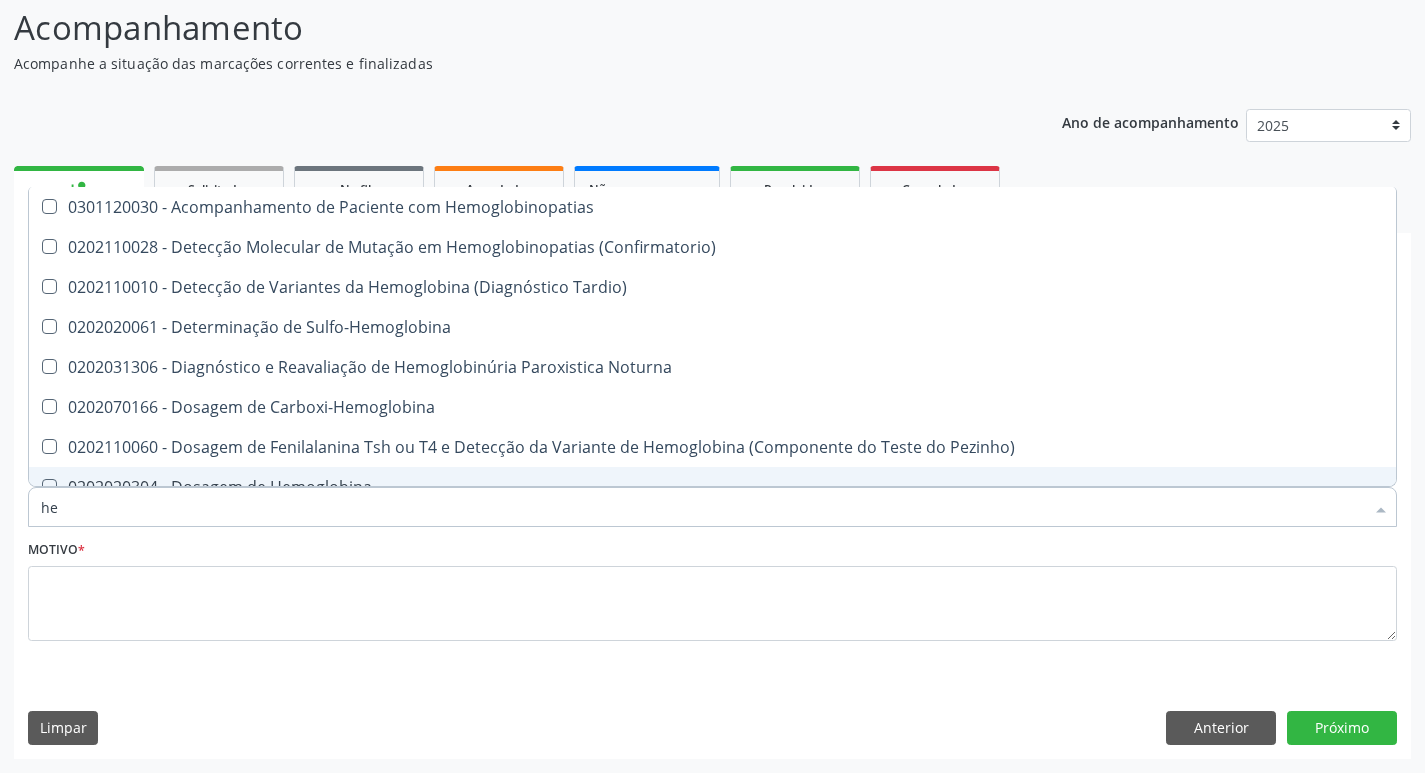 type on "h" 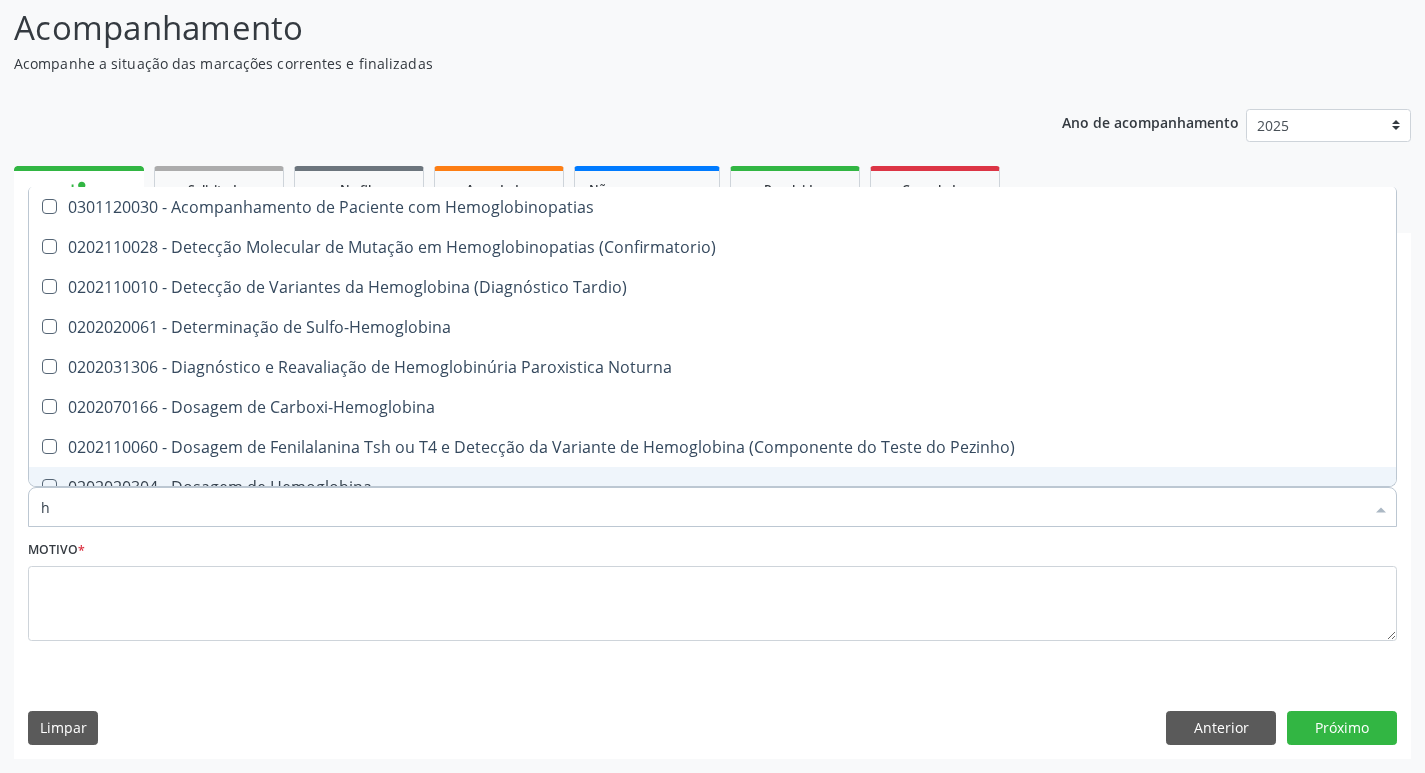 type 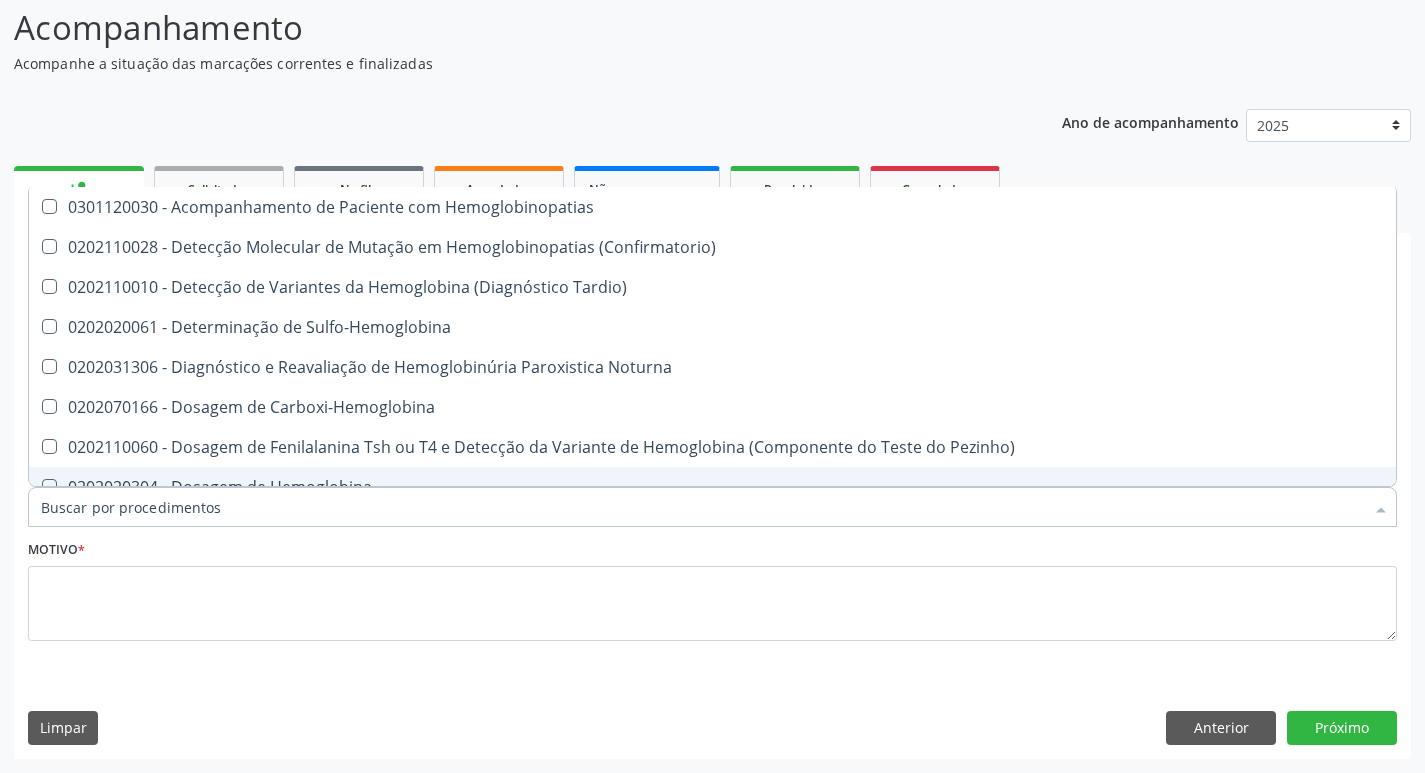 checkbox on "false" 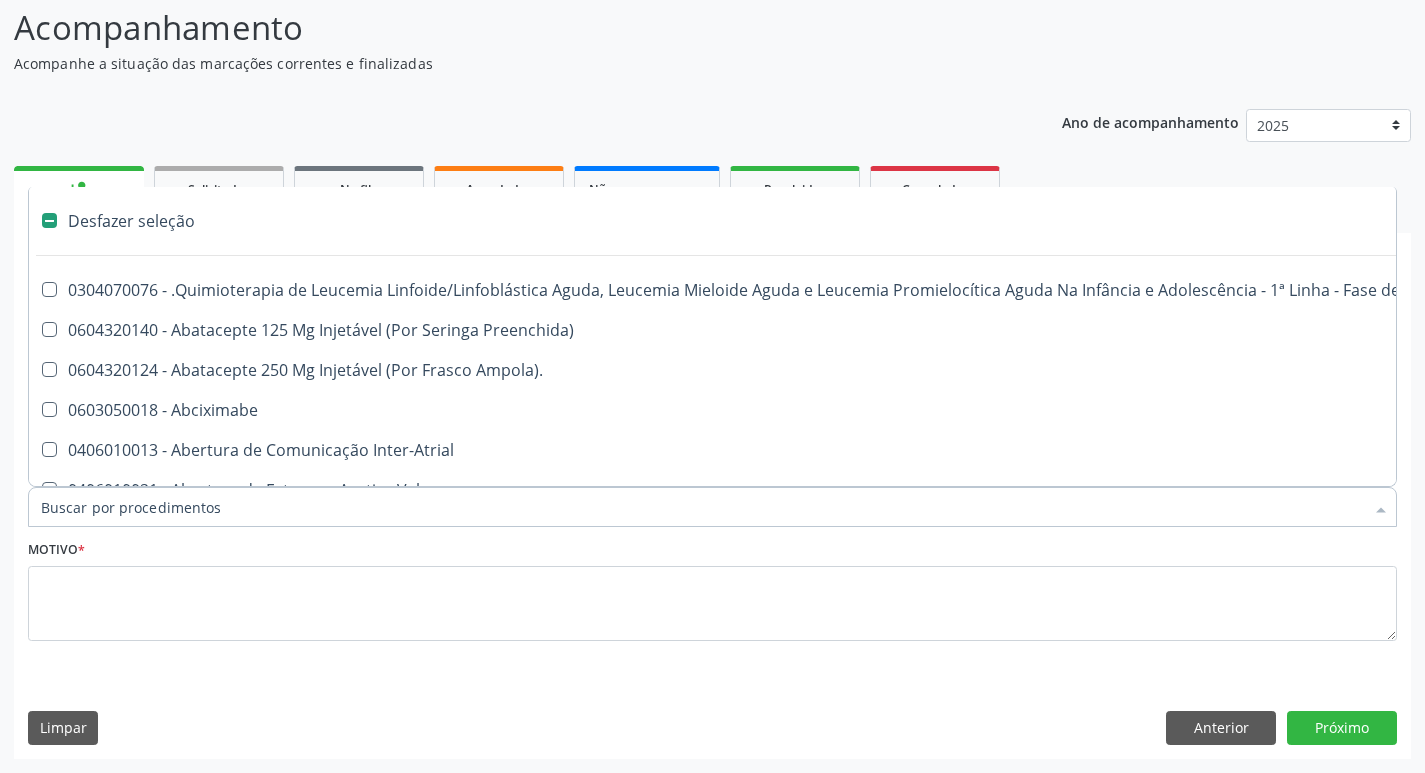 type on "h" 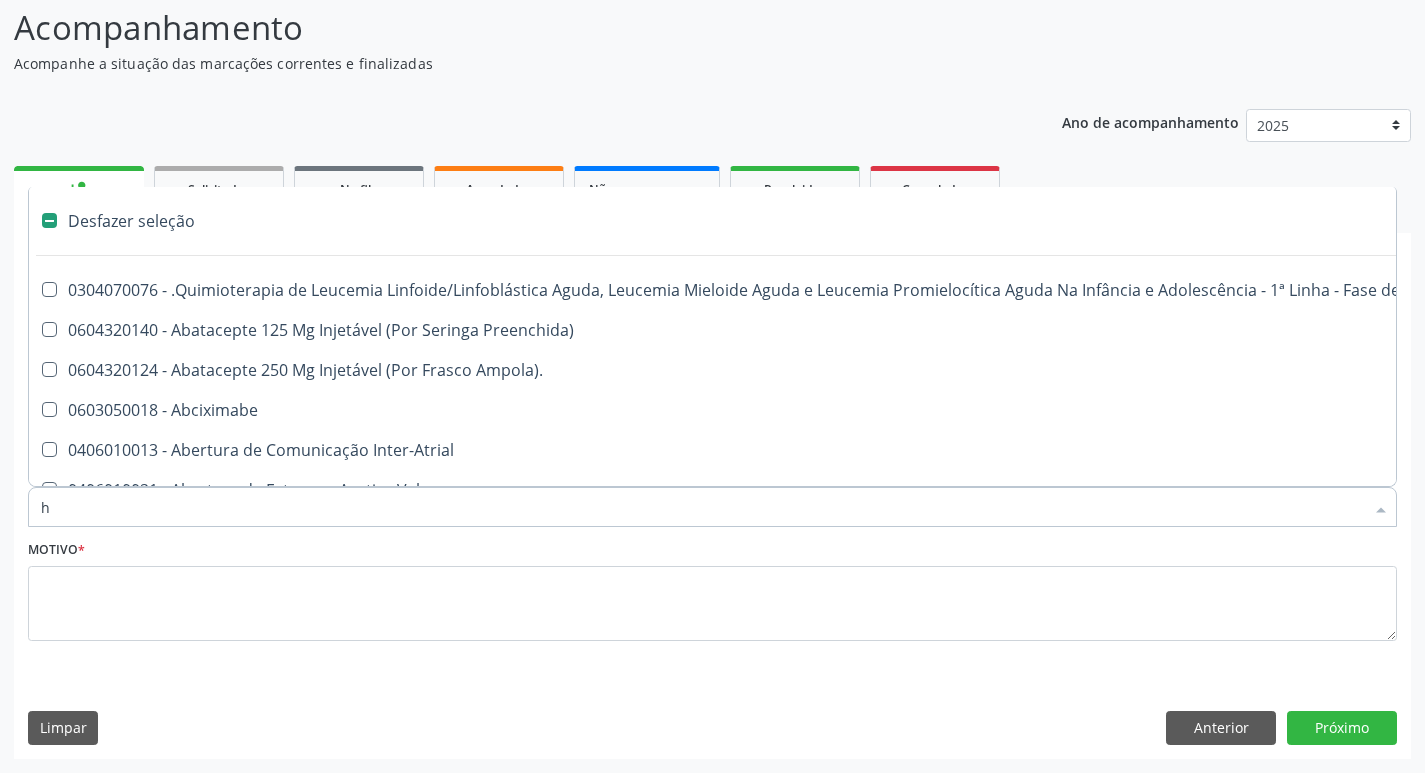 checkbox on "true" 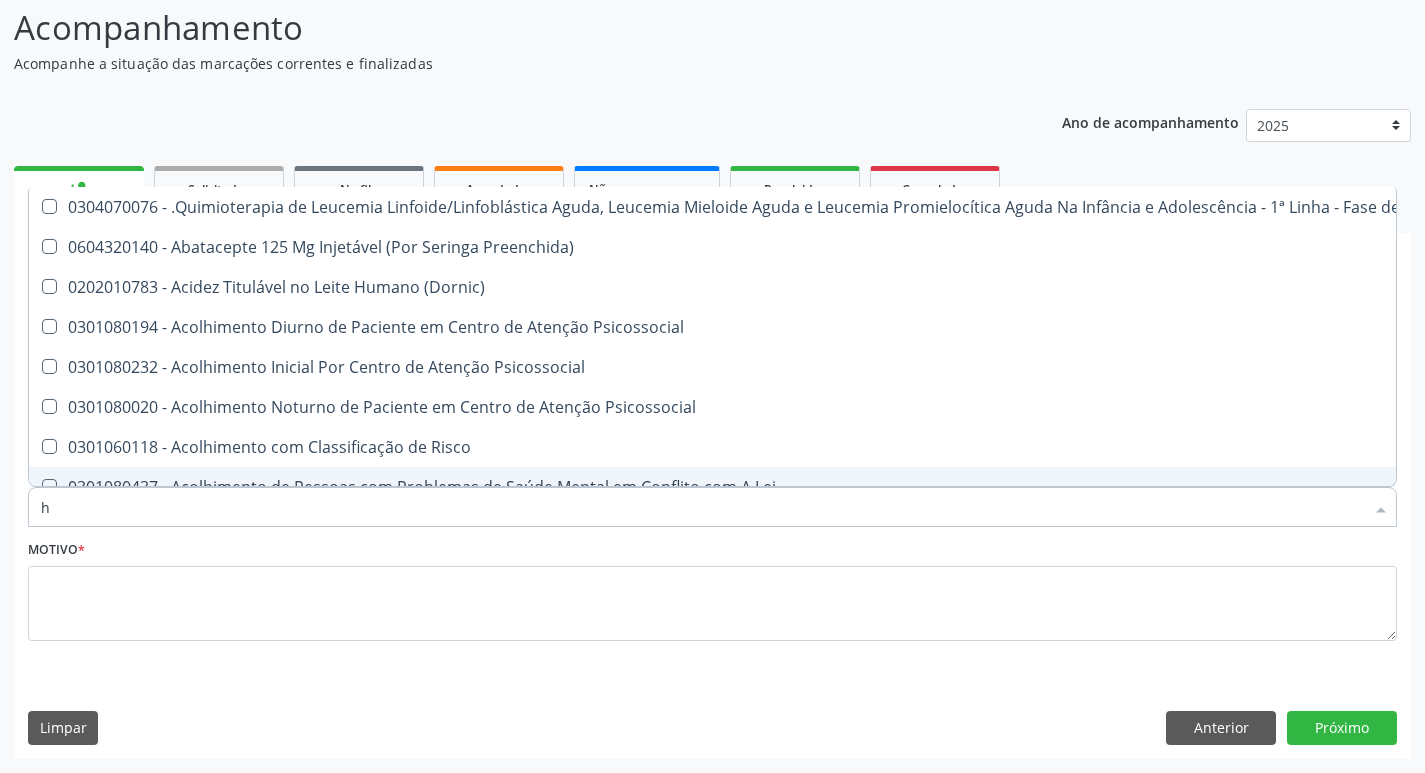 type on "he" 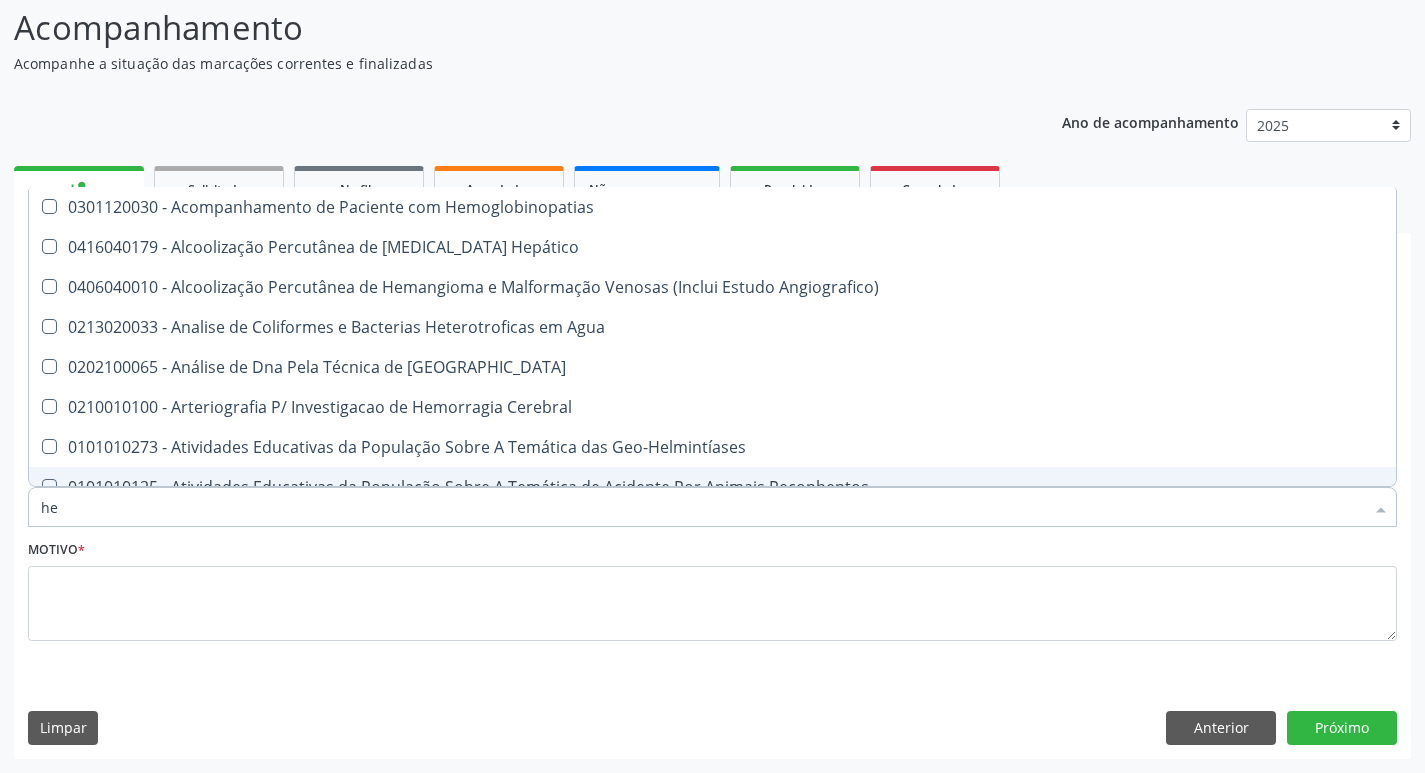 type on "hem" 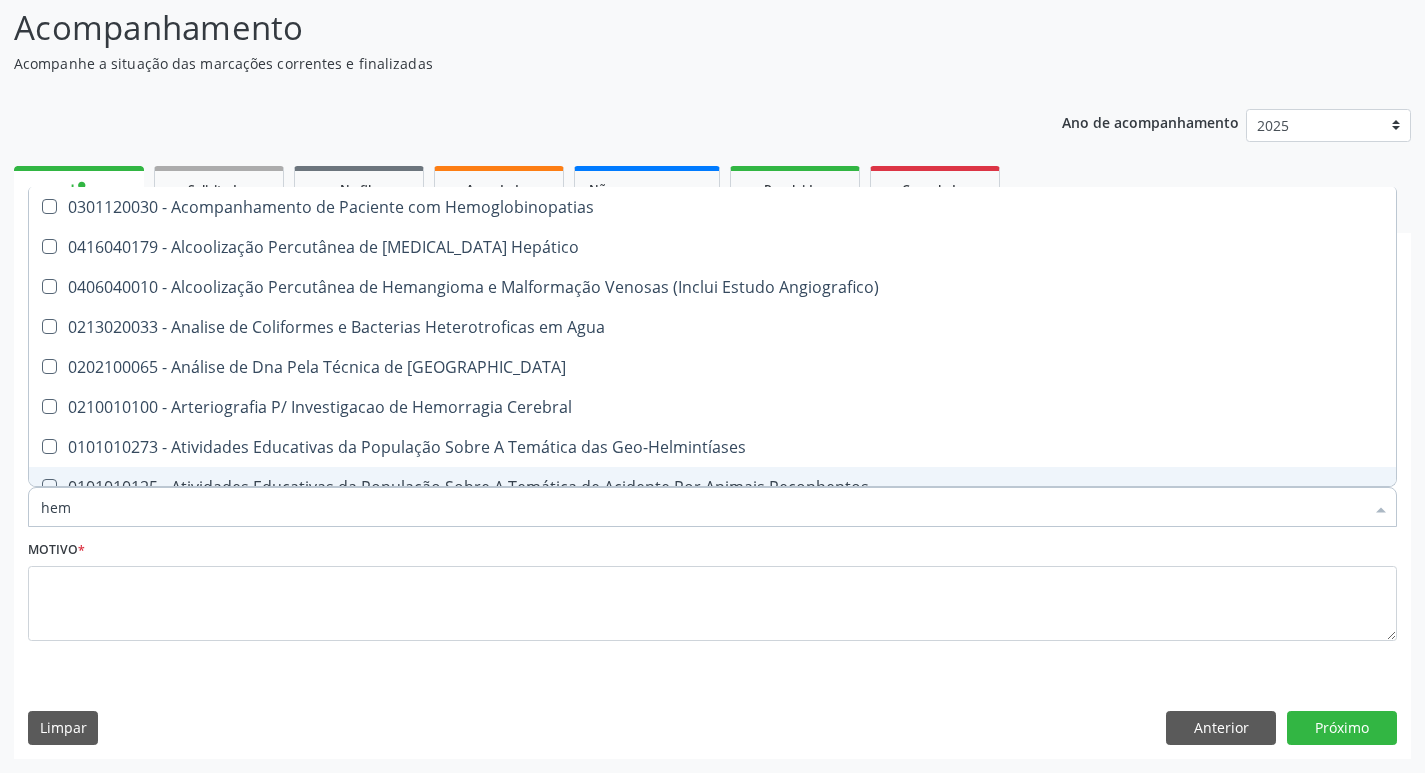 checkbox on "true" 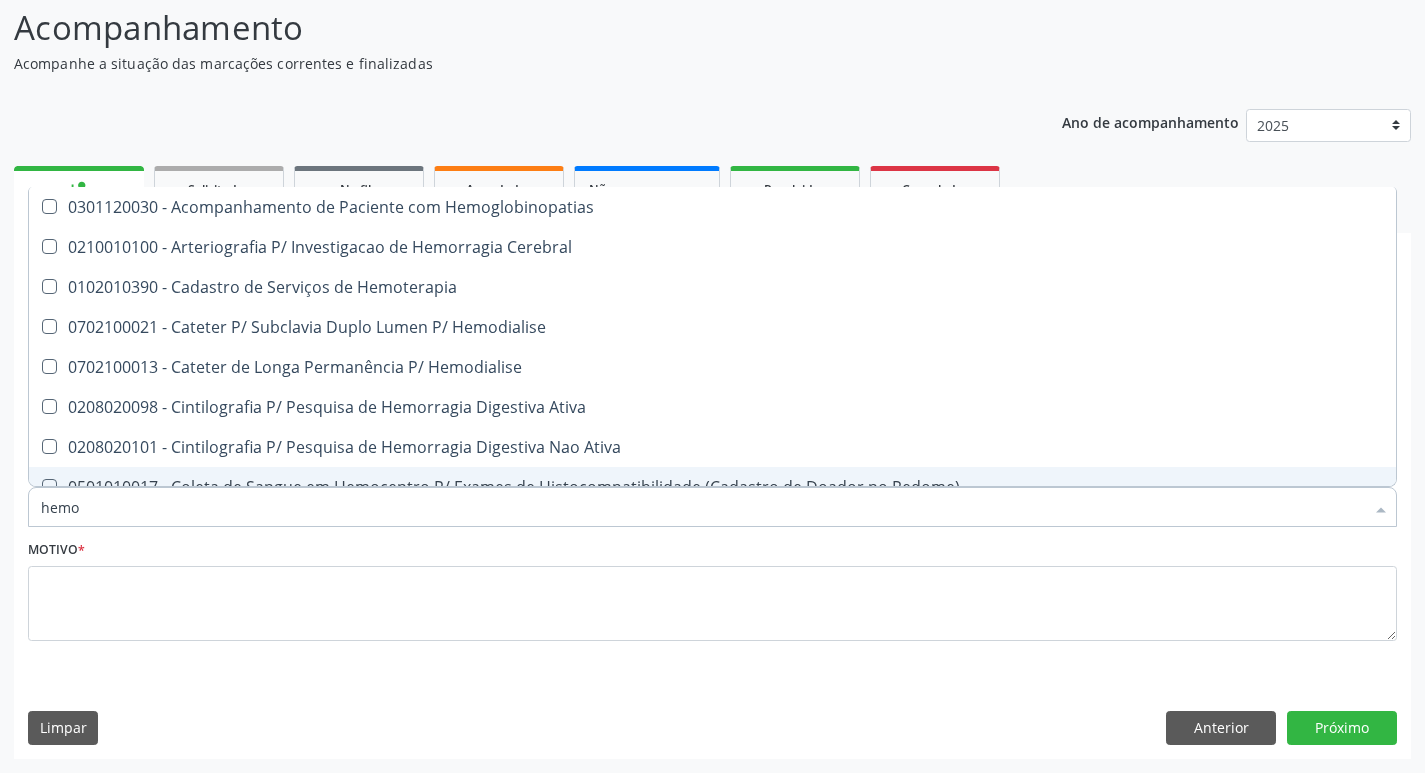 type on "hemog" 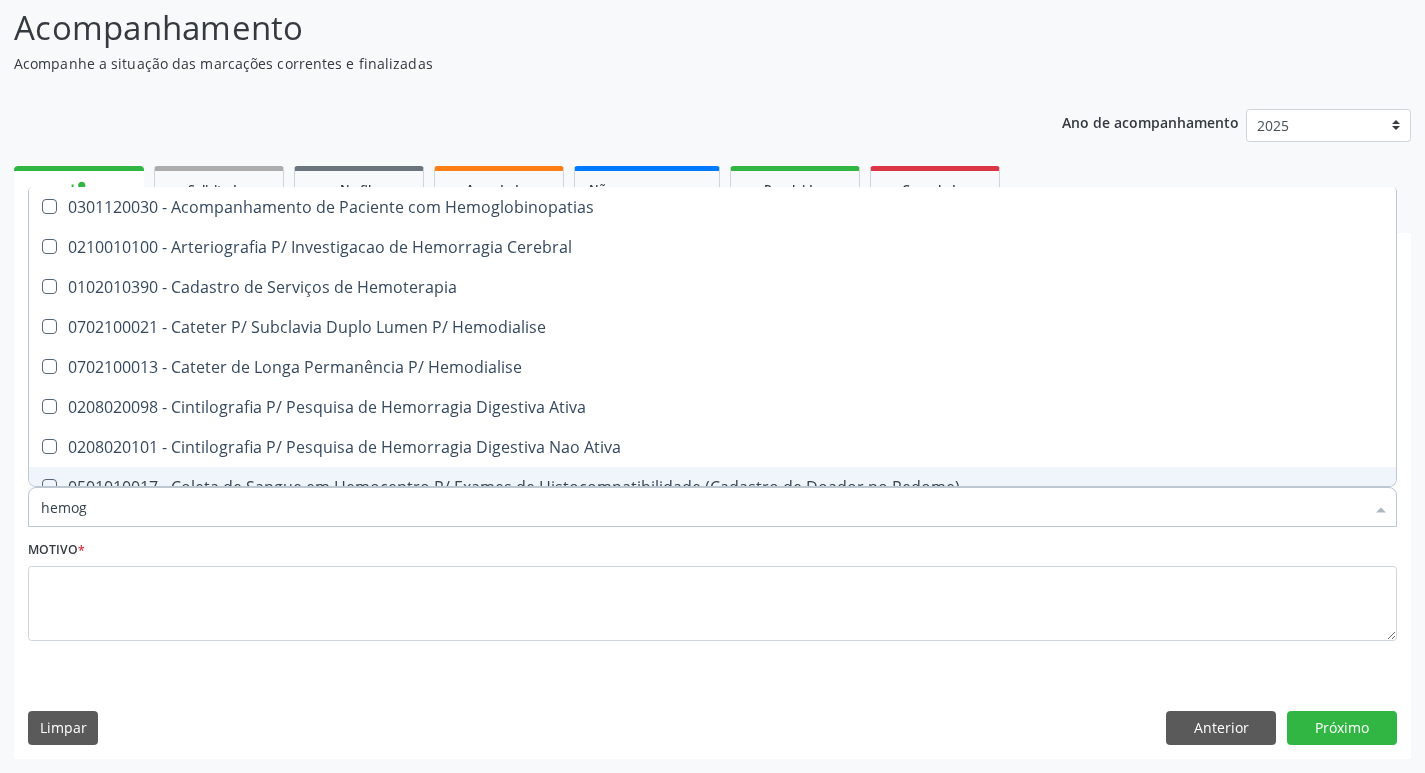 checkbox on "true" 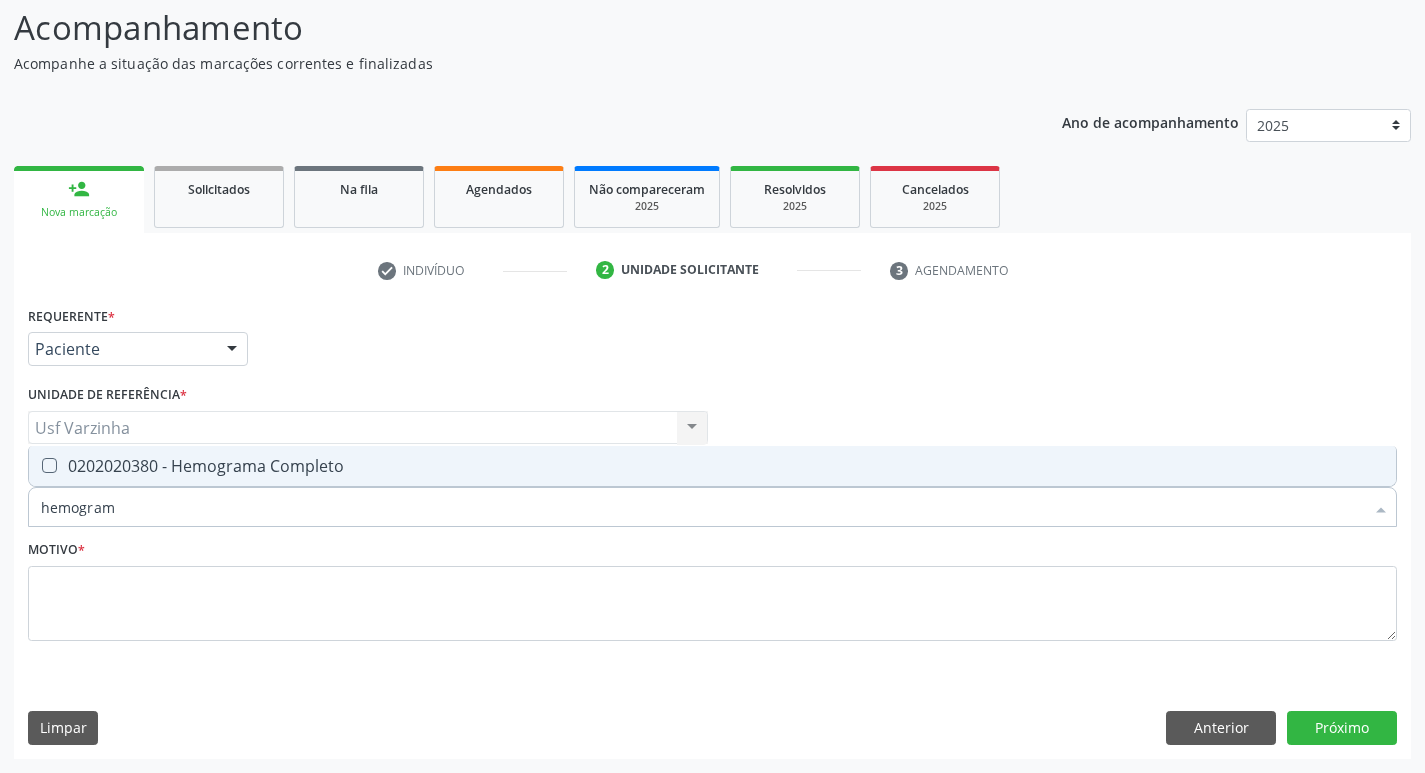 type on "hemograma" 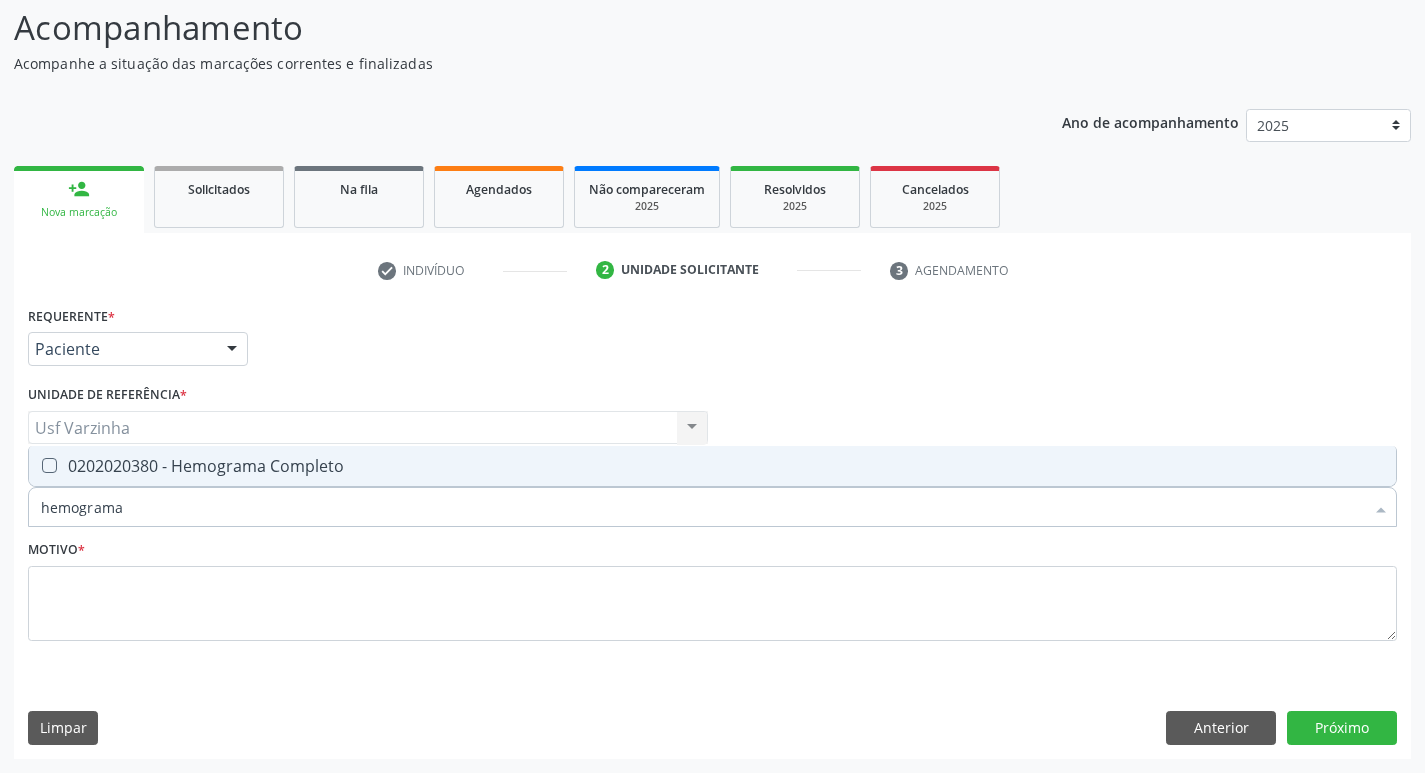 click on "0202020380 - Hemograma Completo" at bounding box center (712, 466) 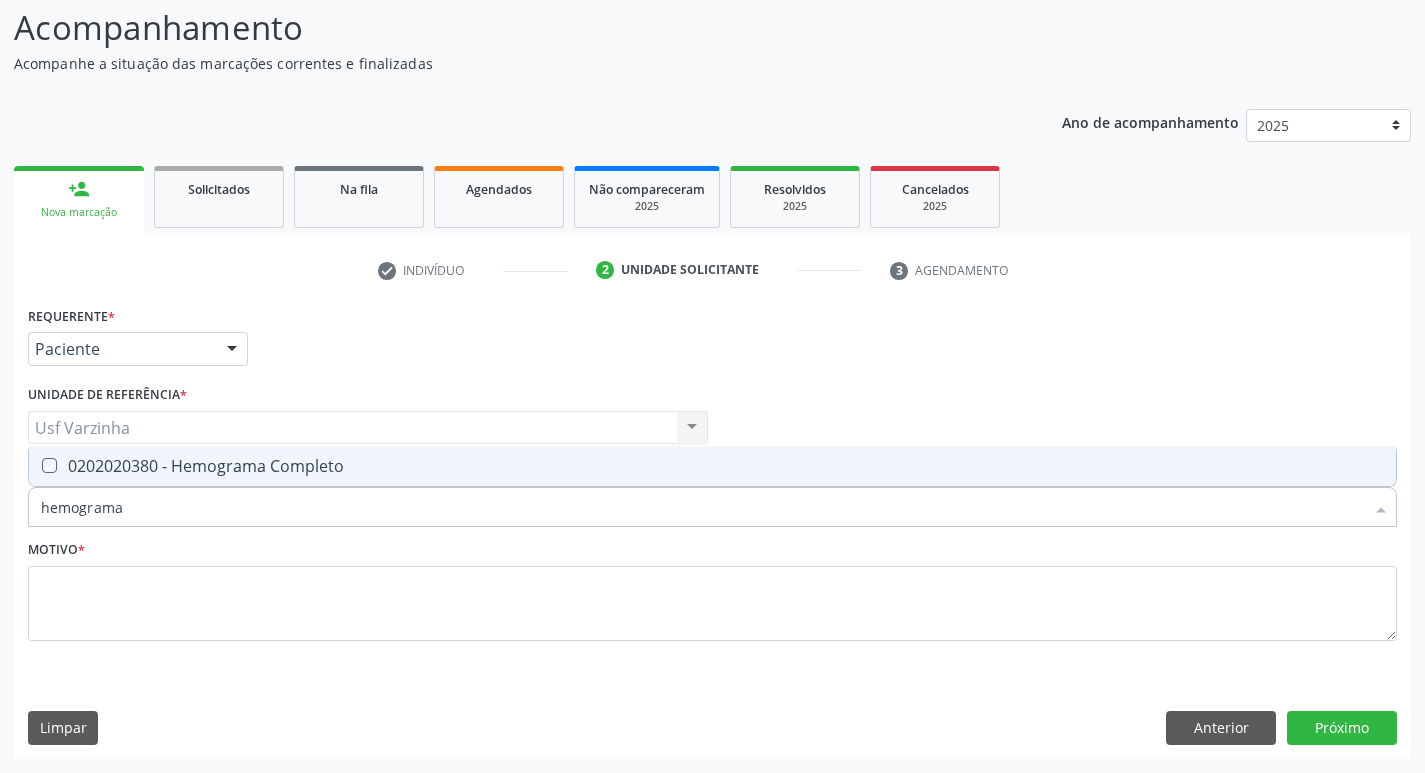 checkbox on "true" 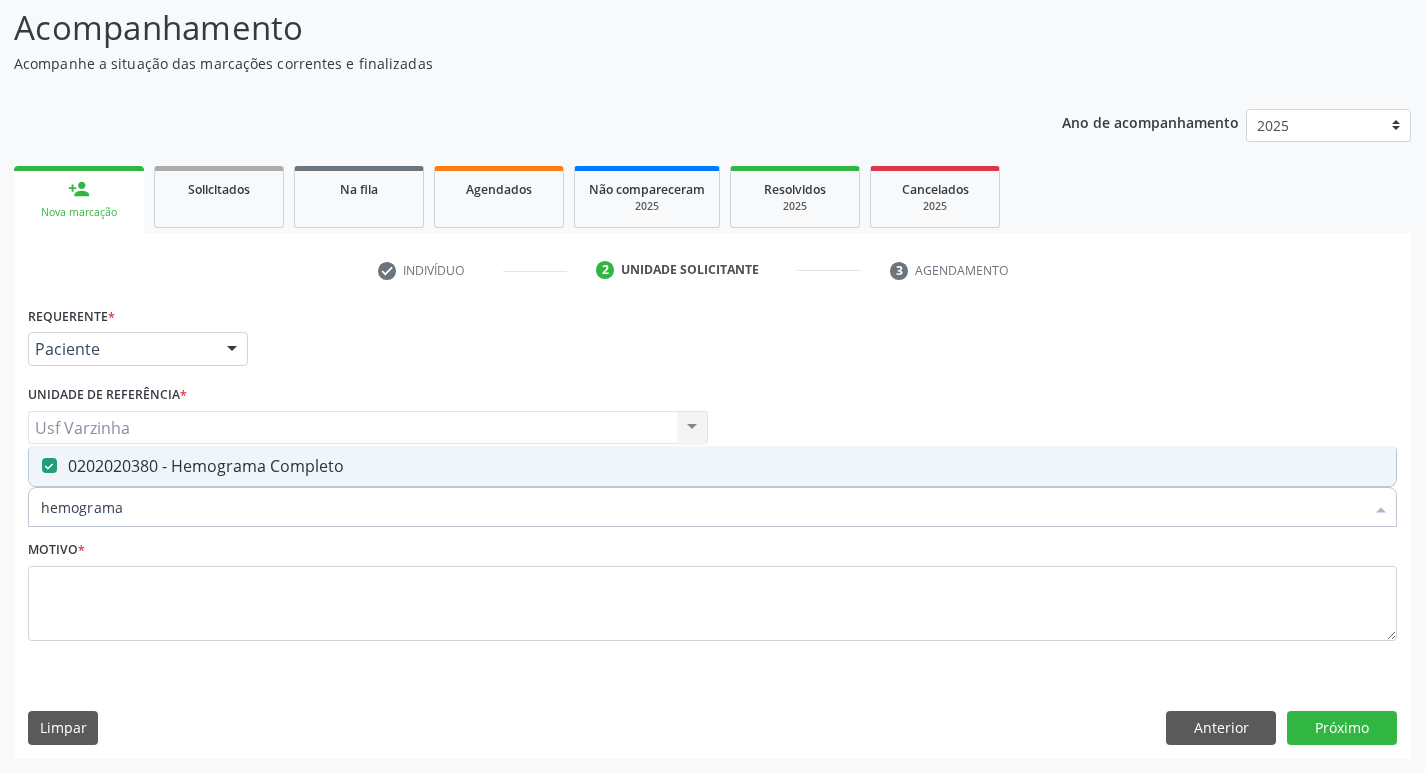 click on "hemograma" at bounding box center (702, 507) 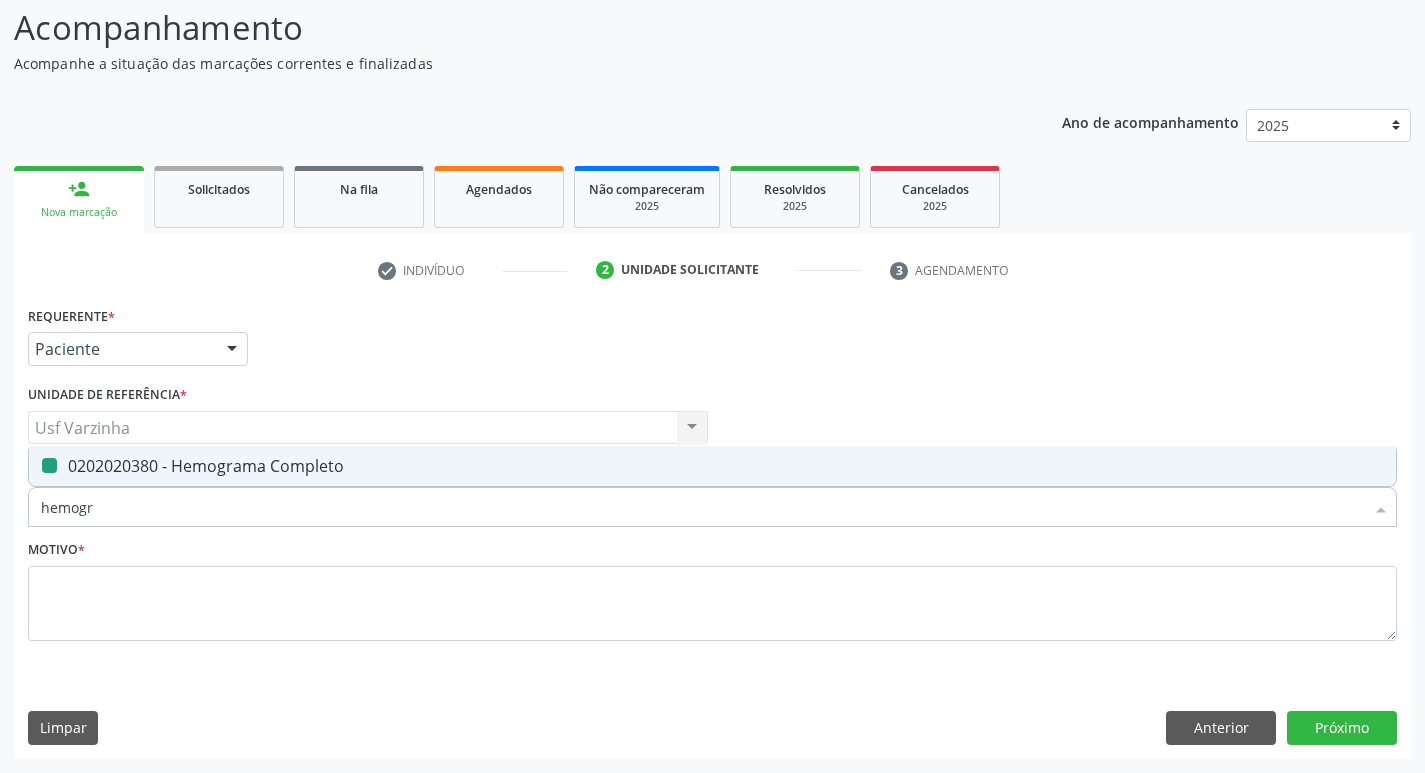 type on "hemog" 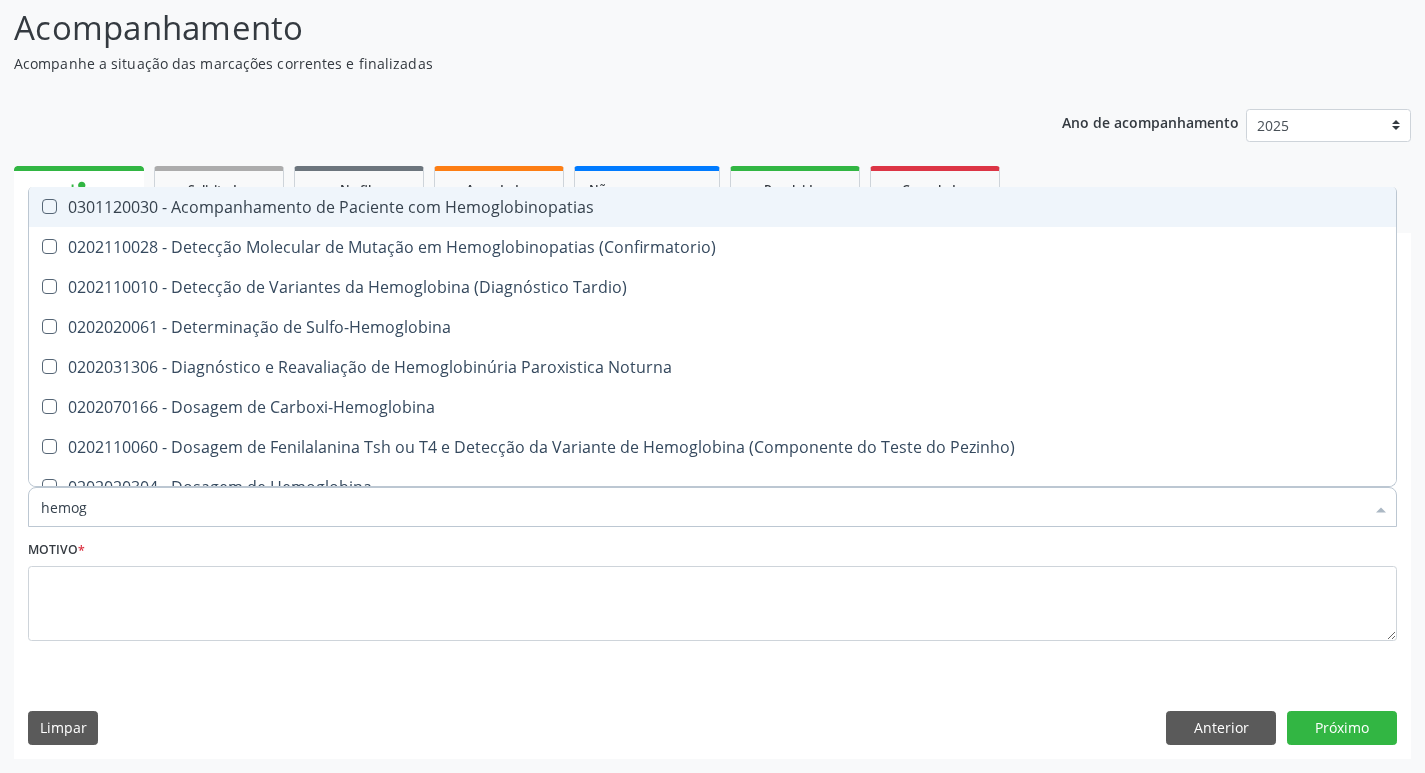 type on "hemo" 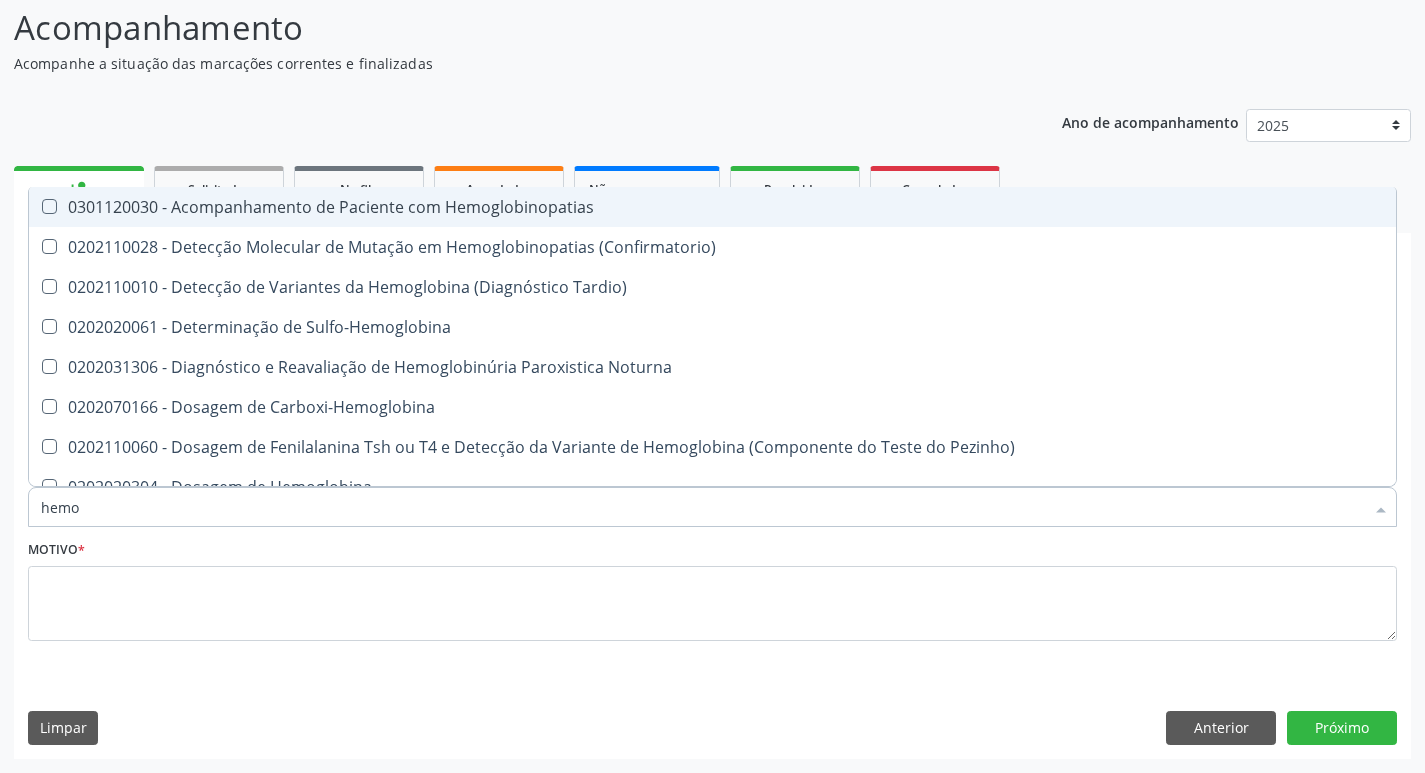 checkbox on "false" 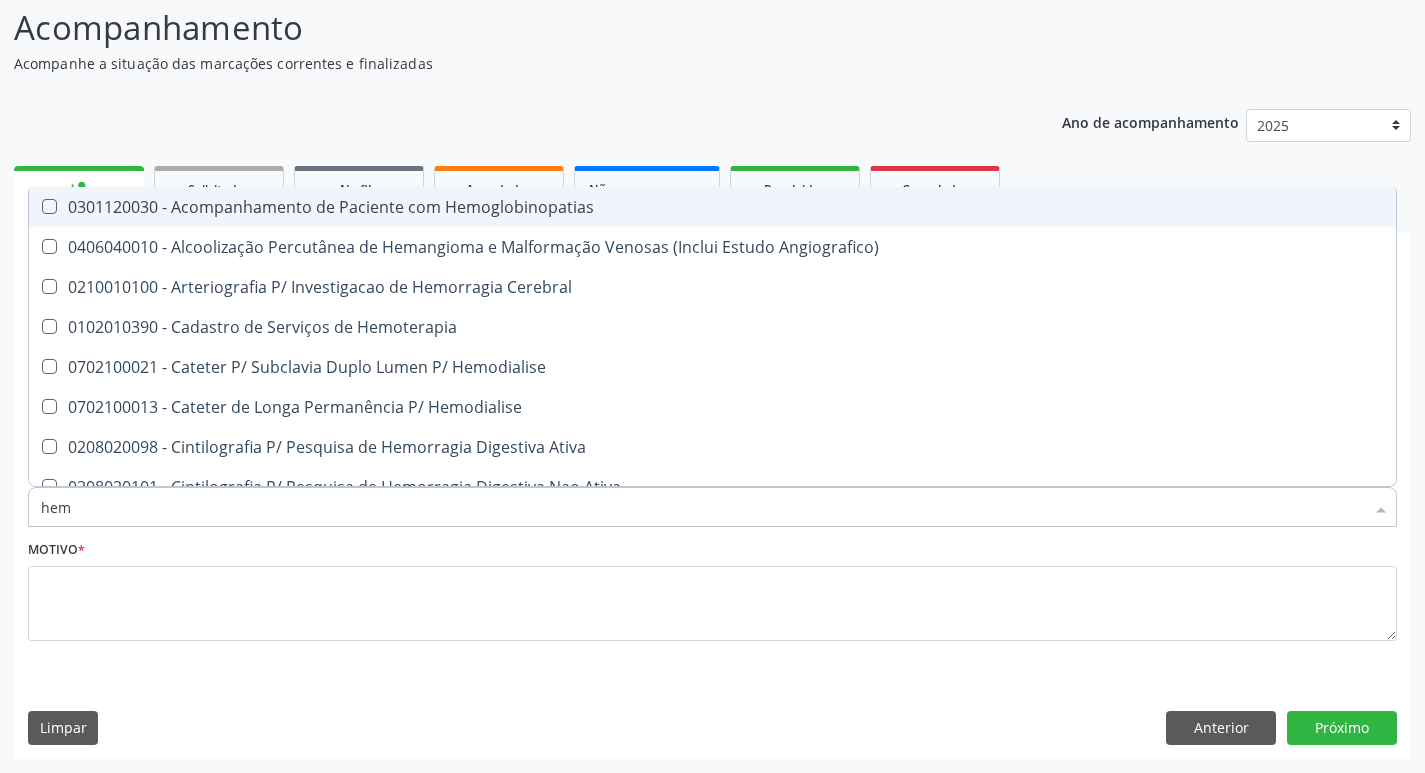 type on "he" 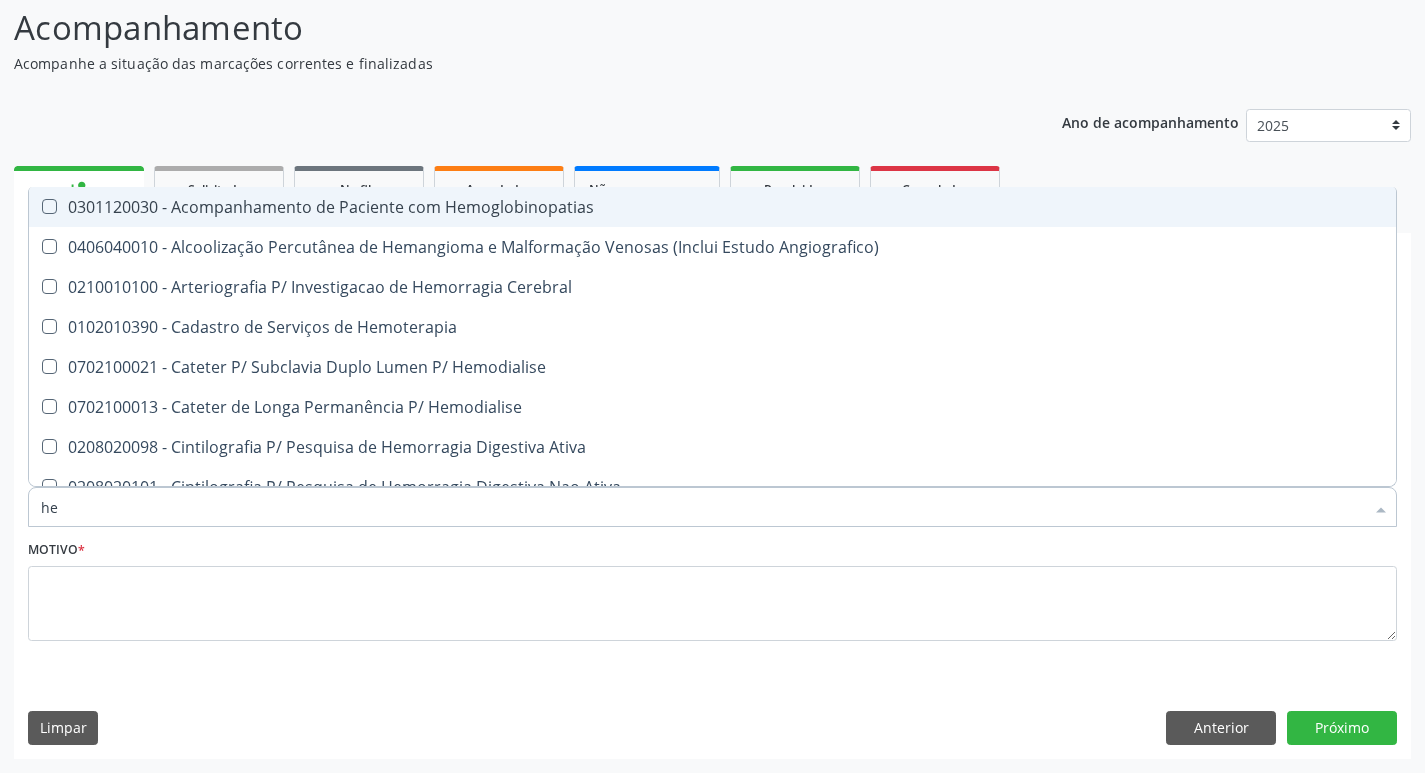 checkbox on "false" 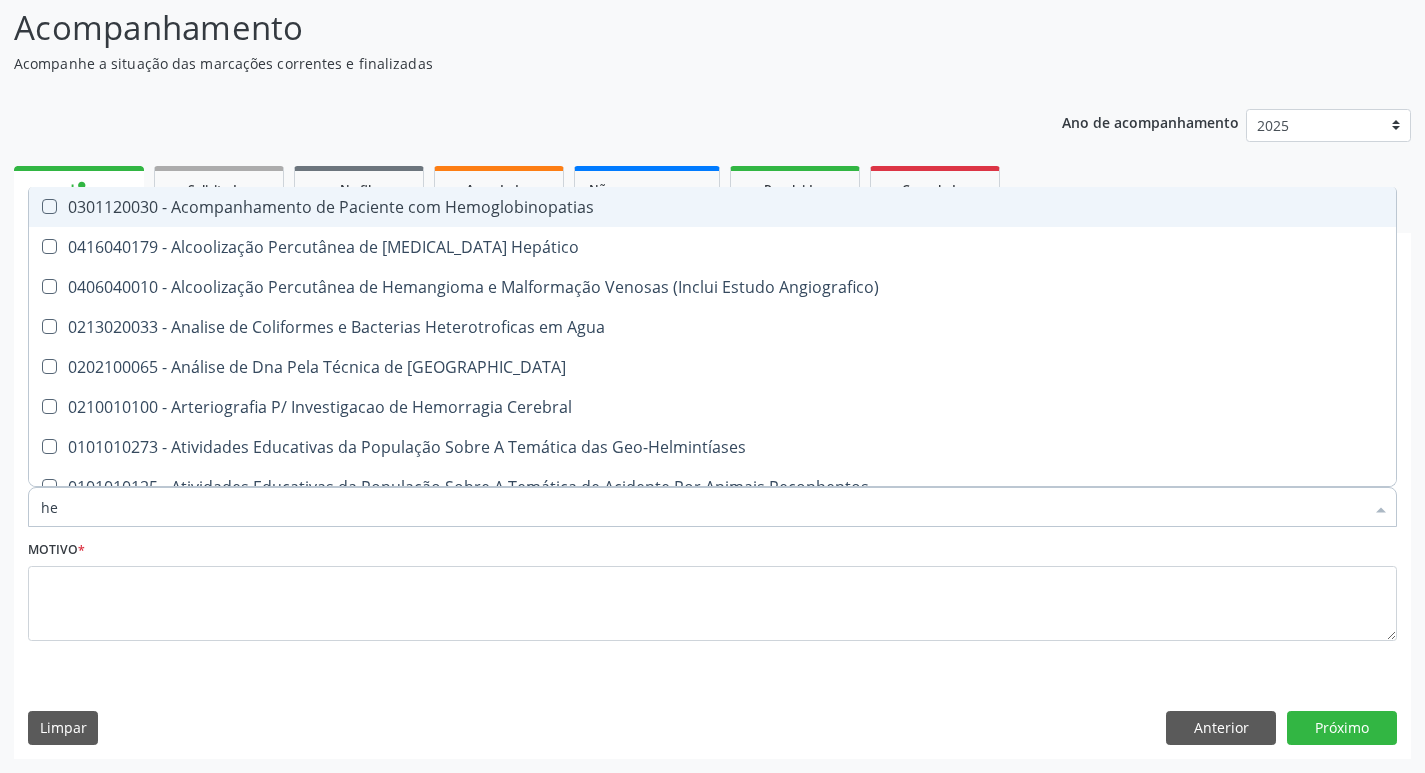 type on "h" 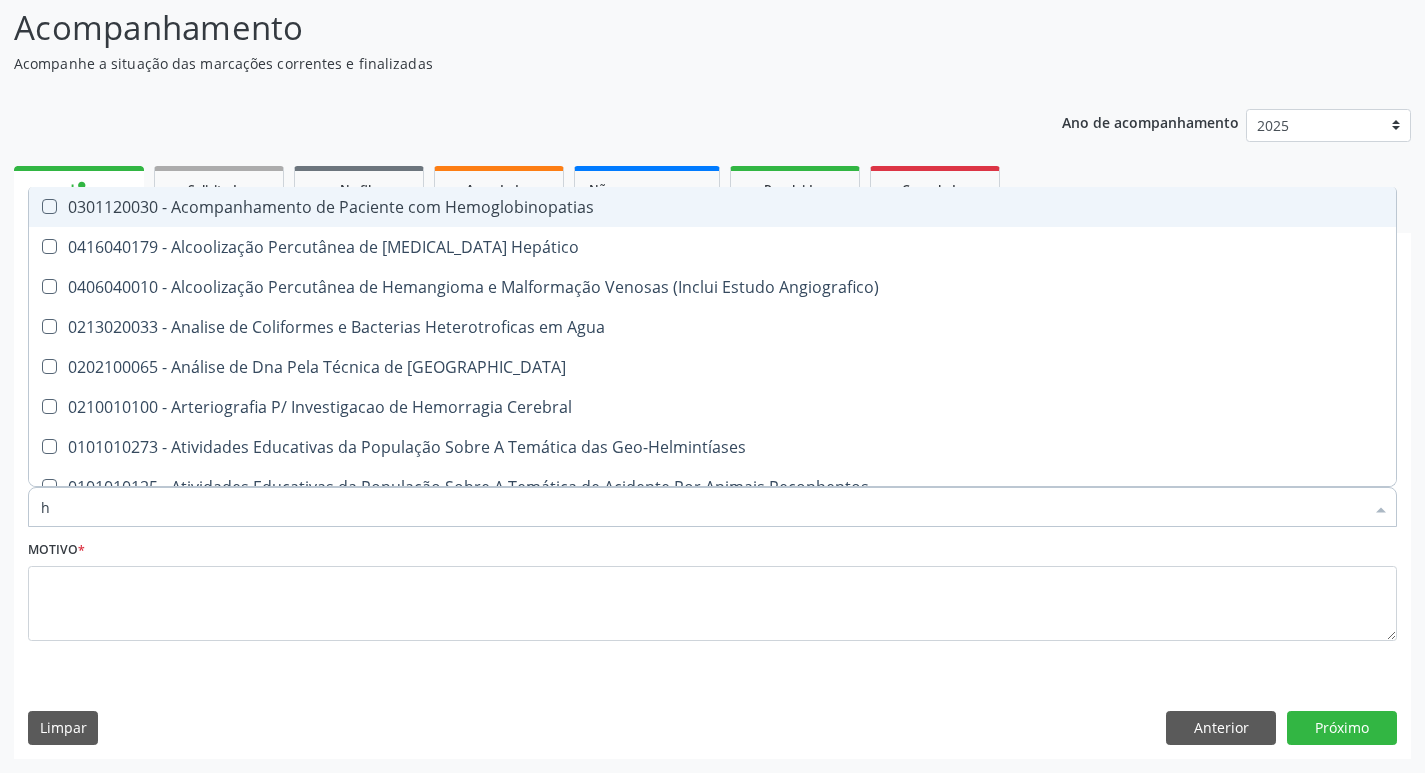 type 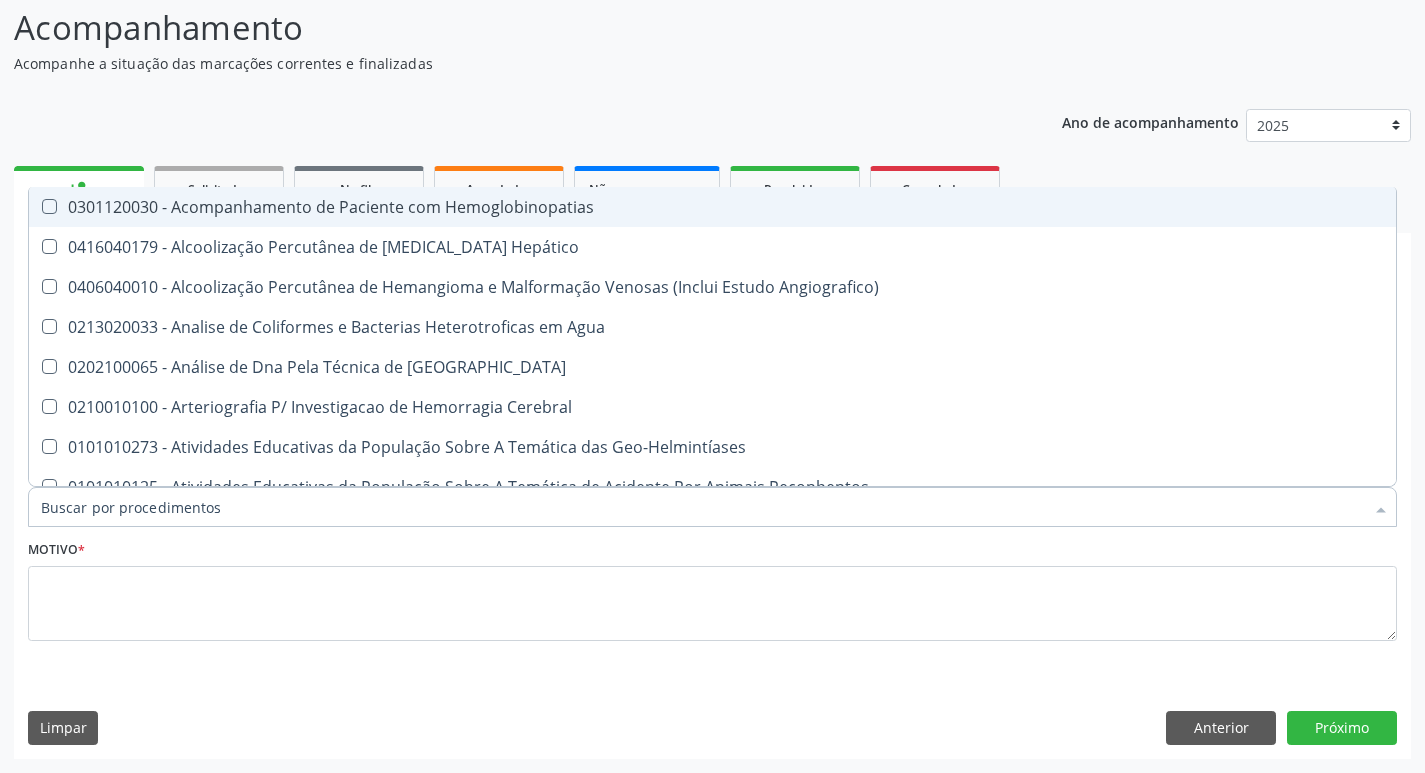 checkbox on "false" 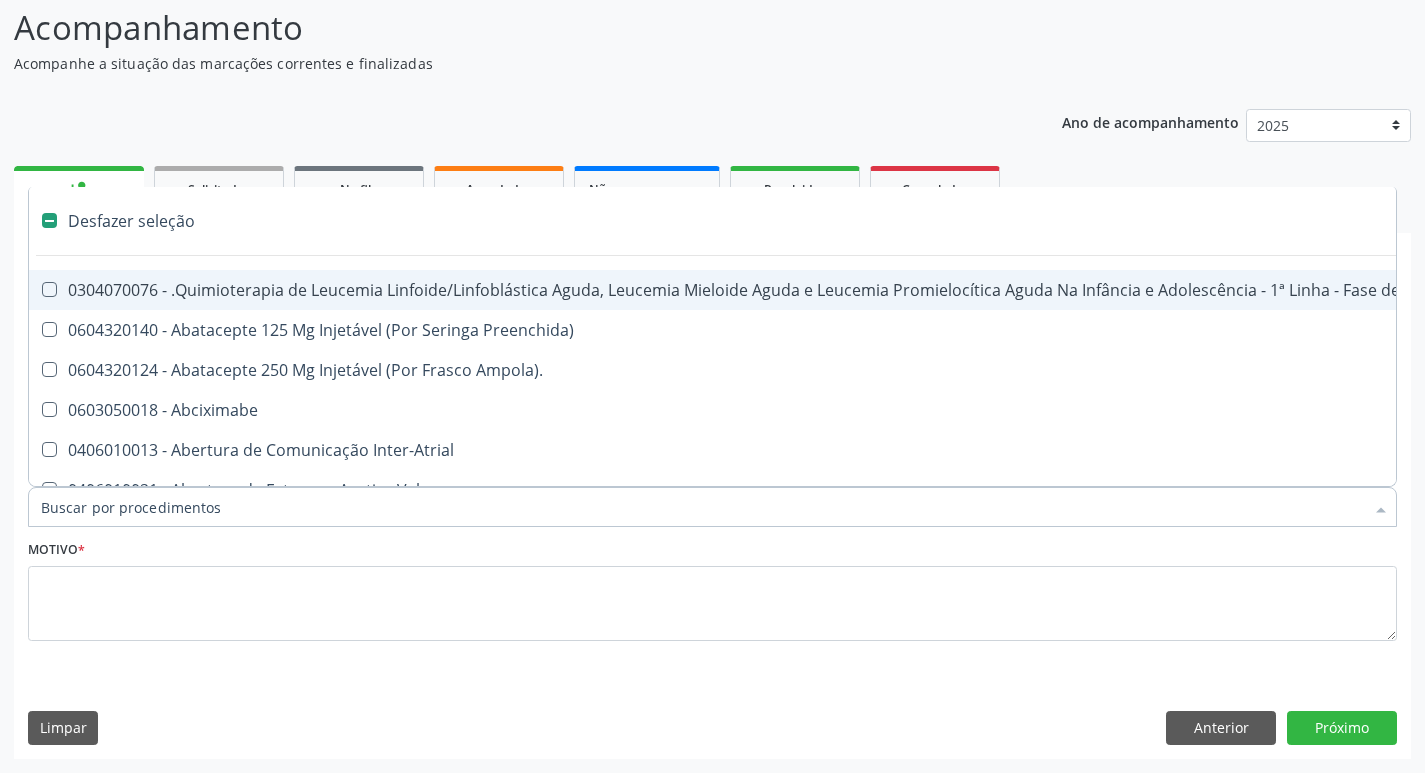 type on "u" 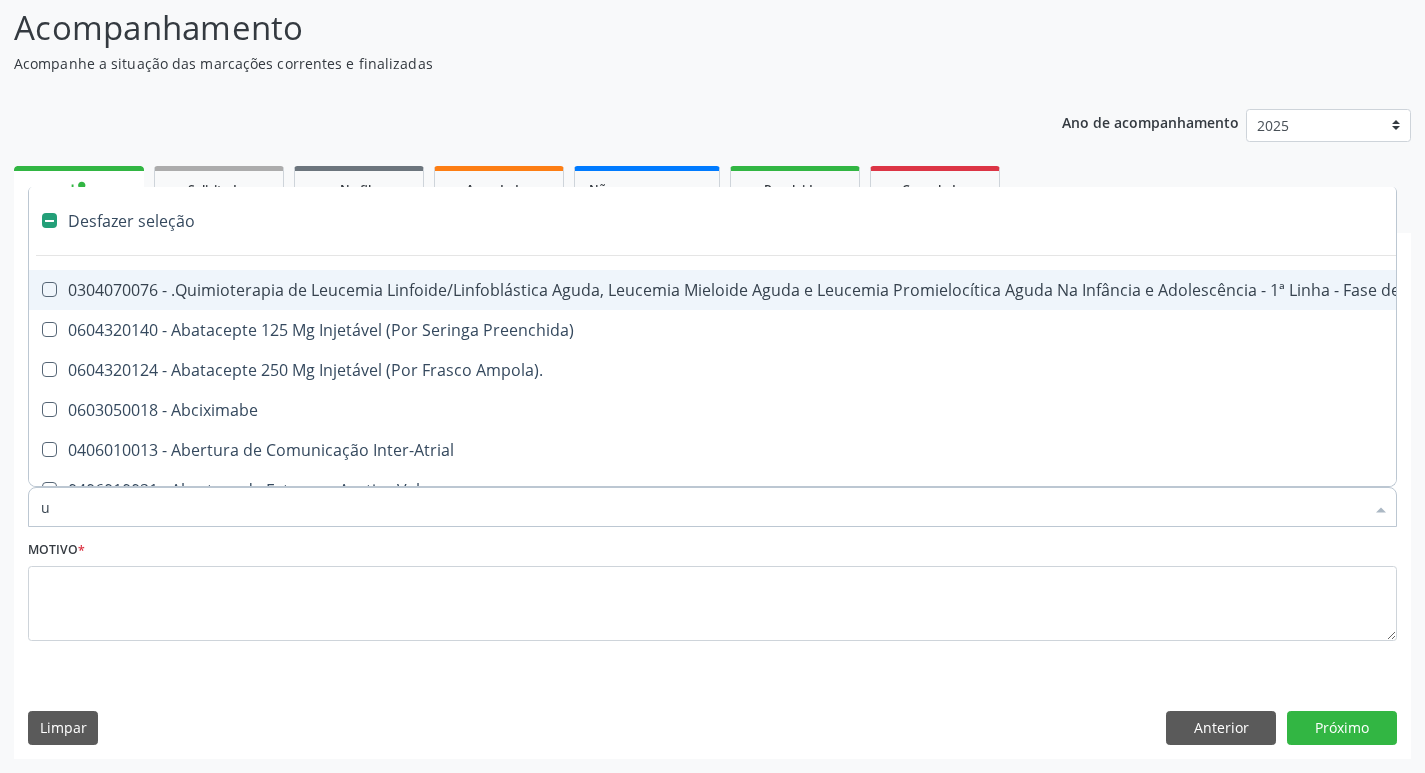 checkbox on "true" 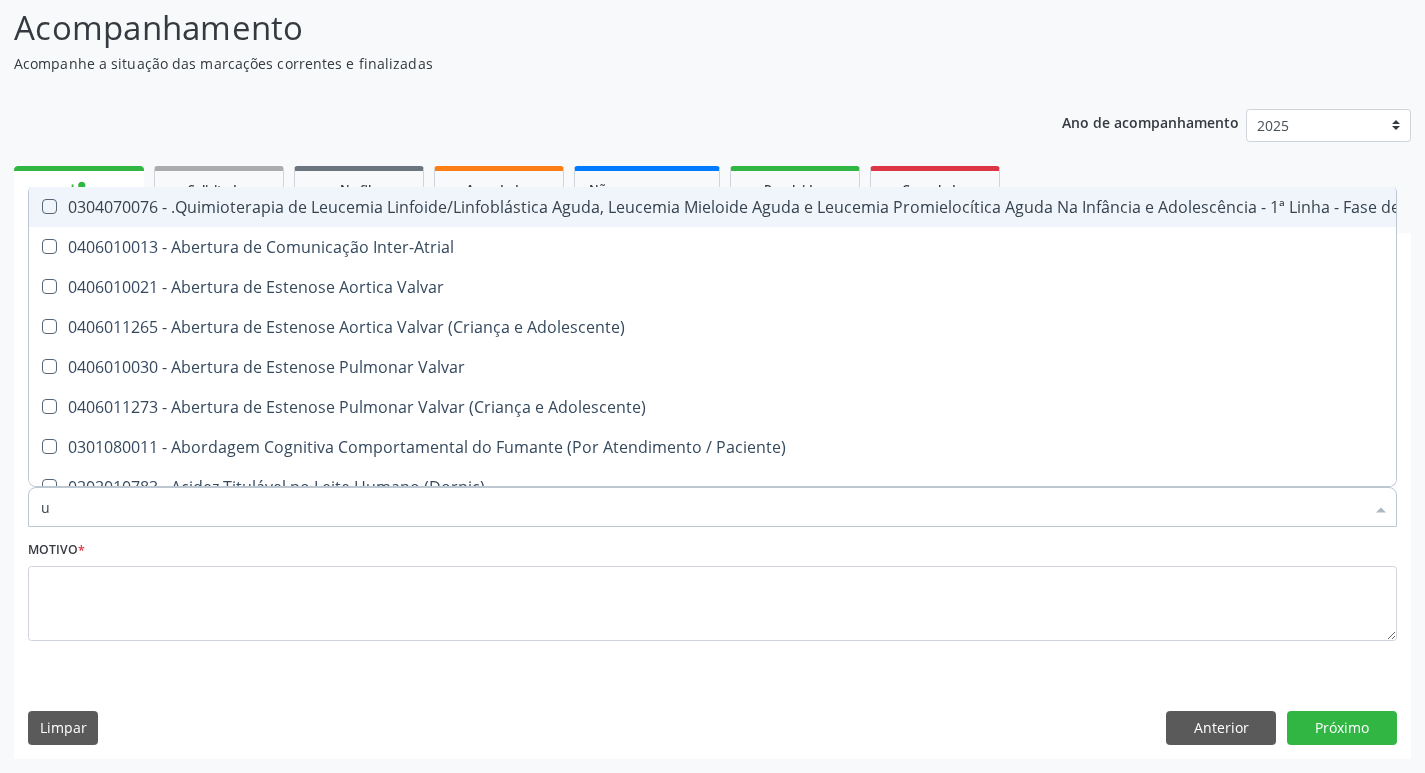 type on "ur" 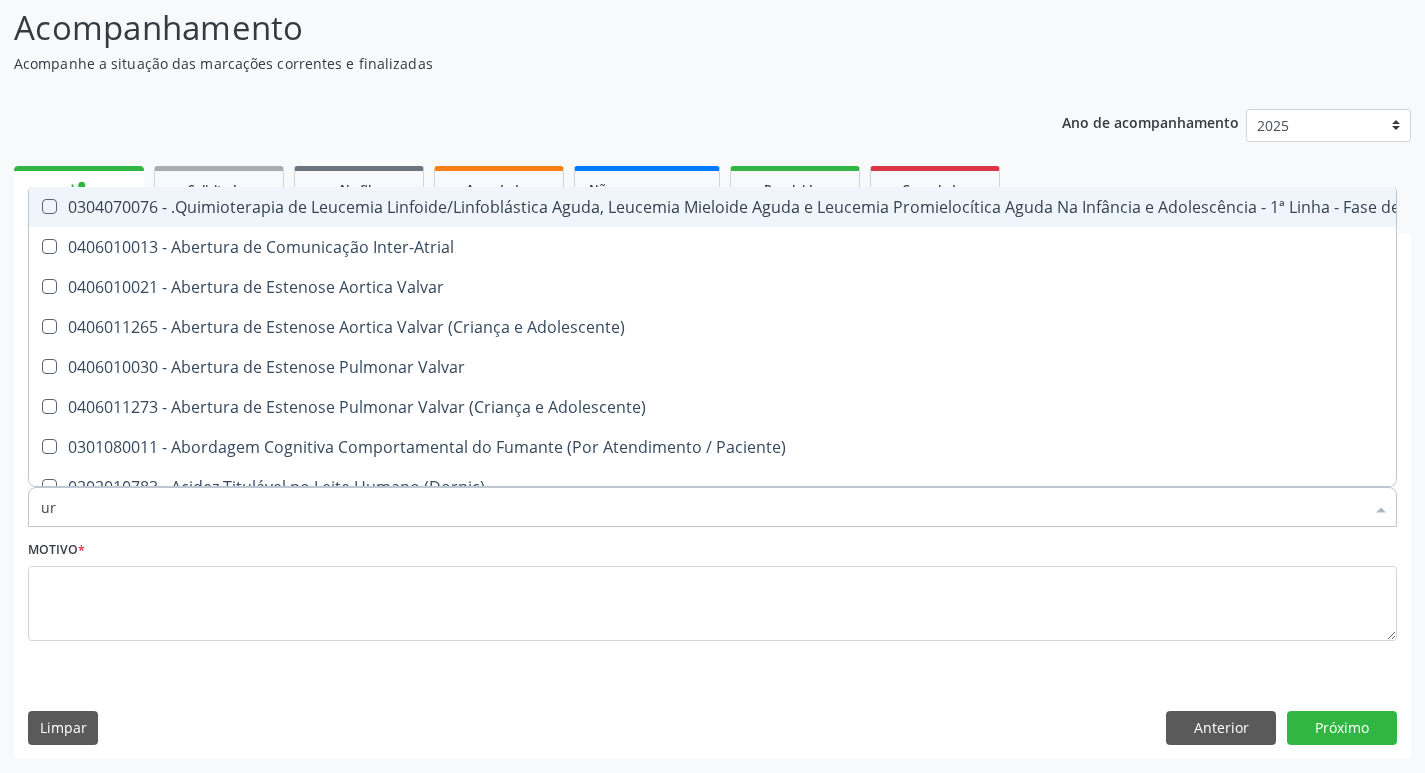 checkbox on "true" 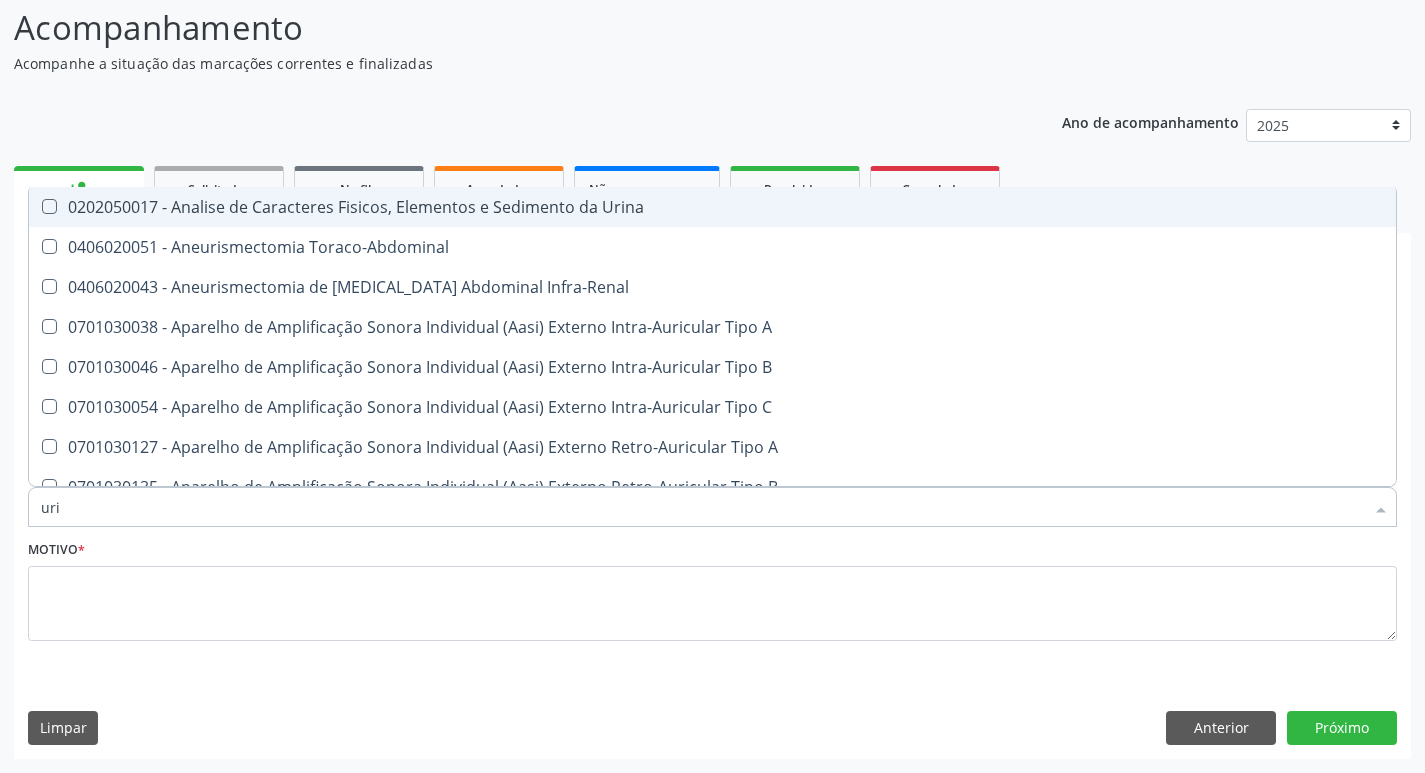 type on "urin" 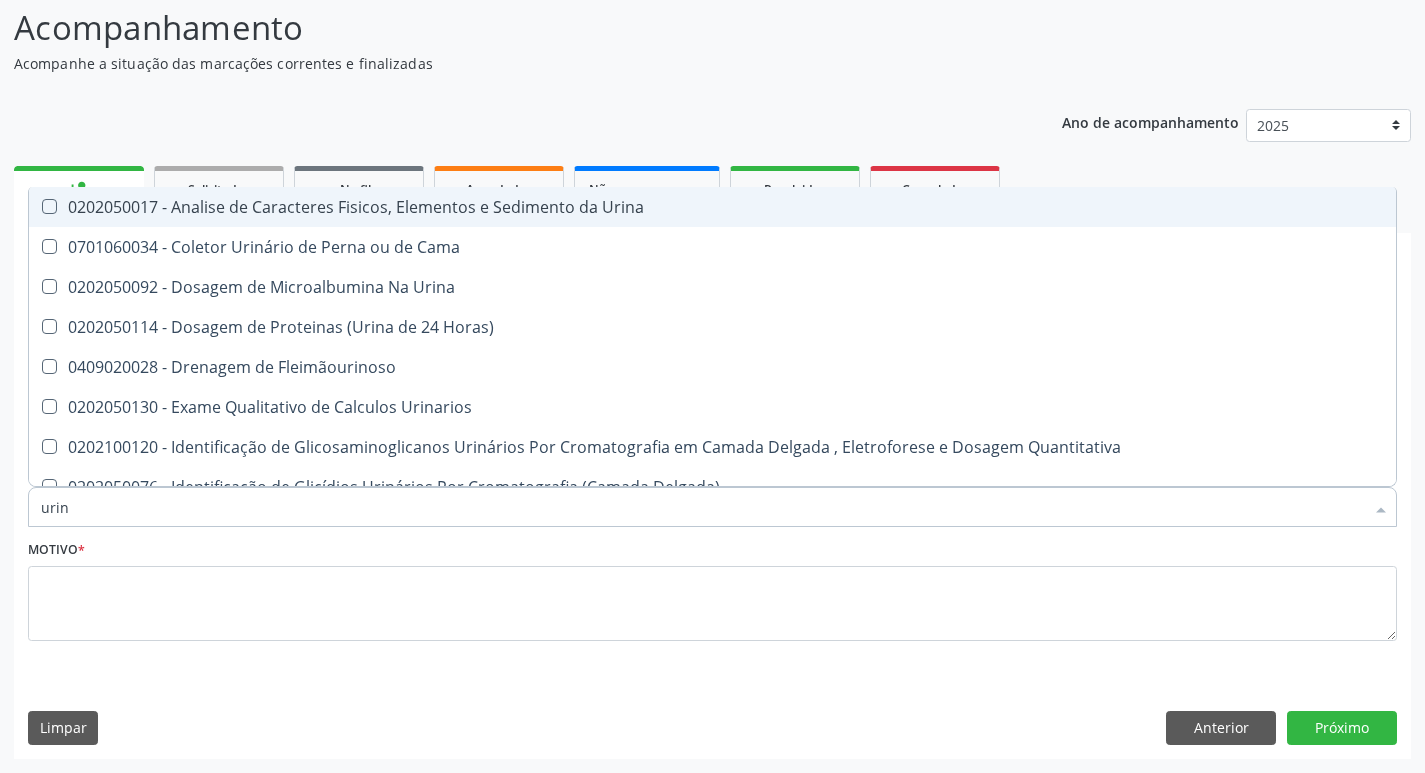 type on "urina" 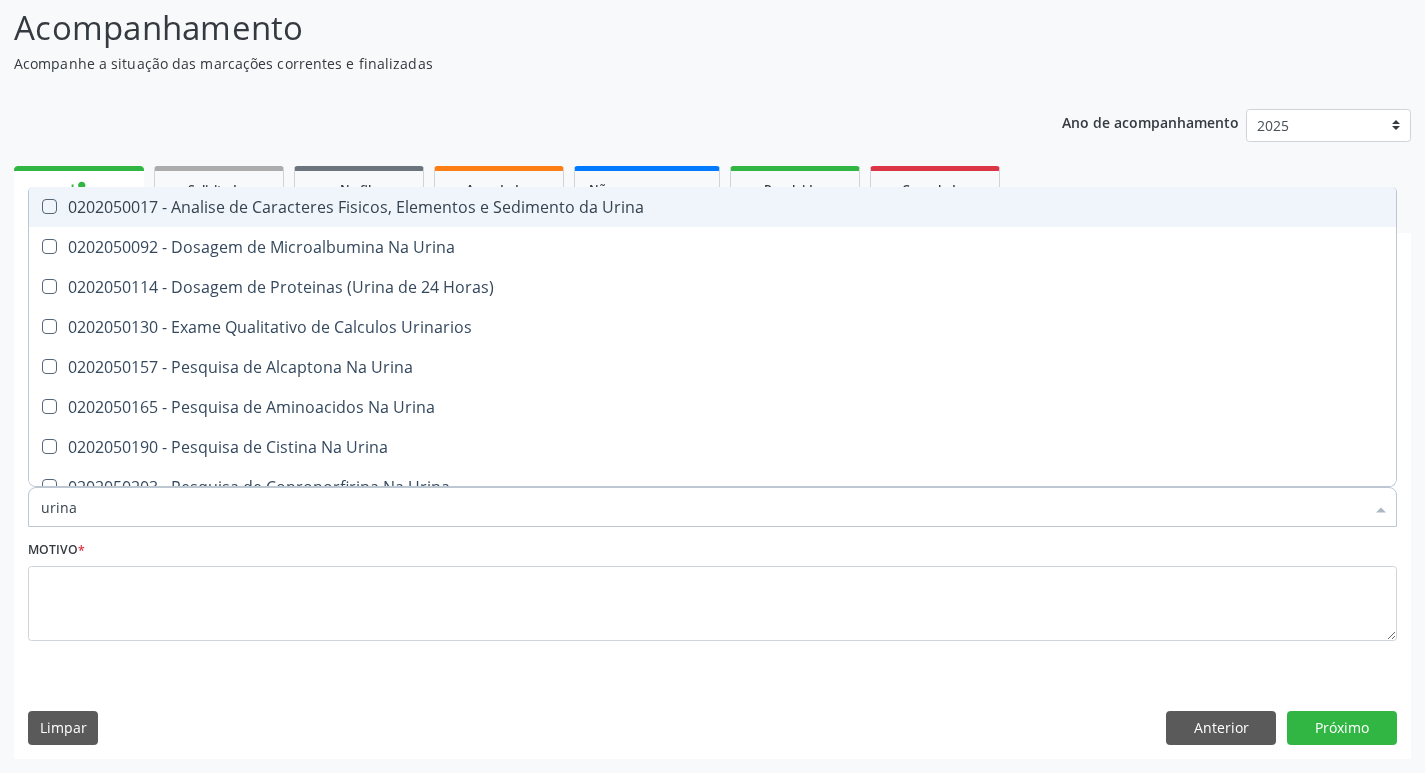 click on "0202050017 - Analise de Caracteres Fisicos, Elementos e Sedimento da Urina" at bounding box center [712, 207] 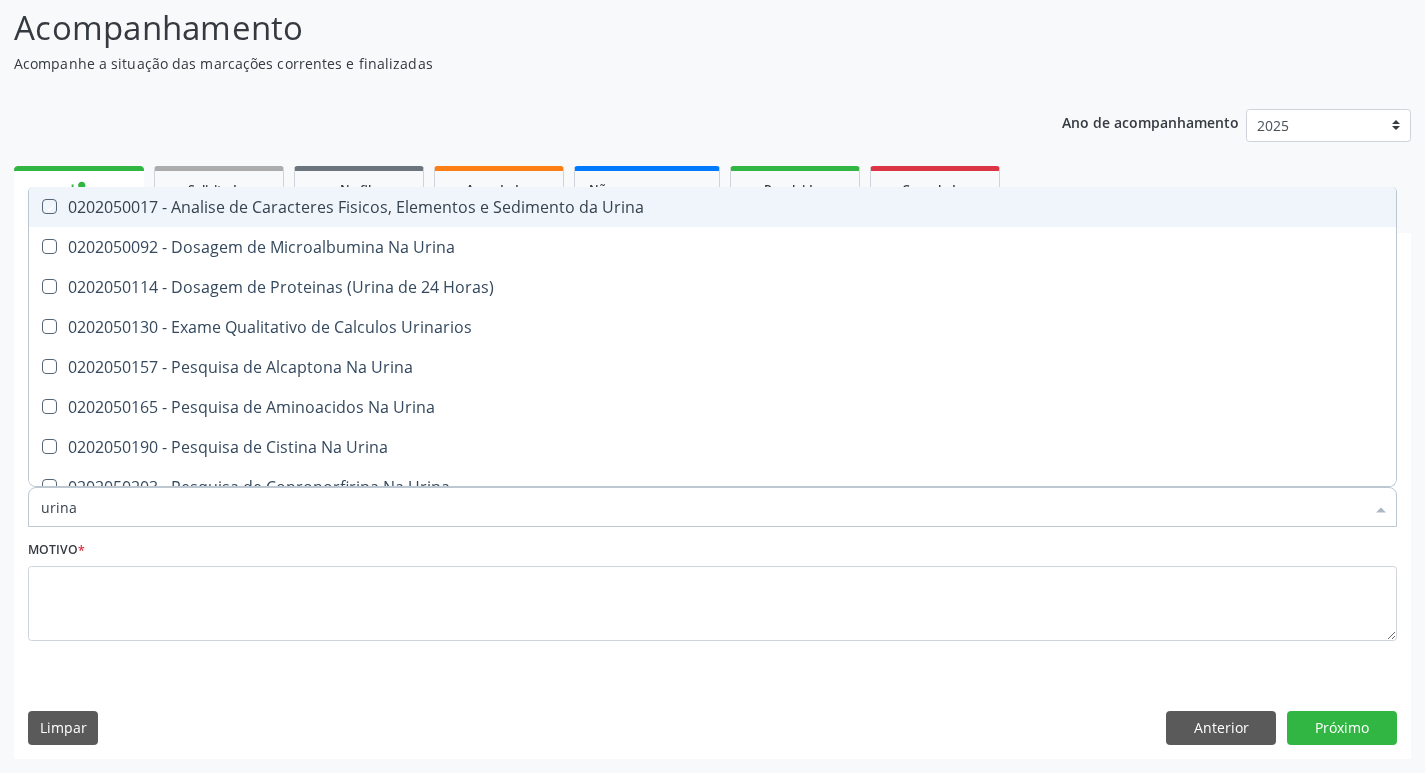 checkbox on "true" 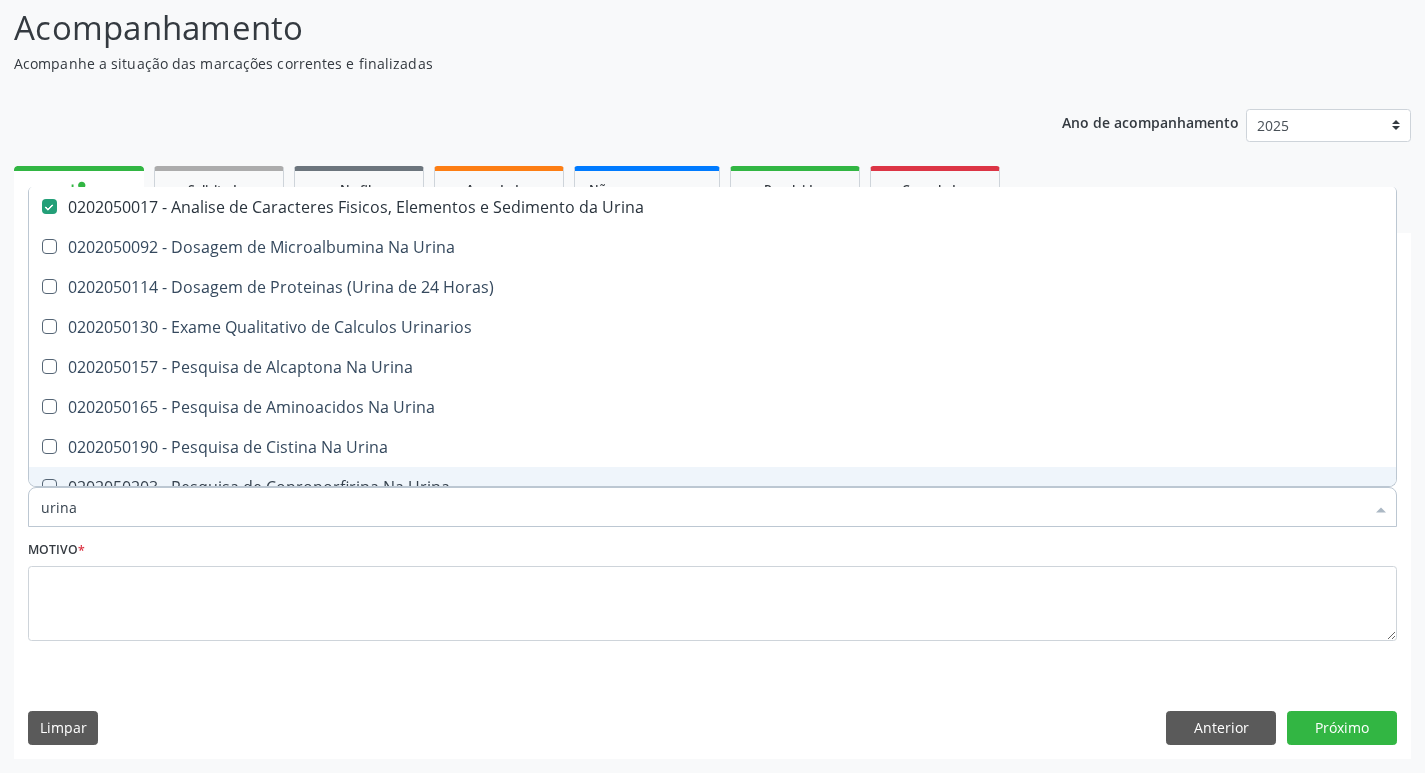 drag, startPoint x: 88, startPoint y: 508, endPoint x: 99, endPoint y: 510, distance: 11.18034 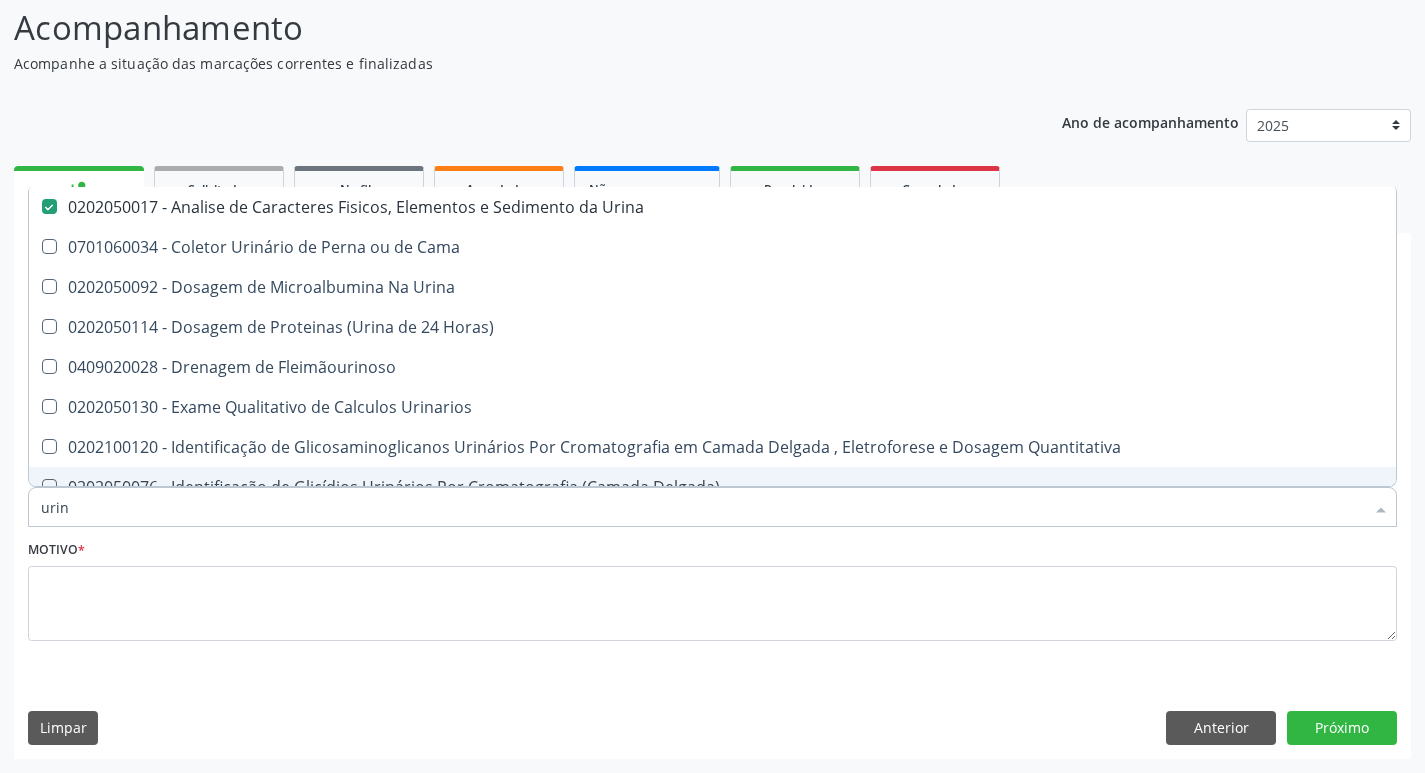 type on "uri" 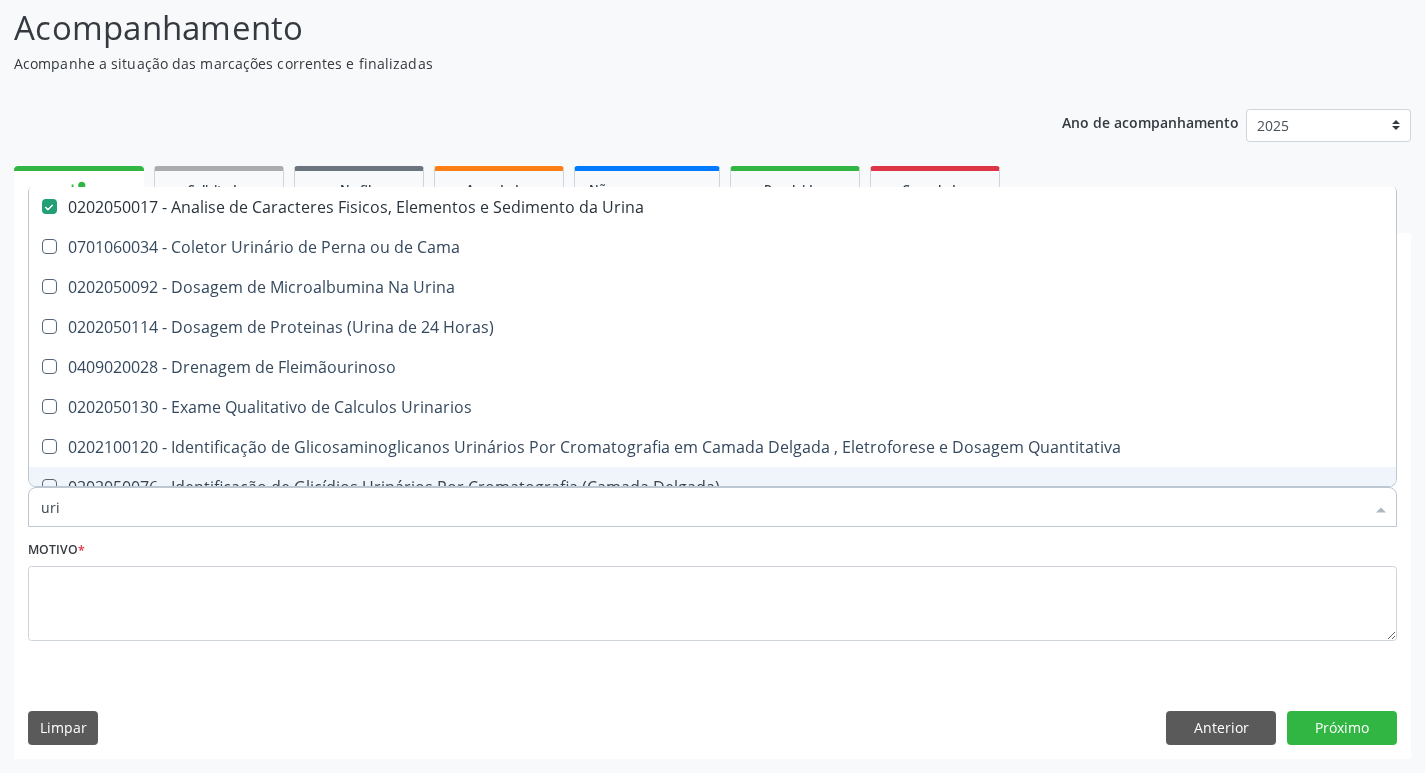 checkbox on "true" 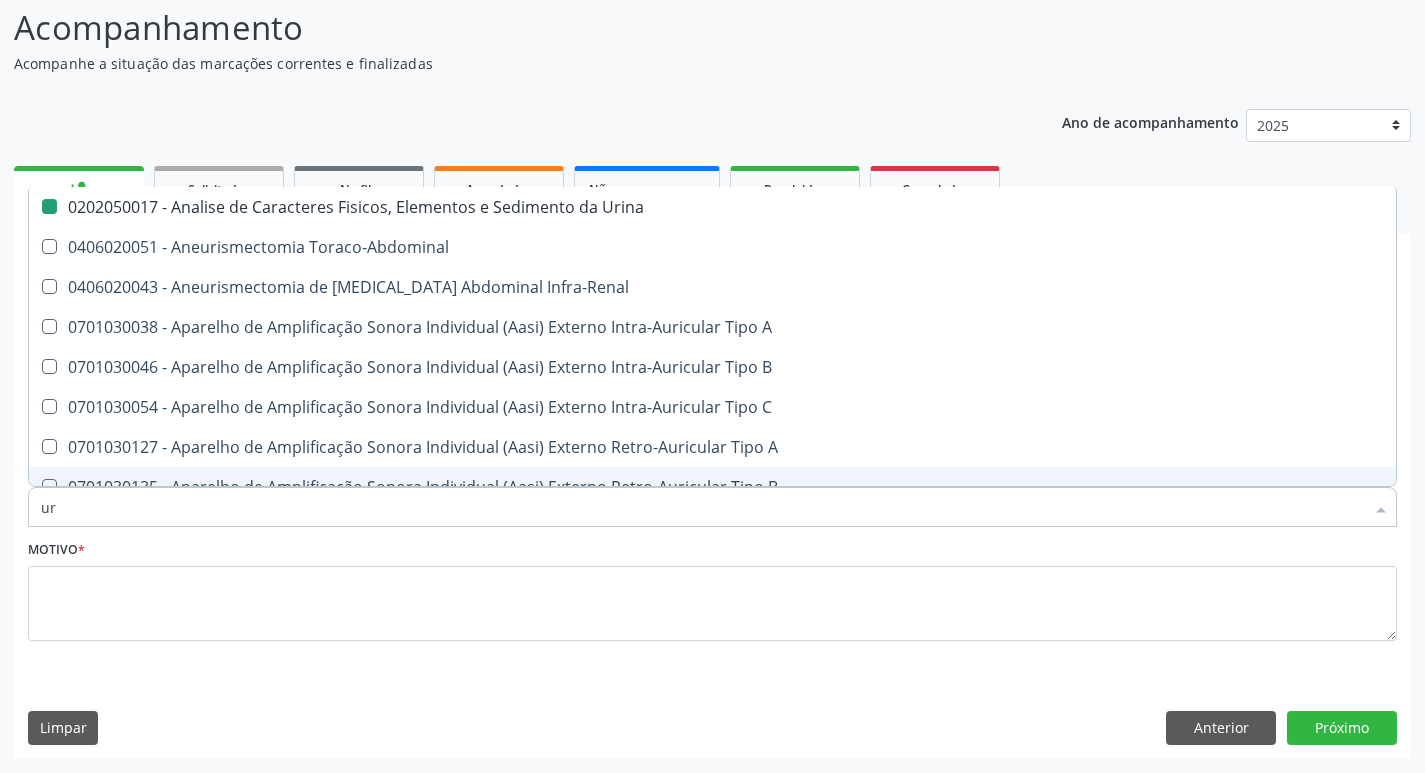 type on "u" 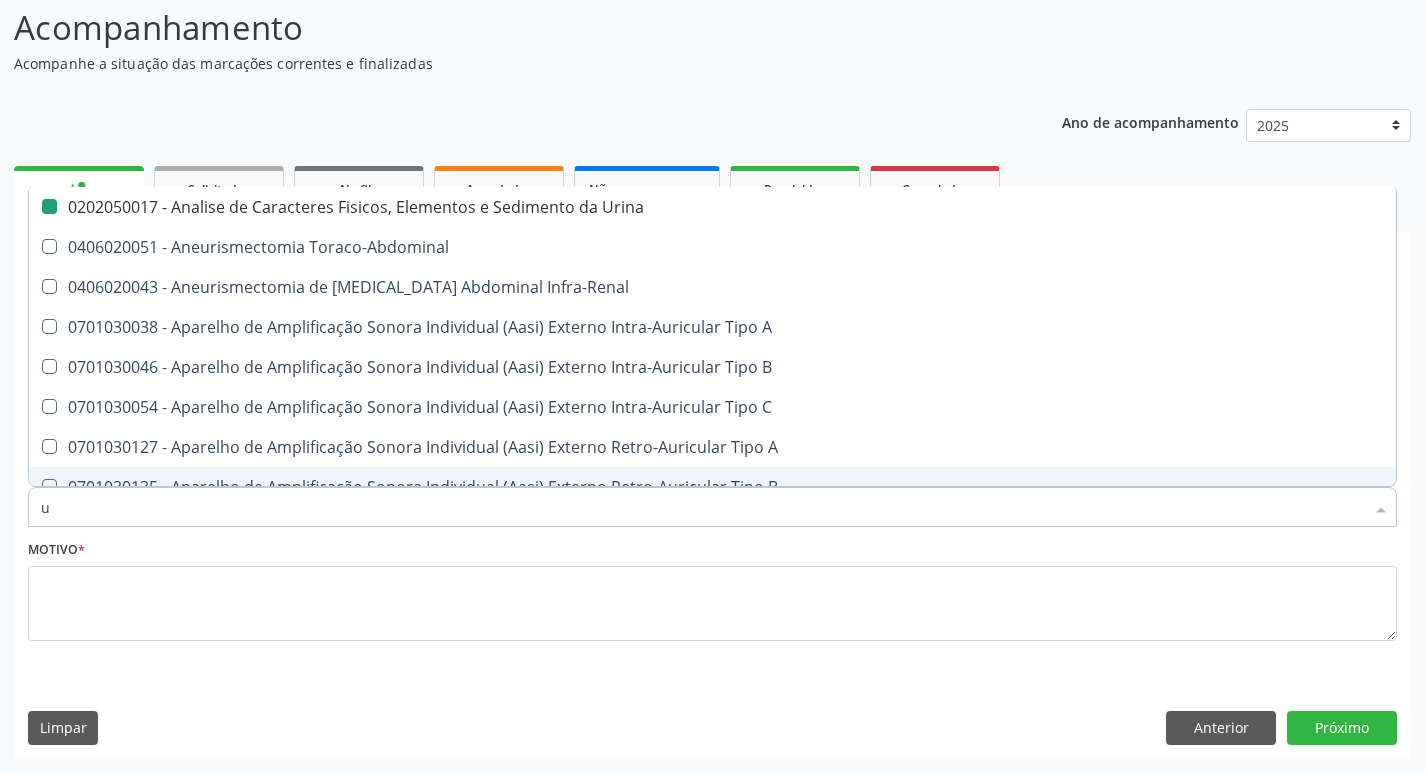 type 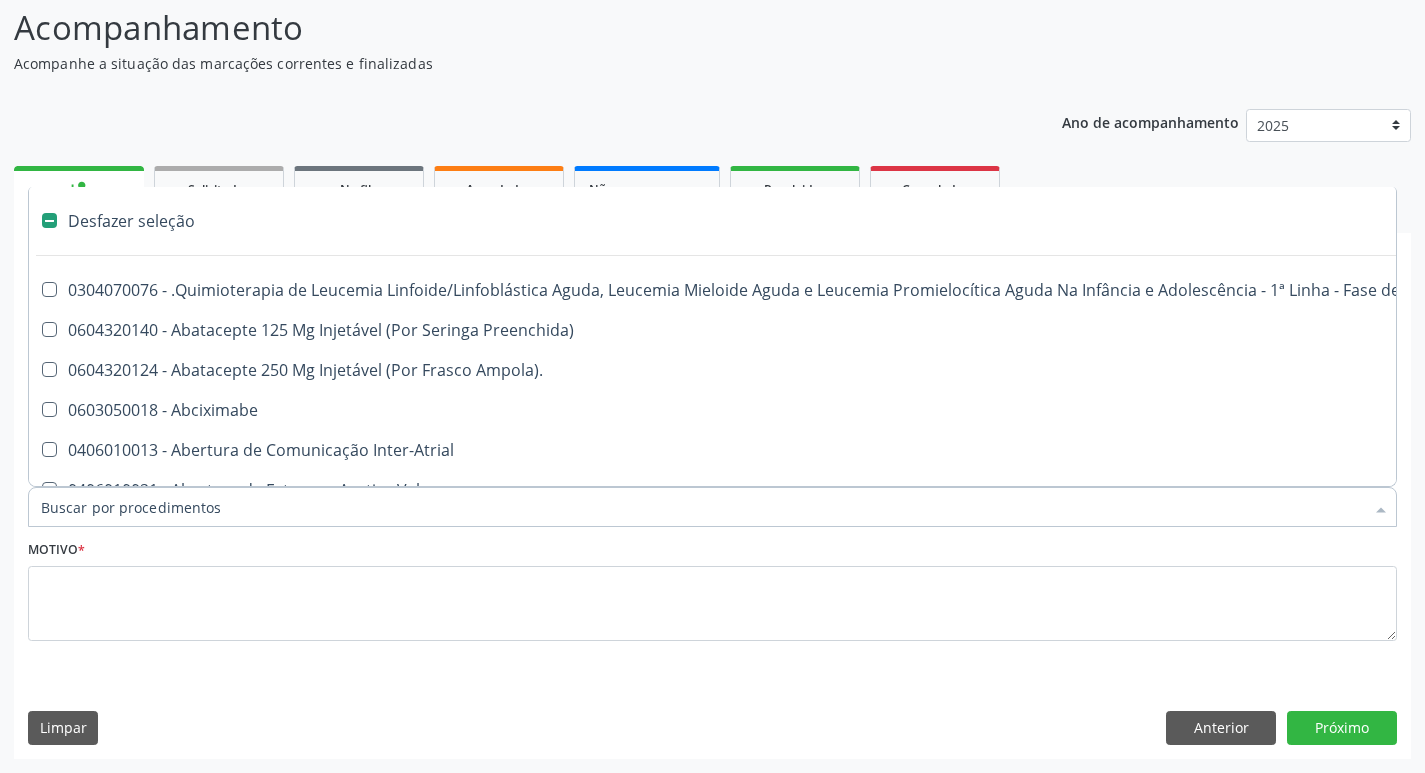 checkbox on "false" 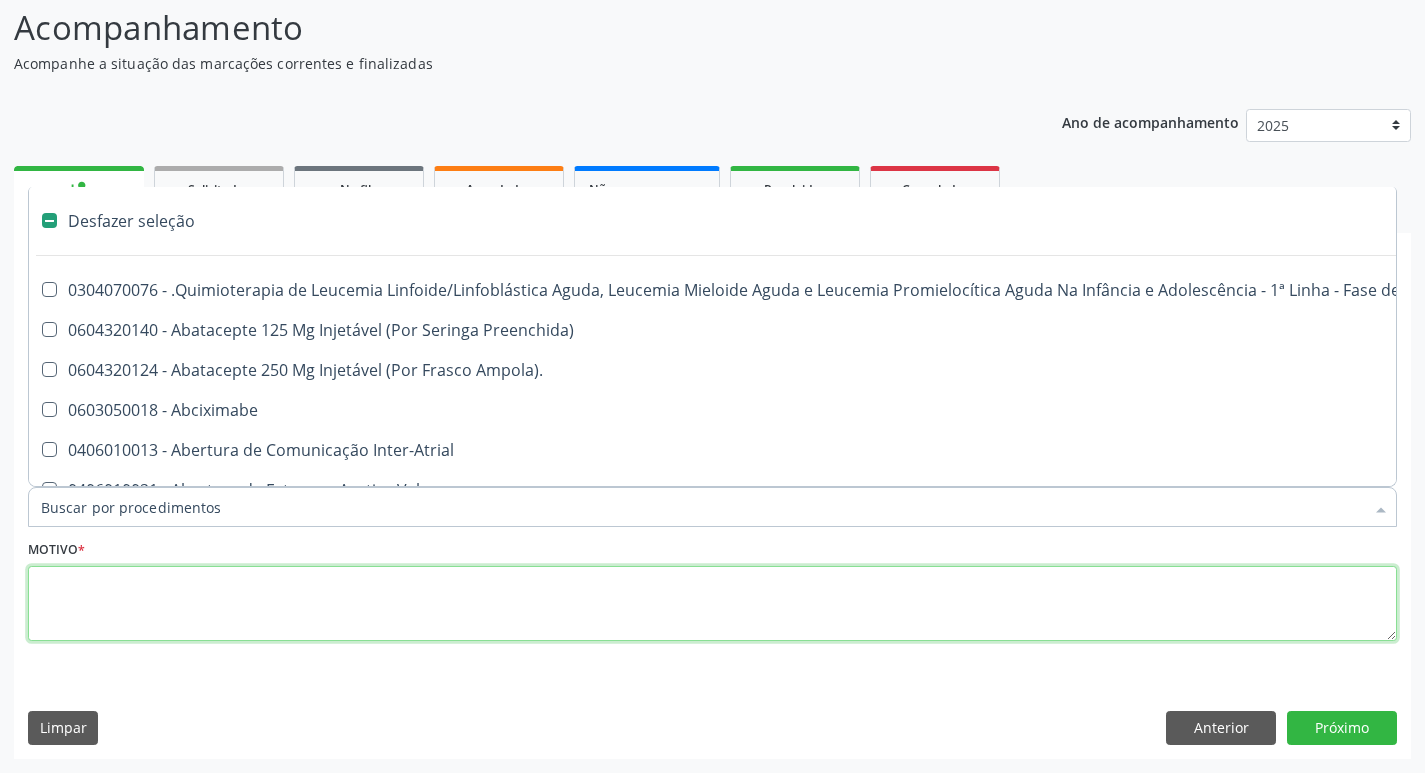 click at bounding box center [712, 604] 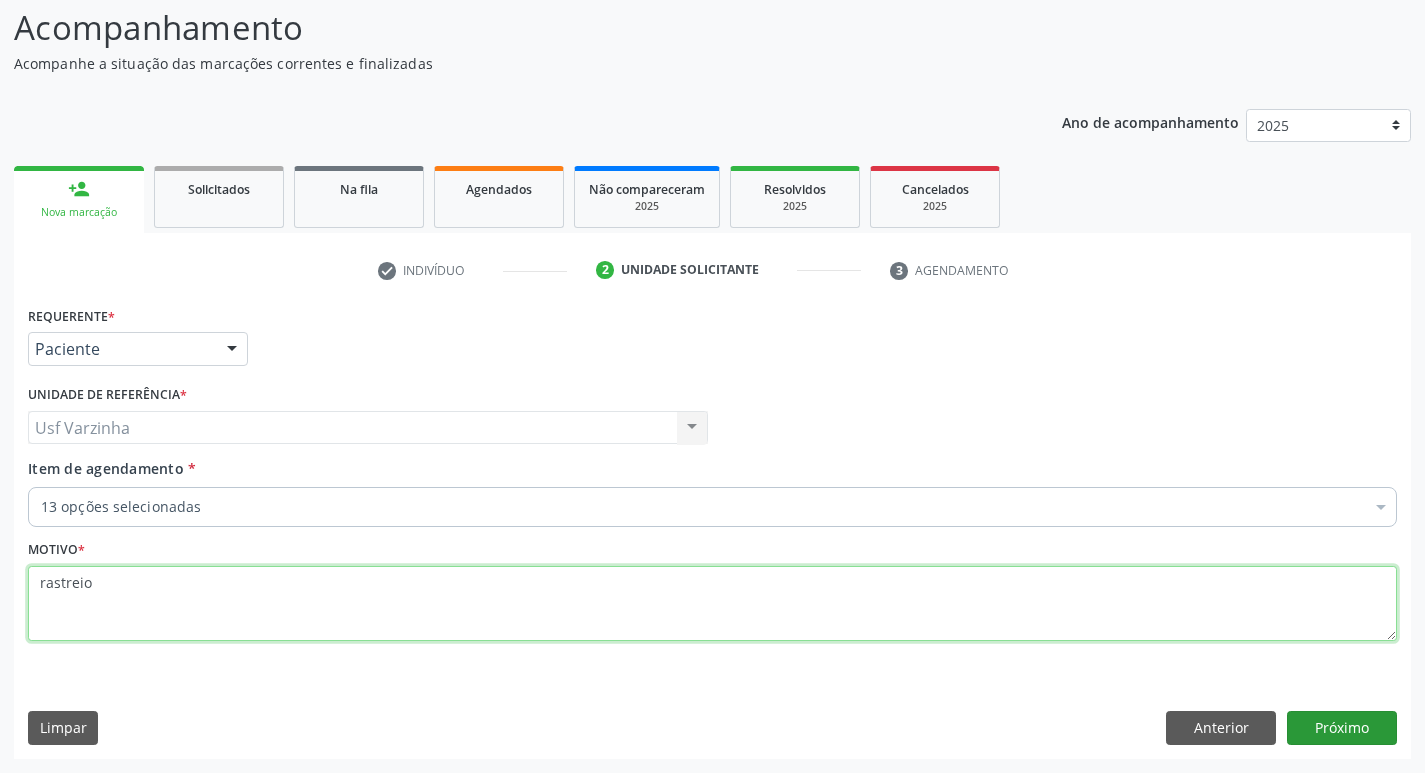 type on "rastreio" 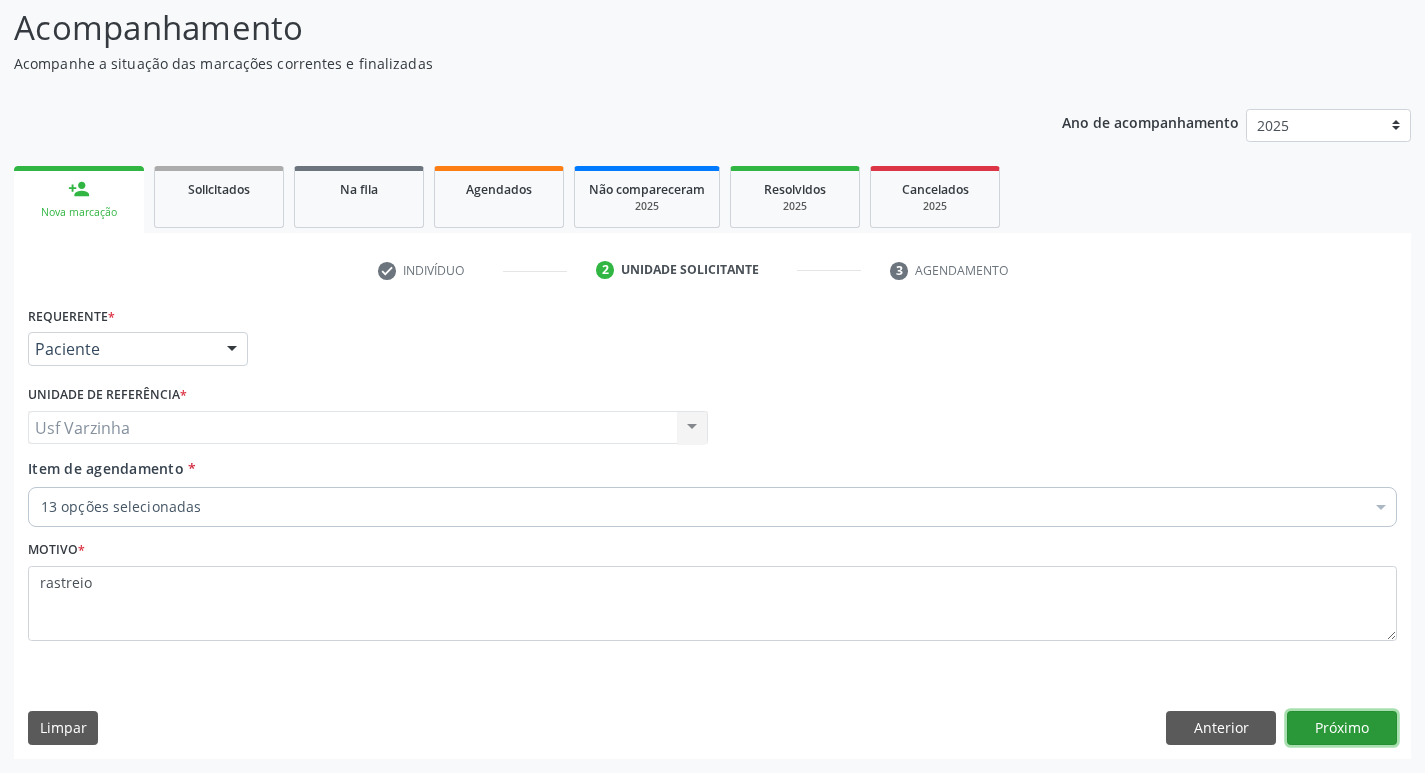 click on "Próximo" at bounding box center [1342, 728] 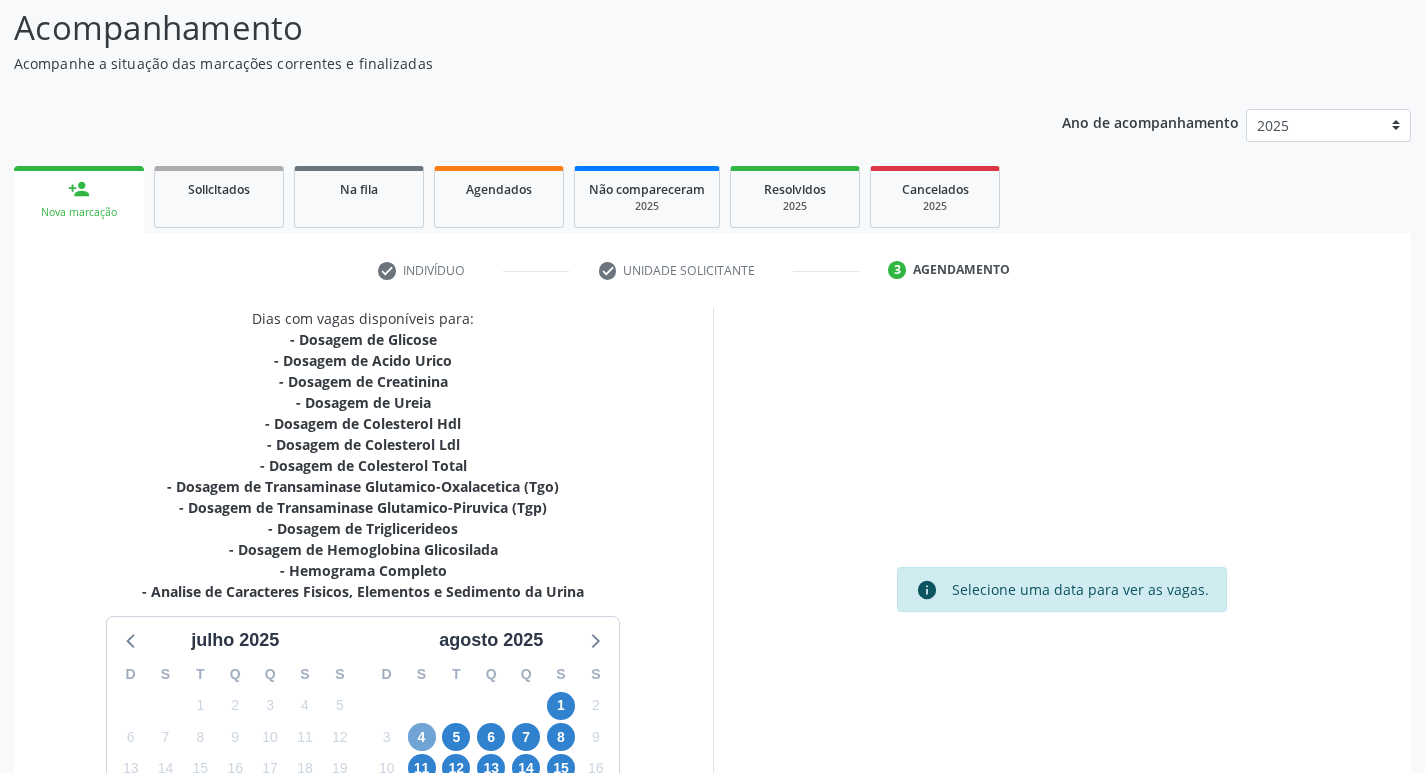 click on "4" at bounding box center [422, 737] 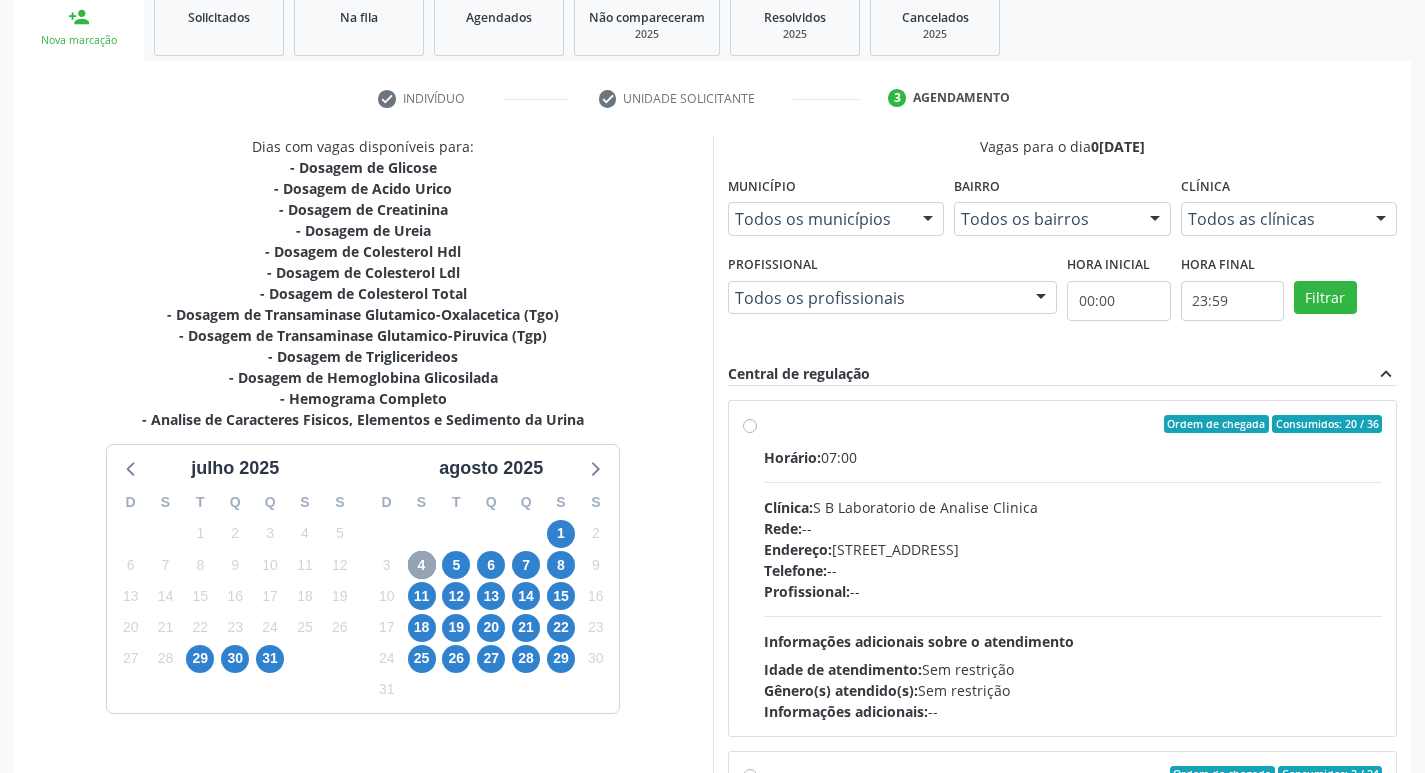 scroll, scrollTop: 333, scrollLeft: 0, axis: vertical 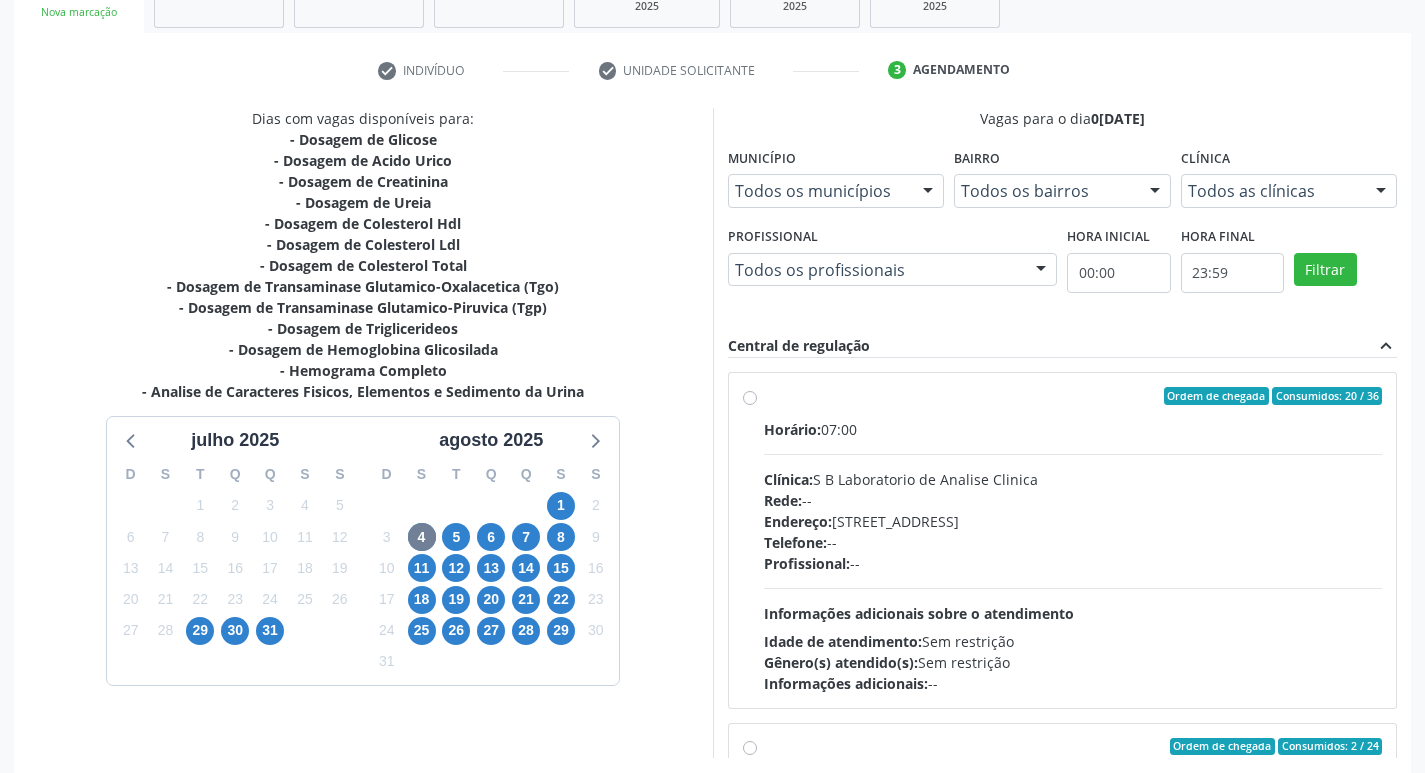click on "Ordem de chegada
Consumidos: 20 / 36
Horário:   07:00
Clínica:  S B Laboratorio de Analise Clinica
Rede:
--
Endereço:   Casa, nº 679, Centro, Serra Talhada - PE
Telefone:   --
Profissional:
--
Informações adicionais sobre o atendimento
Idade de atendimento:
Sem restrição
Gênero(s) atendido(s):
Sem restrição
Informações adicionais:
--" at bounding box center [1073, 540] 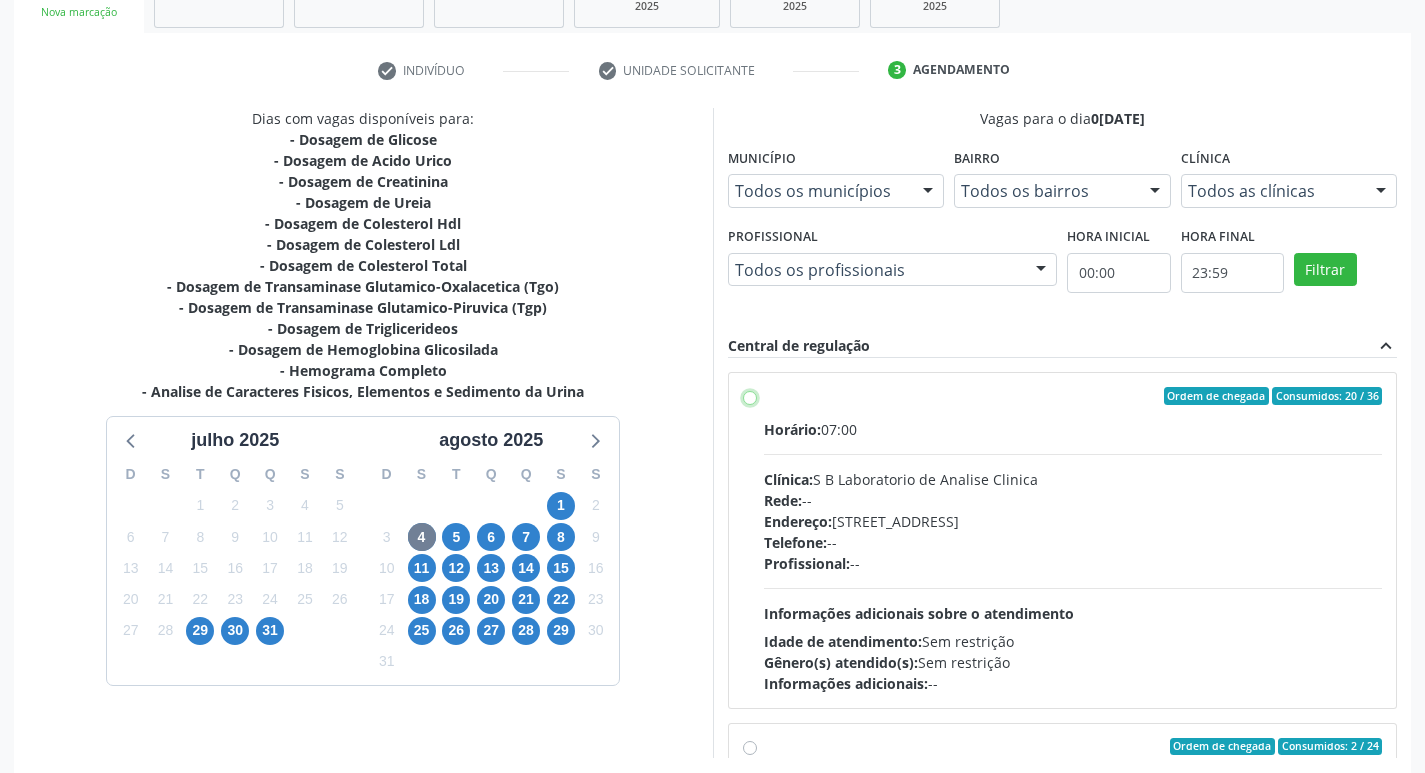 click on "Ordem de chegada
Consumidos: 20 / 36
Horário:   07:00
Clínica:  S B Laboratorio de Analise Clinica
Rede:
--
Endereço:   Casa, nº 679, Centro, Serra Talhada - PE
Telefone:   --
Profissional:
--
Informações adicionais sobre o atendimento
Idade de atendimento:
Sem restrição
Gênero(s) atendido(s):
Sem restrição
Informações adicionais:
--" at bounding box center [750, 396] 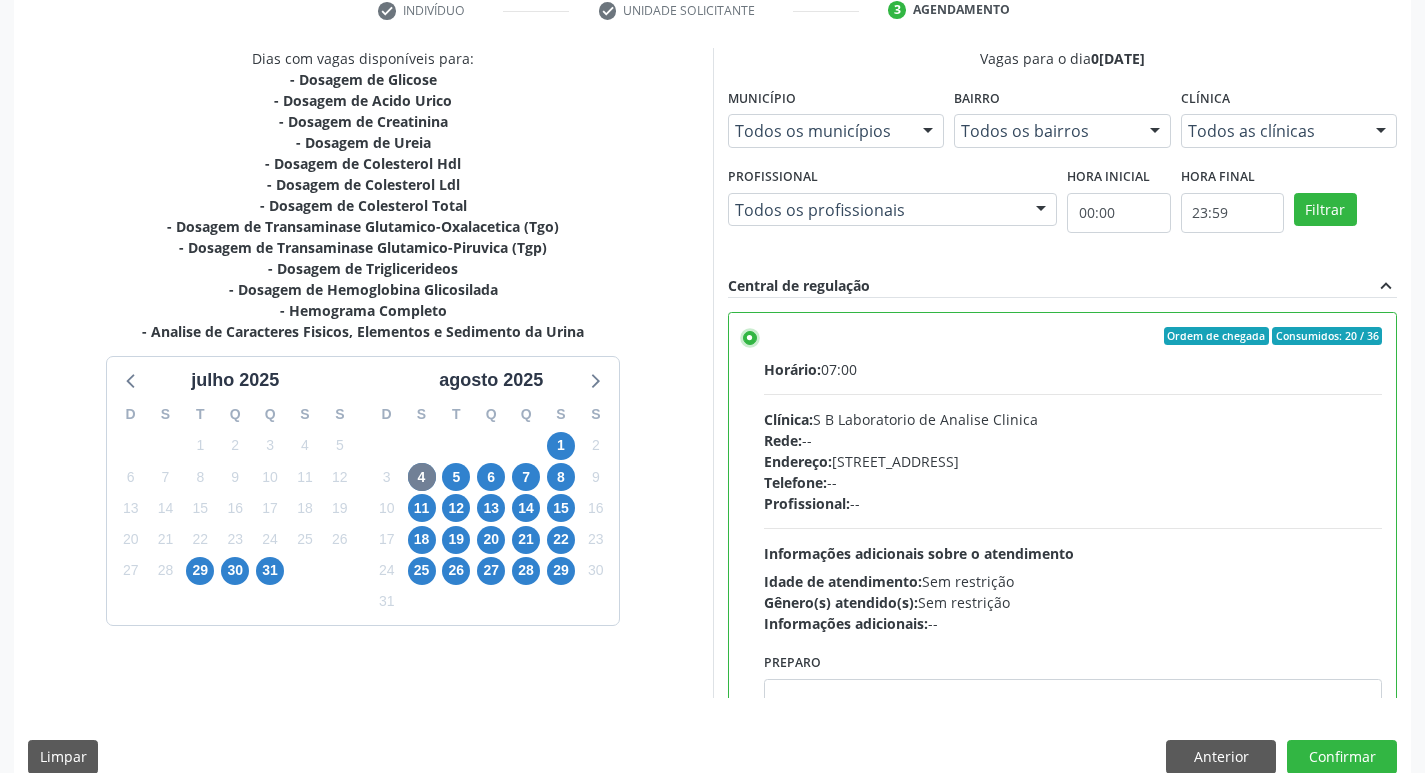 scroll, scrollTop: 422, scrollLeft: 0, axis: vertical 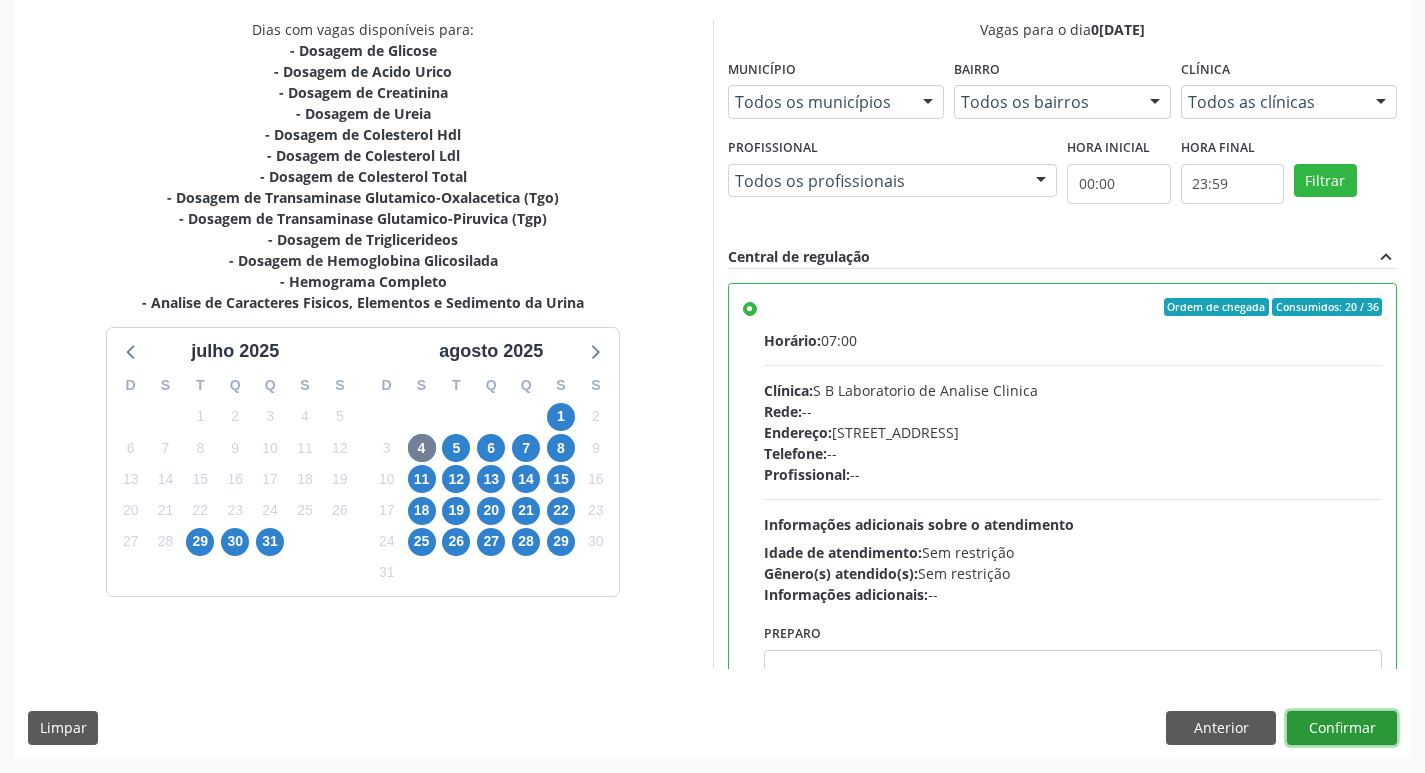 click on "Confirmar" at bounding box center [1342, 728] 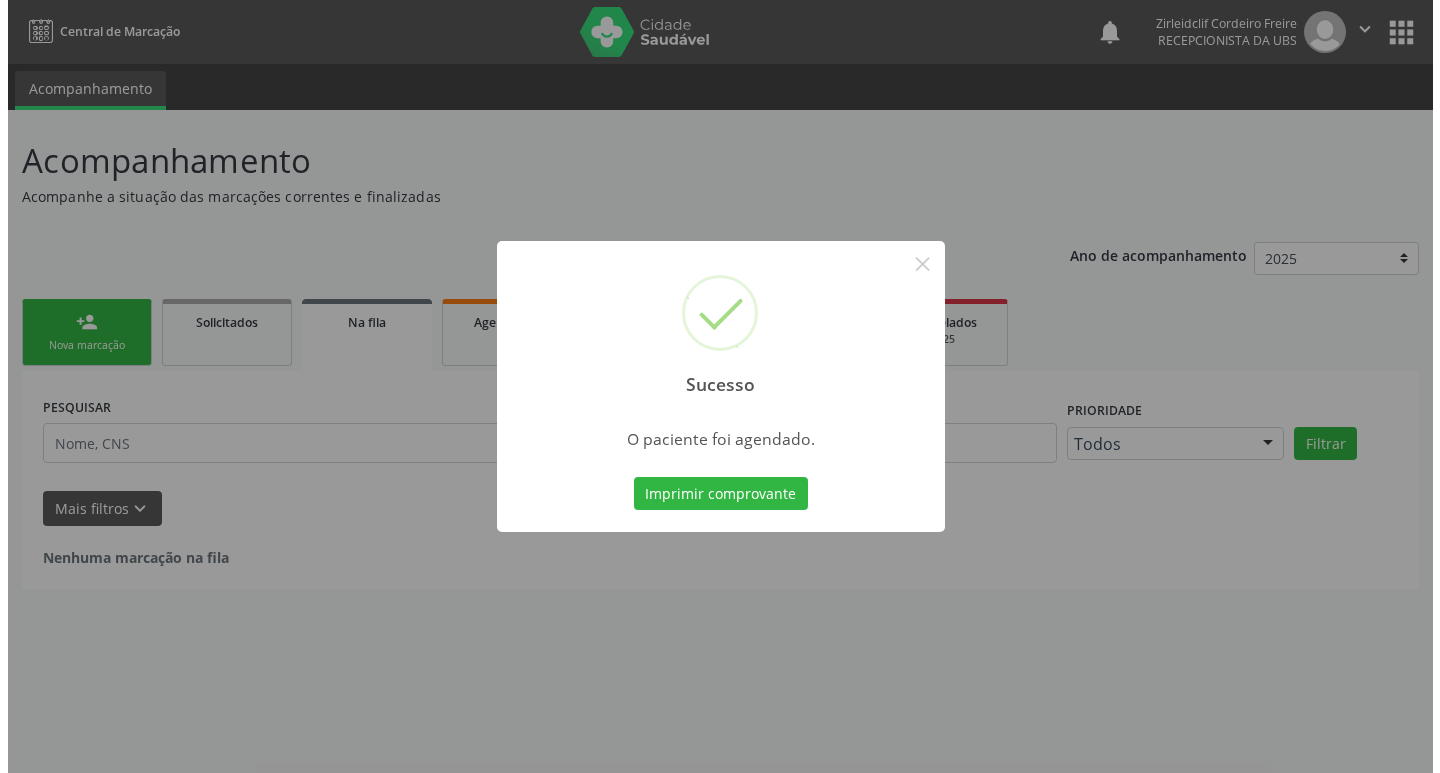 scroll, scrollTop: 0, scrollLeft: 0, axis: both 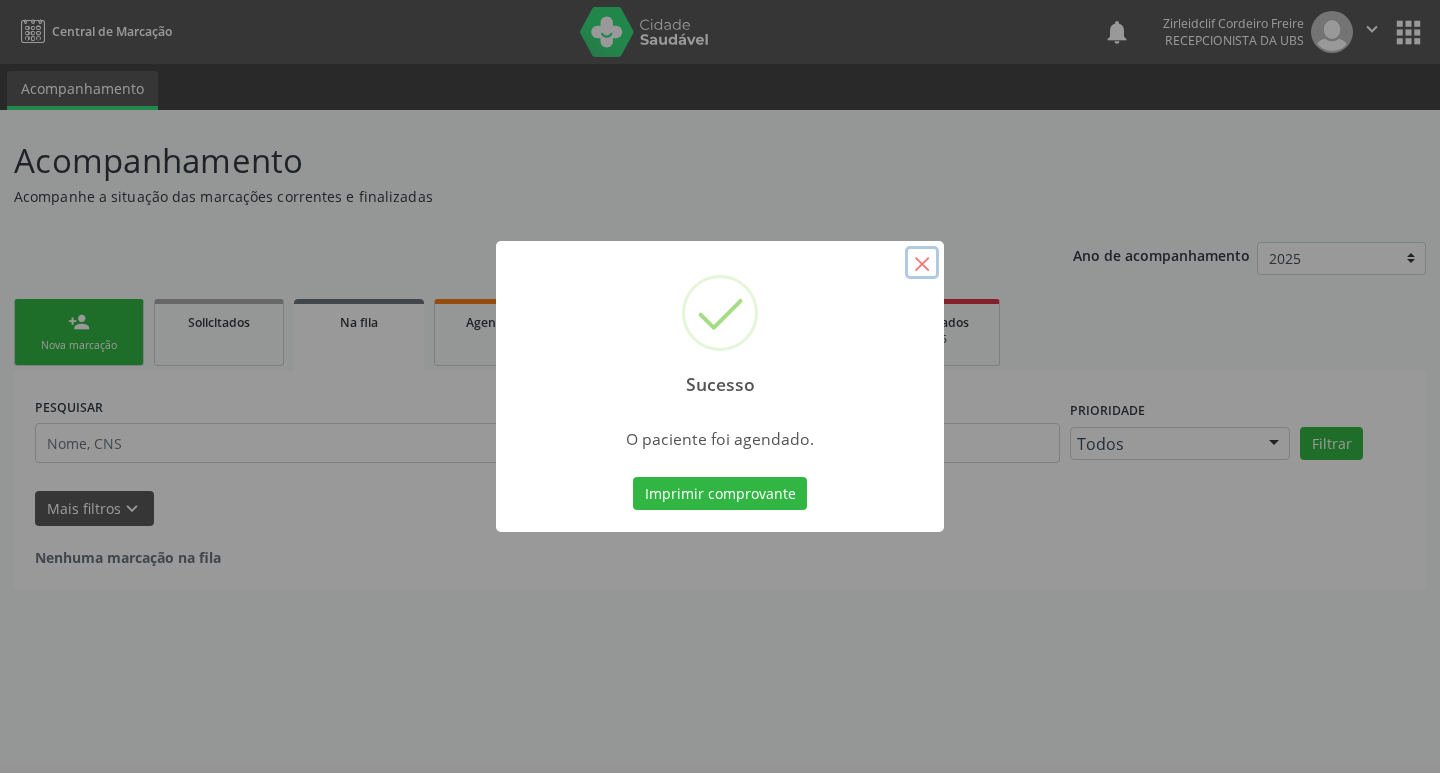 click on "×" at bounding box center [922, 263] 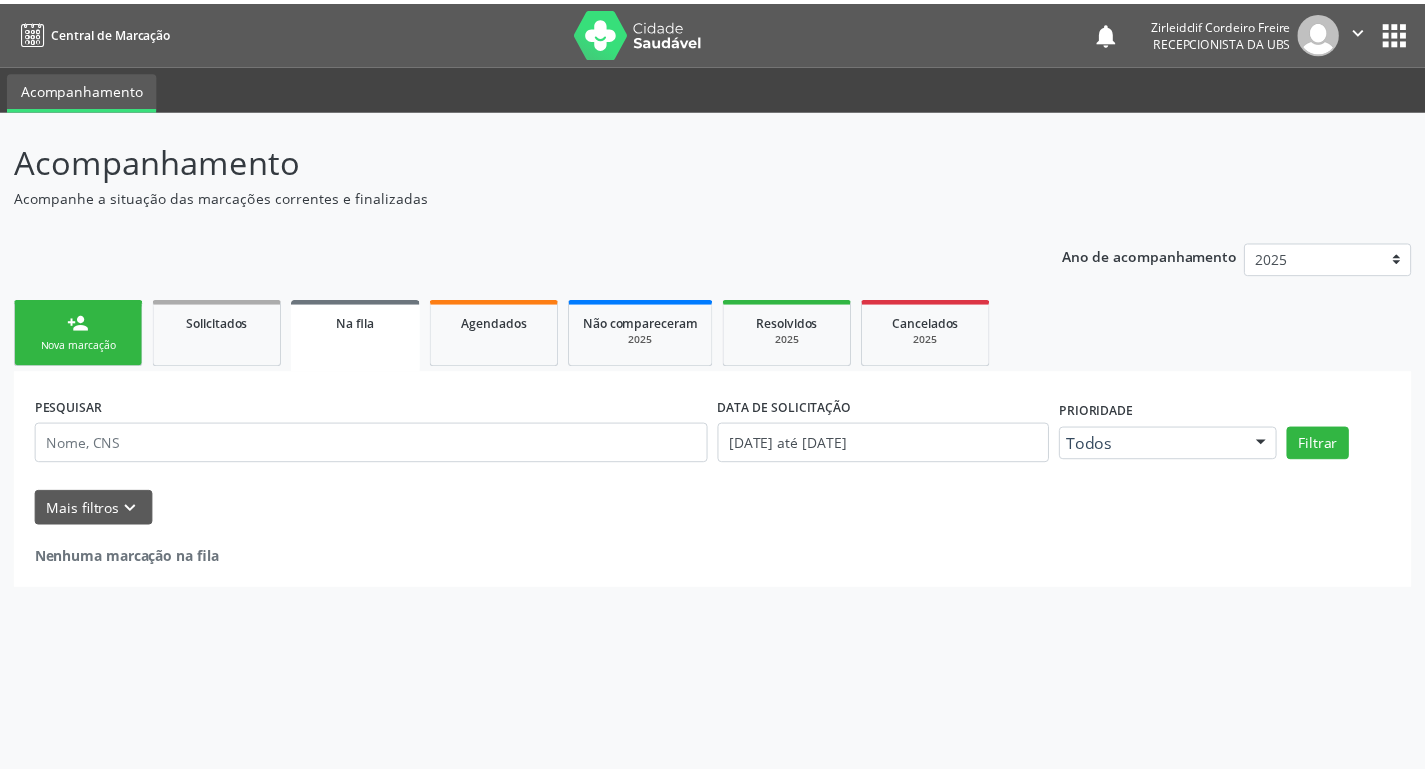 scroll, scrollTop: 0, scrollLeft: 0, axis: both 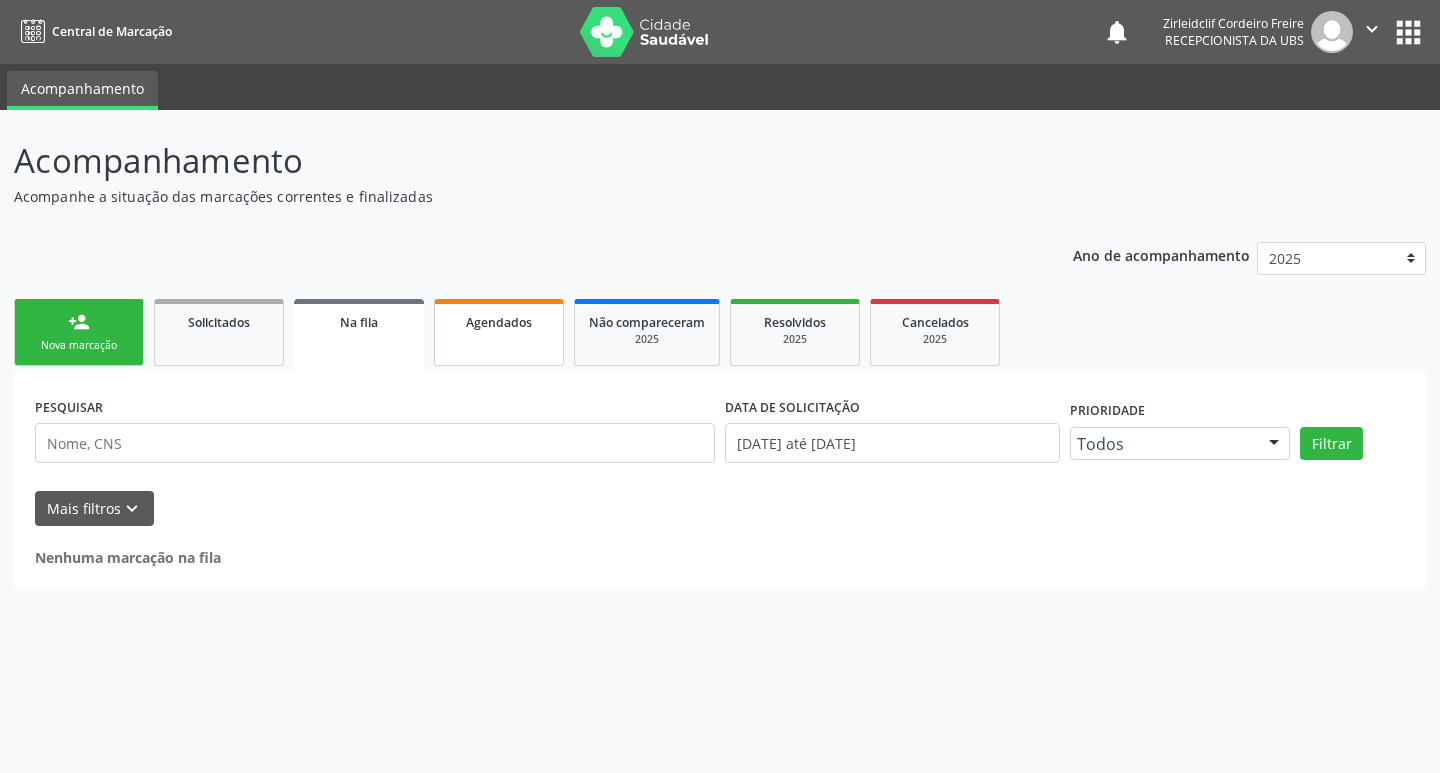 click on "Agendados" at bounding box center [499, 332] 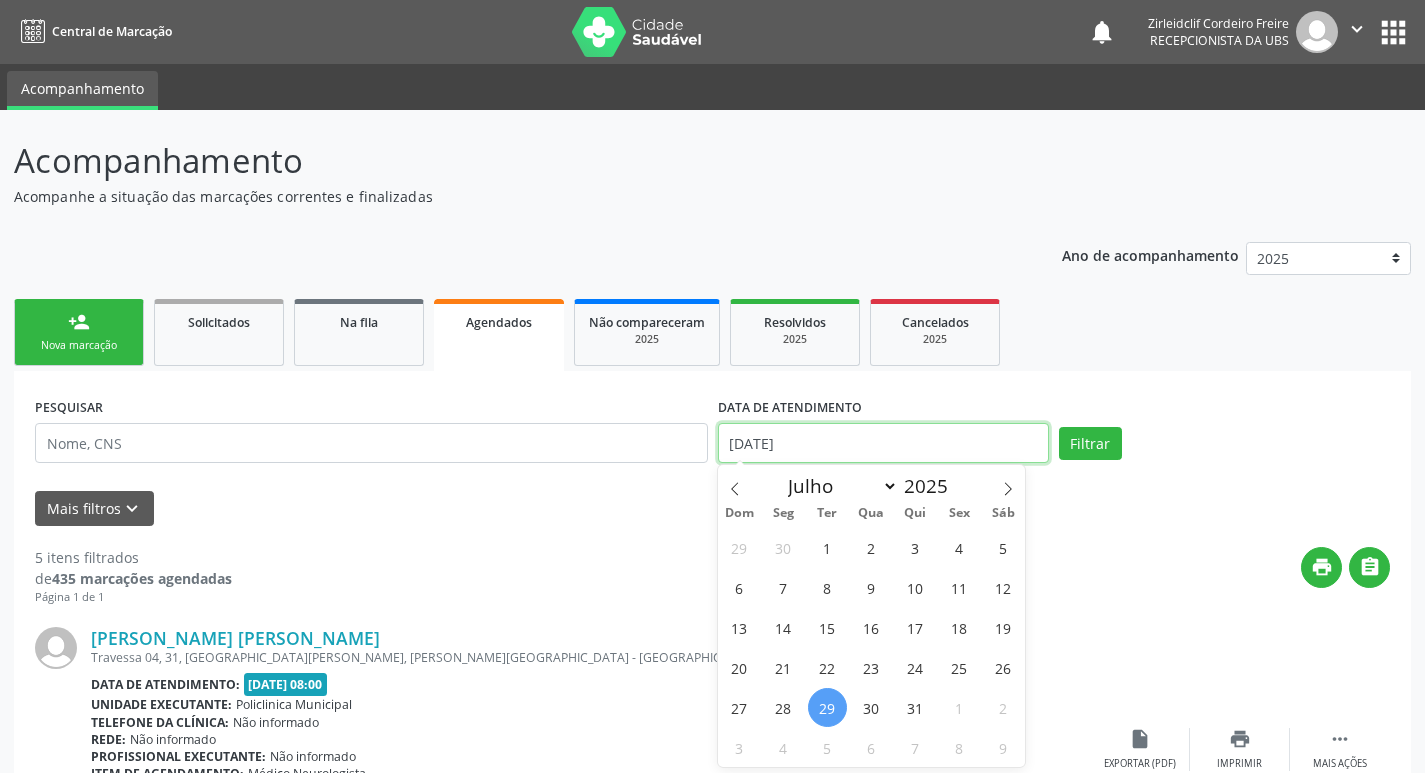 click on "[DATE]" at bounding box center [883, 443] 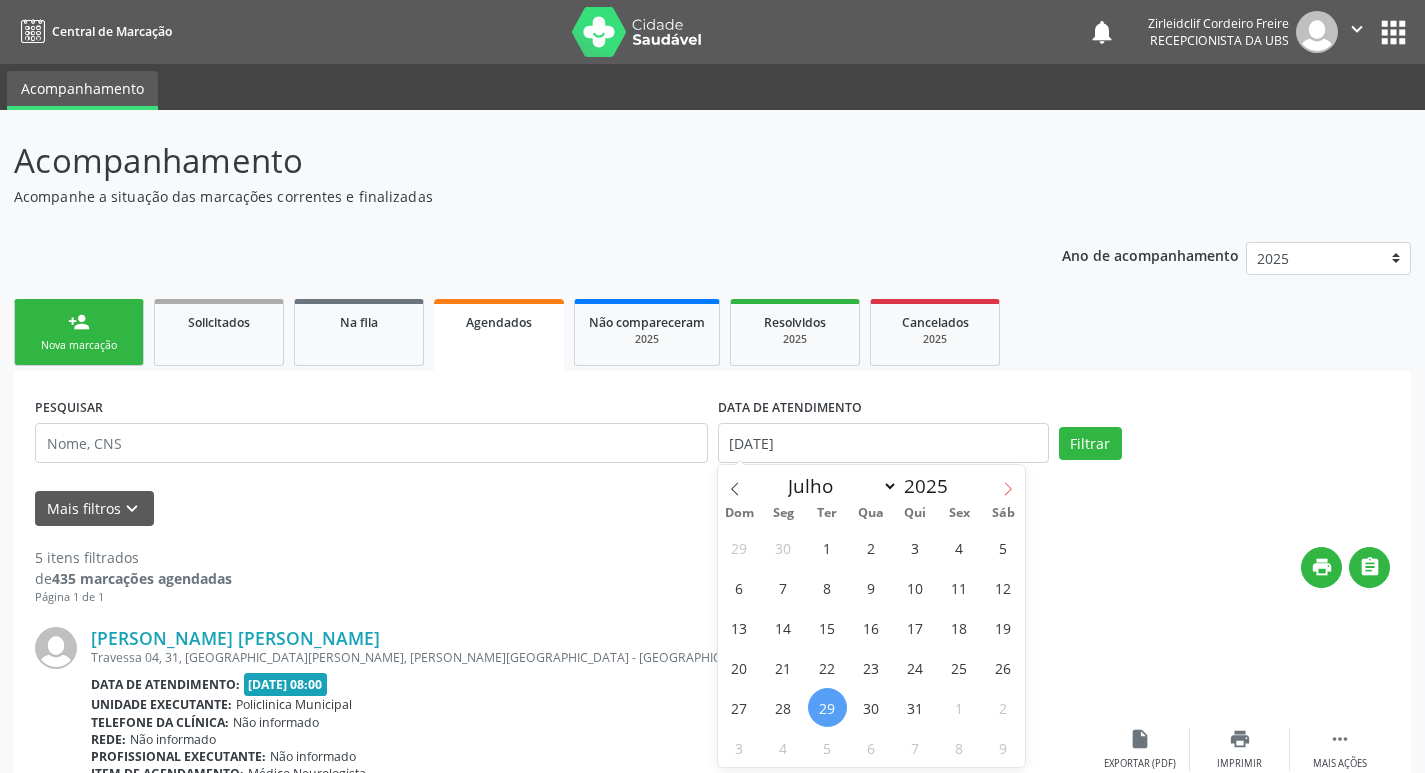 click 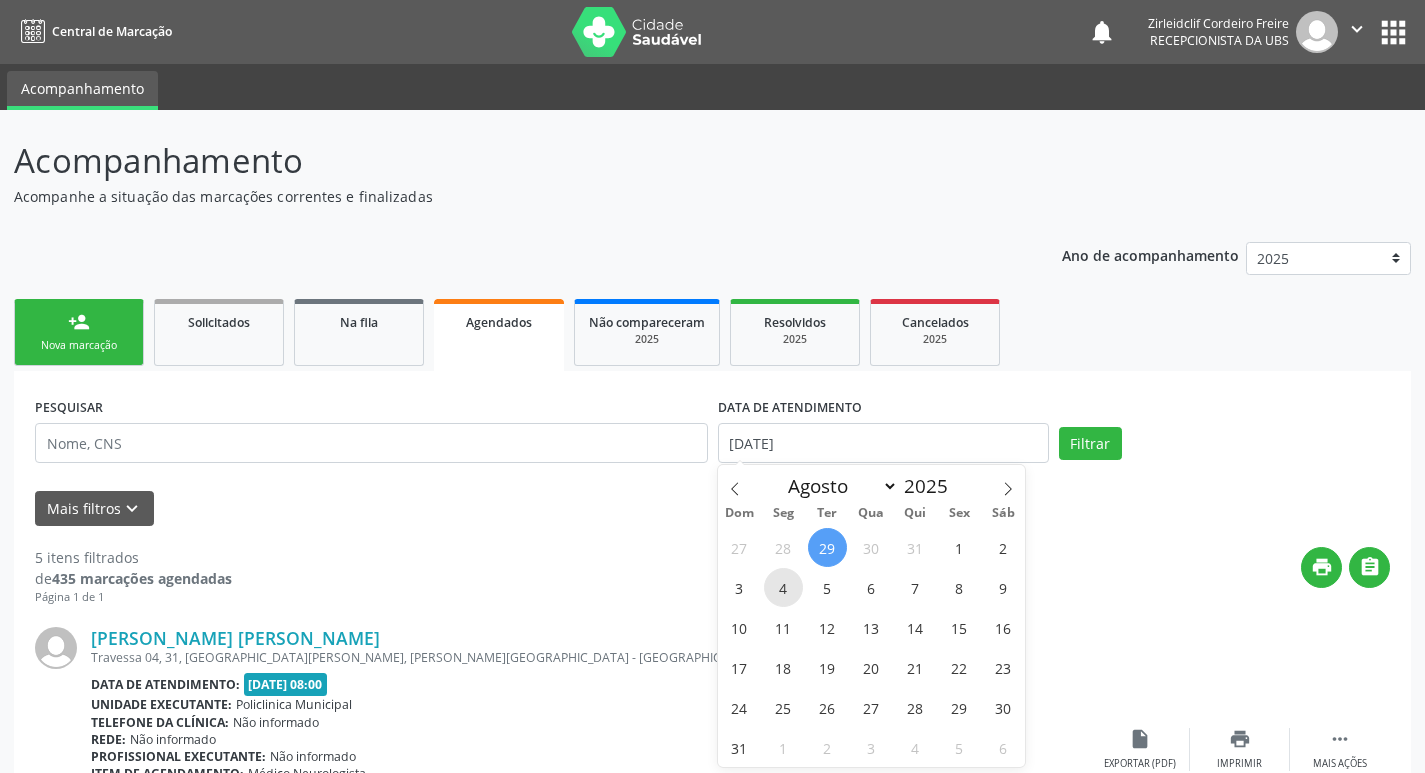 click on "4" at bounding box center [783, 587] 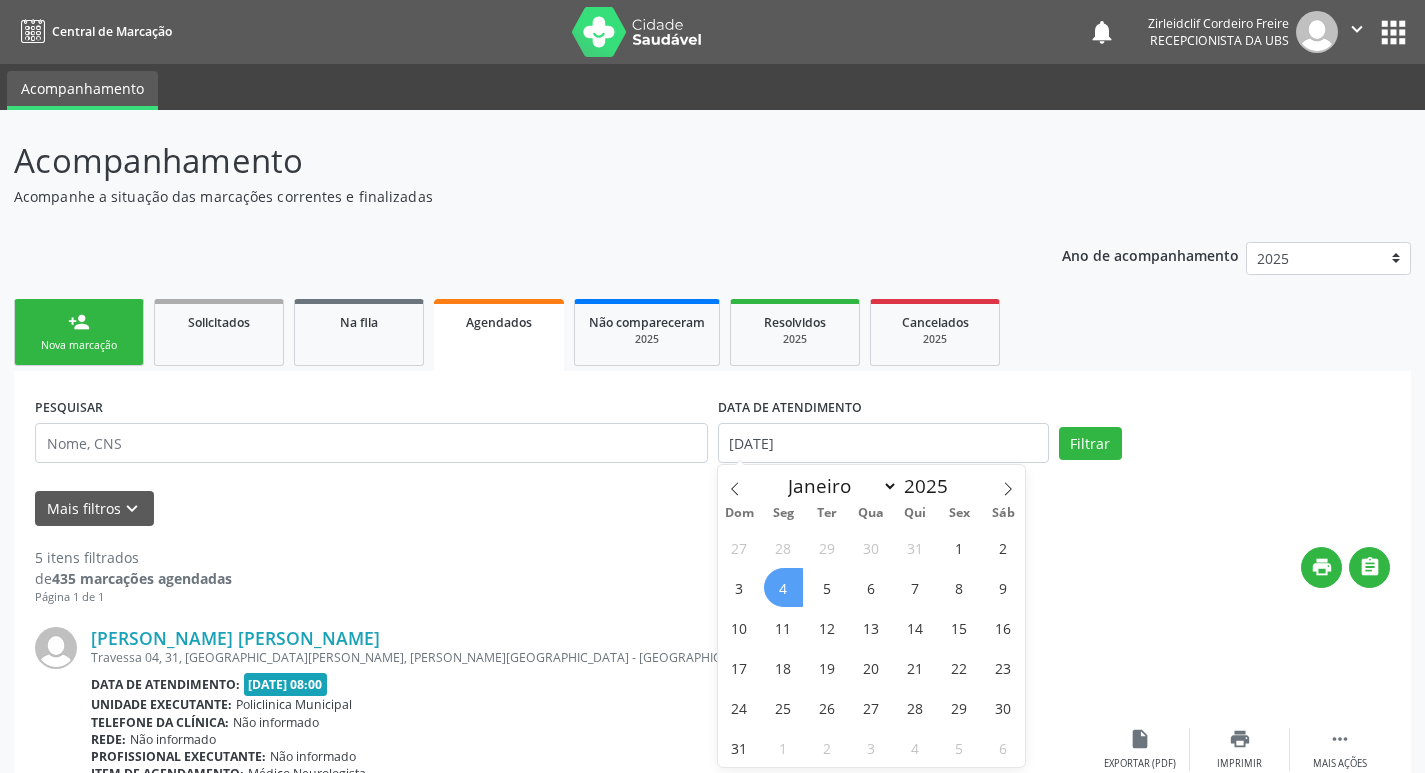 click on "4" at bounding box center [783, 587] 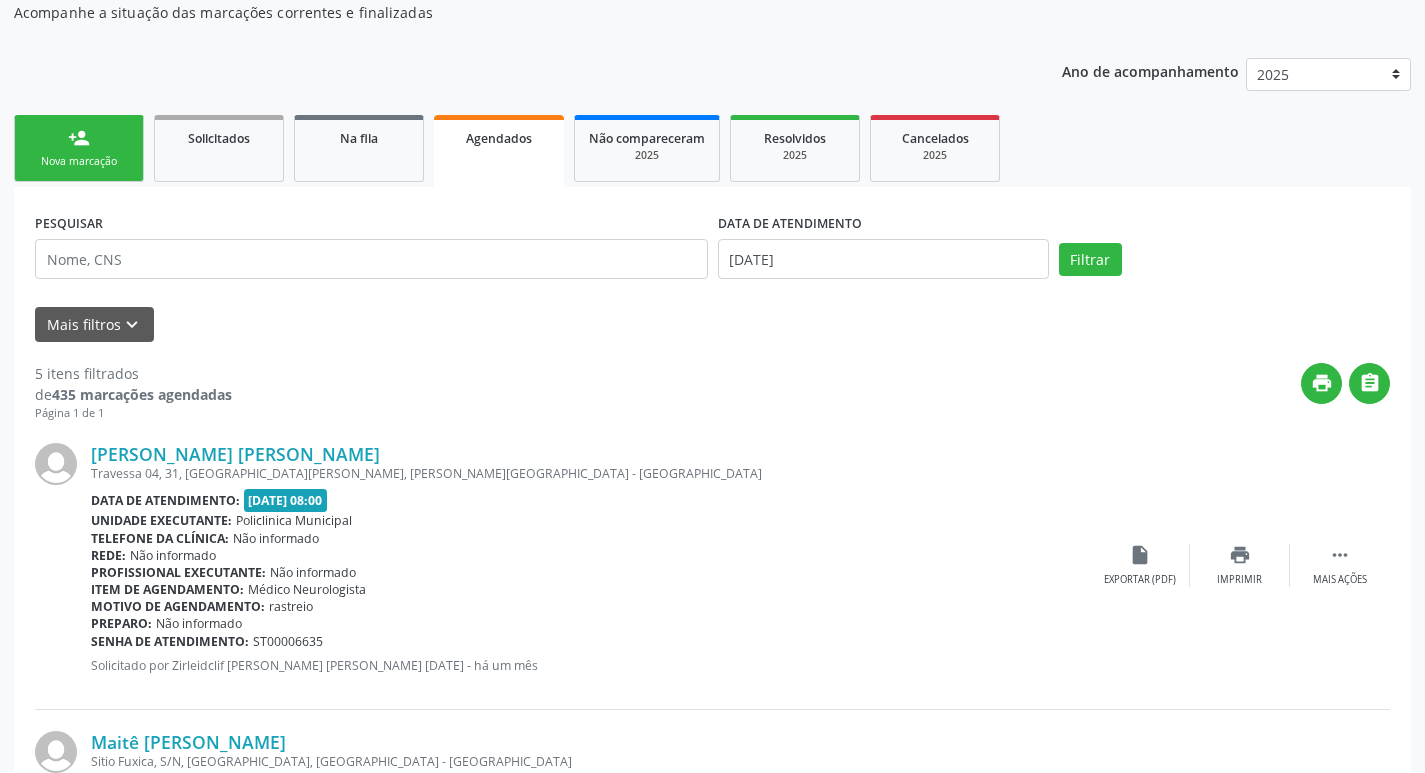scroll, scrollTop: 200, scrollLeft: 0, axis: vertical 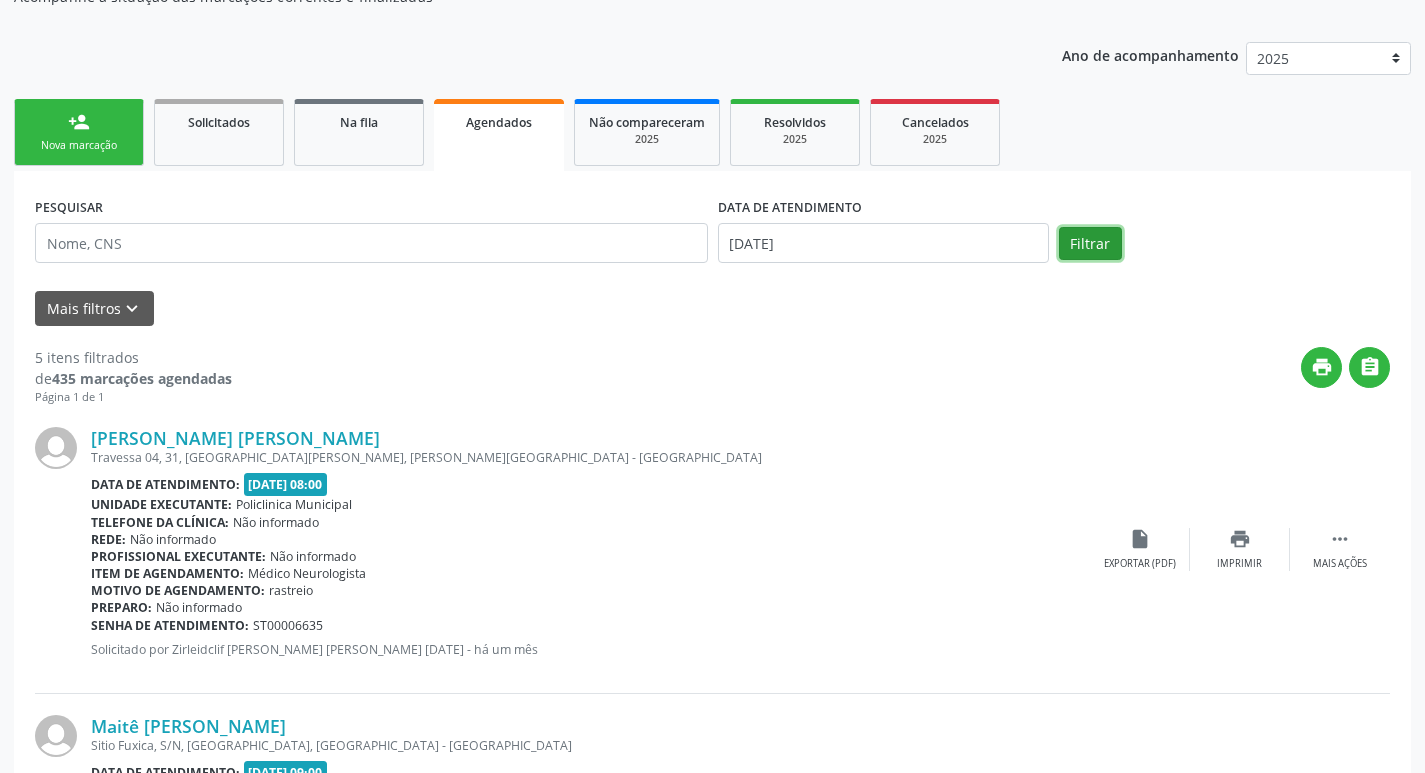 click on "Filtrar" at bounding box center (1090, 244) 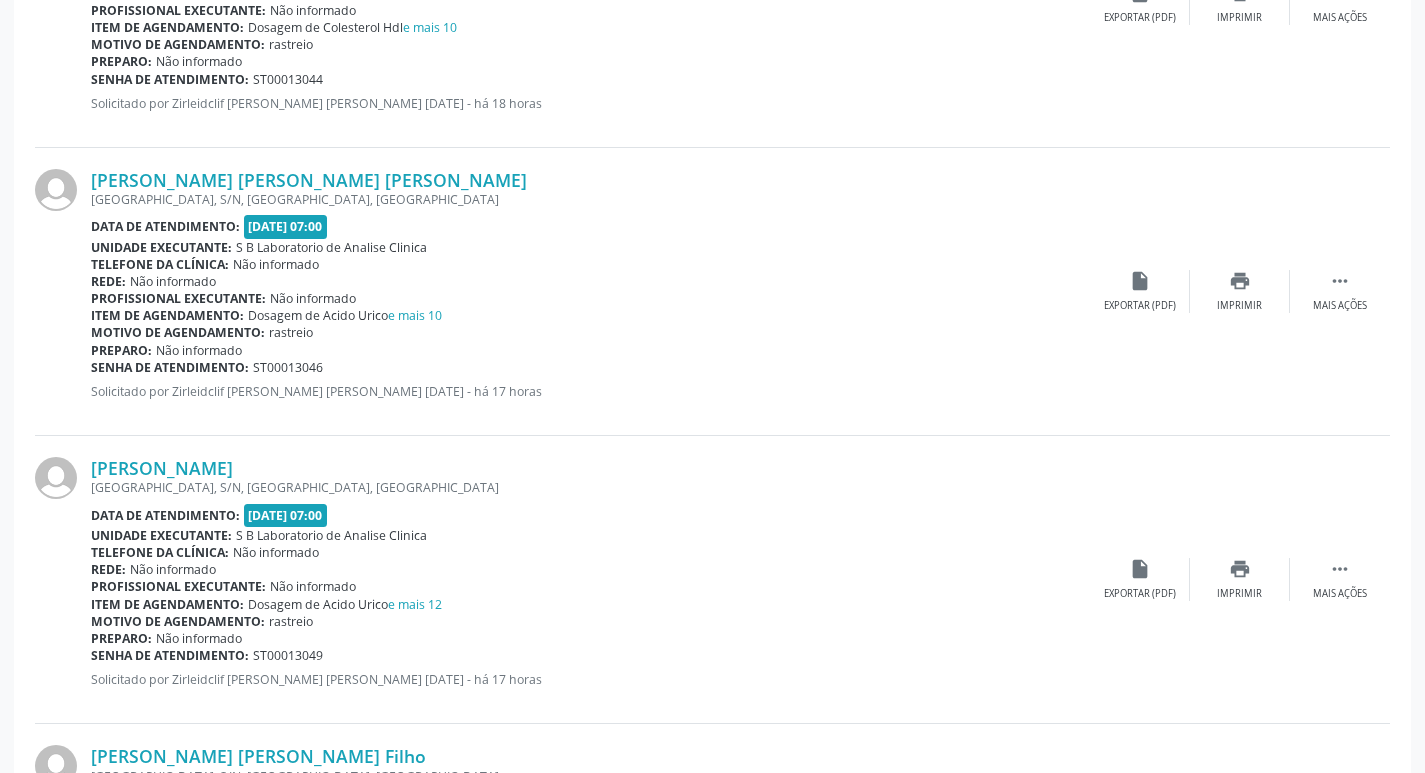 scroll, scrollTop: 1900, scrollLeft: 0, axis: vertical 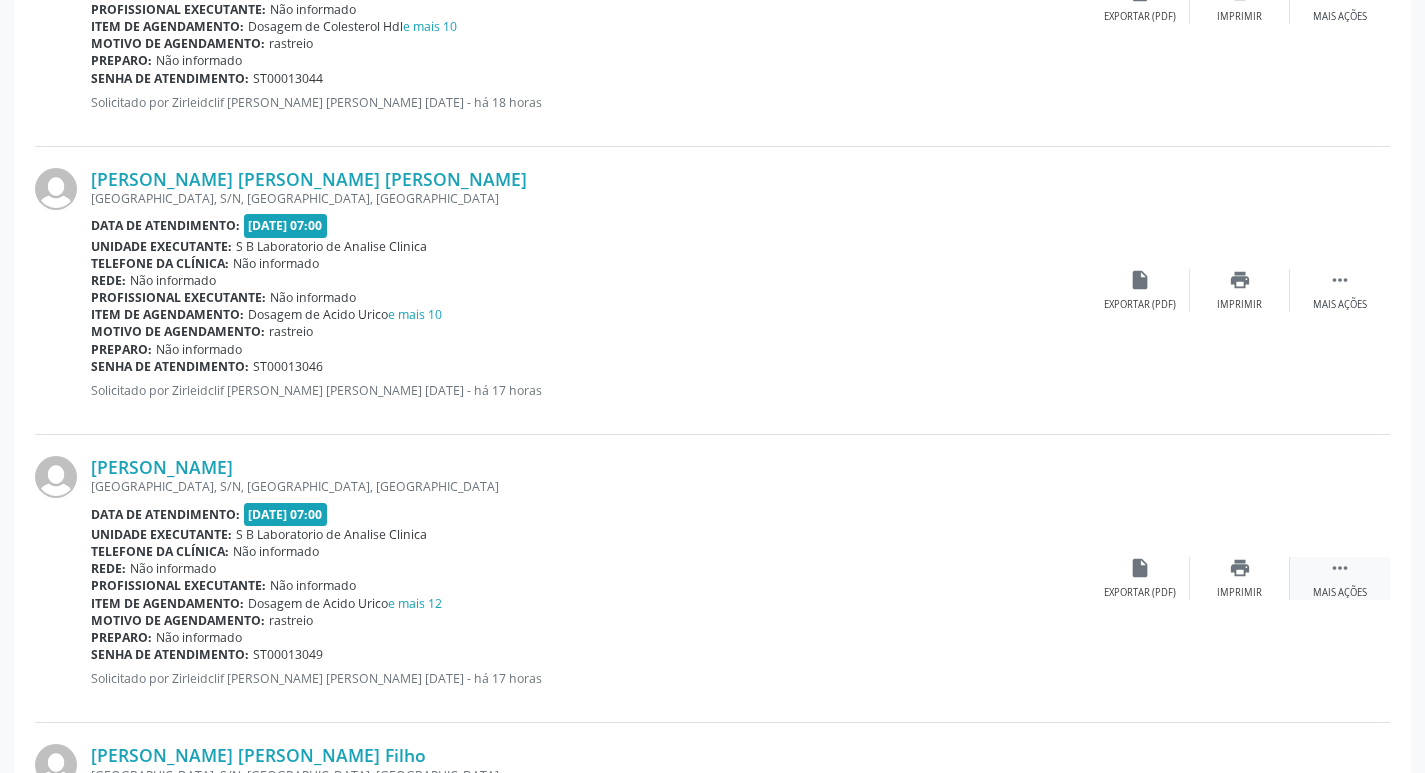 click on "" at bounding box center (1340, 568) 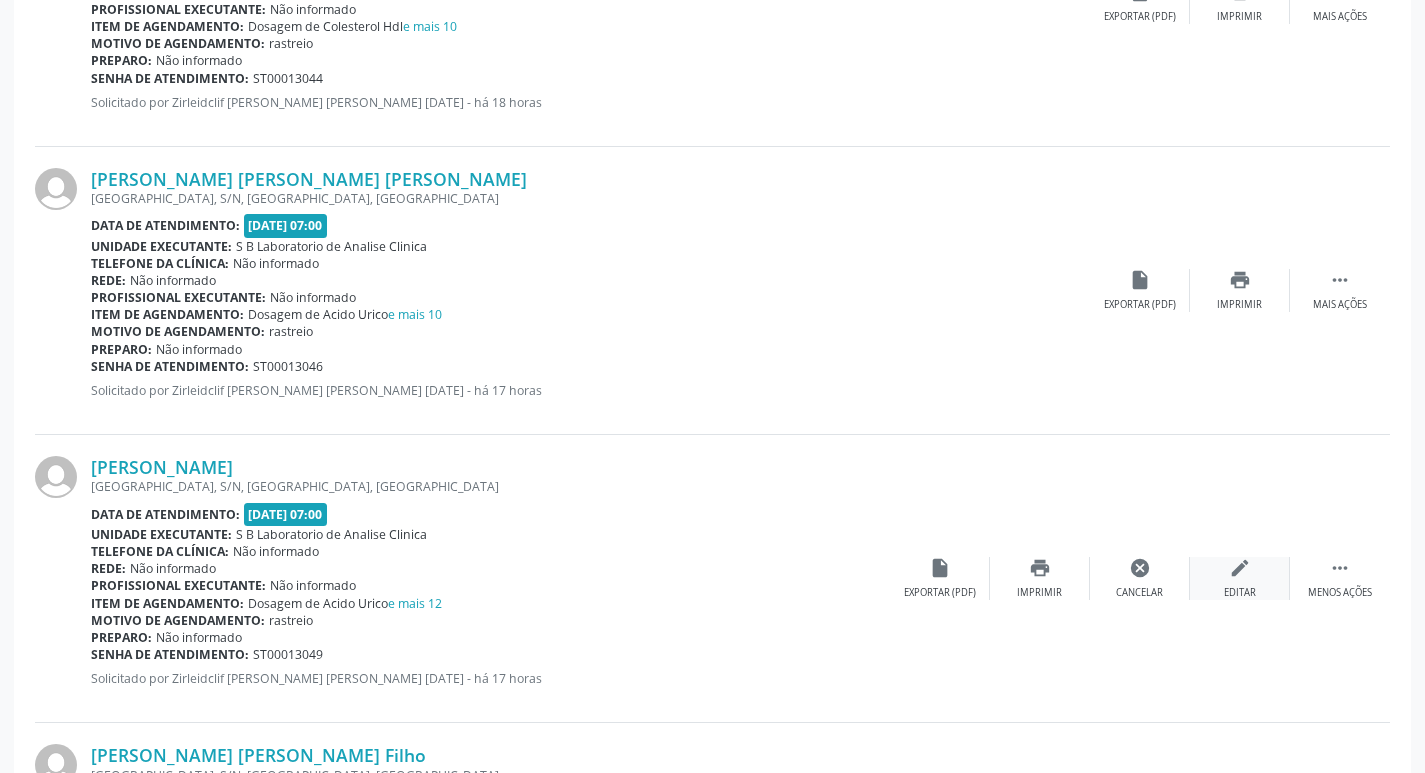 click on "edit" at bounding box center [1240, 568] 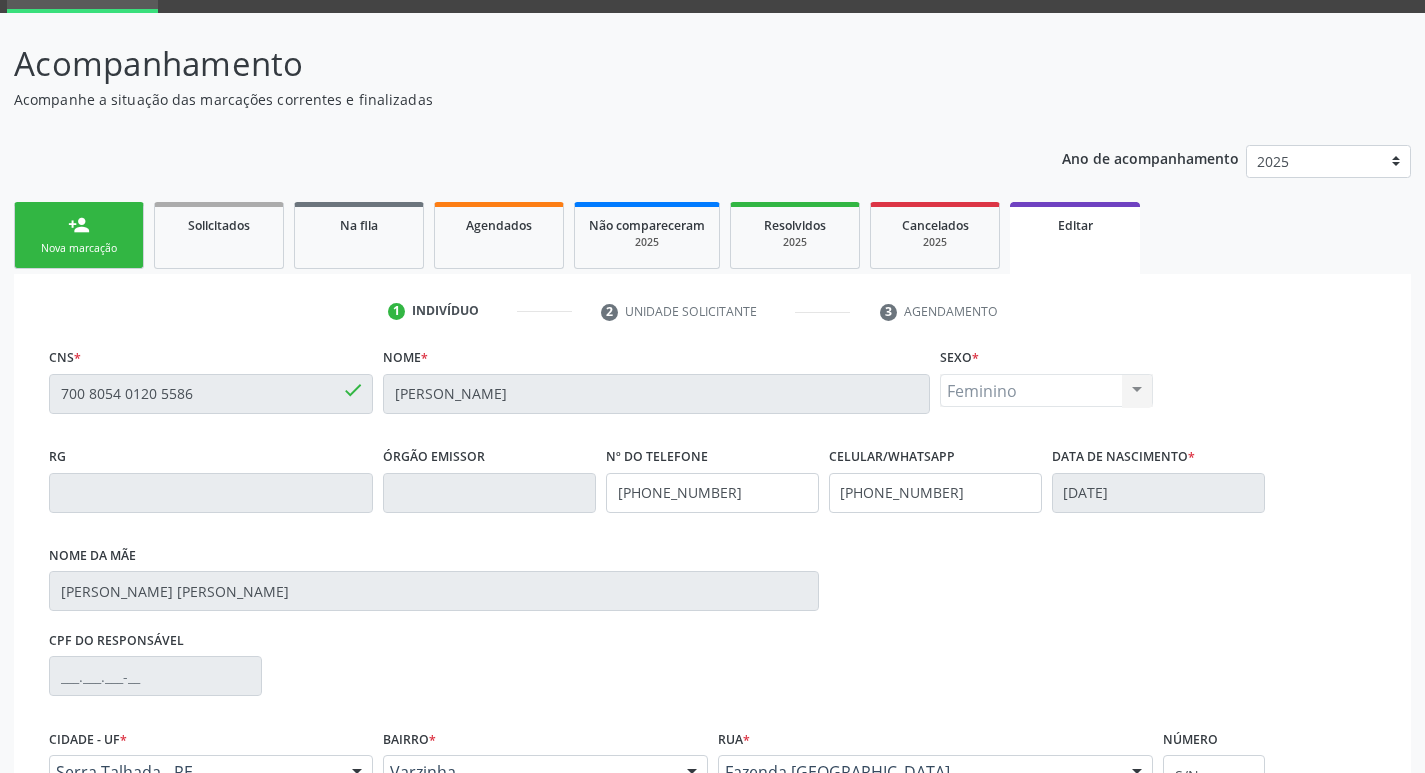 scroll, scrollTop: 0, scrollLeft: 0, axis: both 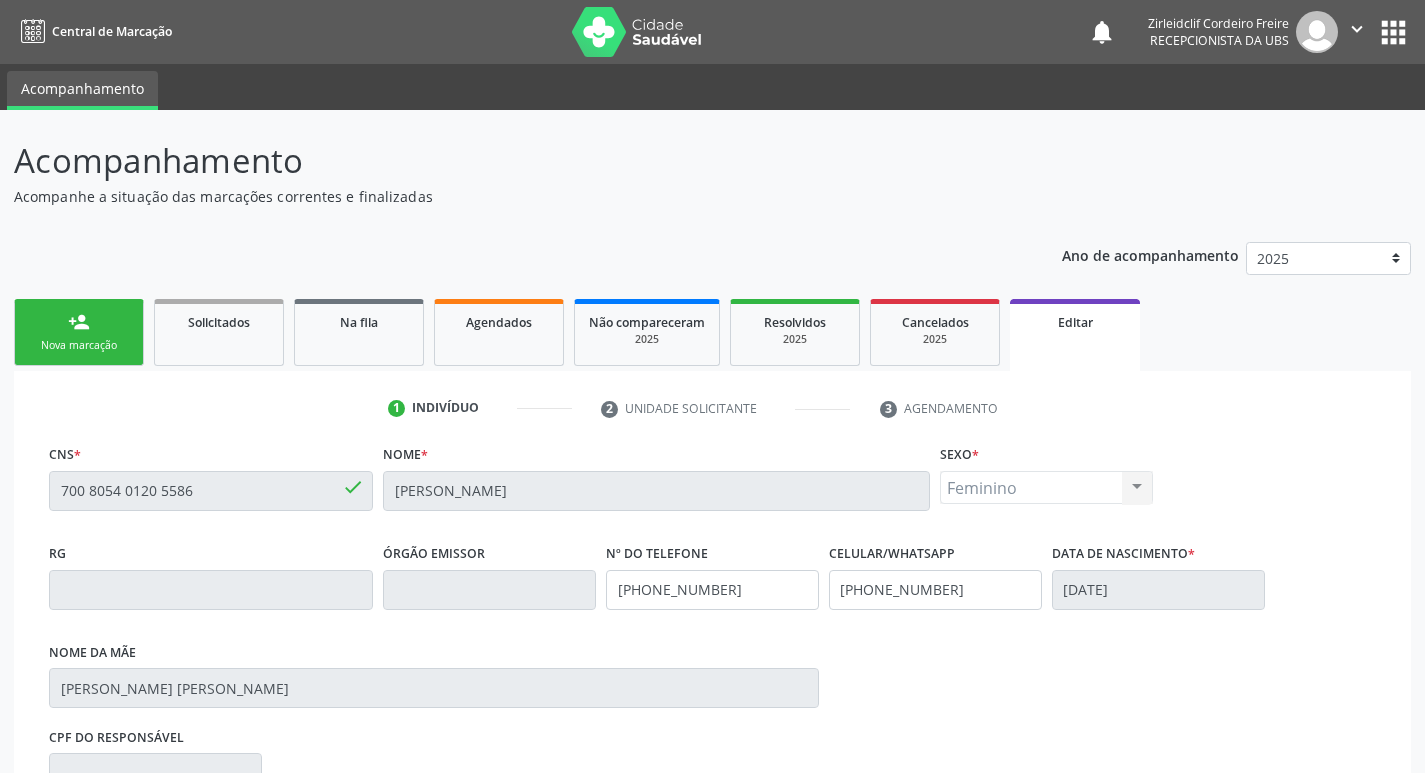 click on "Nova marcação" at bounding box center (79, 345) 